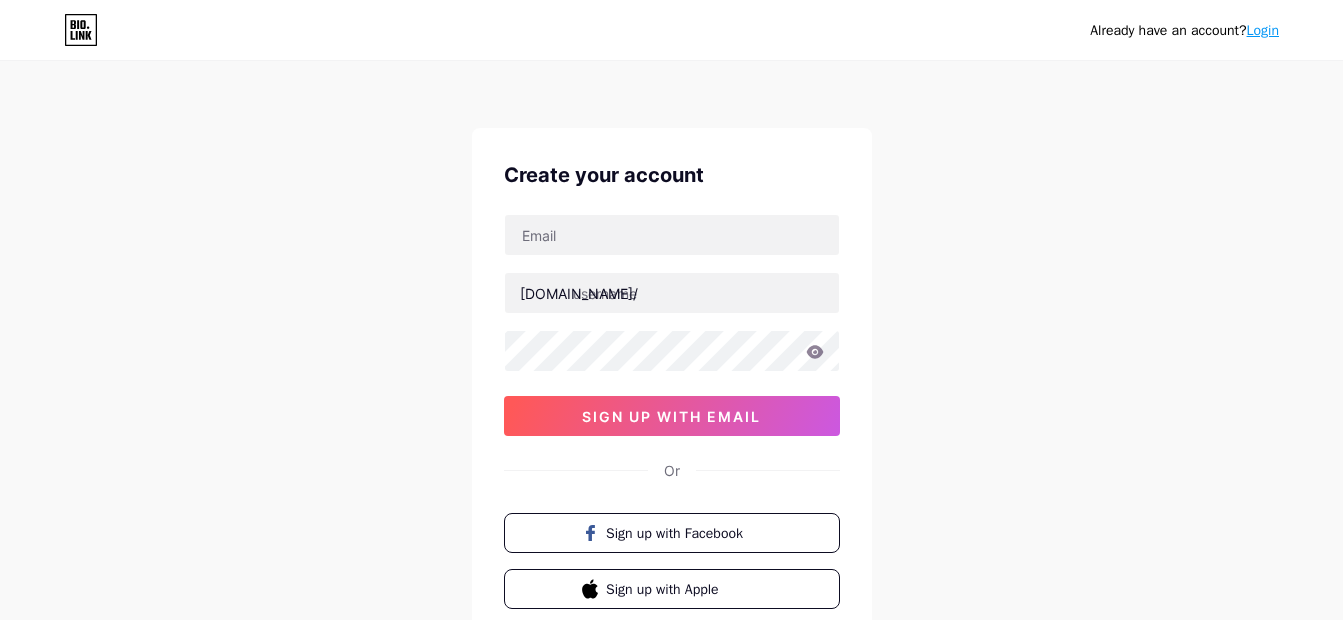 scroll, scrollTop: 0, scrollLeft: 0, axis: both 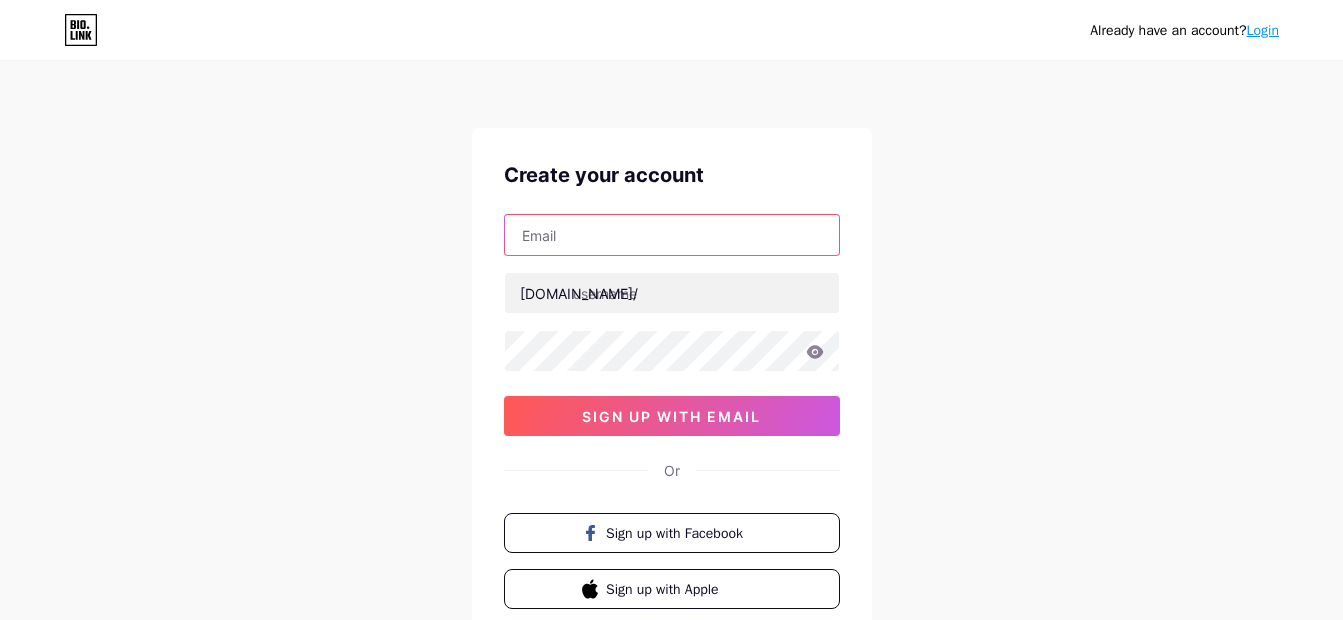 click at bounding box center [672, 235] 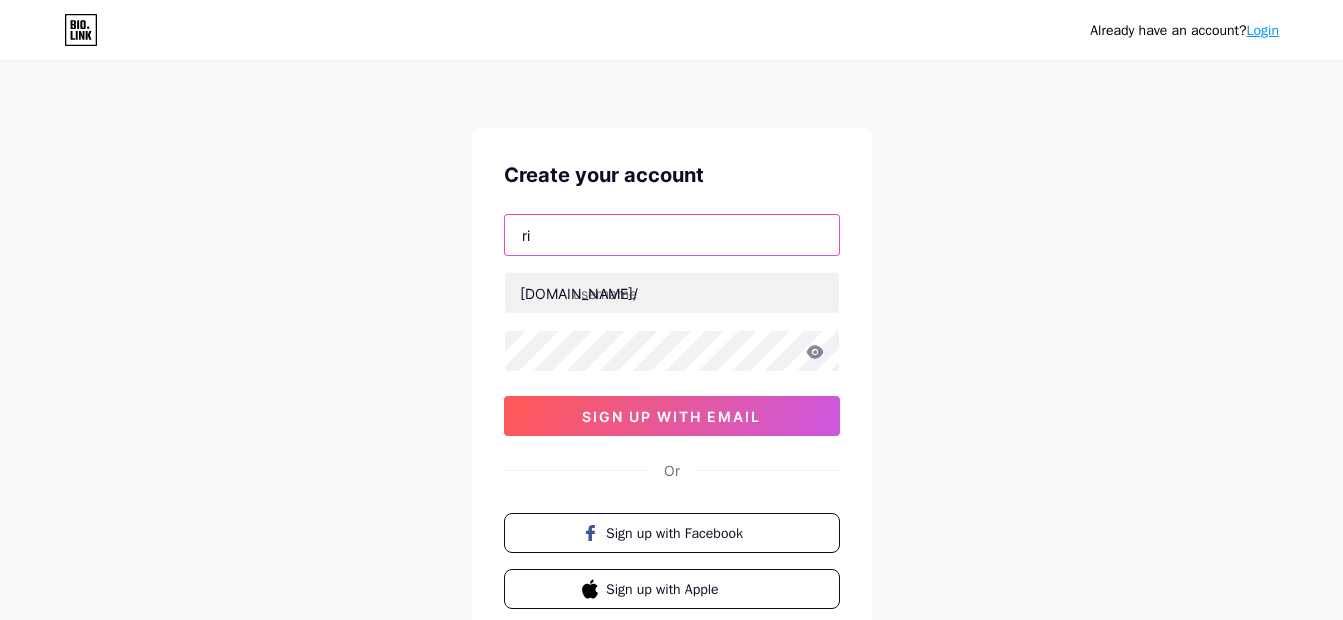 type on "[EMAIL_ADDRESS][DOMAIN_NAME]" 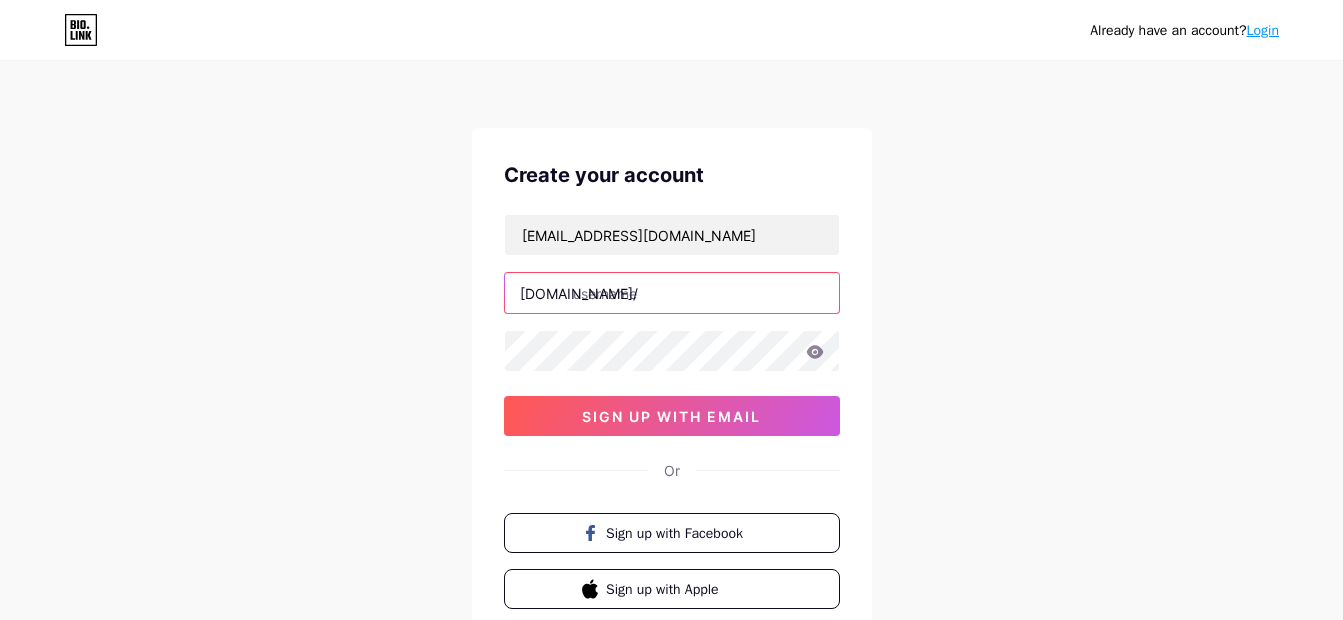 click at bounding box center (672, 293) 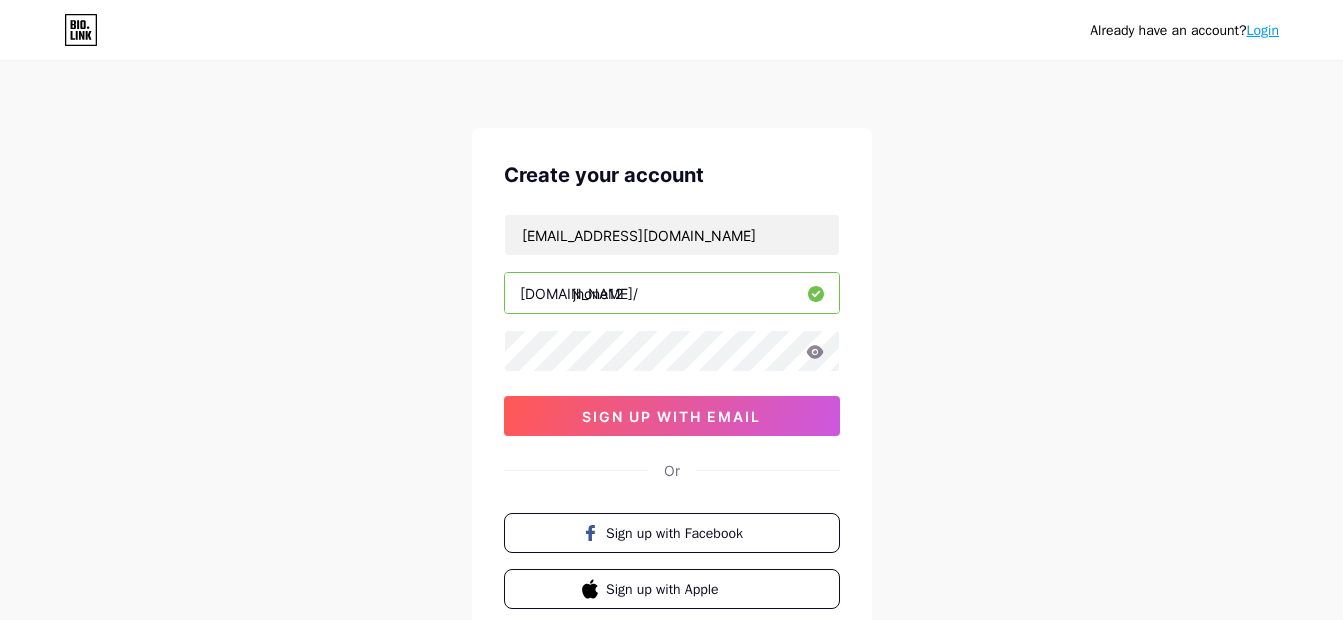 type on "jhone12" 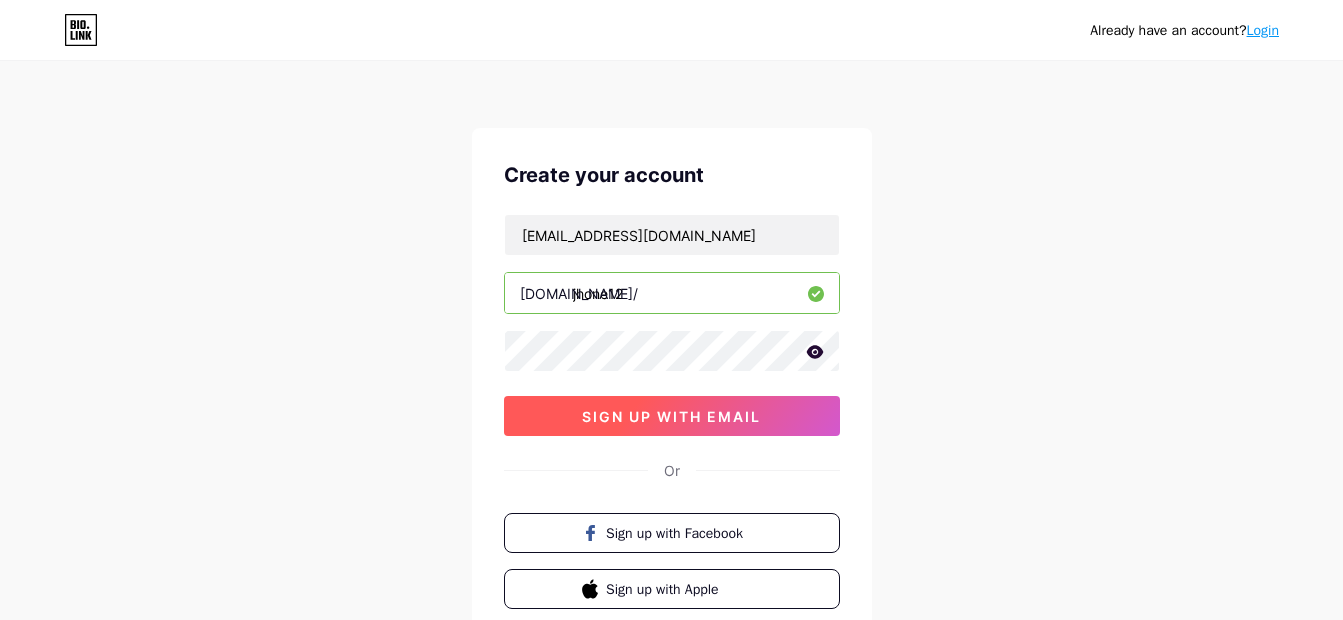 click on "sign up with email" at bounding box center (671, 416) 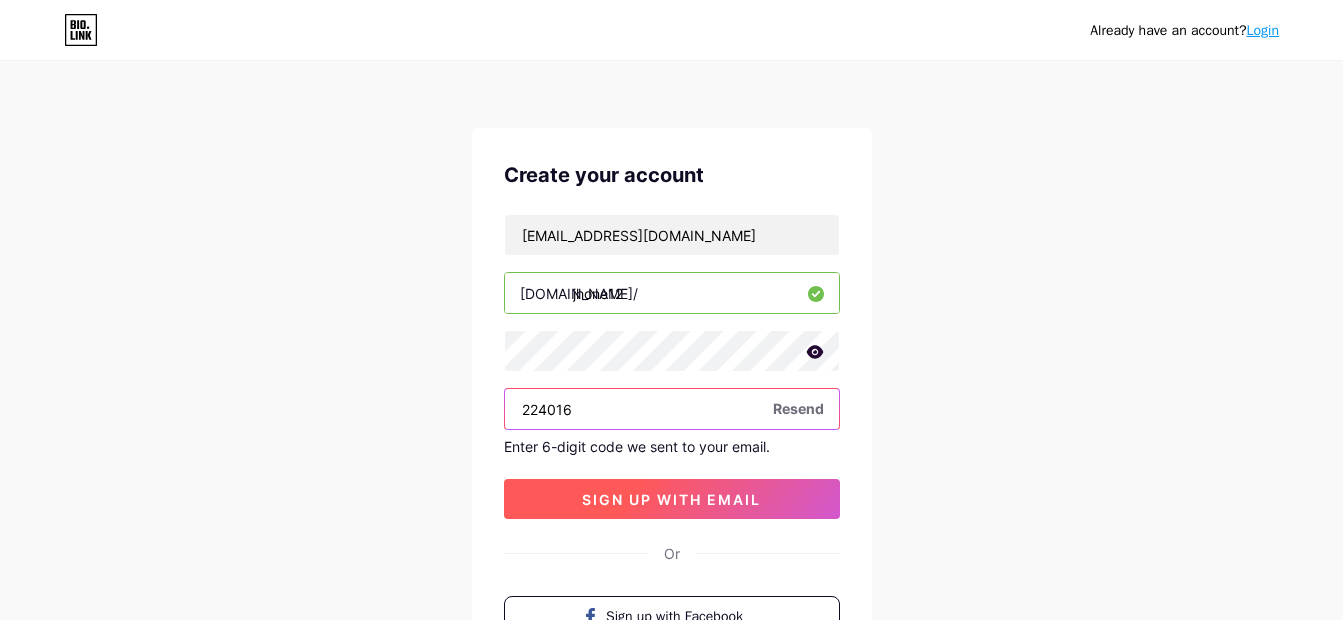 type on "224016" 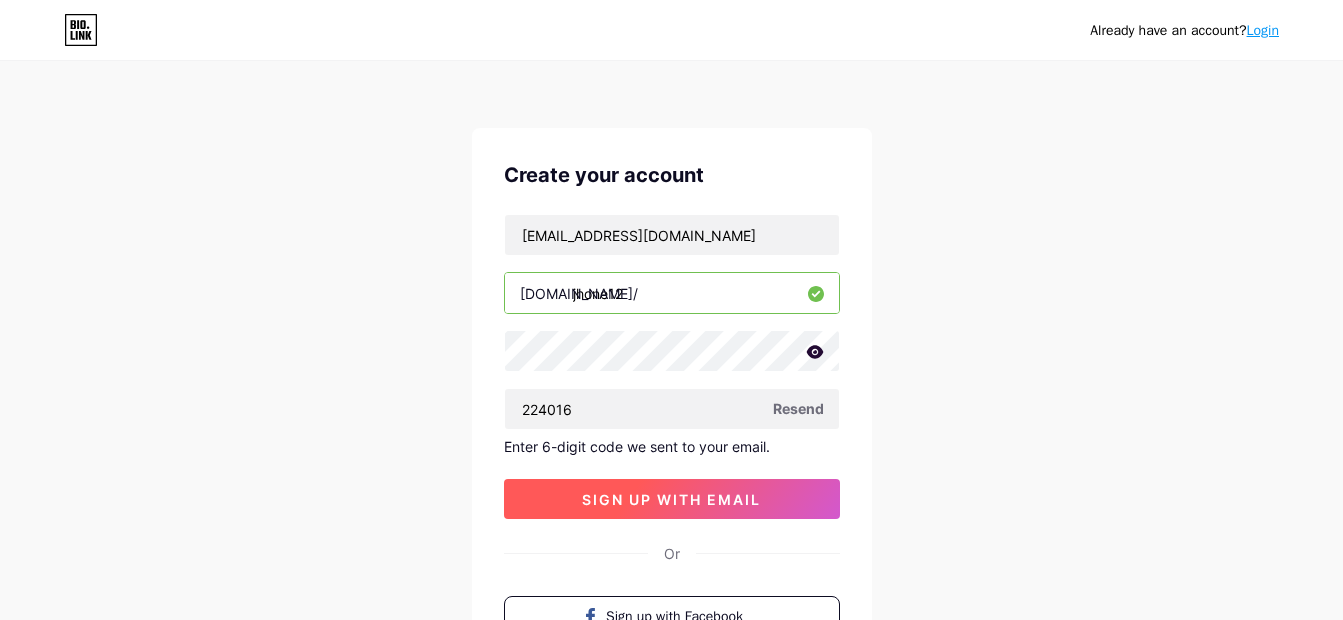 click on "sign up with email" at bounding box center [672, 499] 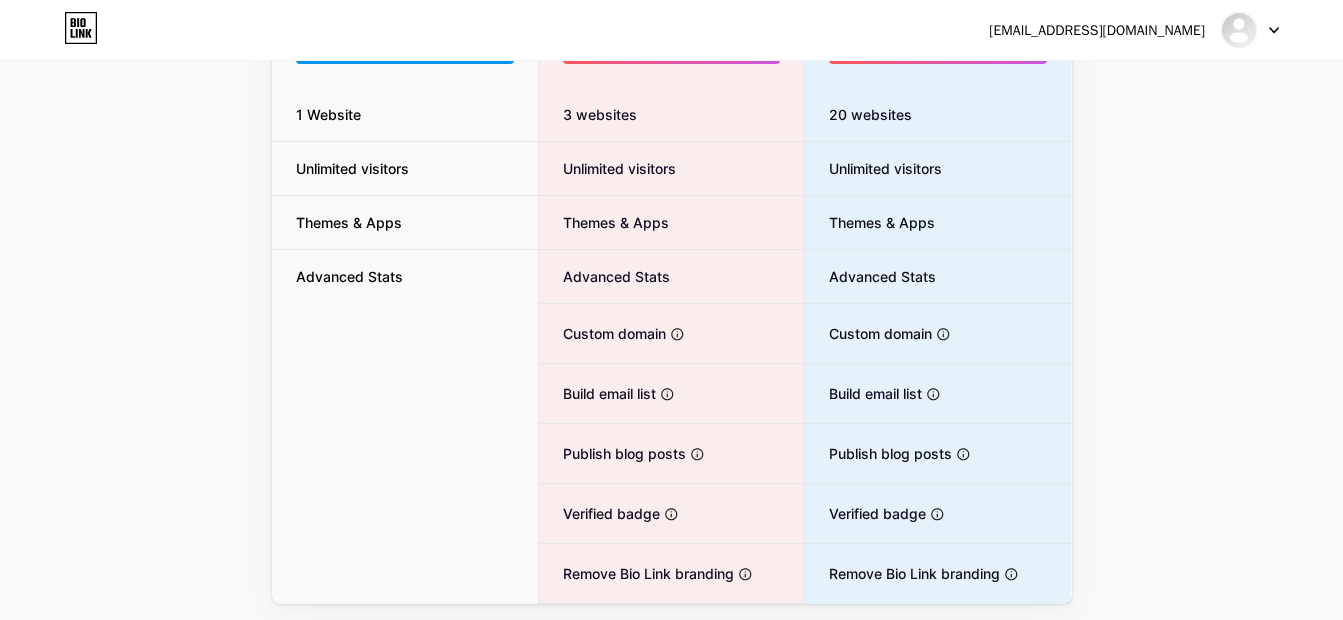 scroll, scrollTop: 330, scrollLeft: 0, axis: vertical 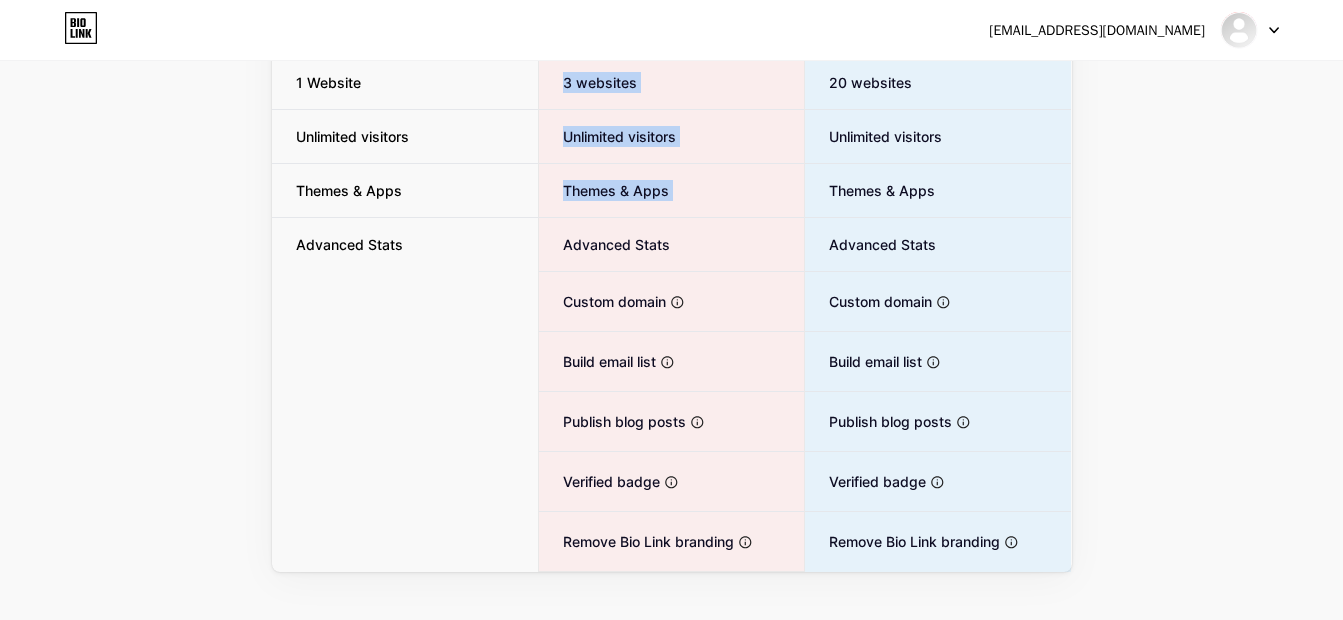 drag, startPoint x: 563, startPoint y: 223, endPoint x: 427, endPoint y: 318, distance: 165.89455 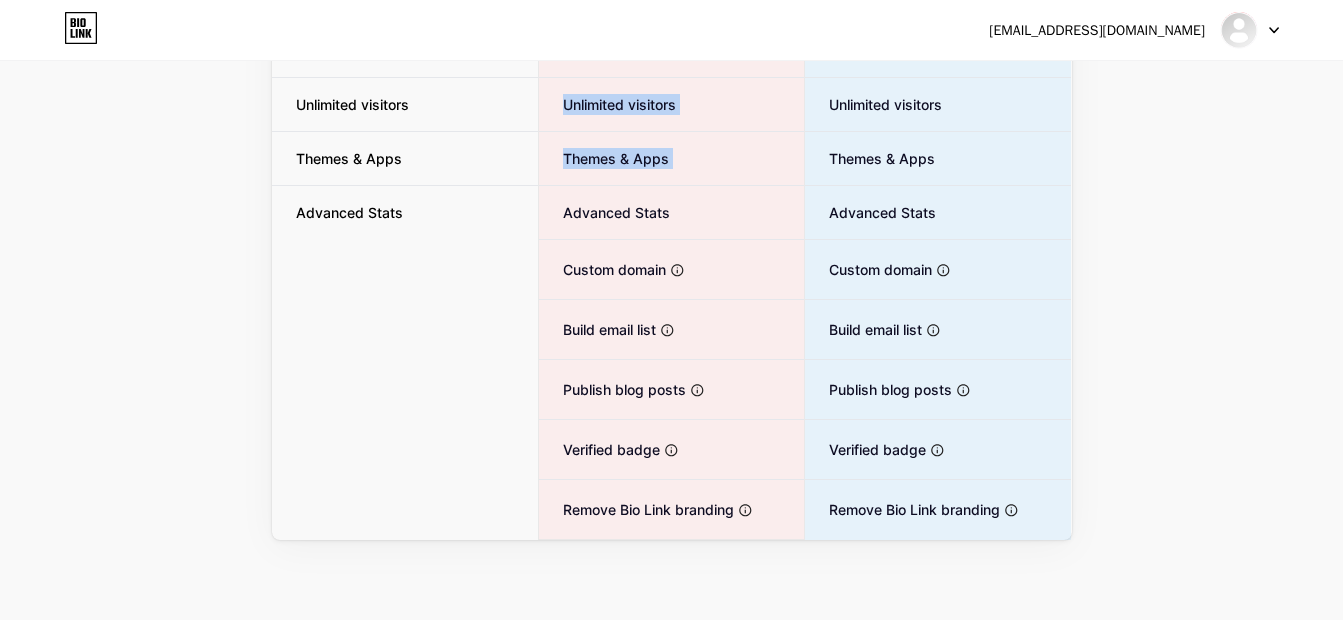 scroll, scrollTop: 0, scrollLeft: 0, axis: both 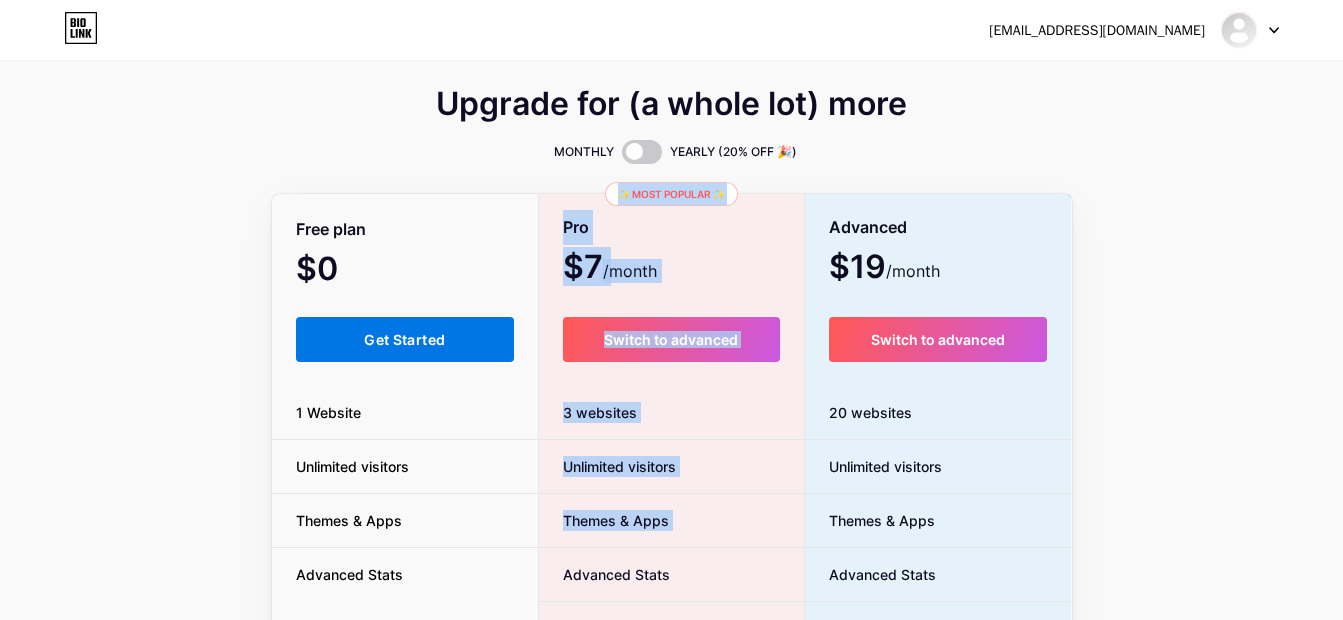 click on "Get Started" at bounding box center (404, 339) 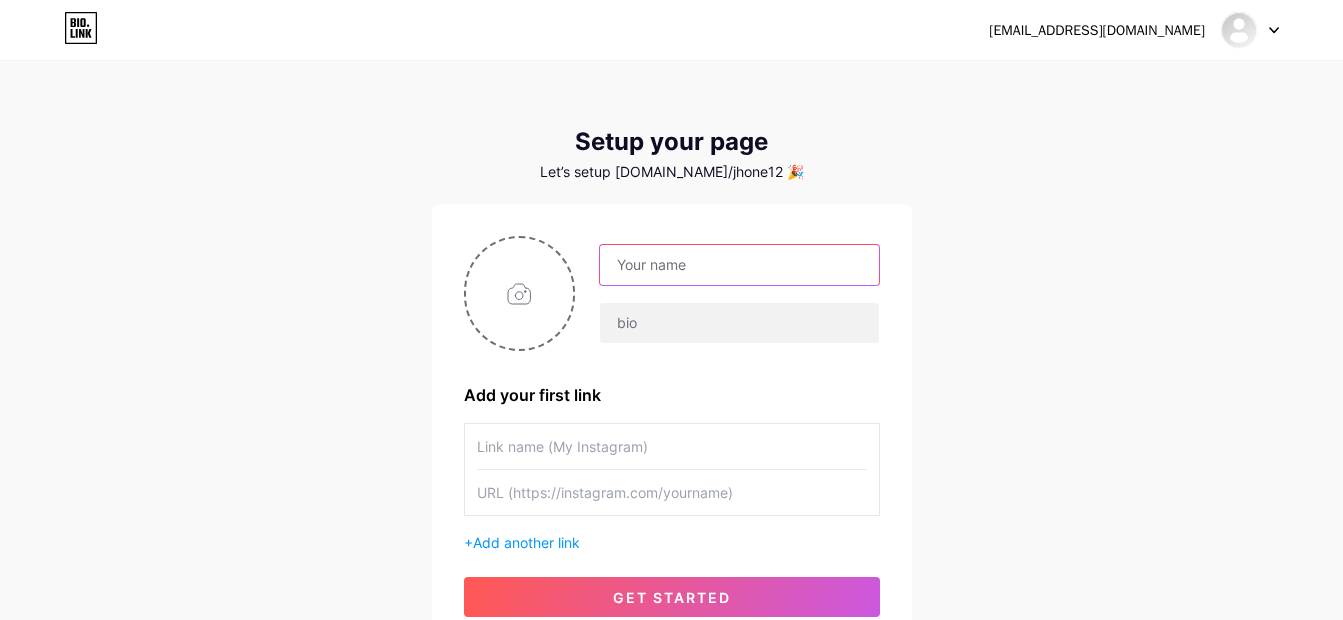 click at bounding box center [739, 265] 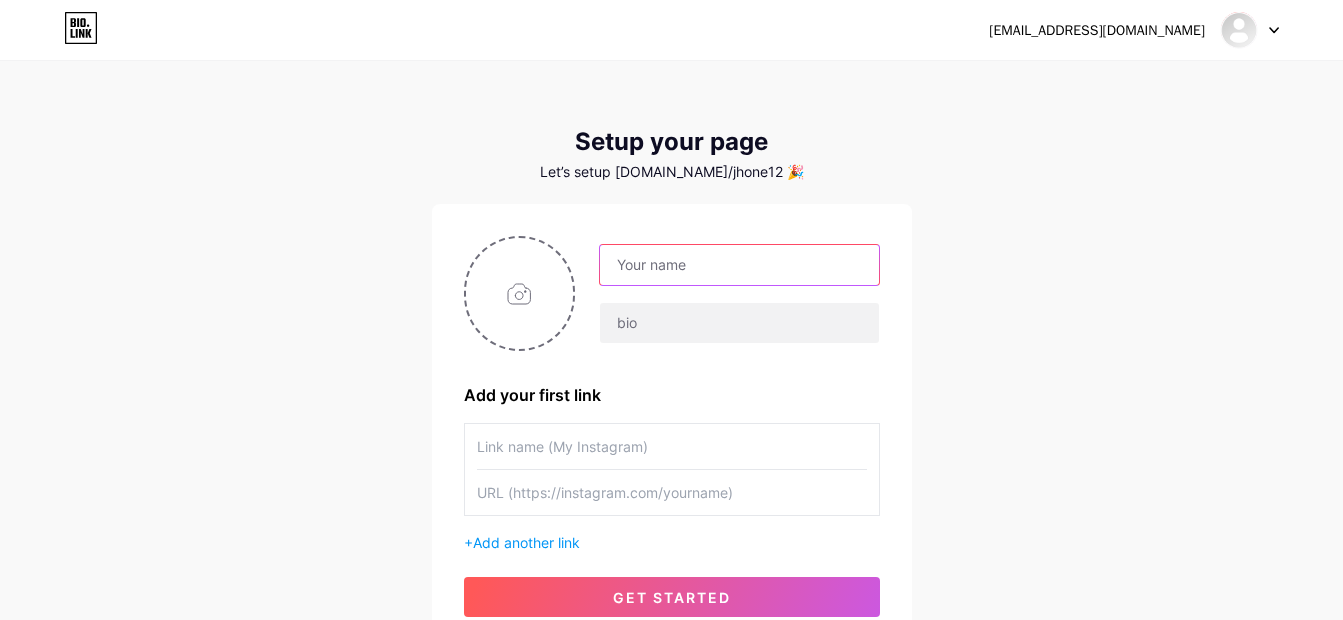 type on "jhone12" 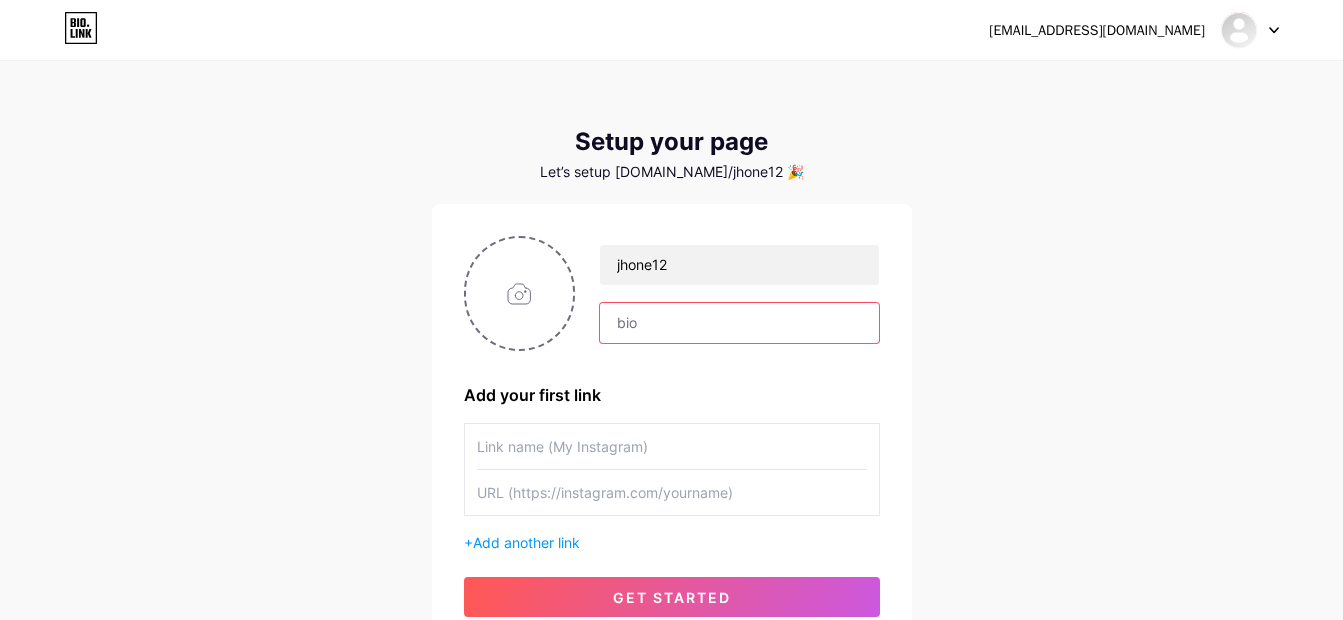 click at bounding box center (739, 323) 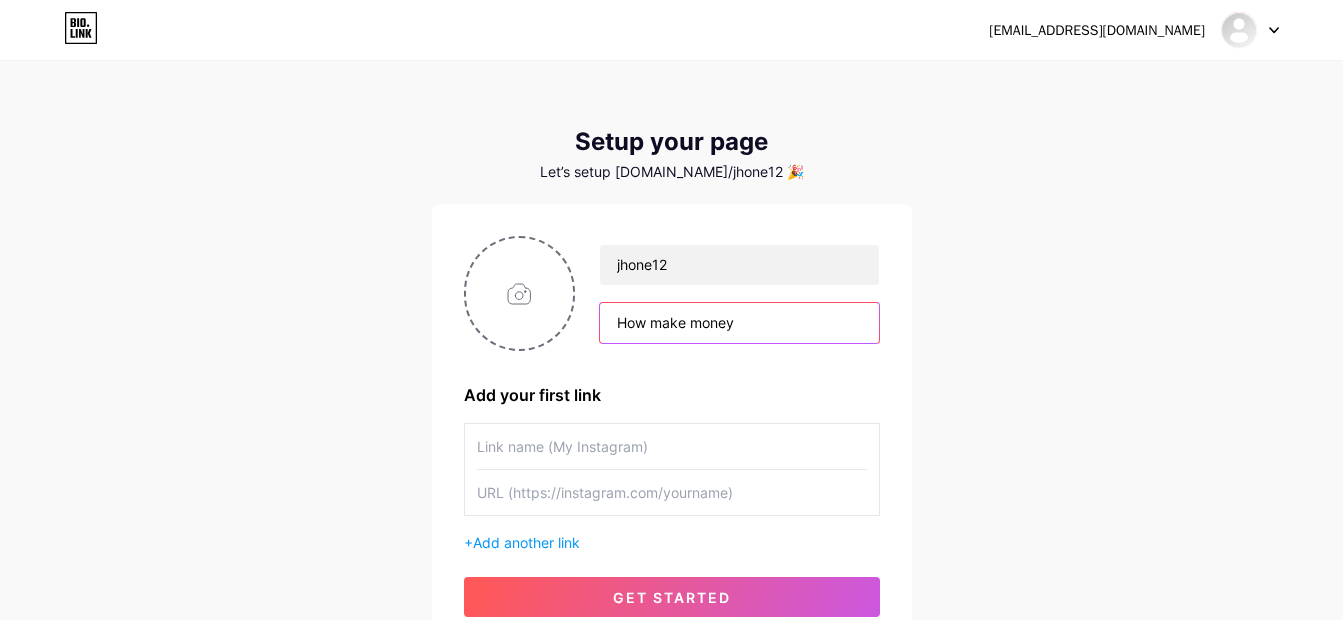 scroll, scrollTop: 173, scrollLeft: 0, axis: vertical 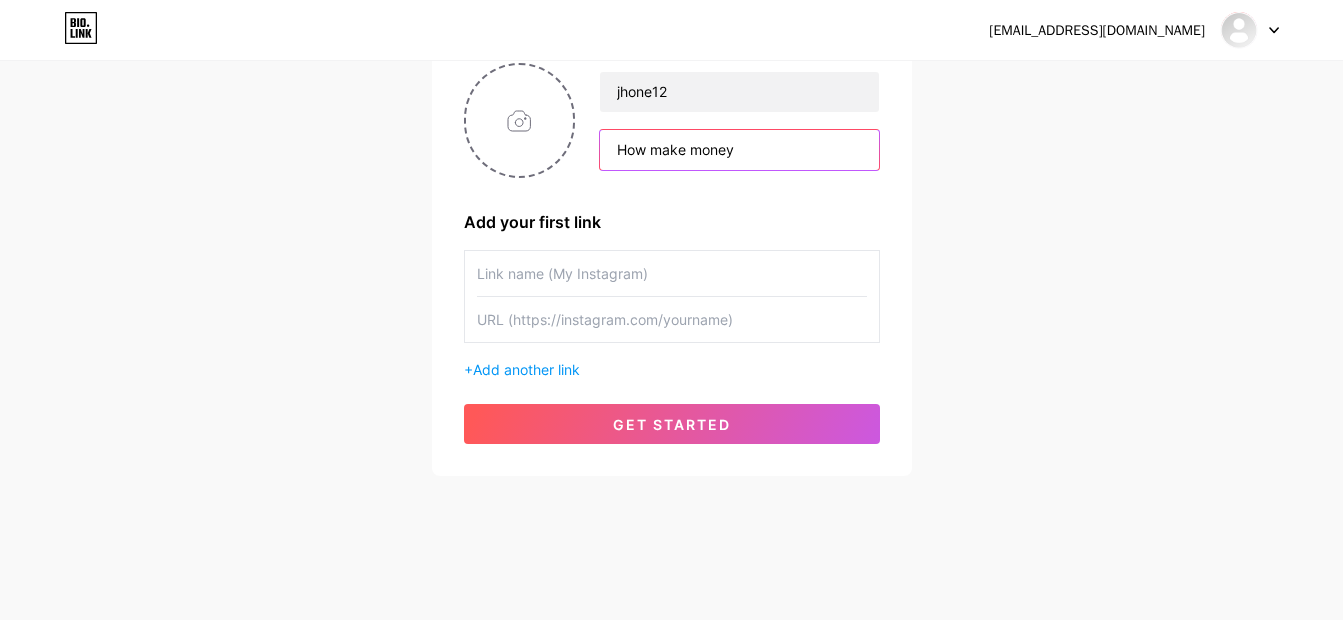 type on "How make money" 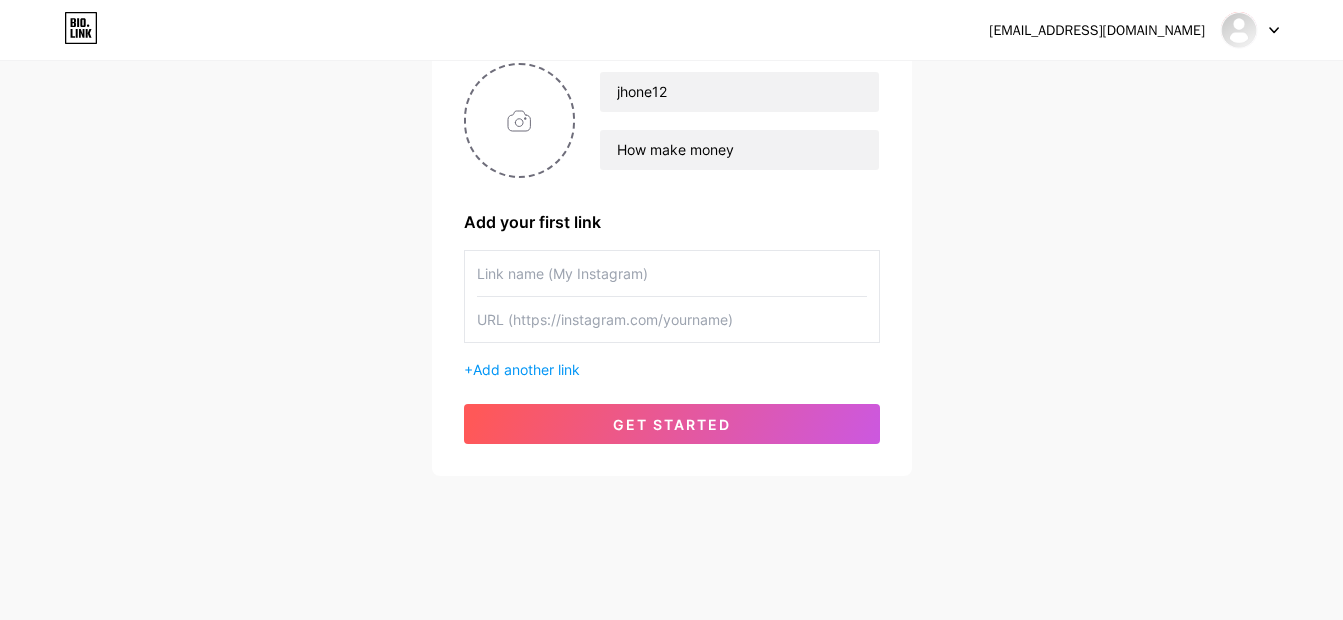 click at bounding box center (672, 273) 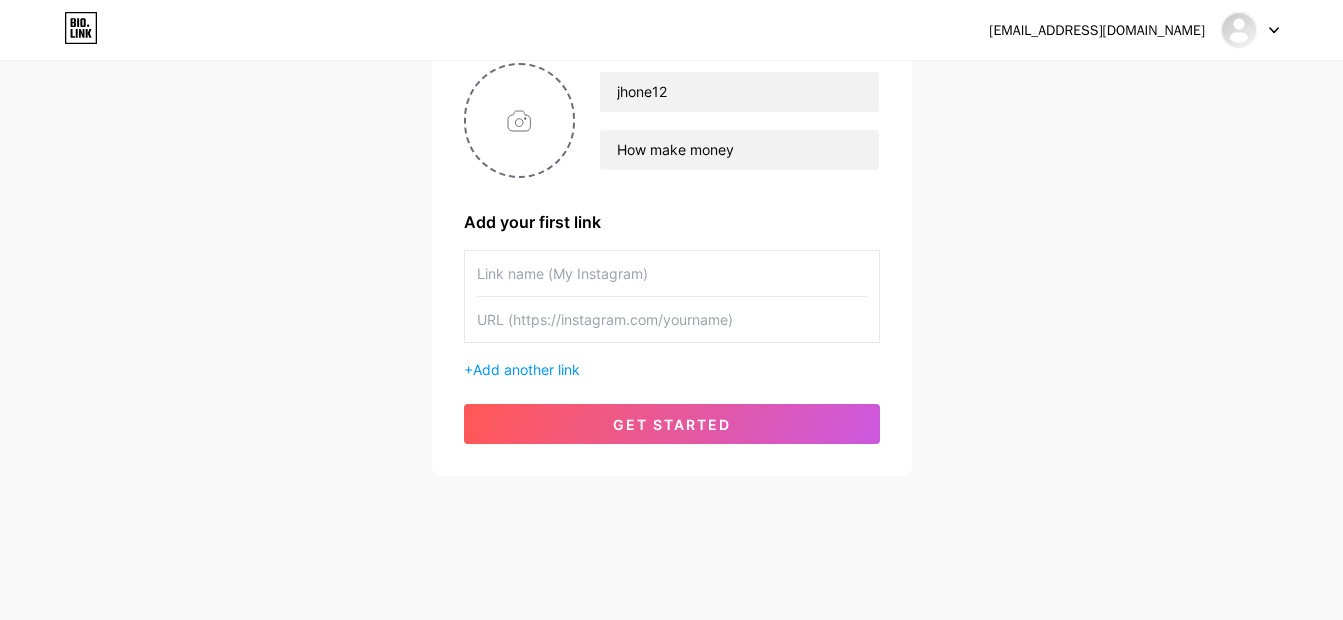 paste on "https://www.instagram.com/tanyain_yo/" 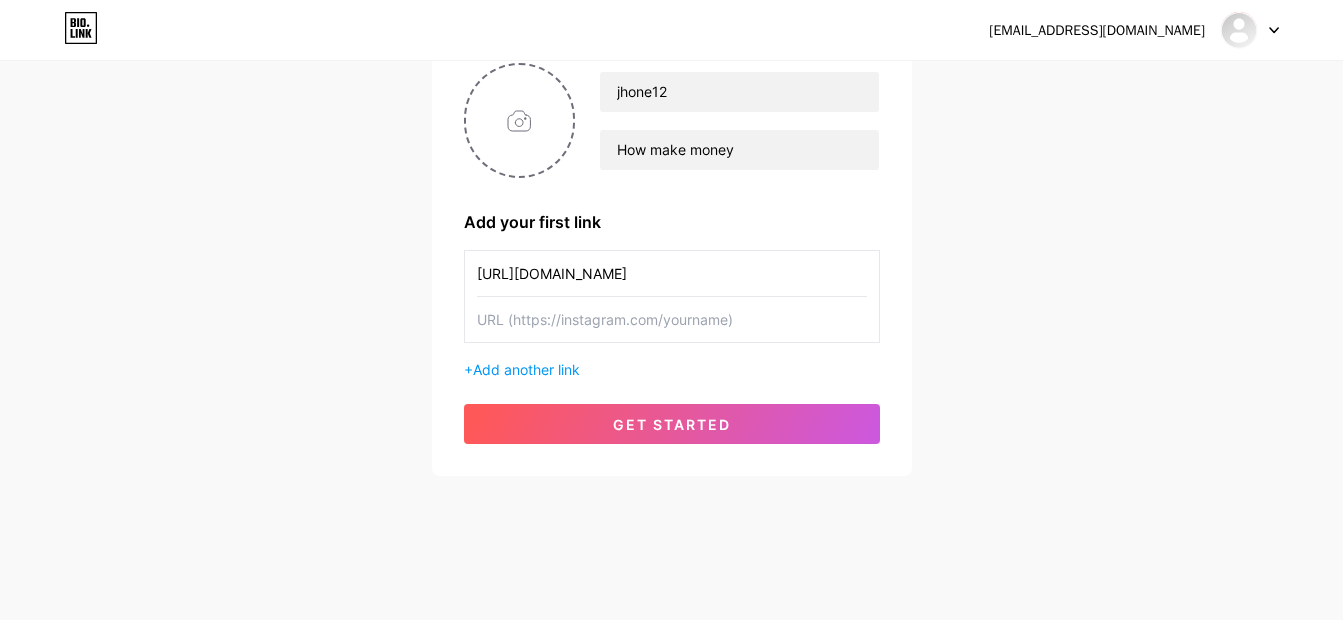type on "https://www.instagram.com/tanyain_yo/" 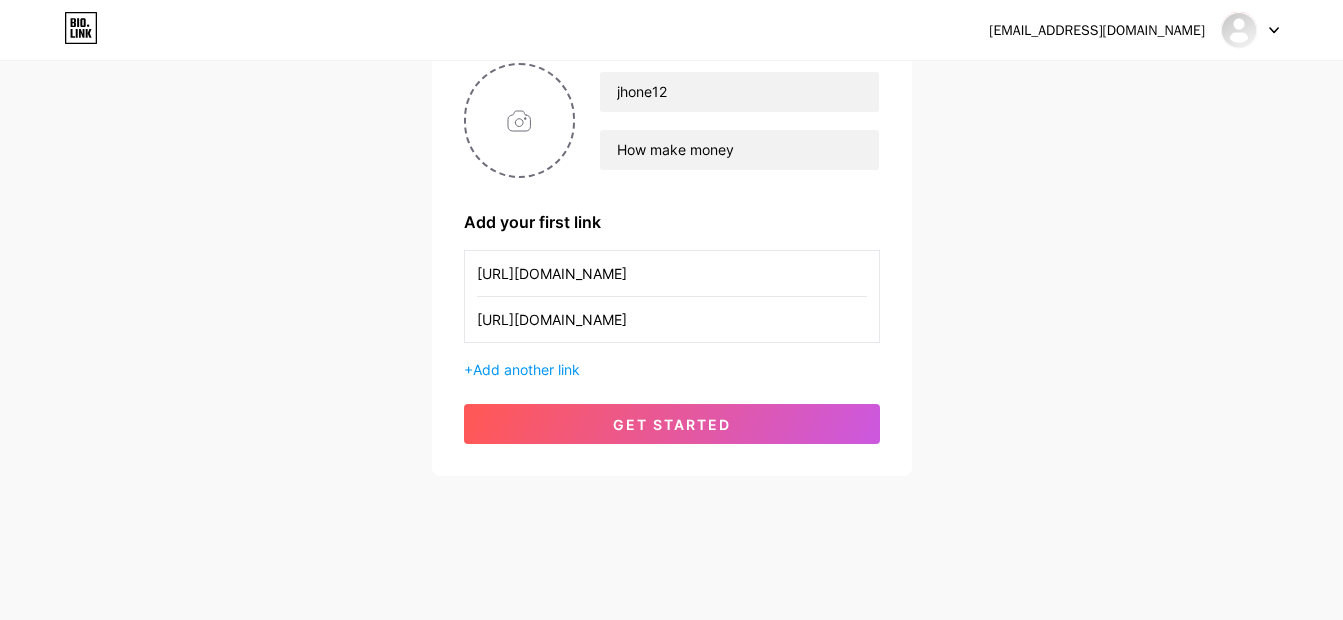 type on "https://www.instagram.com/tanyain_yo/" 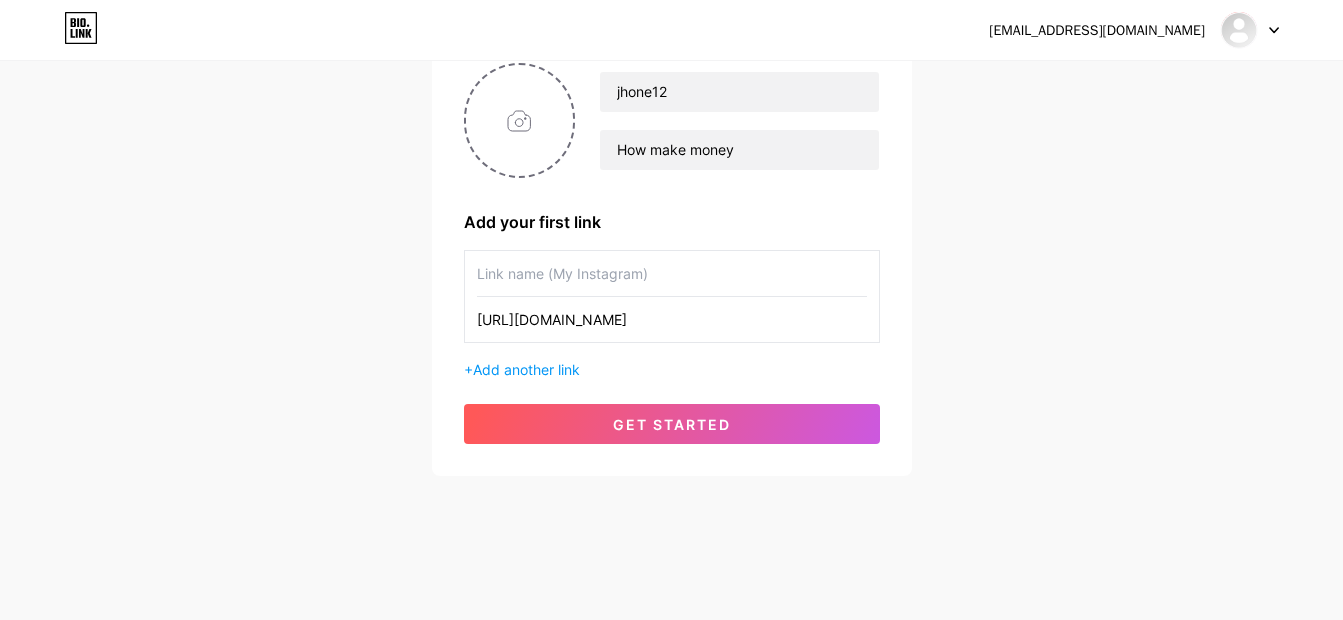 type 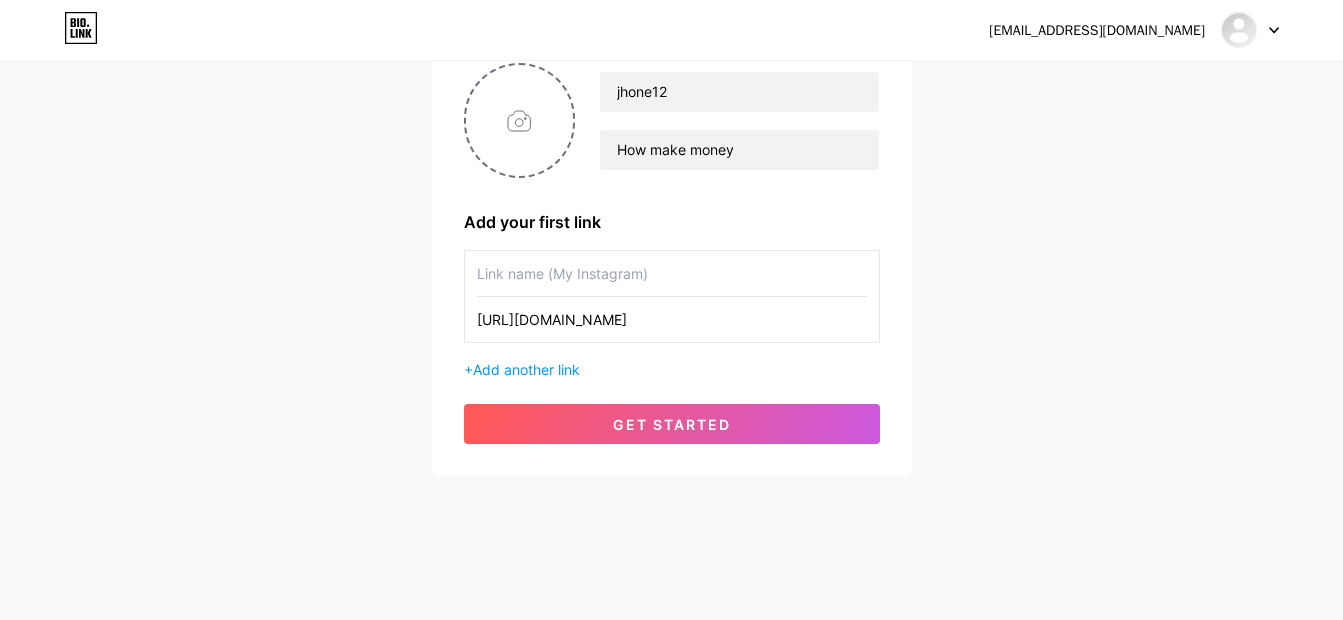 click on "https://www.instagram.com/tanyain_yo/" at bounding box center [672, 319] 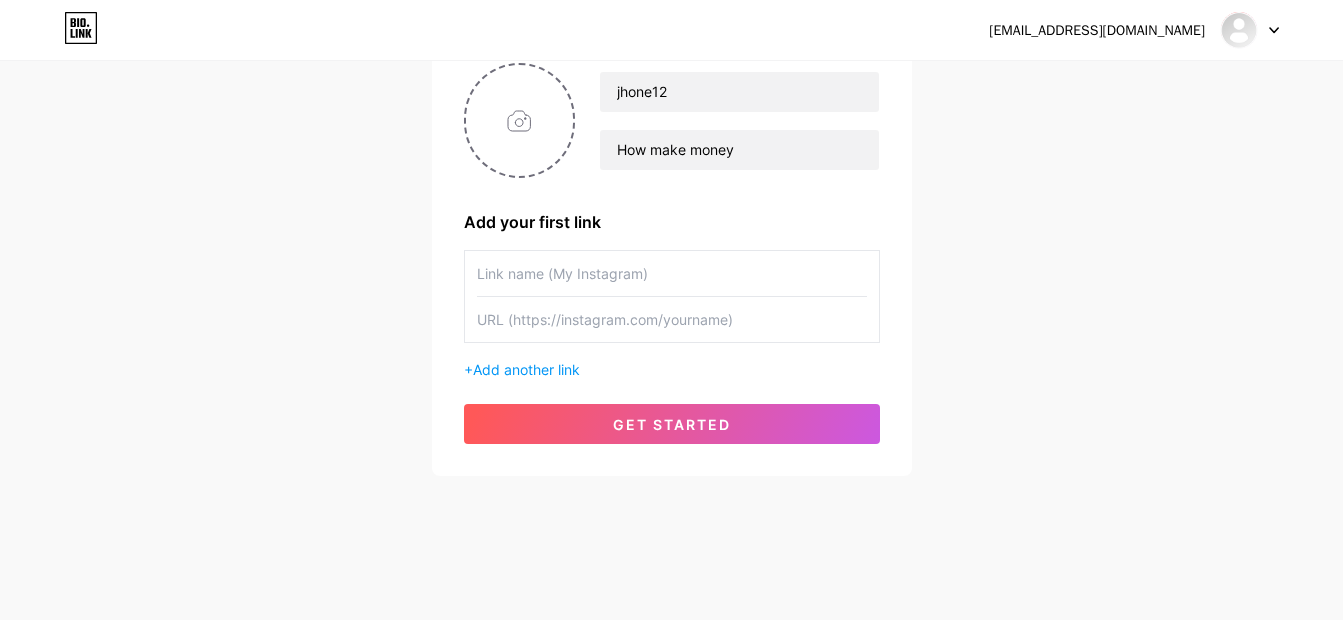 paste on "https://www.instagram.com/tanyain_yo/" 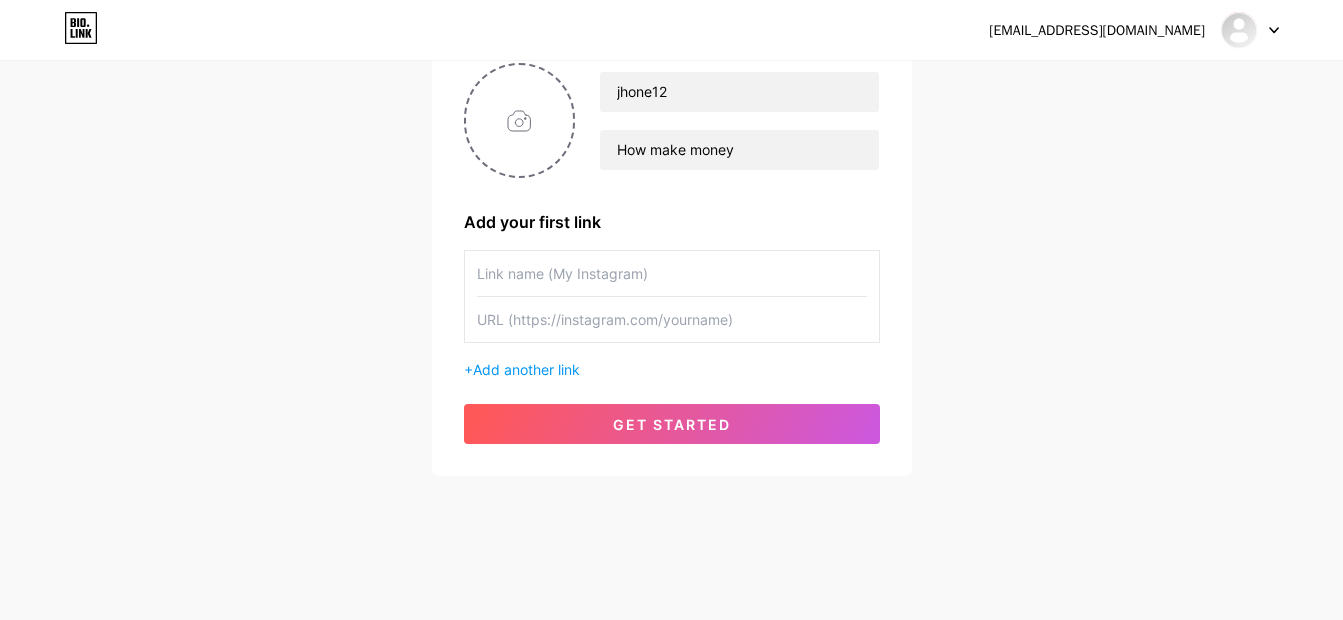type on "https://www.instagram.com/tanyain_yo/" 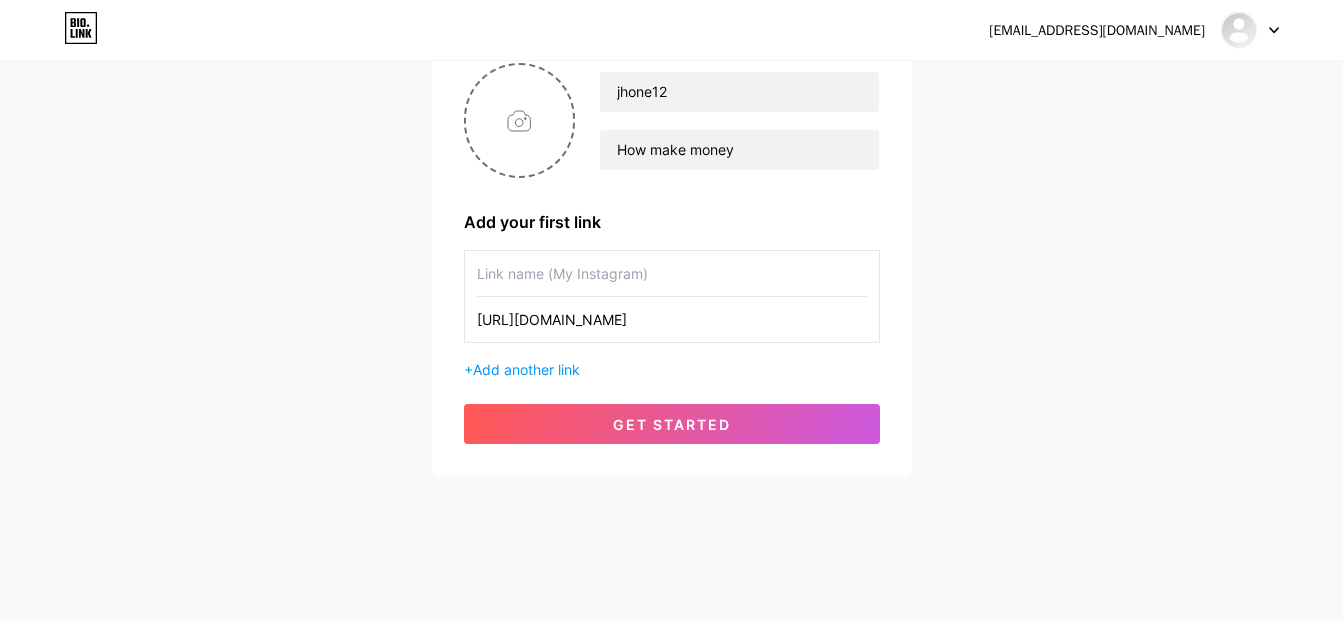 click at bounding box center (672, 273) 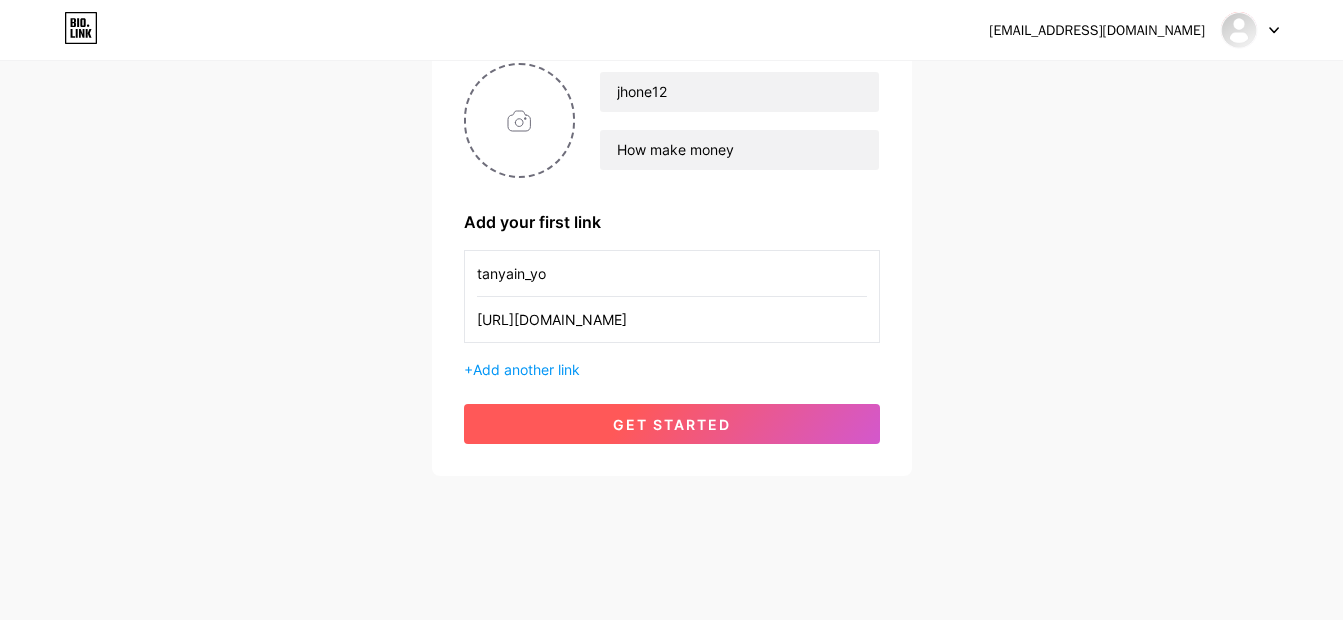 type on "tanyain_yo" 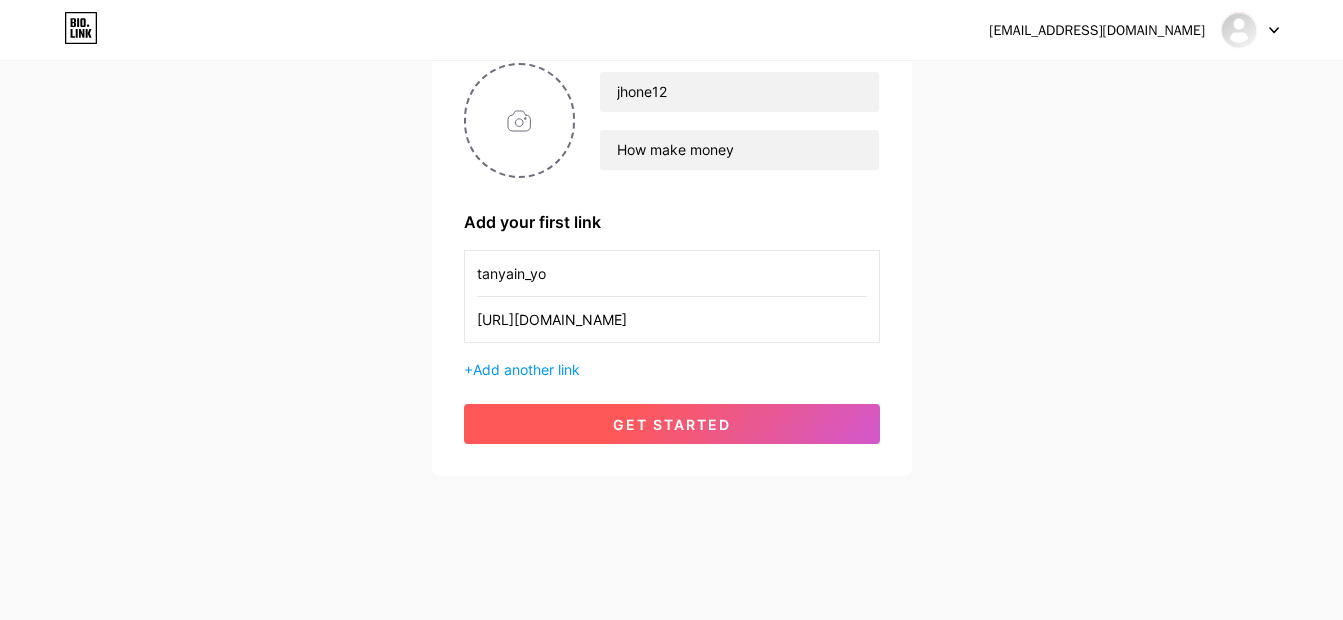 click on "get started" at bounding box center (672, 424) 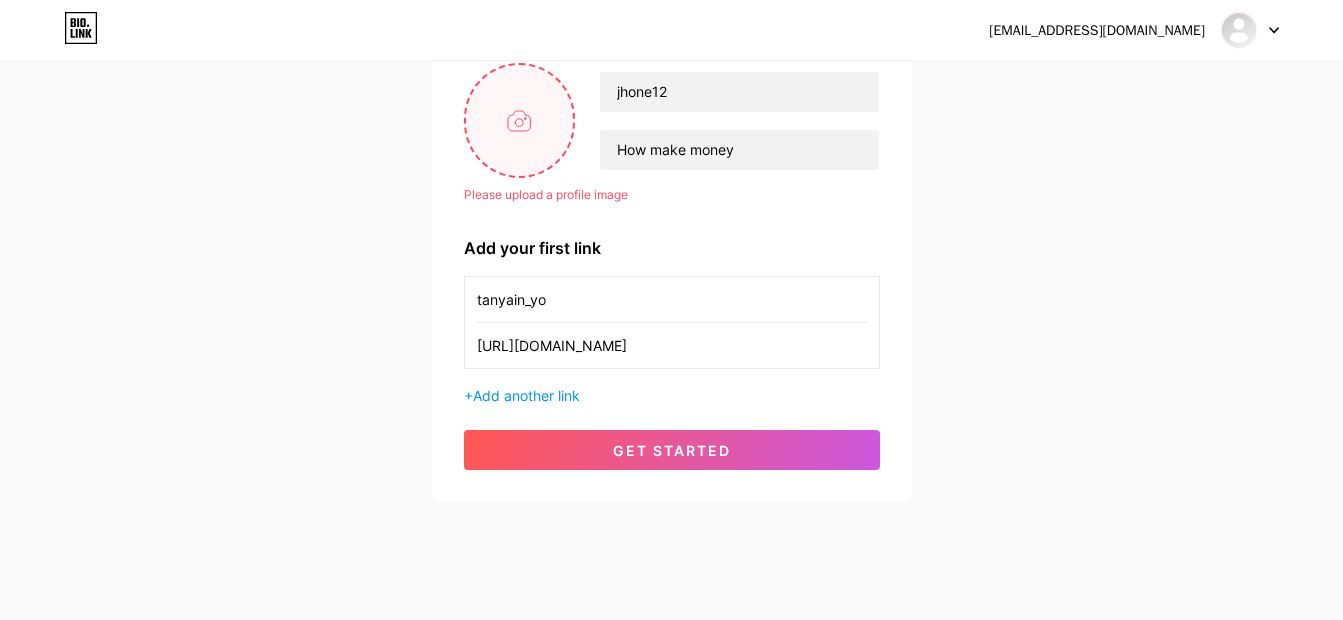 click at bounding box center (520, 120) 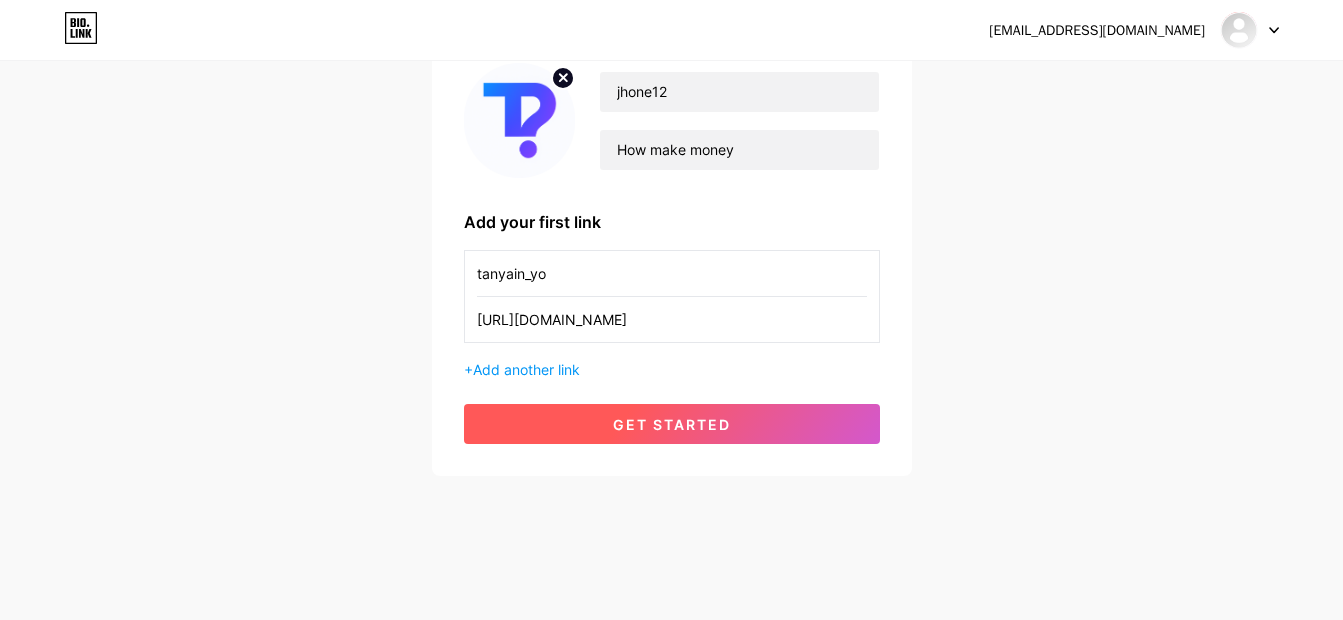 click on "get started" at bounding box center (672, 424) 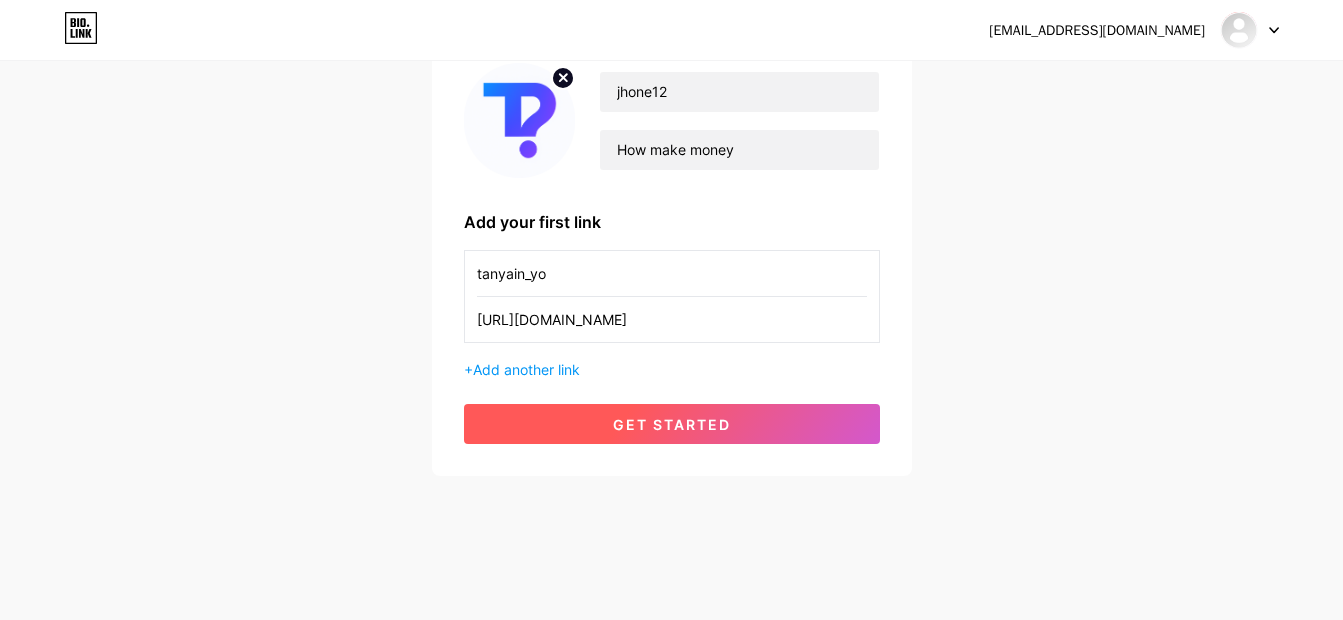 scroll, scrollTop: 0, scrollLeft: 0, axis: both 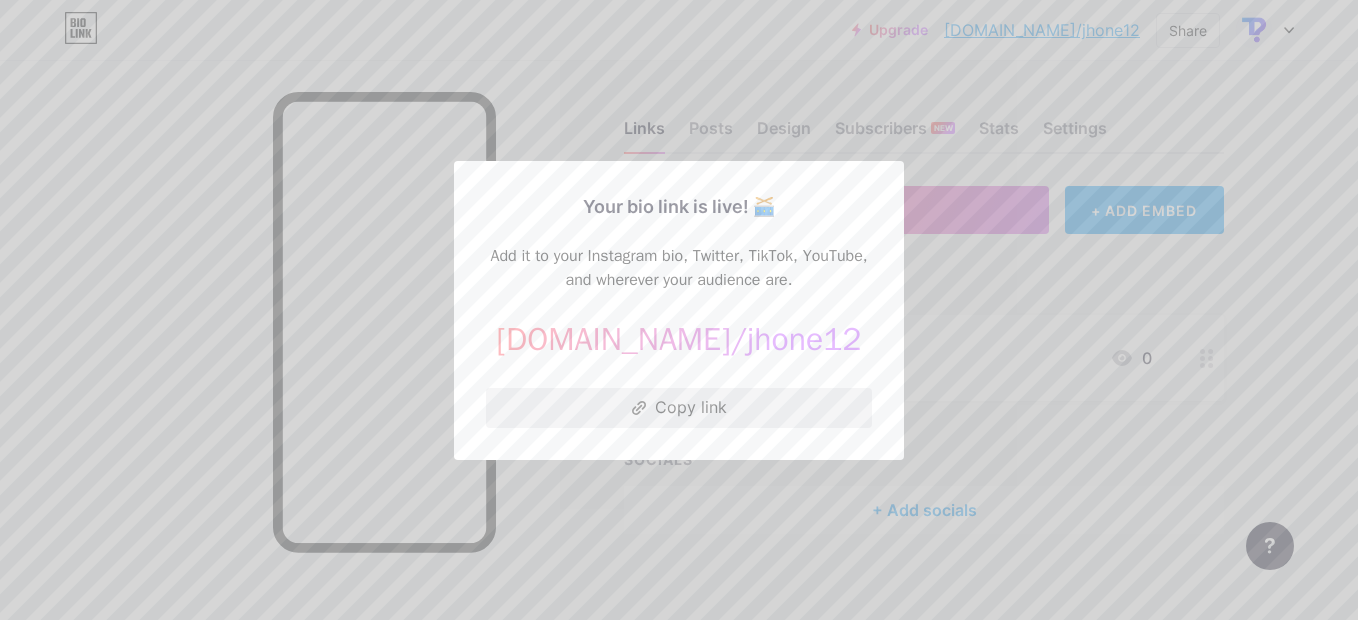 click on "Copy link" at bounding box center (679, 408) 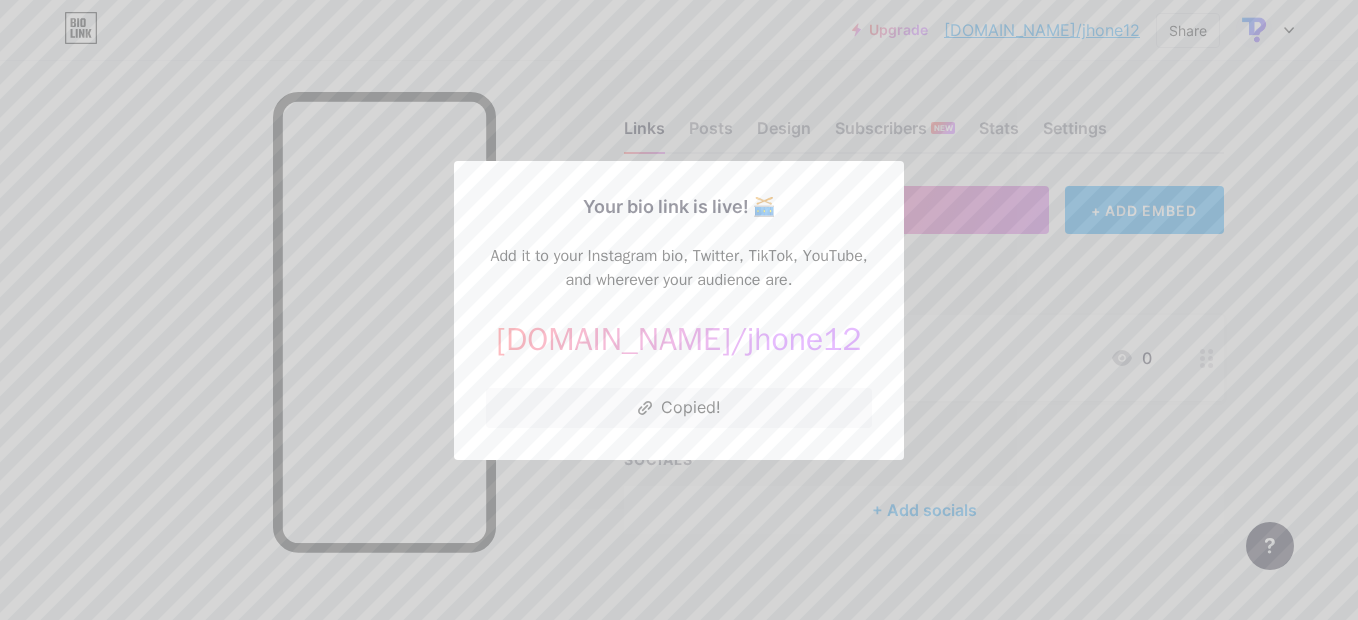click at bounding box center [679, 310] 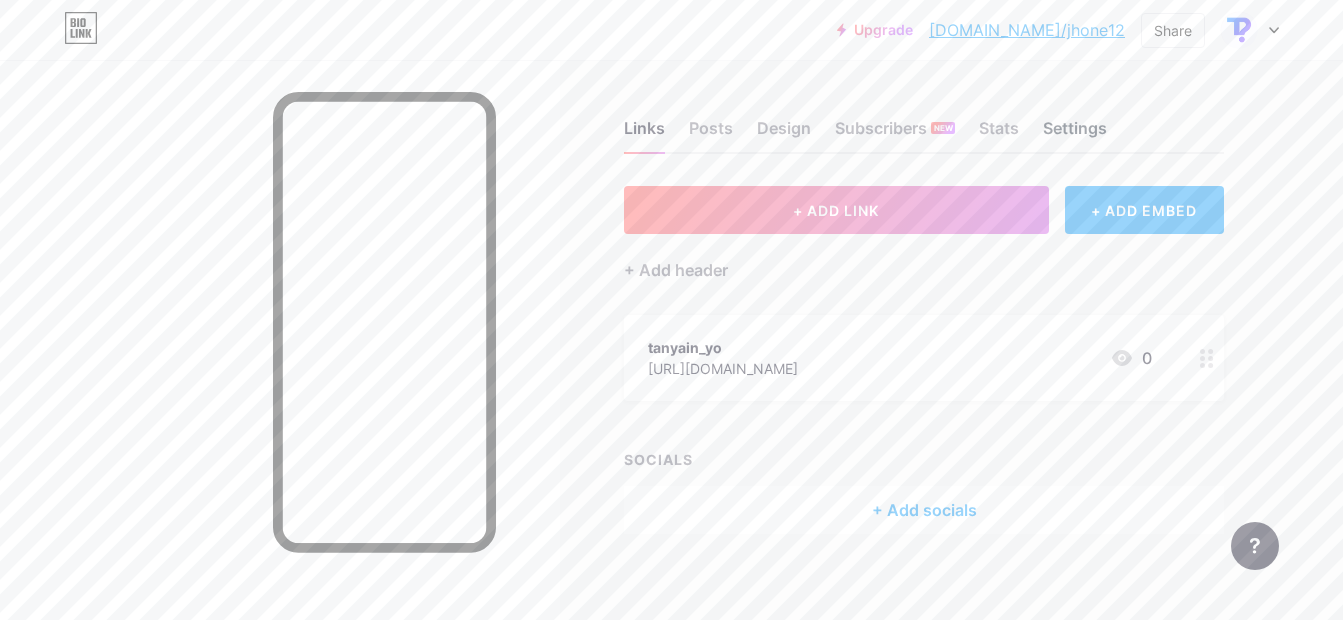click on "Settings" at bounding box center [1075, 134] 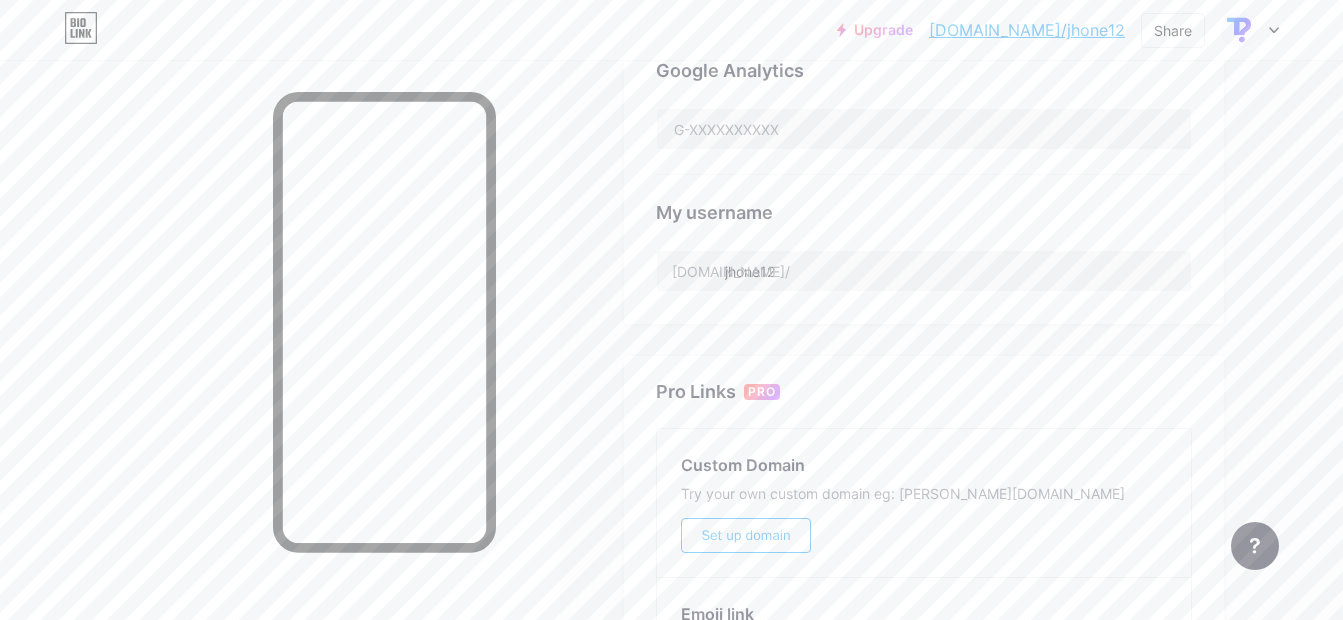 scroll, scrollTop: 628, scrollLeft: 0, axis: vertical 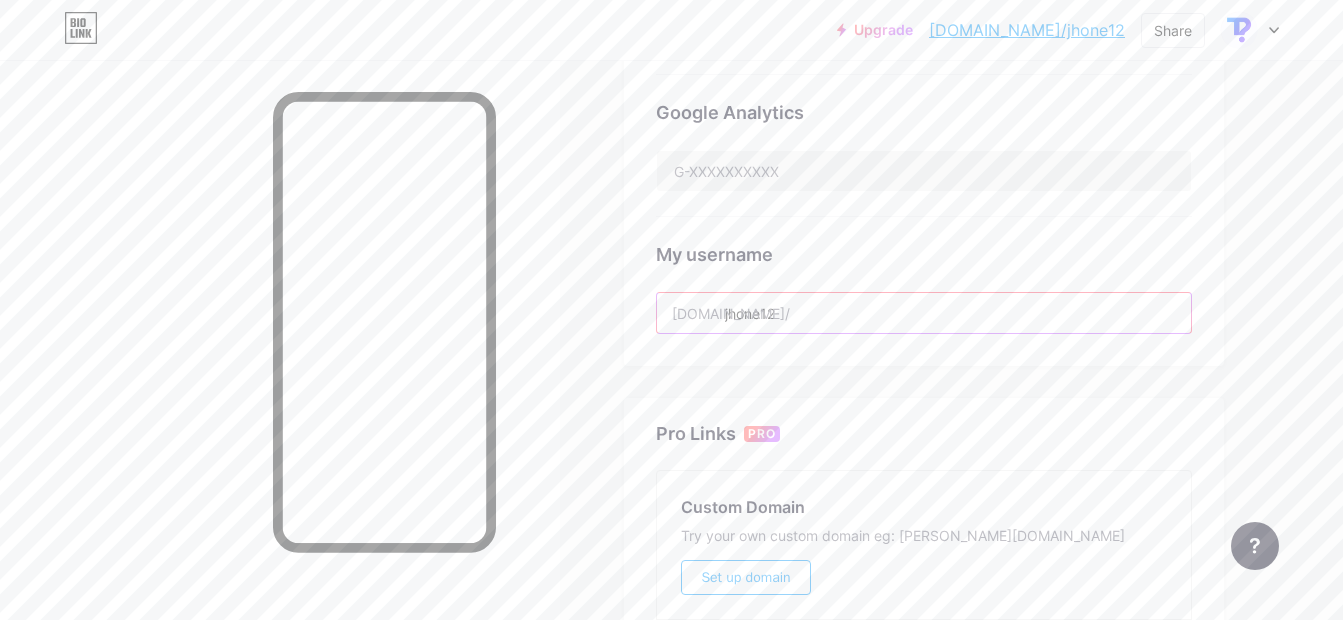 click on "jhone12" at bounding box center [924, 313] 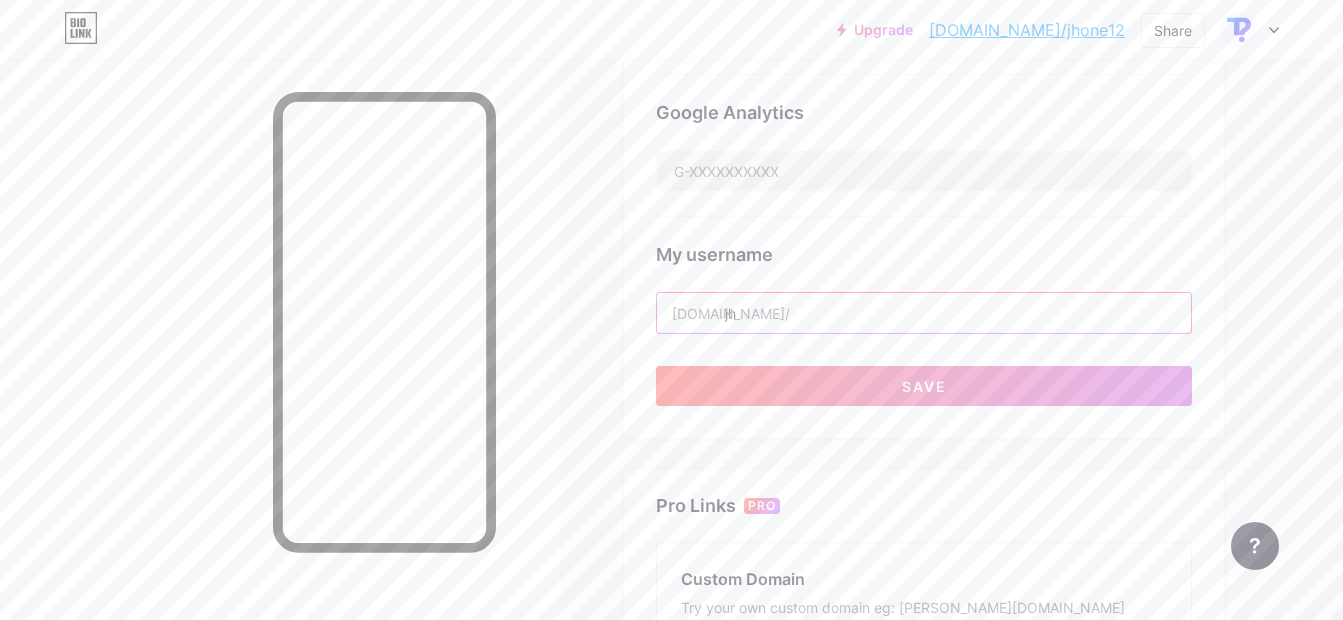 type on "j" 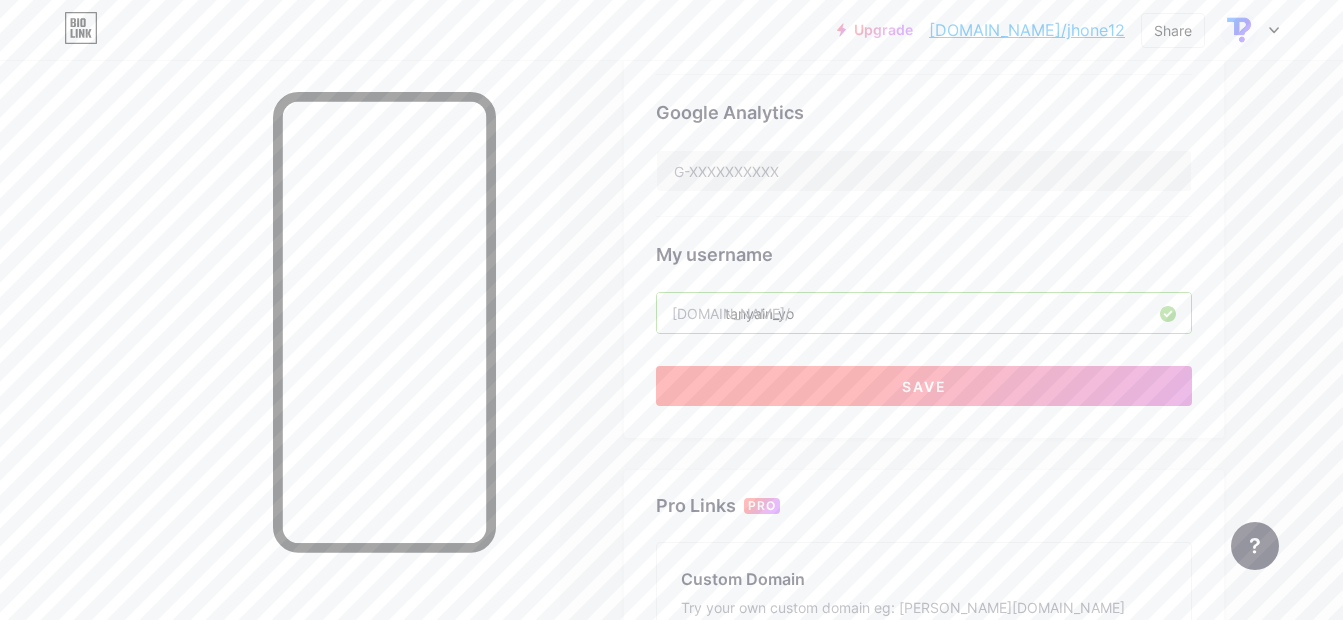 type on "tanyain_yo" 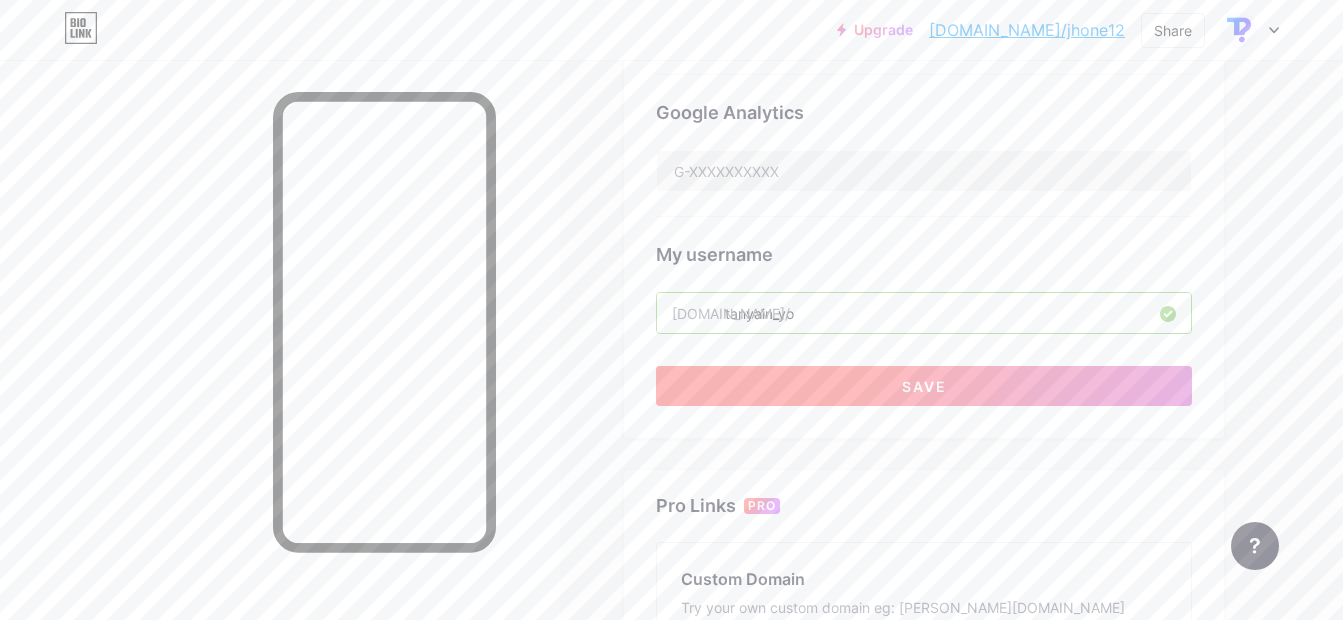 click on "Save" at bounding box center (924, 386) 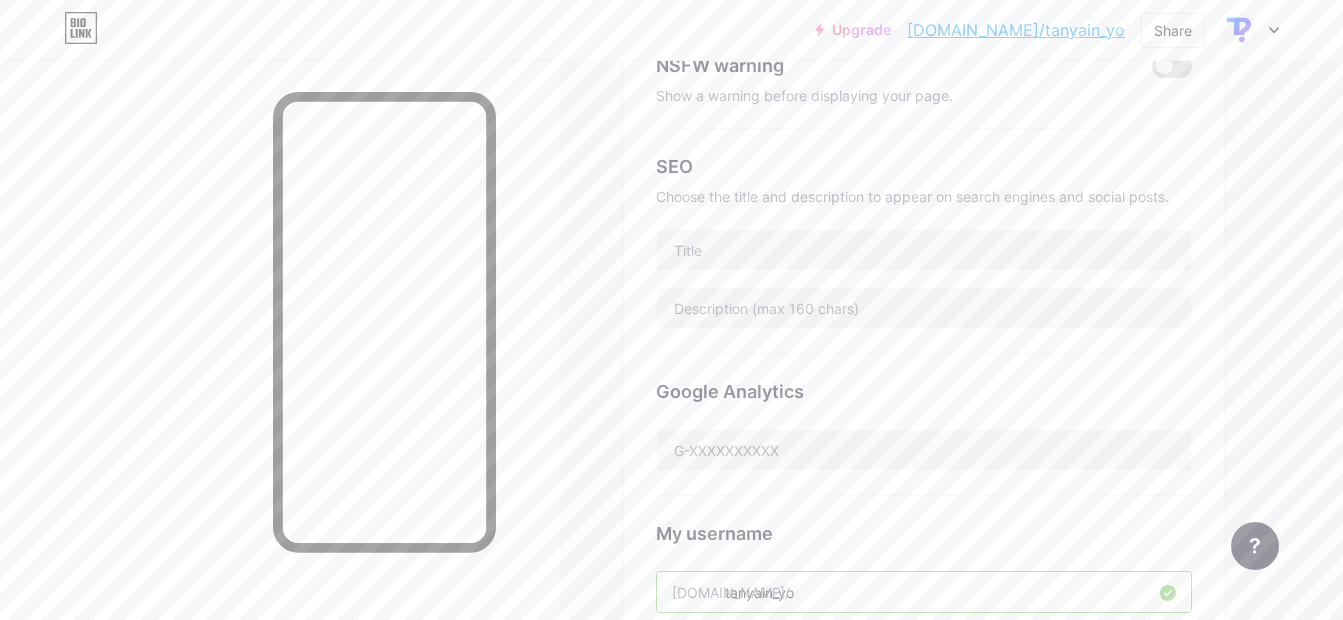 scroll, scrollTop: 0, scrollLeft: 0, axis: both 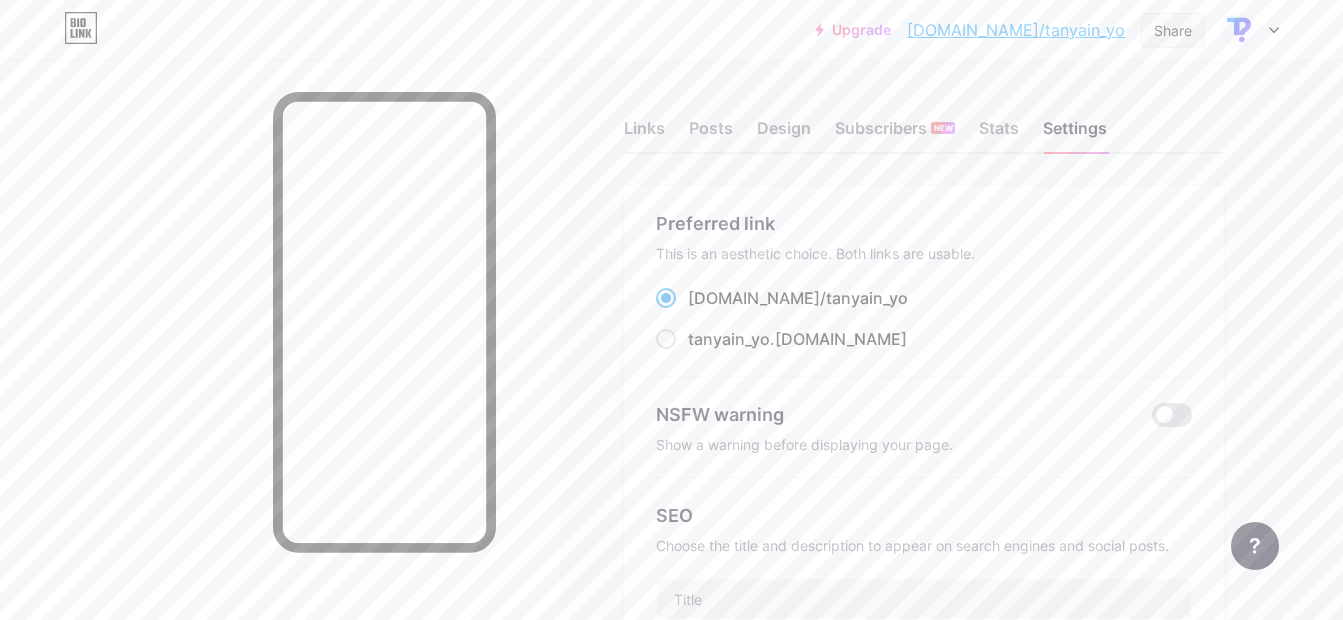click on "Share" at bounding box center [1173, 30] 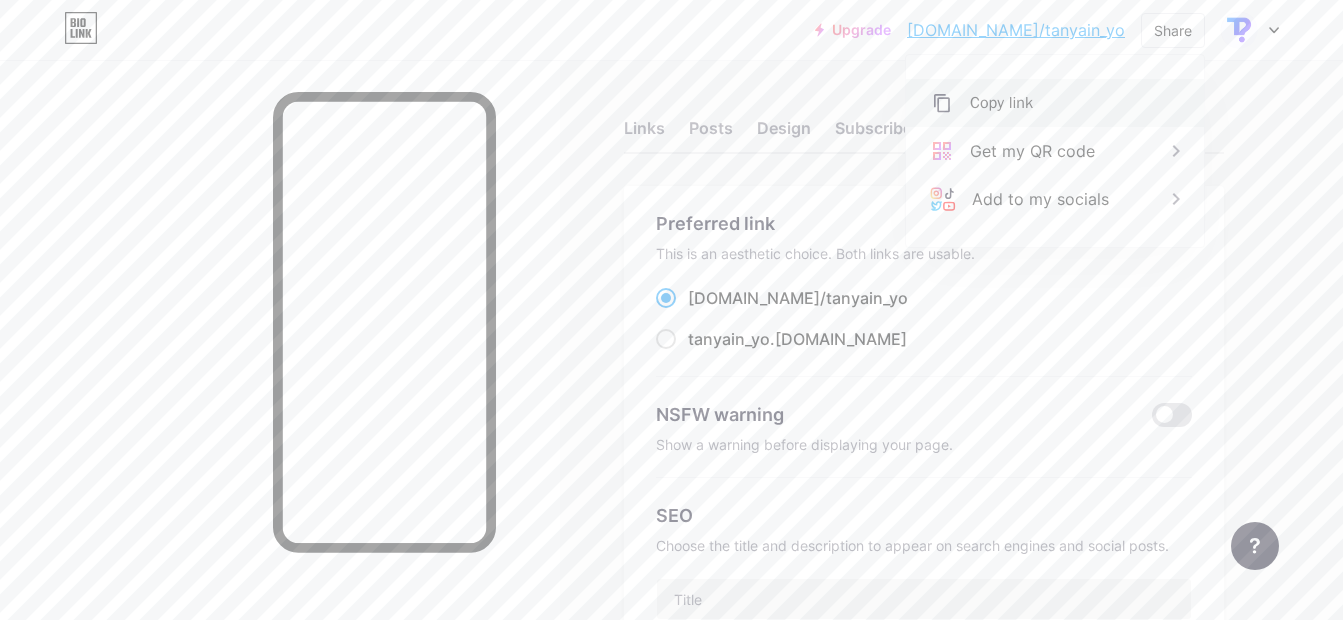 click on "Copy link" at bounding box center (1001, 103) 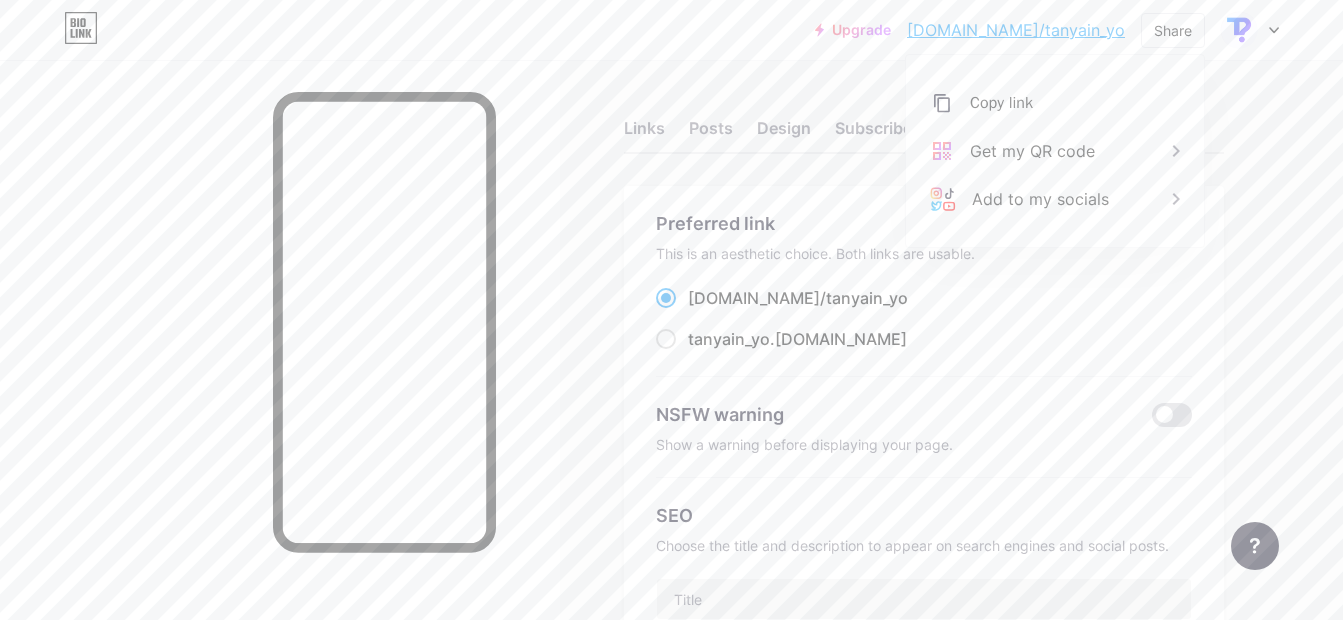 click on "Links
Posts
Design
Subscribers
NEW
Stats
Settings     Preferred link   This is an aesthetic choice. Both links are usable.
bio.link/ tanyain_yo       tanyain_yo .bio.link
NSFW warning       Show a warning before displaying your page.     SEO   Choose the title and description to appear on search engines and social posts.           Google Analytics       My username   bio.link/   tanyain_yo             Pro Links   PRO   Custom Domain   Try your own custom domain eg: jaseem.com   Set
up domain             Emoji link   Add emojis to your link eg: bio.link/😄😭🥵   Create
Go to  Help Center  to learn more or to contact support.   Changes saved           Feature requests             Help center         Contact support" at bounding box center [654, 813] 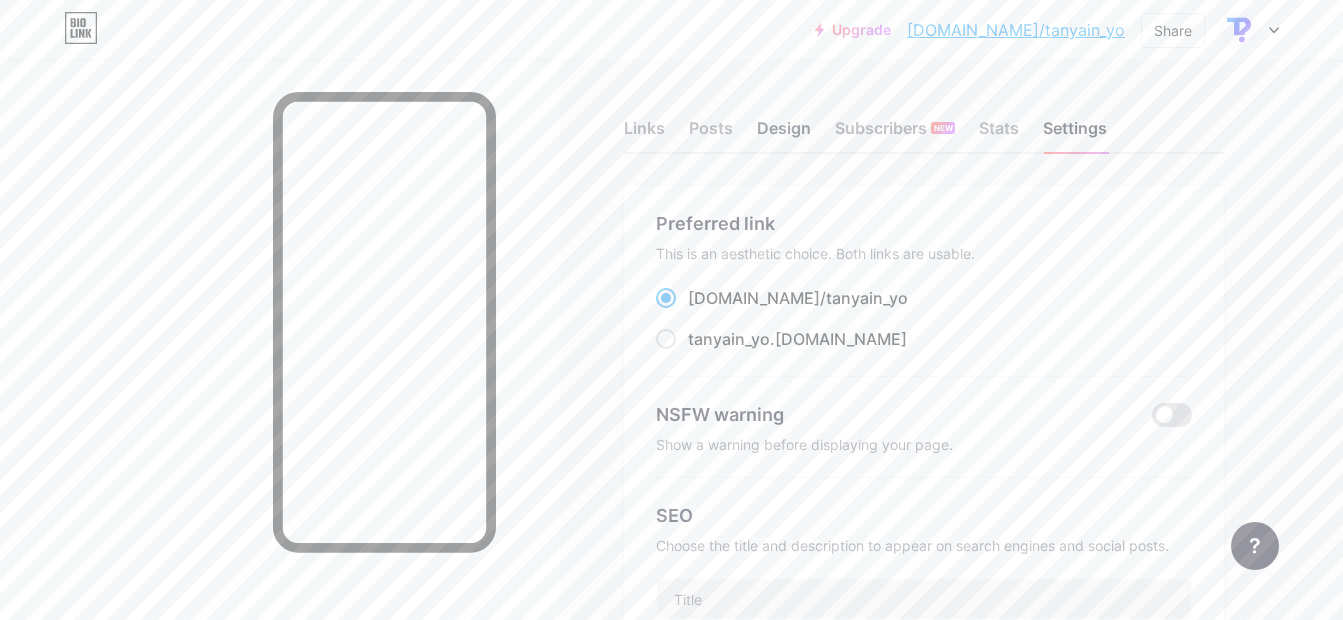 click on "Design" at bounding box center (784, 134) 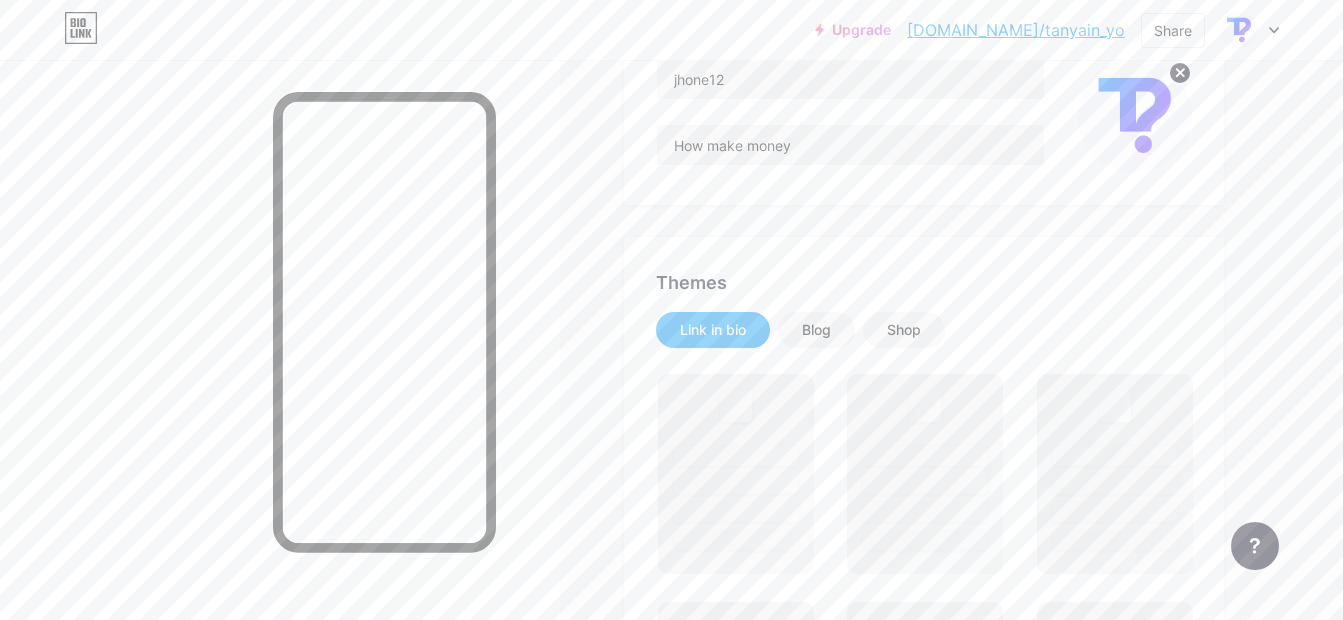 scroll, scrollTop: 99, scrollLeft: 0, axis: vertical 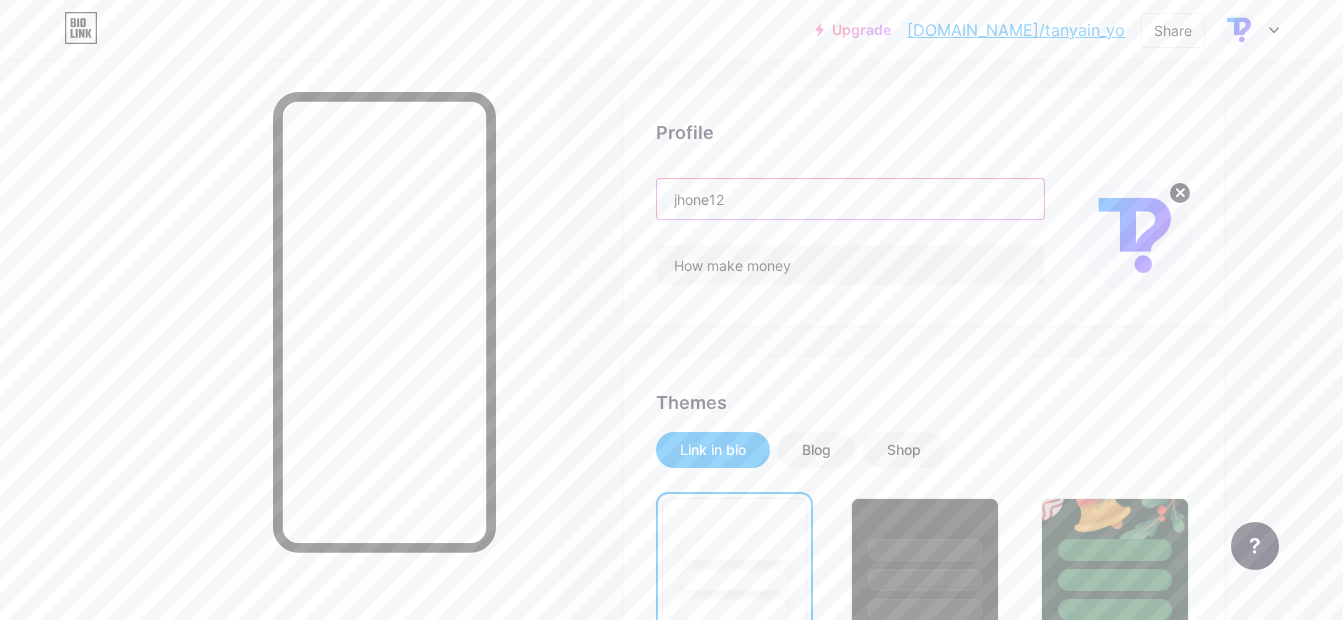 click on "jhone12" at bounding box center (850, 199) 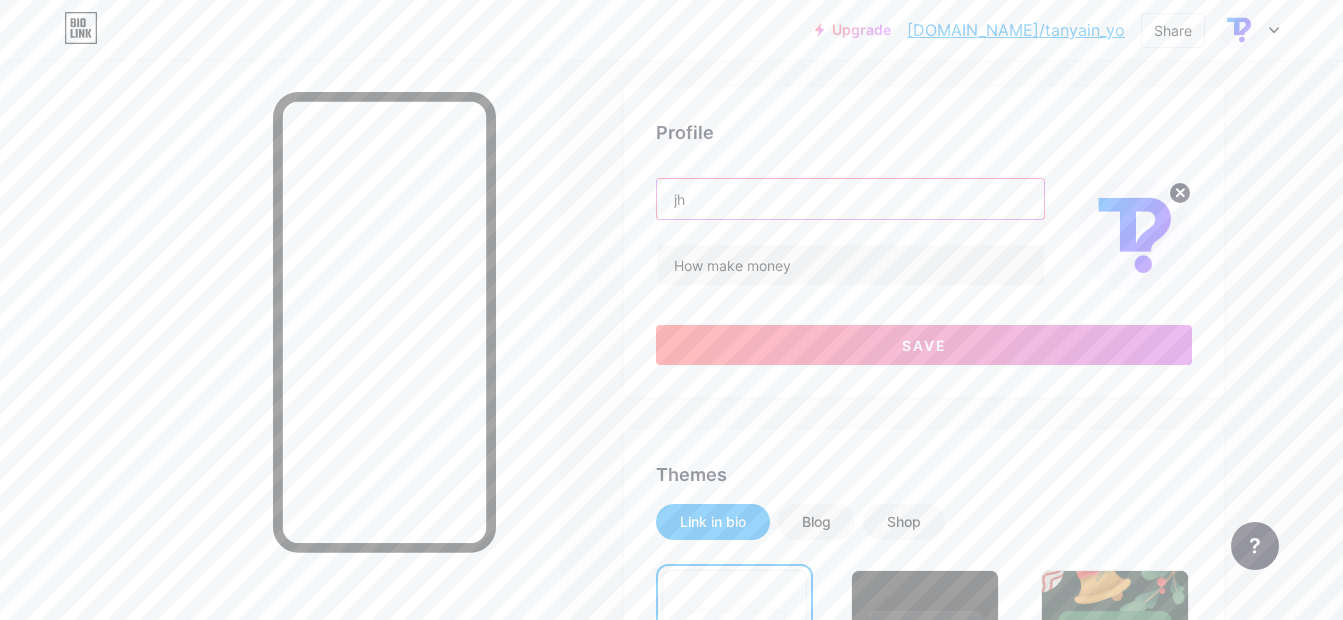 type on "j" 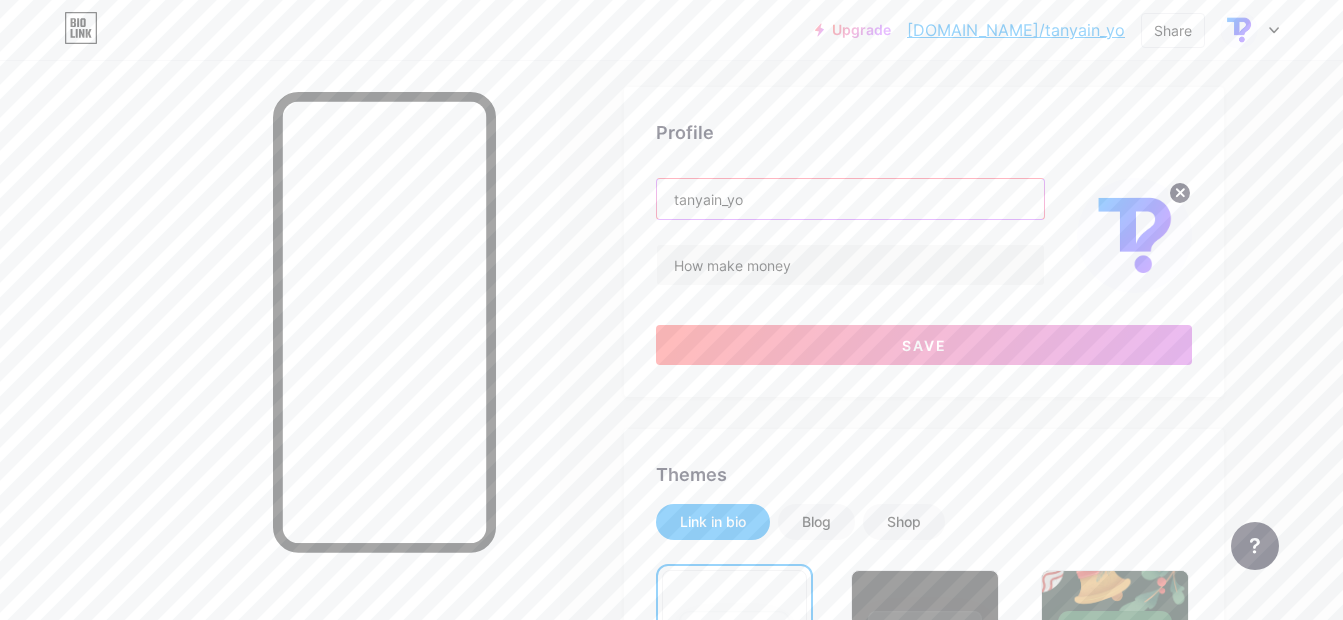 scroll, scrollTop: 298, scrollLeft: 0, axis: vertical 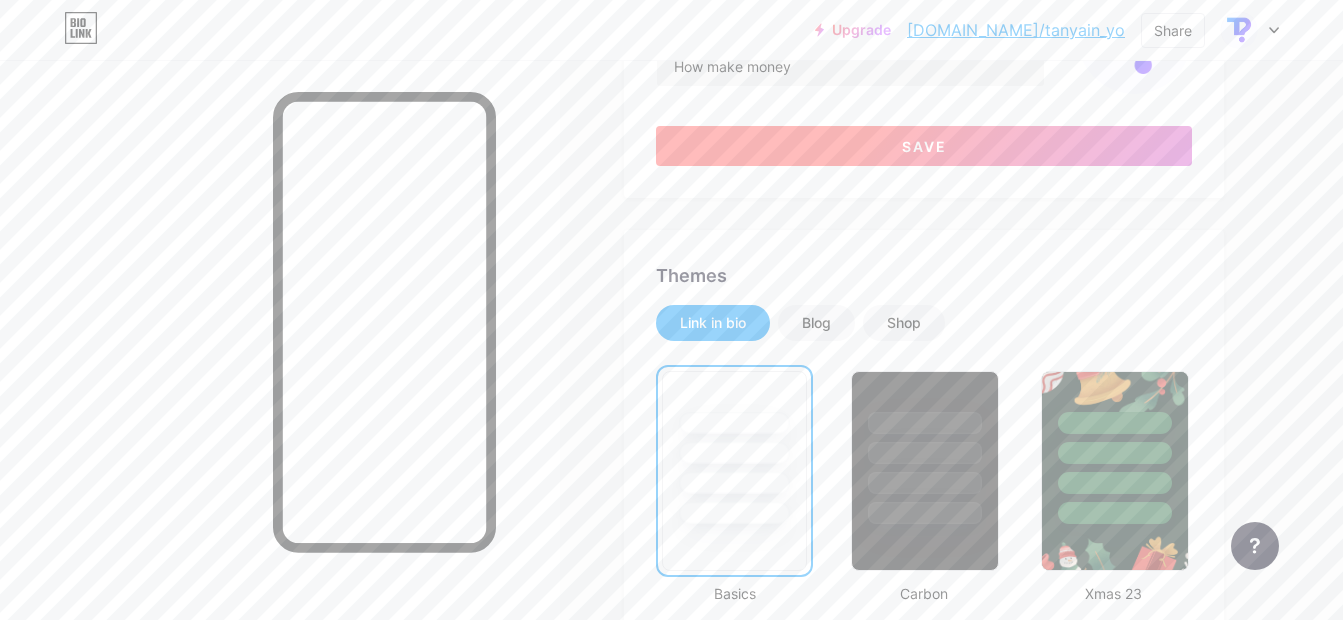 type on "tanyain_yo" 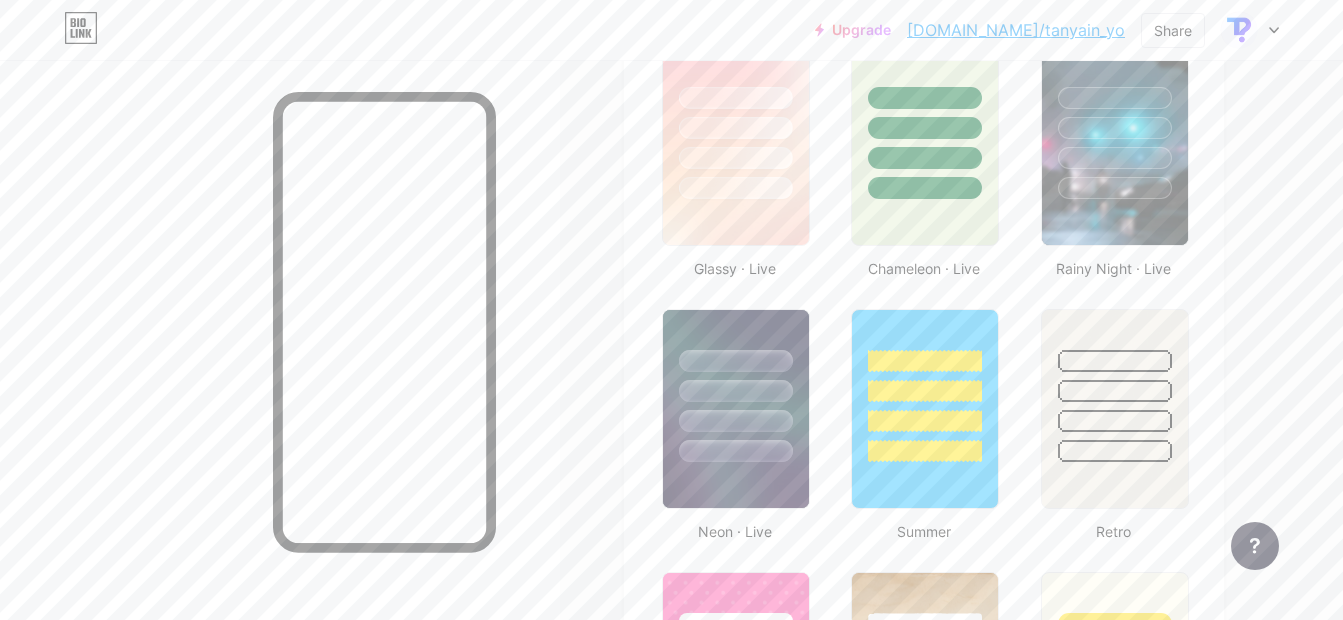 scroll, scrollTop: 1076, scrollLeft: 0, axis: vertical 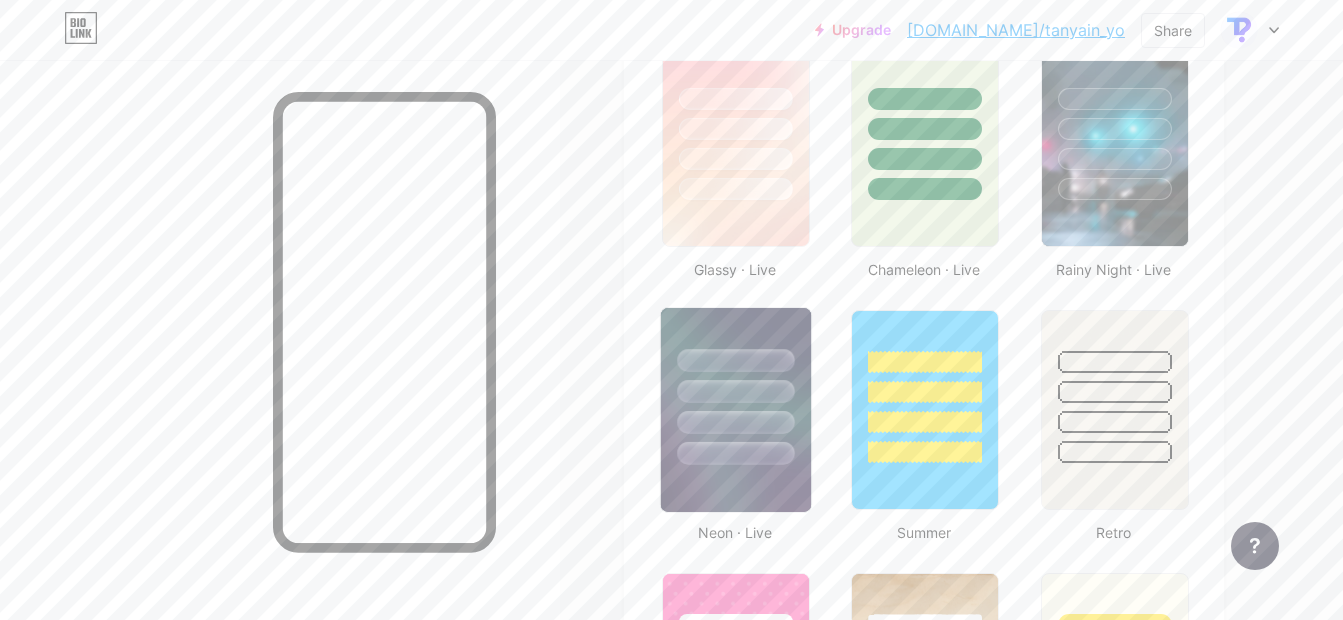 click at bounding box center [735, 422] 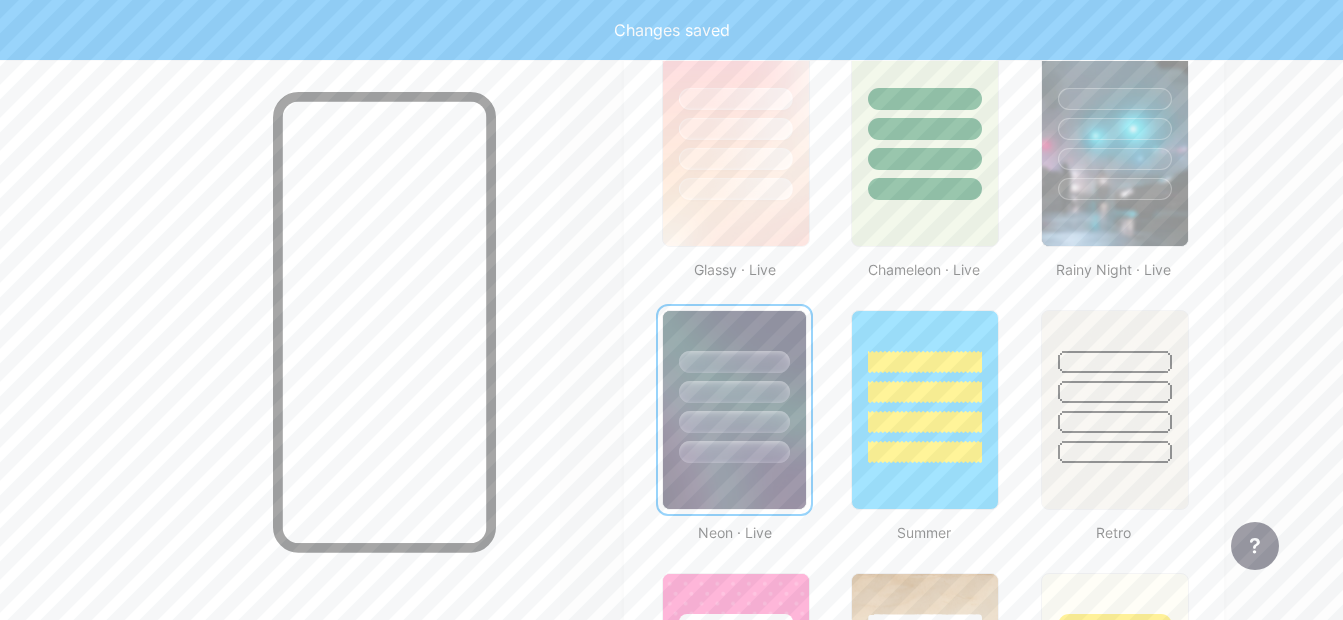 click at bounding box center (734, 422) 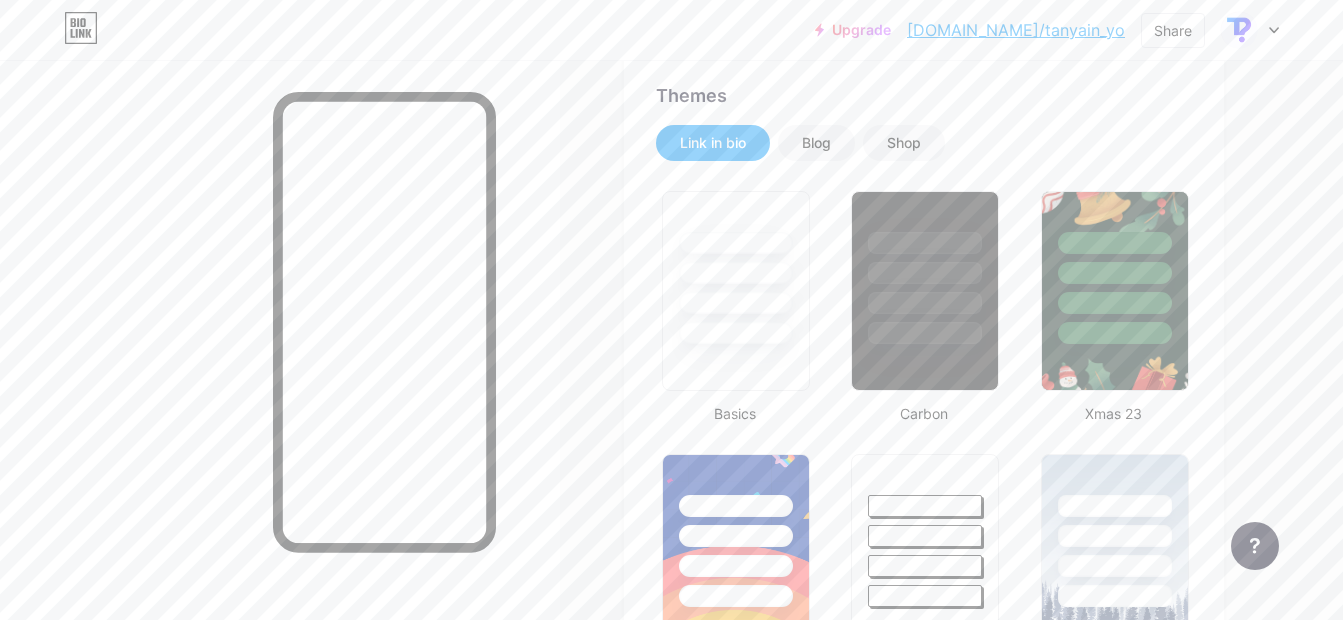 scroll, scrollTop: 405, scrollLeft: 0, axis: vertical 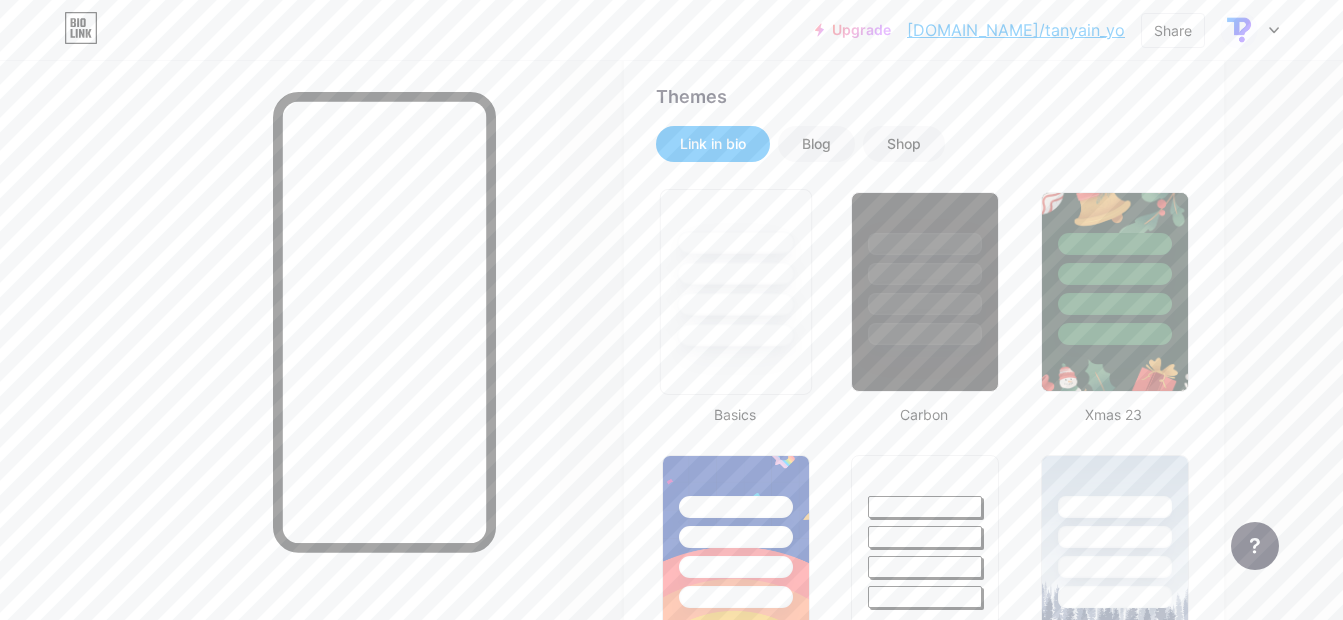 click at bounding box center [735, 304] 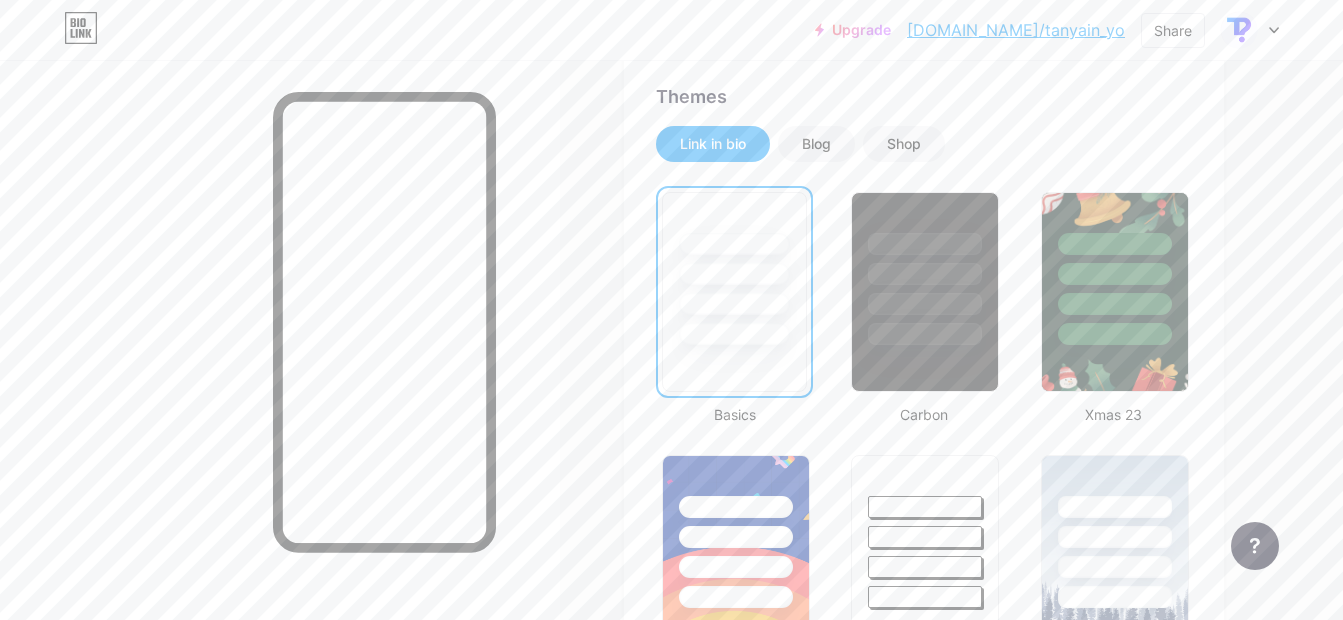 click at bounding box center [734, 304] 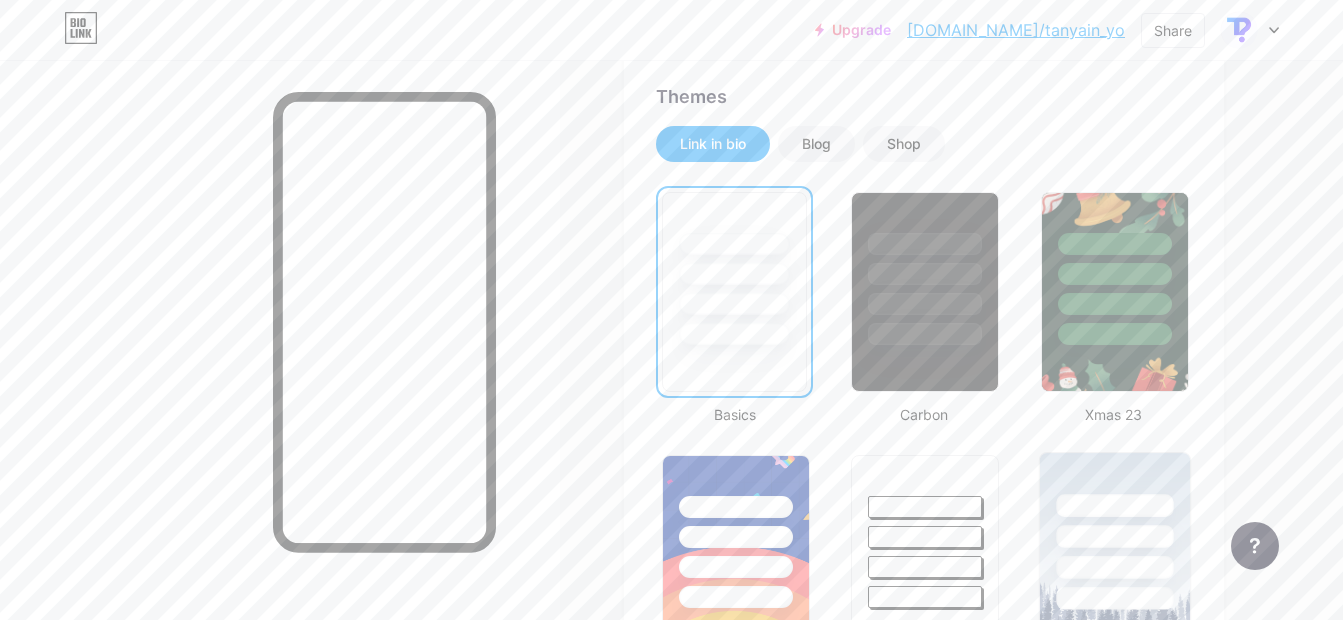 scroll, scrollTop: 827, scrollLeft: 0, axis: vertical 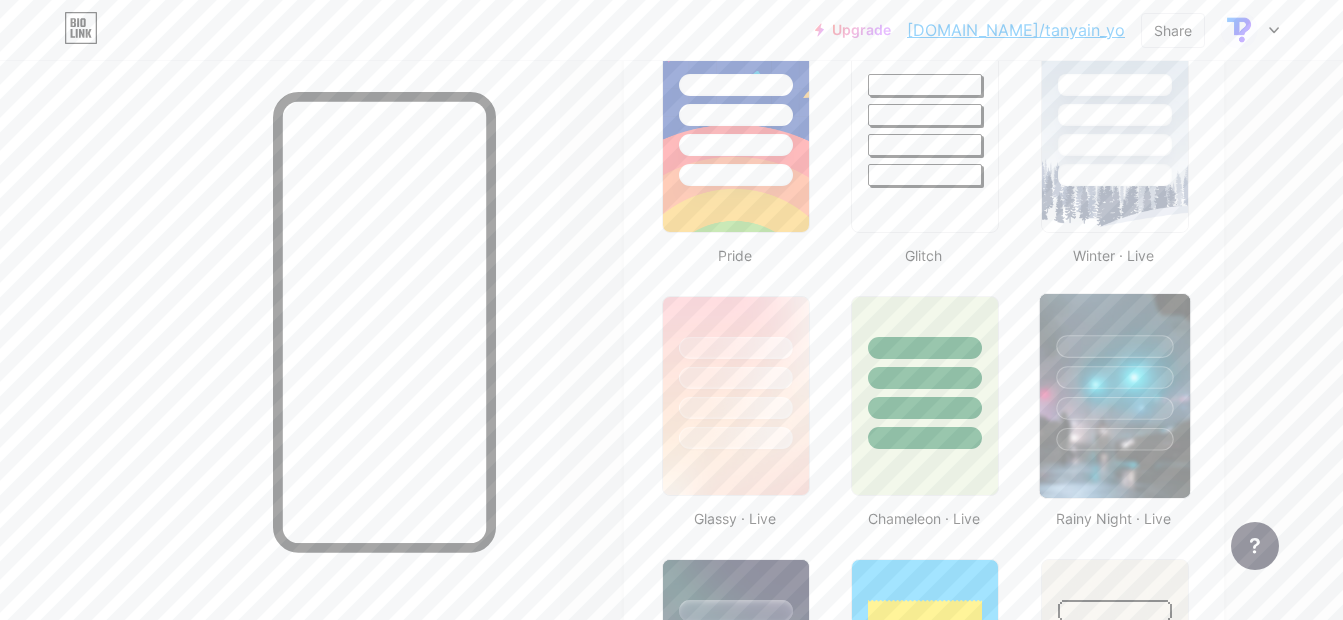 click at bounding box center [1114, 439] 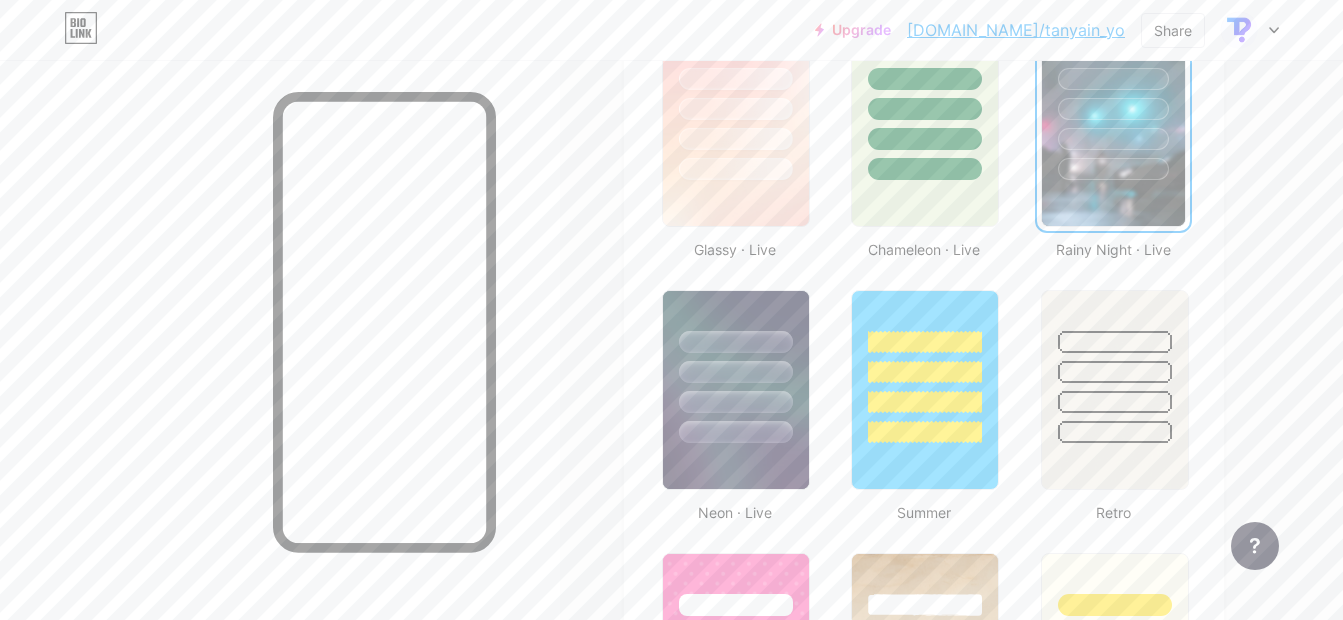 scroll, scrollTop: 1085, scrollLeft: 0, axis: vertical 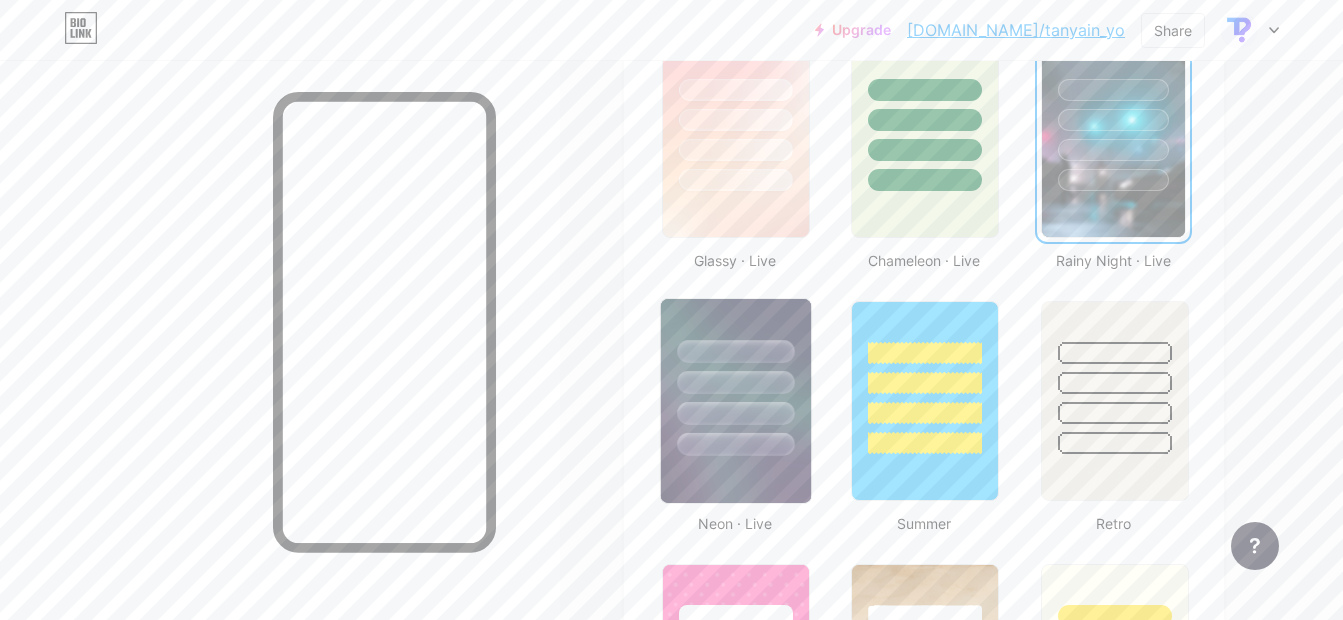 click at bounding box center (735, 413) 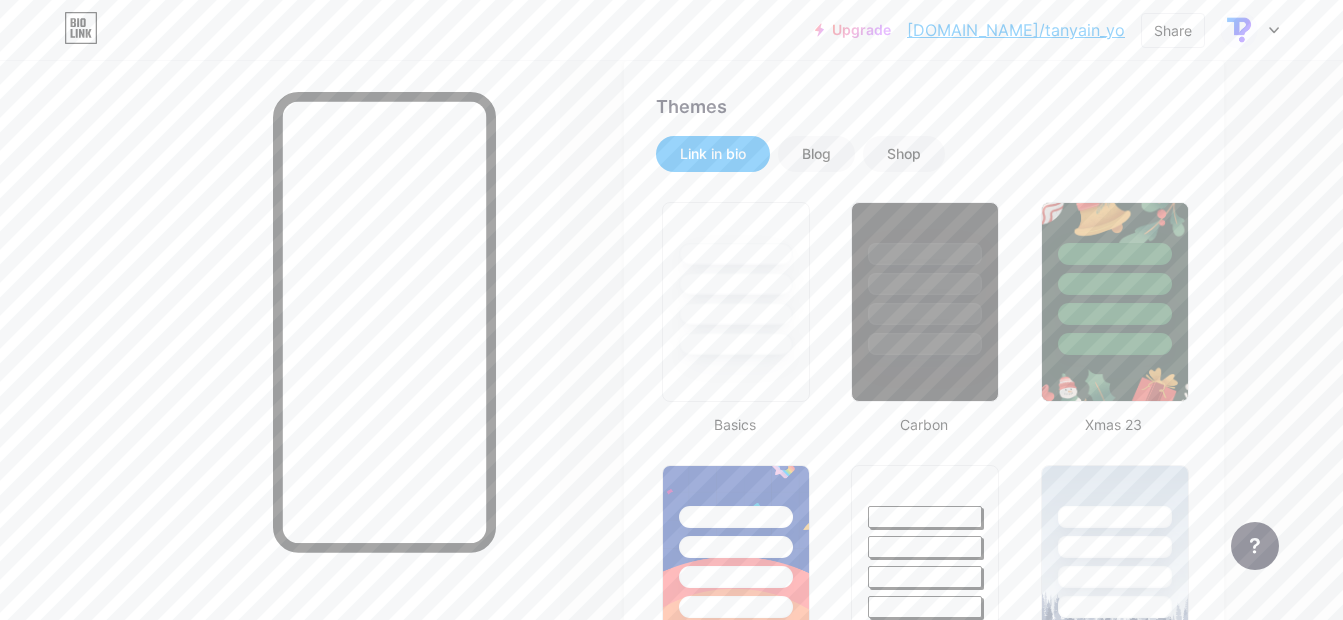 scroll, scrollTop: 393, scrollLeft: 0, axis: vertical 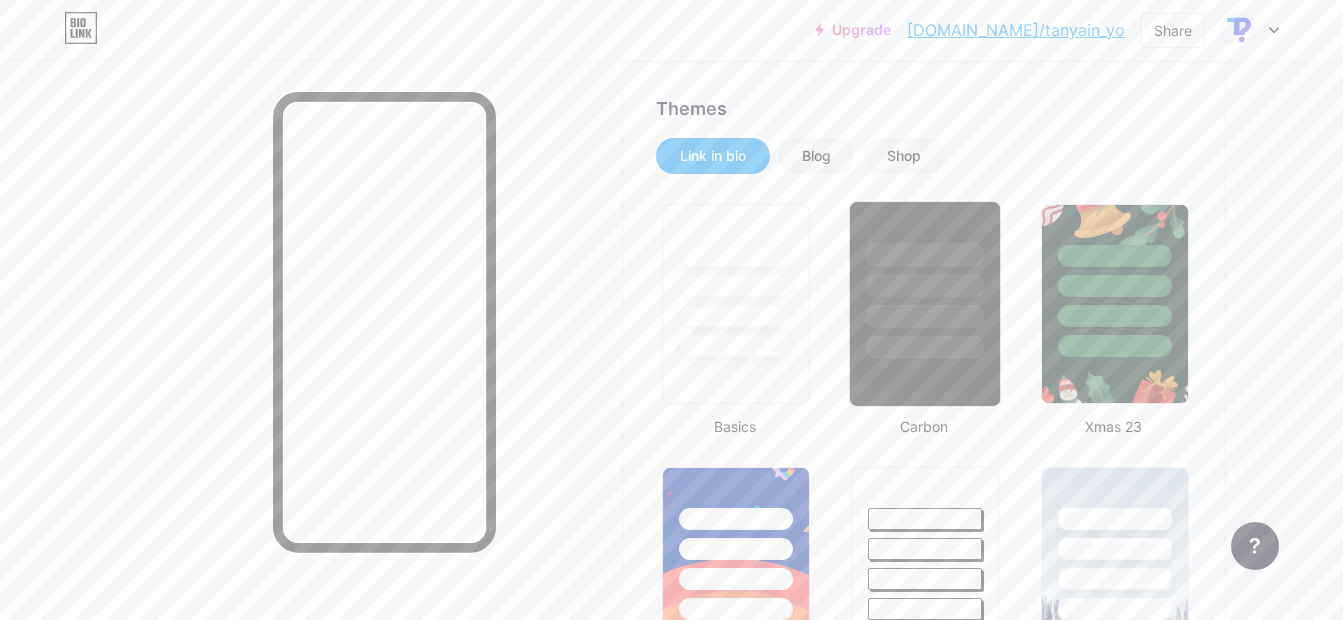 click at bounding box center [925, 285] 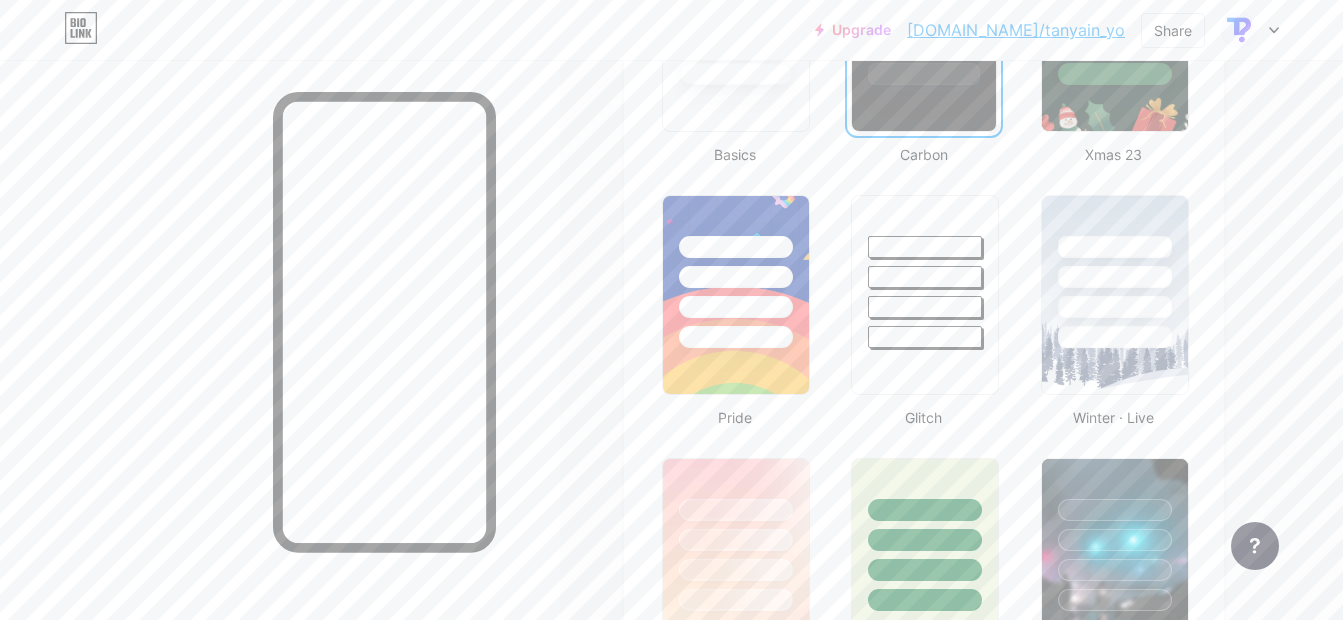 scroll, scrollTop: 663, scrollLeft: 0, axis: vertical 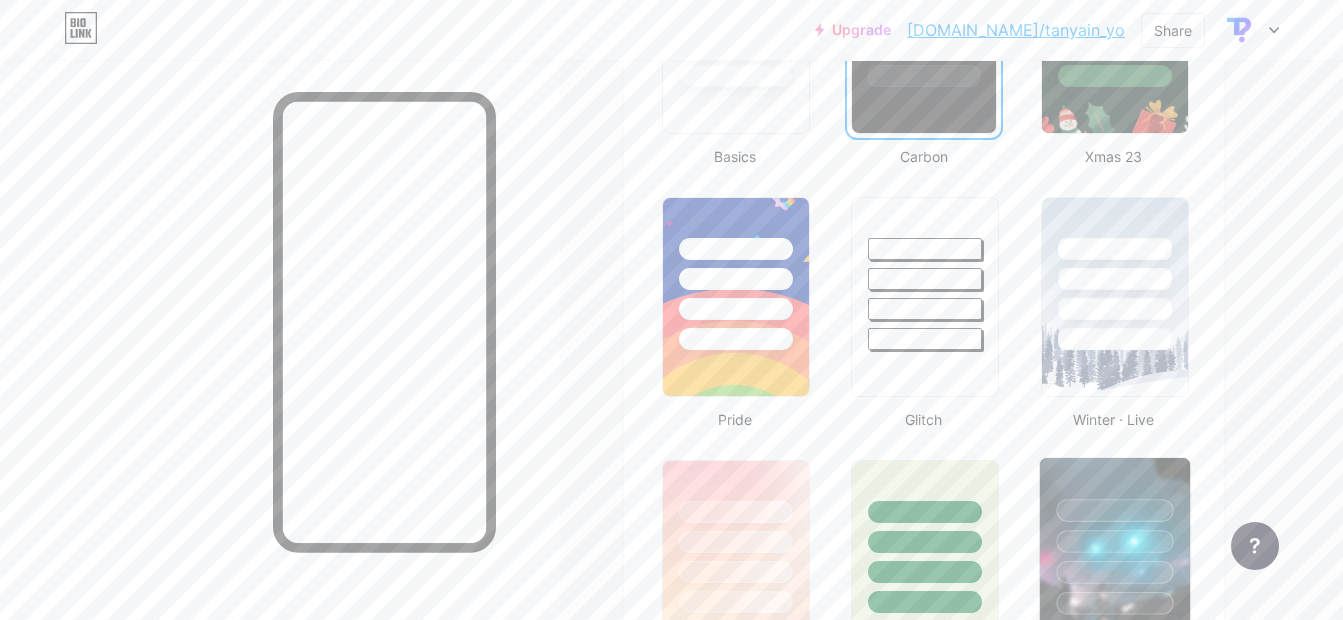 click at bounding box center (1114, 510) 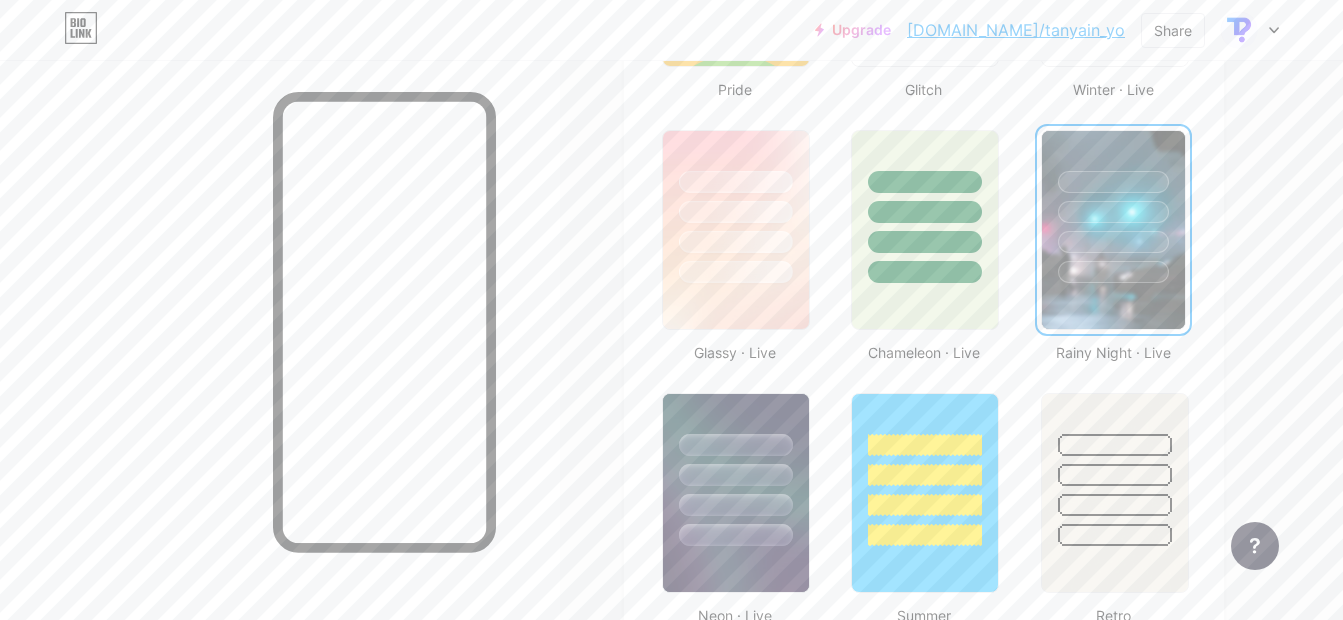 scroll, scrollTop: 994, scrollLeft: 0, axis: vertical 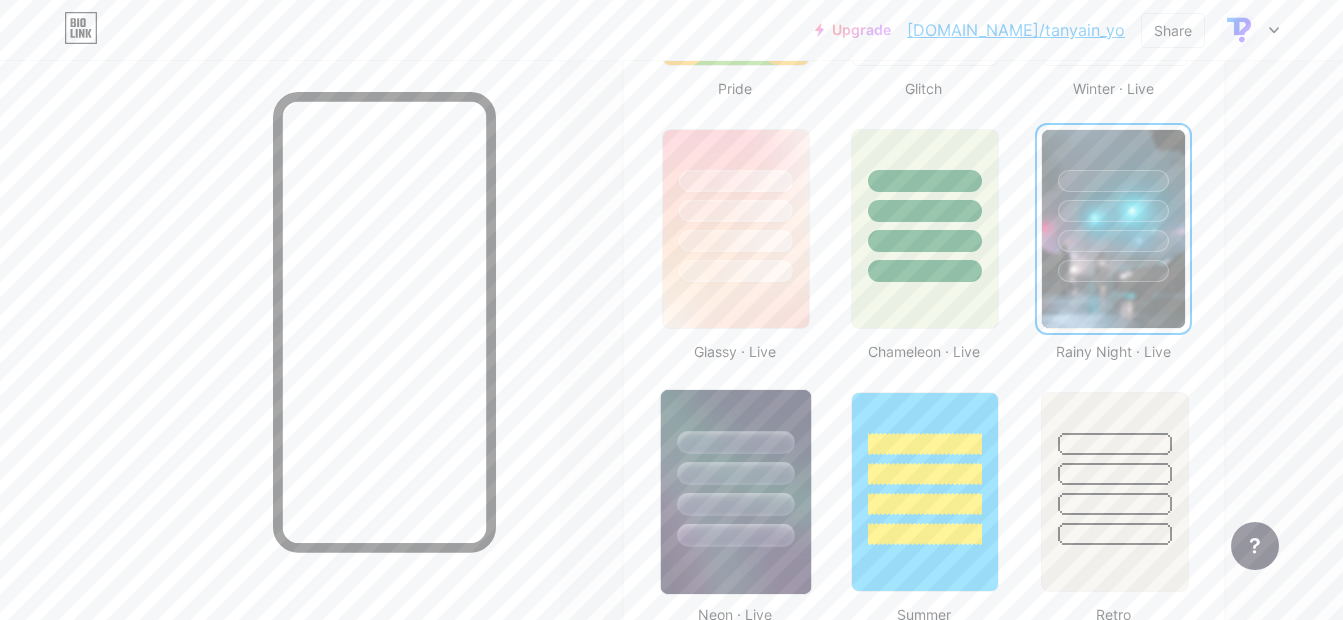 click at bounding box center (735, 504) 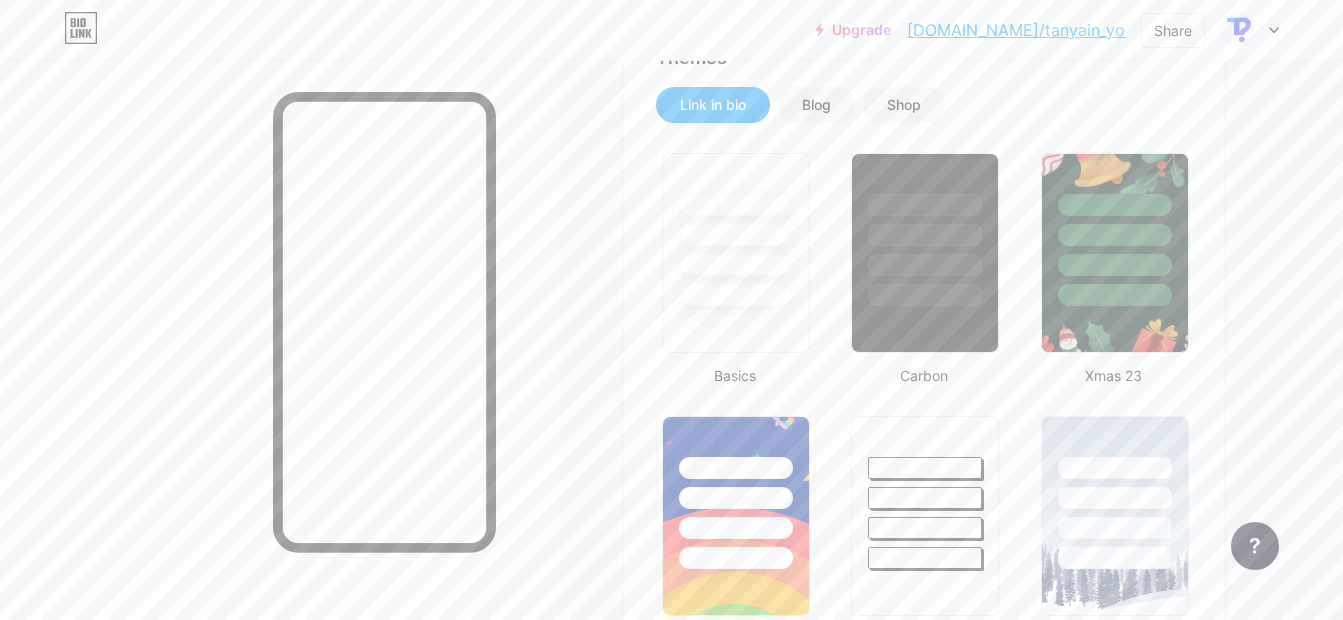 scroll, scrollTop: 443, scrollLeft: 0, axis: vertical 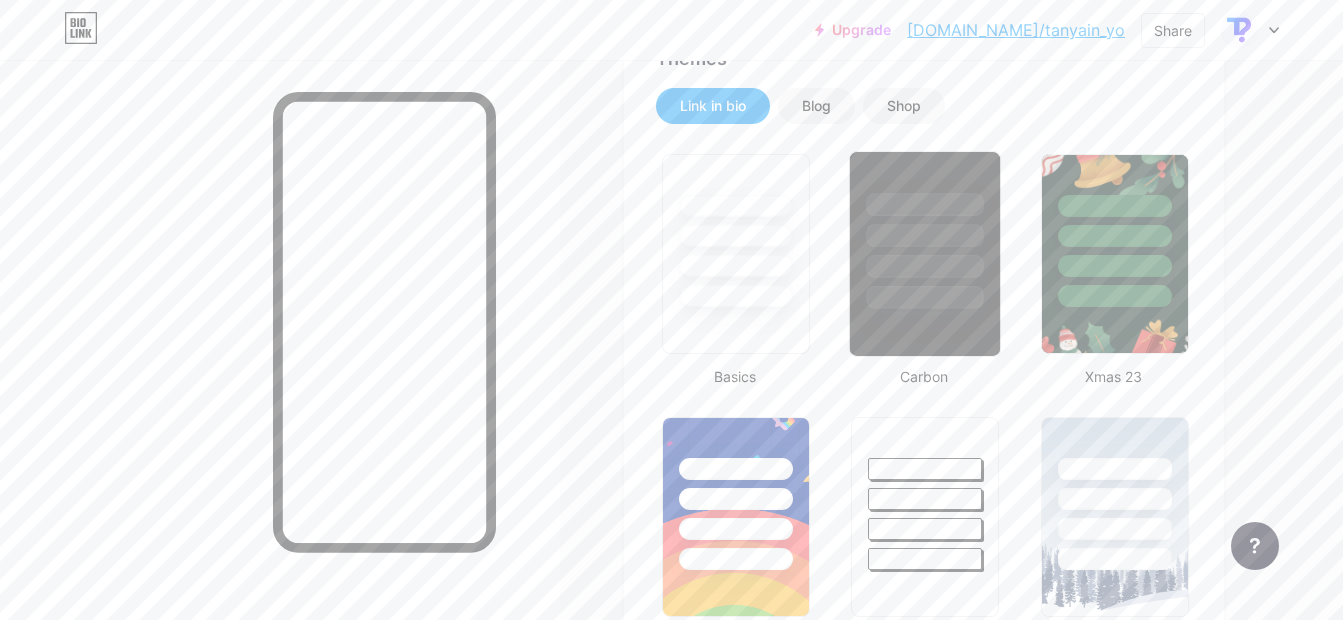 click at bounding box center [925, 266] 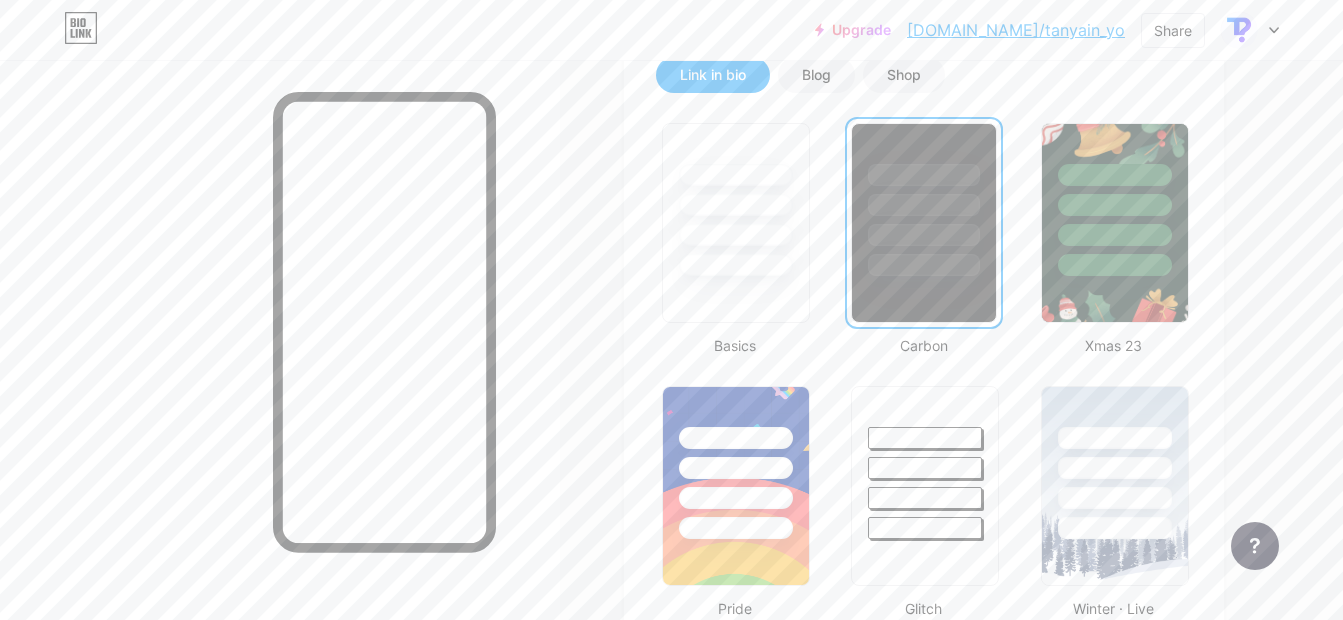 scroll, scrollTop: 464, scrollLeft: 0, axis: vertical 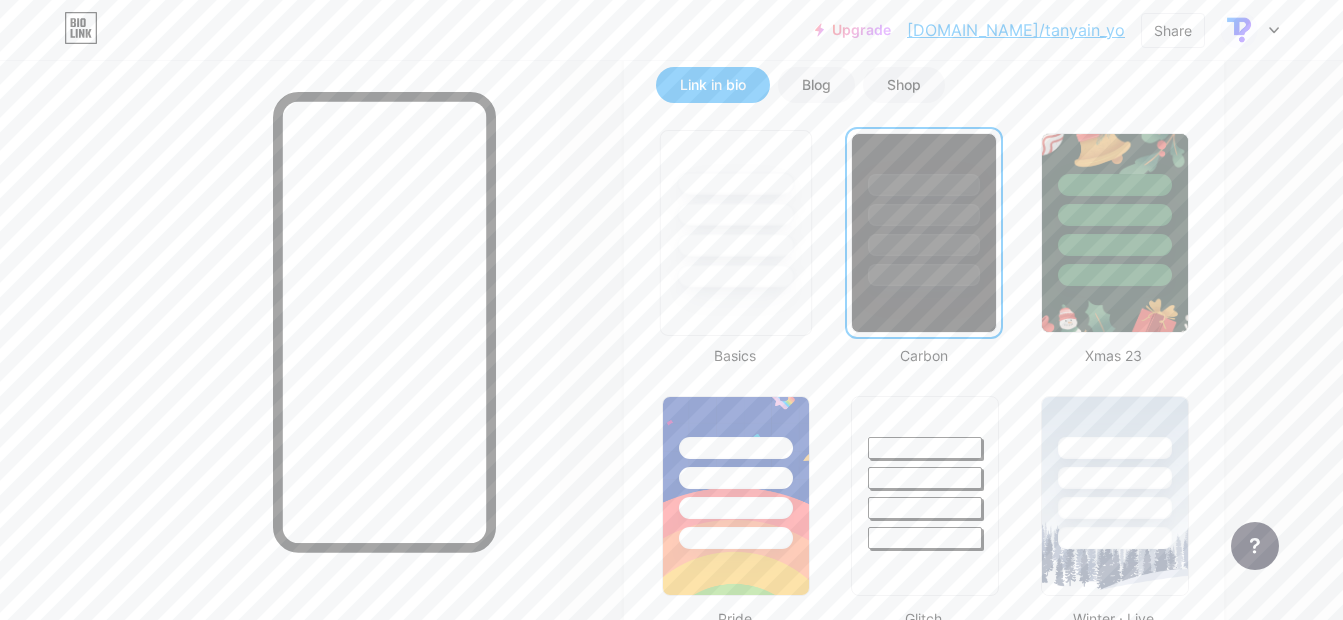 click at bounding box center (735, 245) 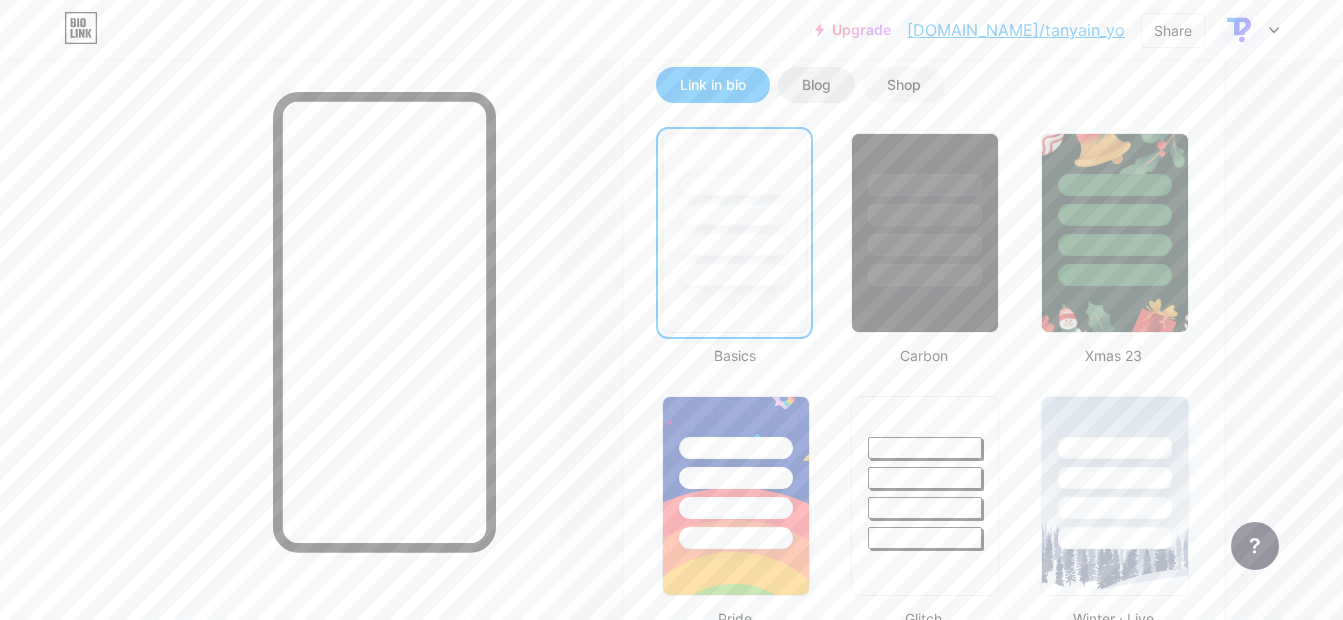 click on "Blog" at bounding box center (816, 85) 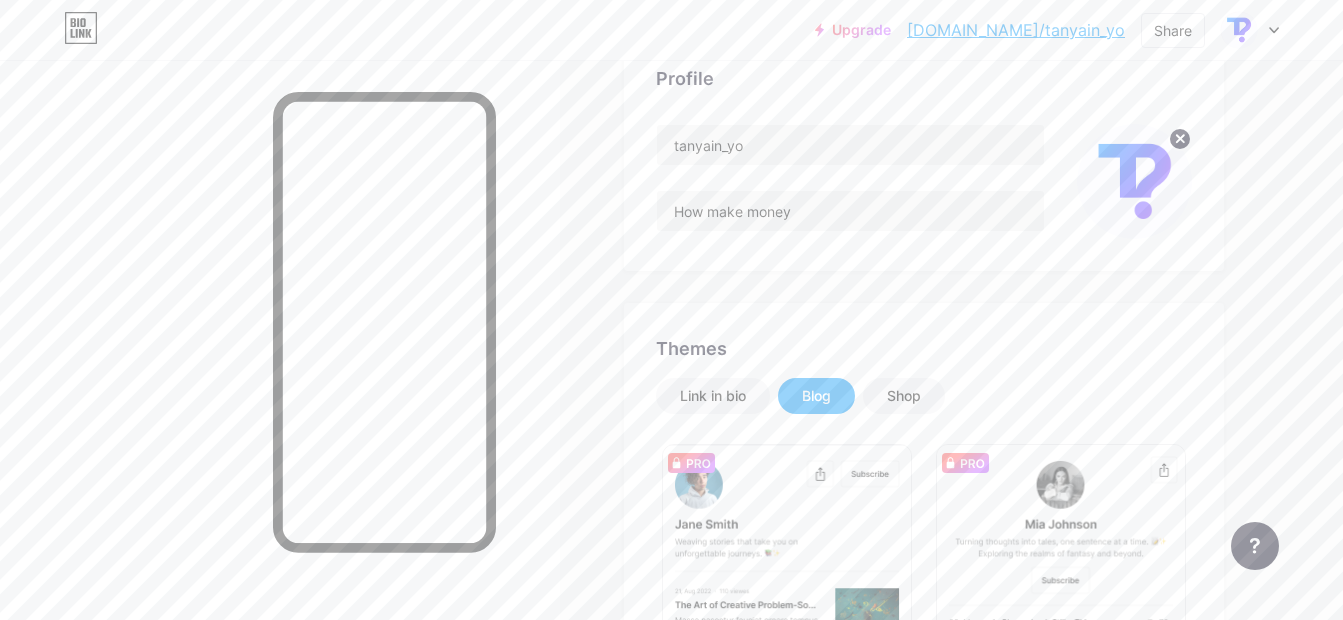 scroll, scrollTop: 0, scrollLeft: 0, axis: both 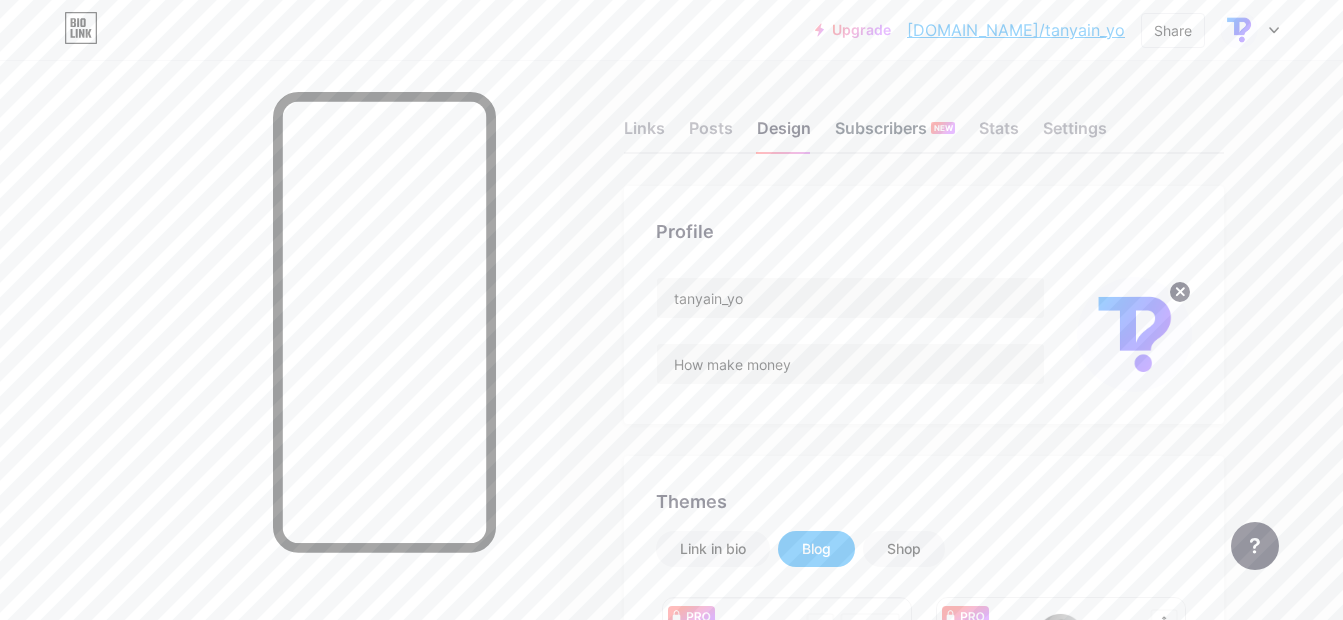 click on "Subscribers
NEW" at bounding box center (895, 134) 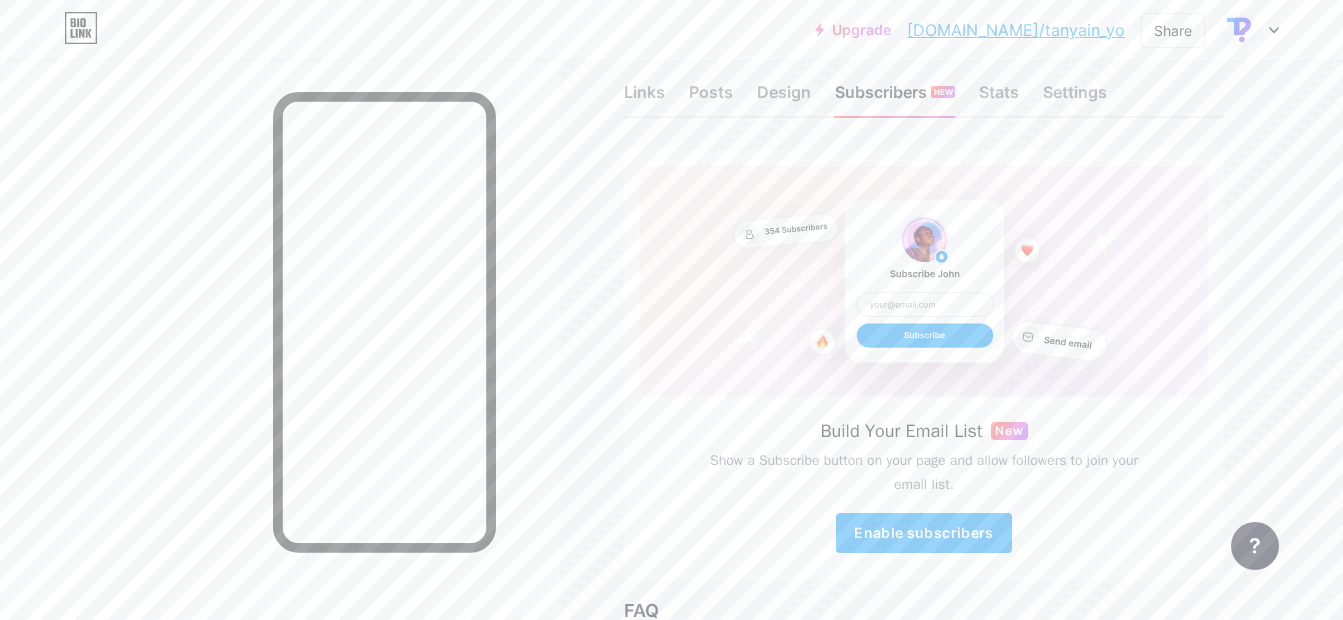 scroll, scrollTop: 0, scrollLeft: 0, axis: both 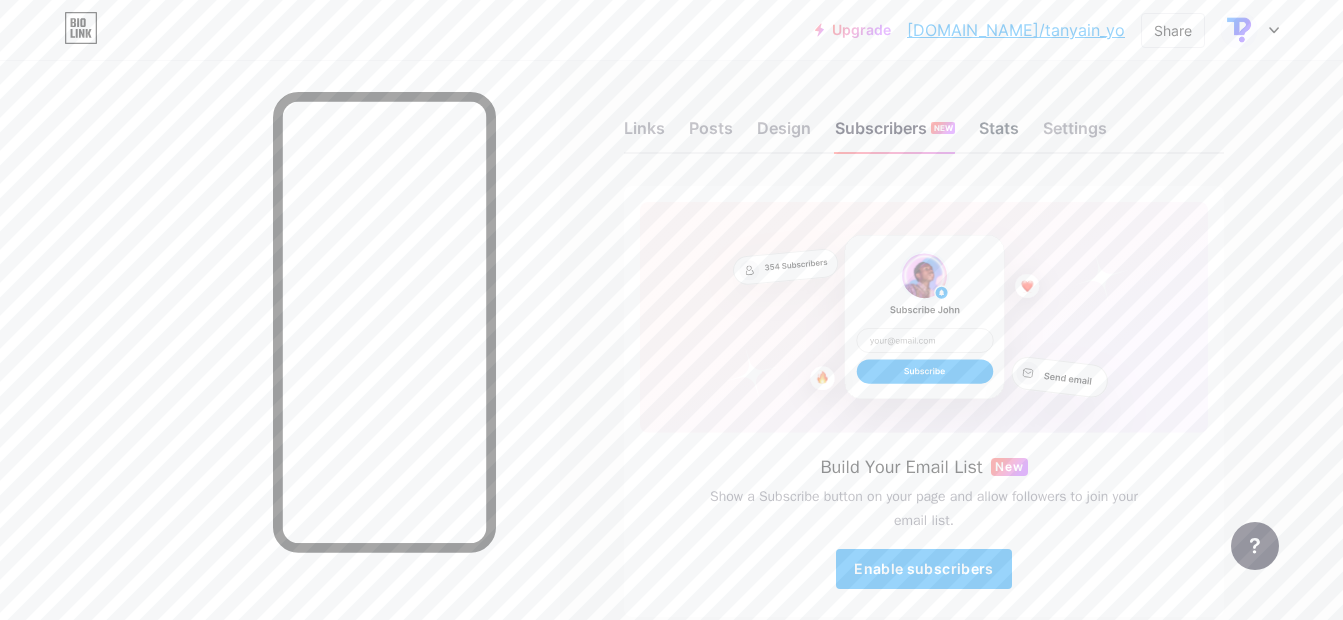 click on "Stats" at bounding box center (999, 134) 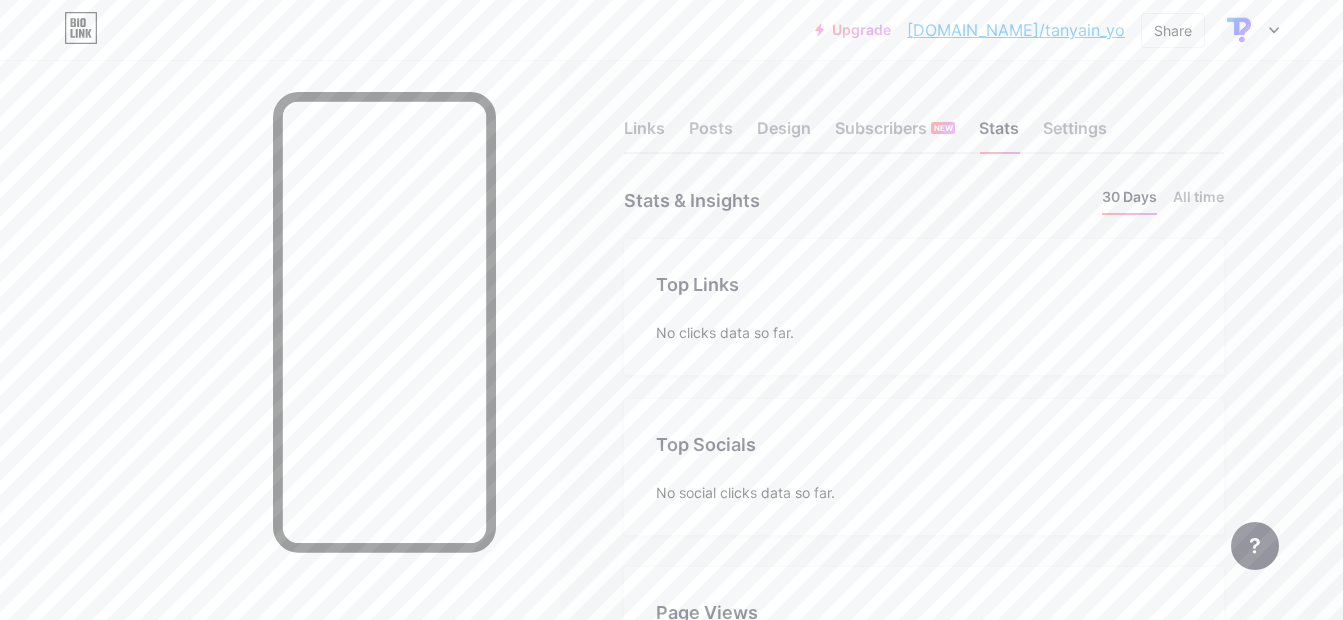 scroll, scrollTop: 999380, scrollLeft: 998657, axis: both 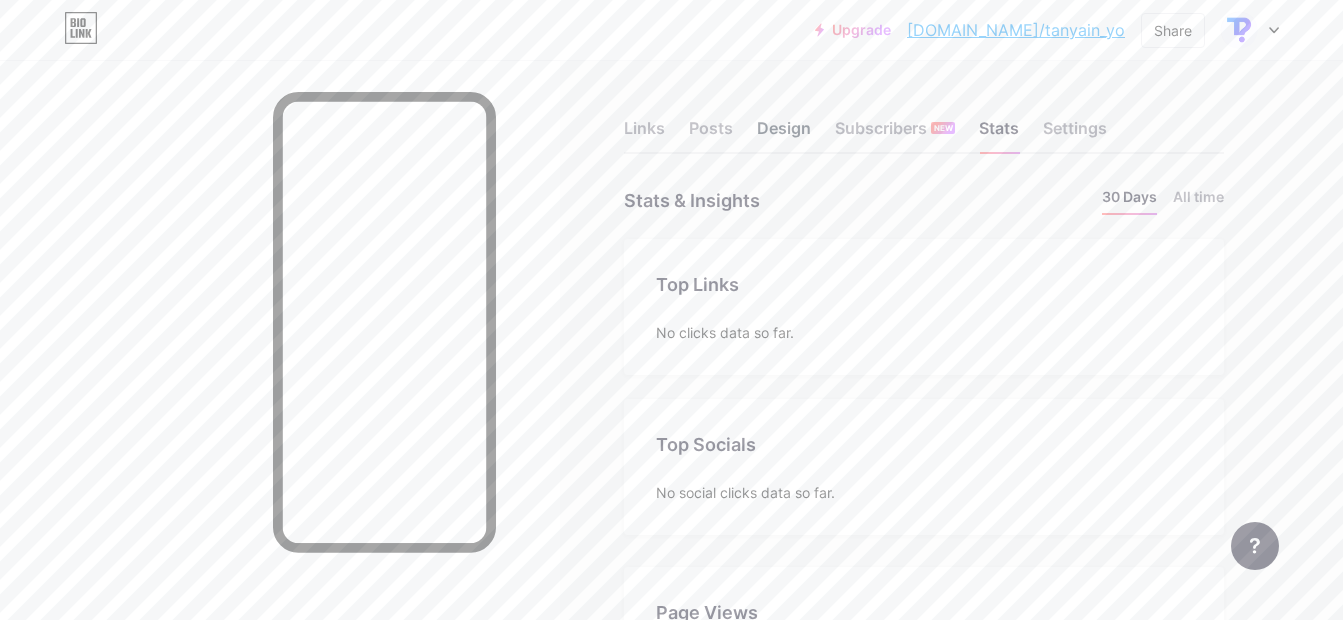 click on "Design" at bounding box center [784, 134] 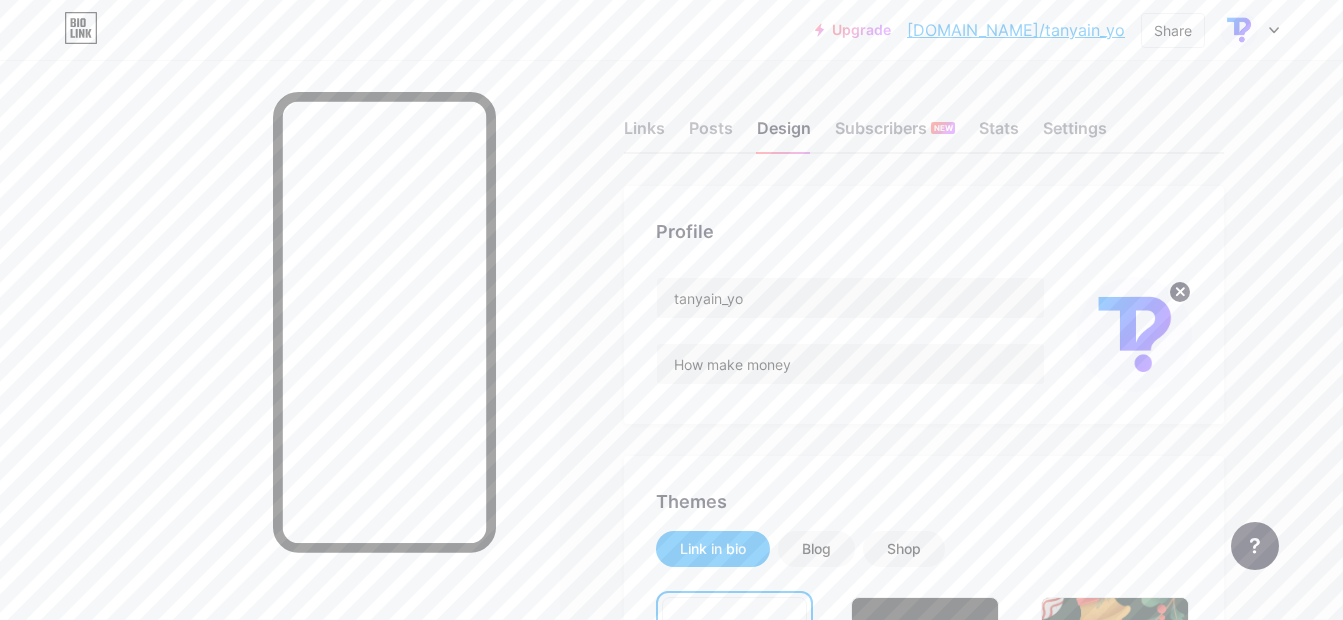 scroll, scrollTop: 159, scrollLeft: 0, axis: vertical 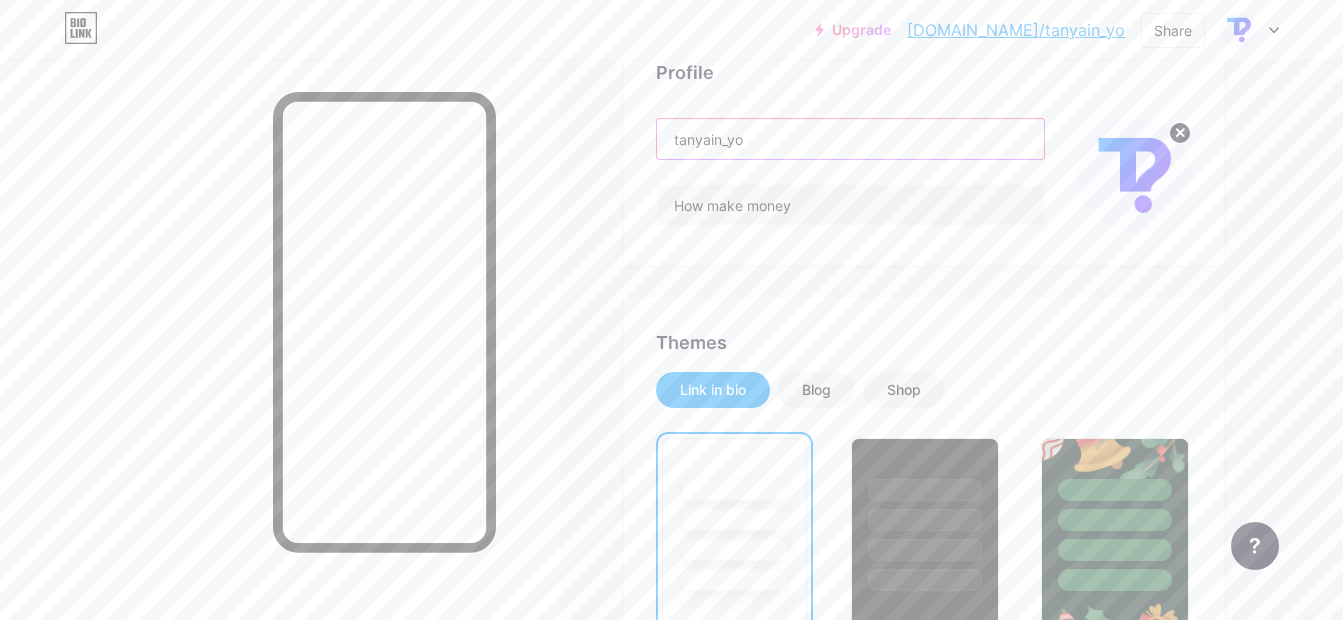 click on "tanyain_yo" at bounding box center (850, 139) 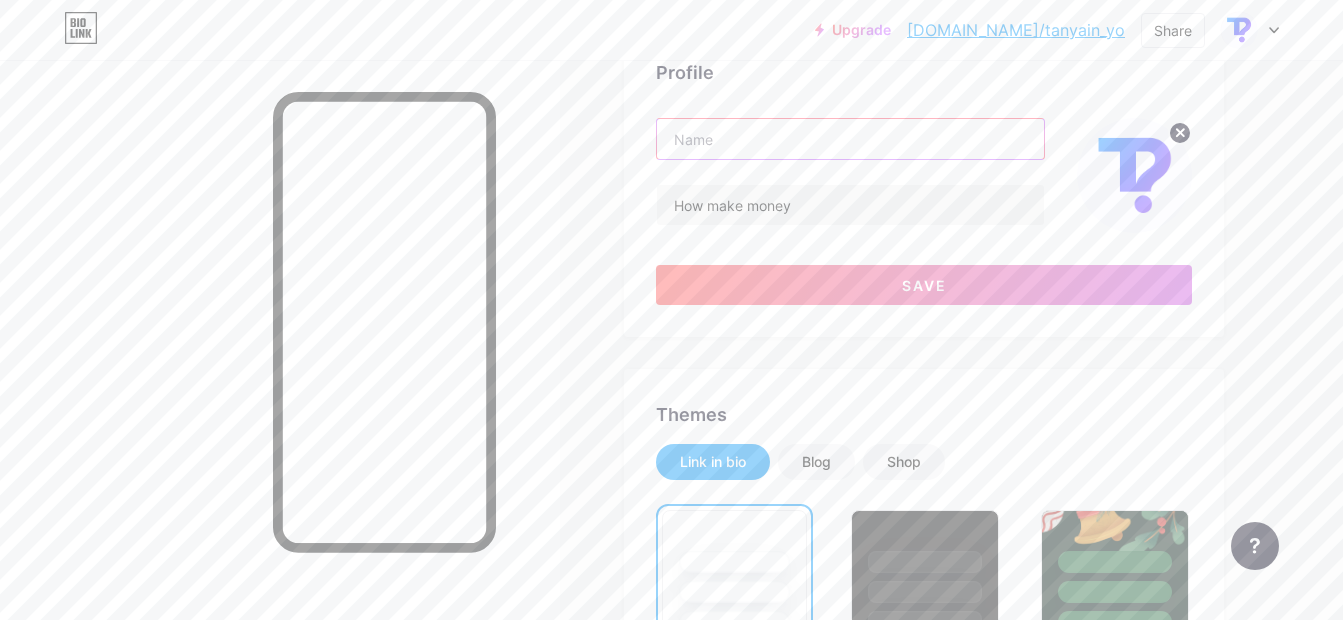 type on "tanyain_yo" 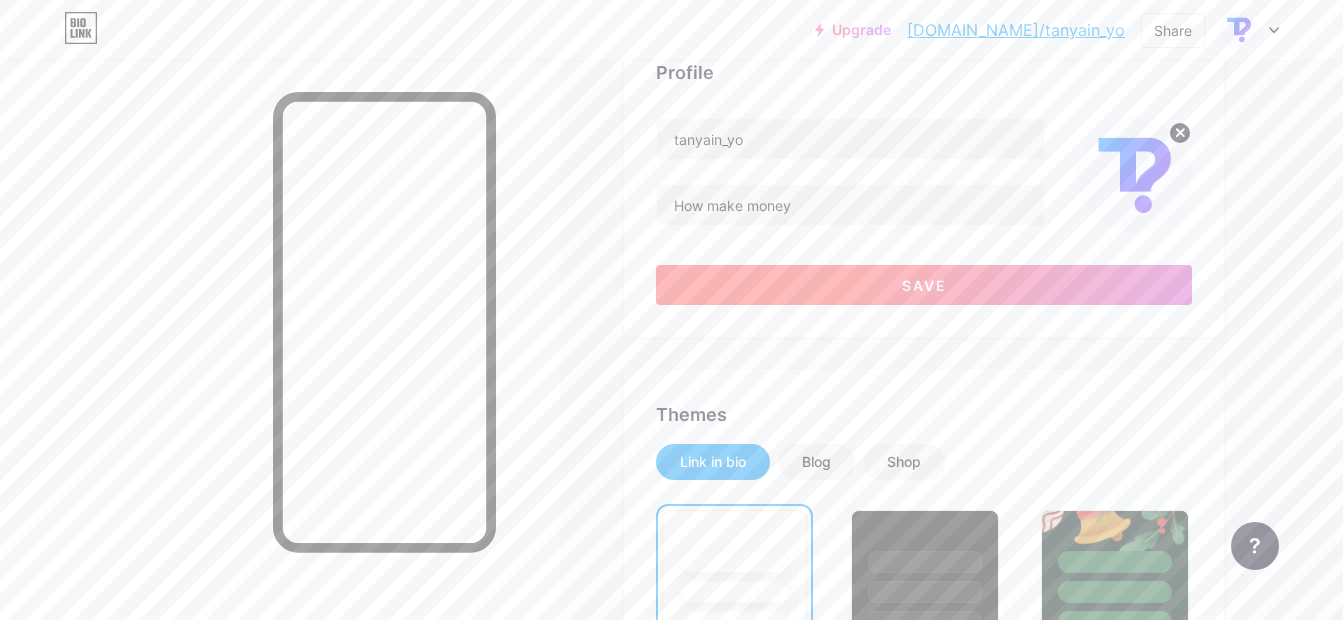 click on "Save" at bounding box center [924, 285] 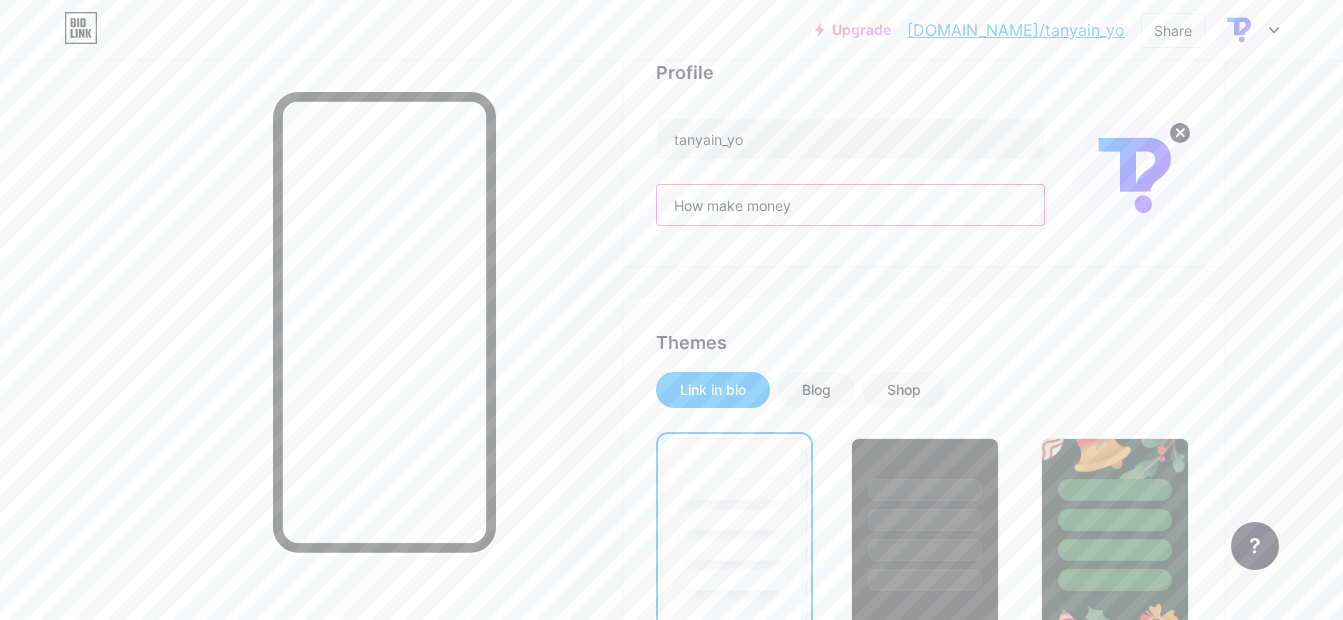 paste on "🤖 TANYAIN – Asisten Chat Otomatis 24 Jam" 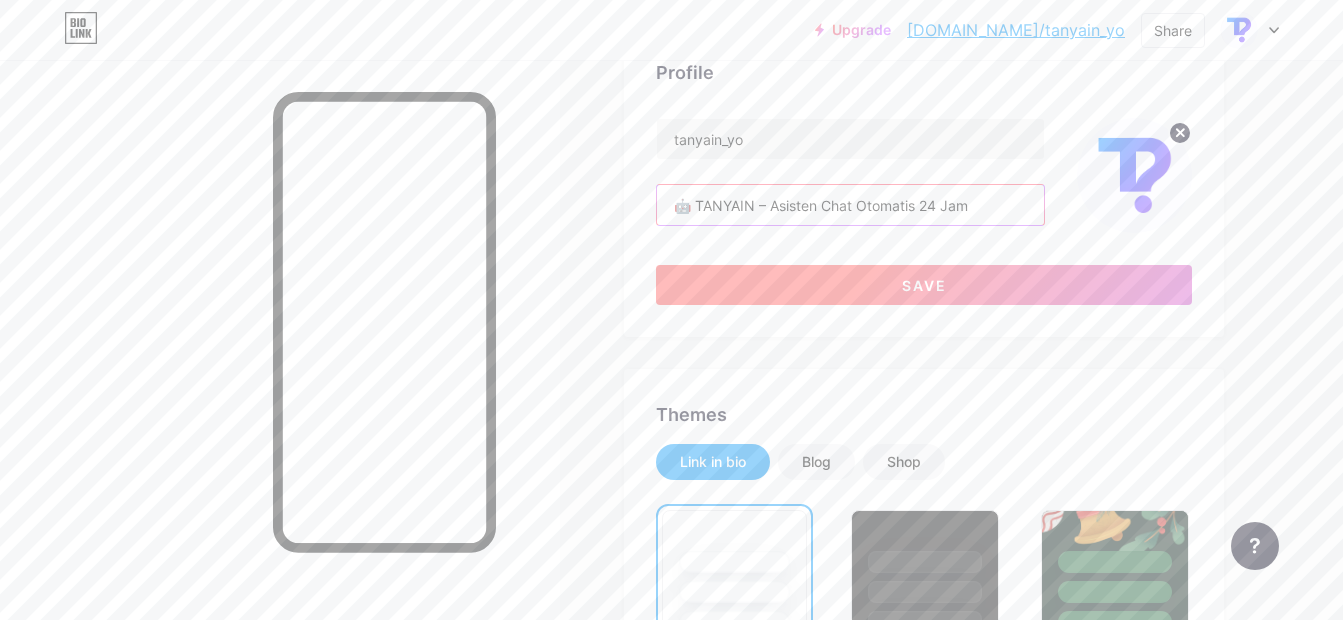 type on "🤖 TANYAIN – Asisten Chat Otomatis 24 Jam" 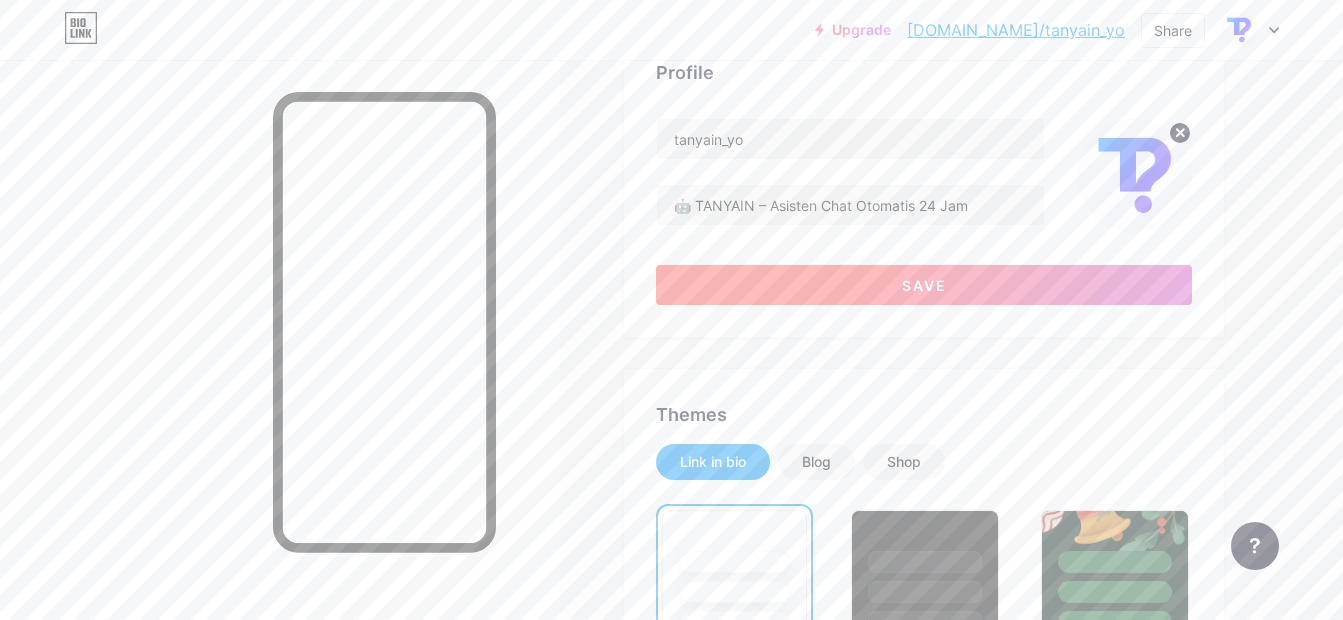 click on "Save" at bounding box center [924, 285] 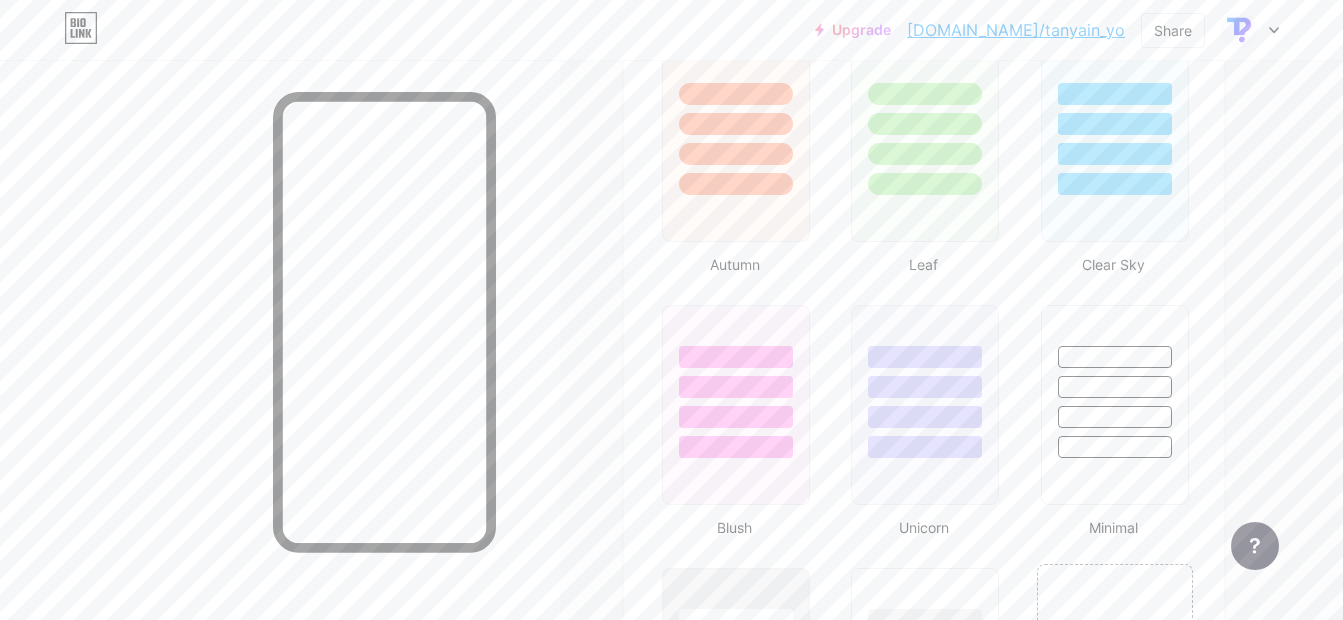 scroll, scrollTop: 1803, scrollLeft: 0, axis: vertical 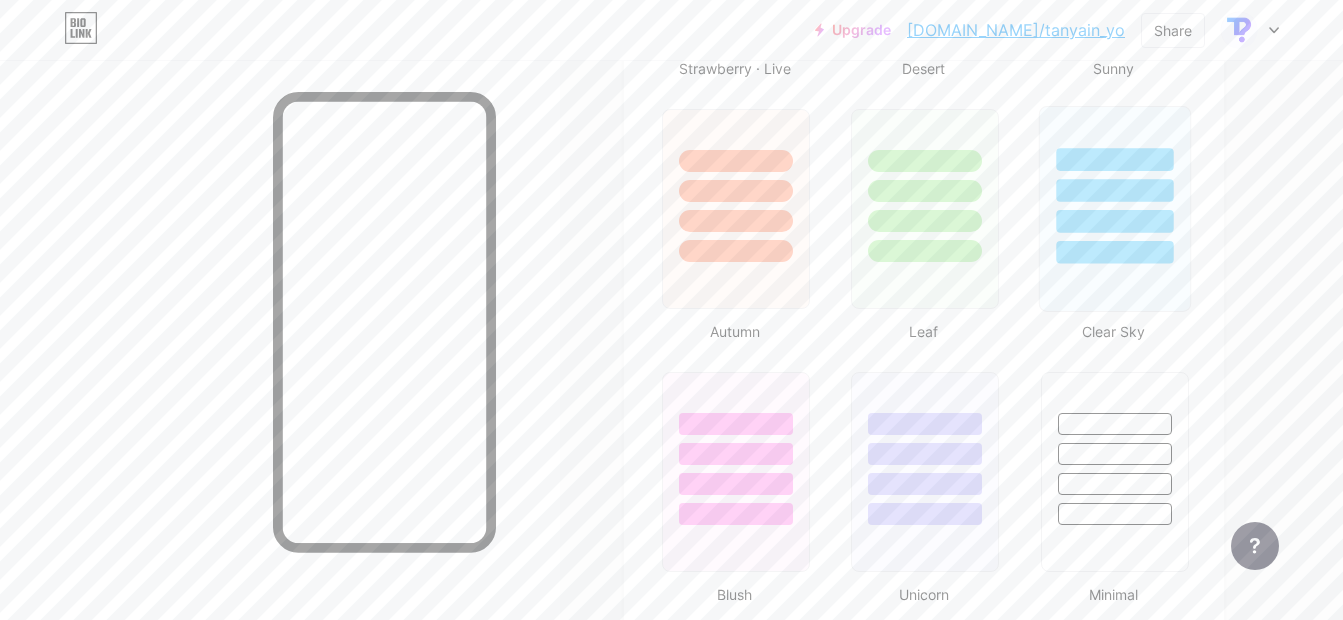 click at bounding box center (1114, 221) 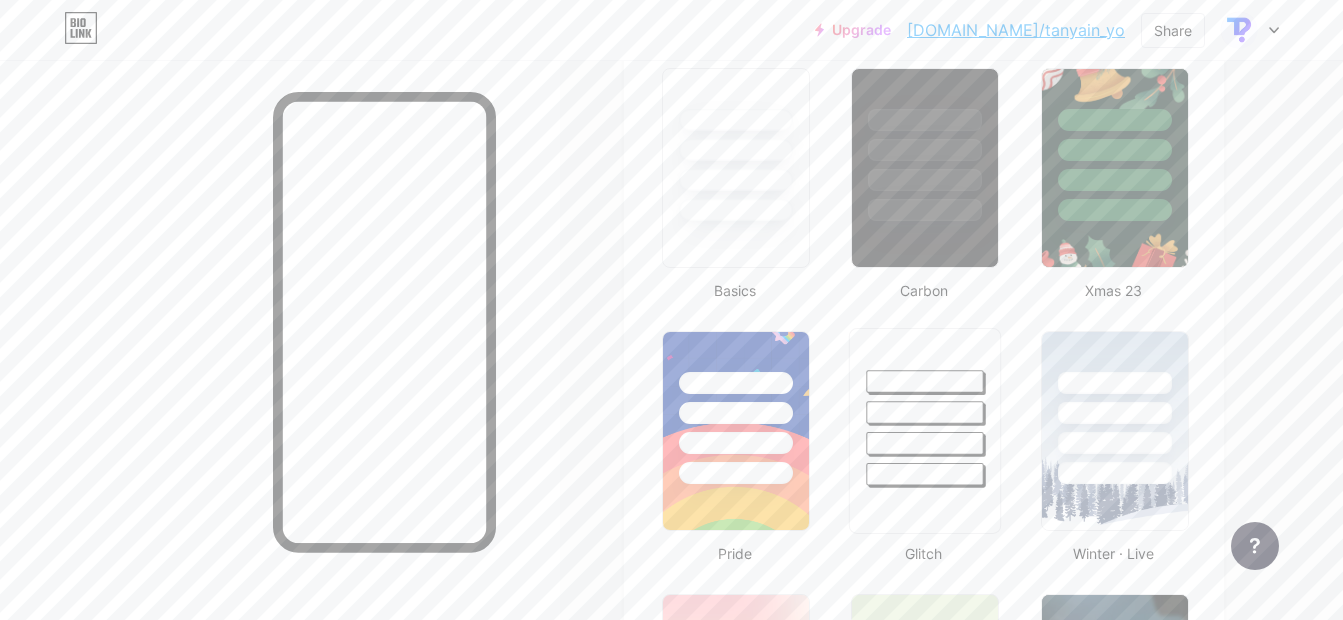 scroll, scrollTop: 528, scrollLeft: 0, axis: vertical 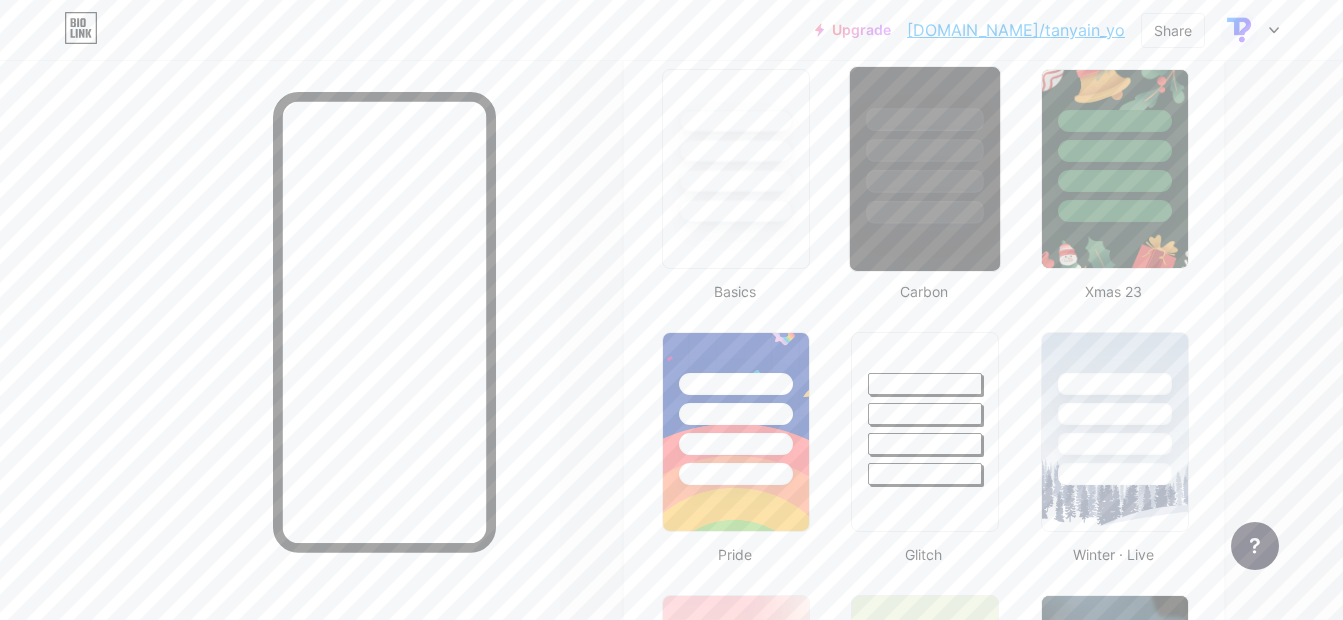 click at bounding box center [925, 181] 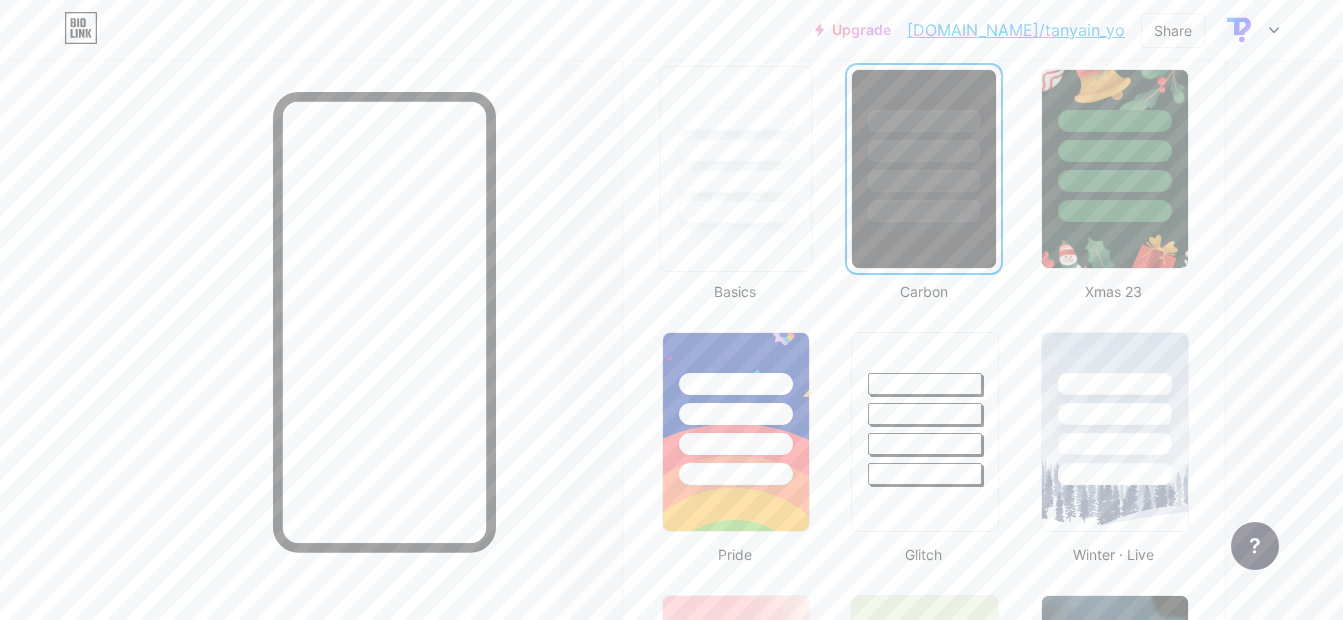click at bounding box center [735, 212] 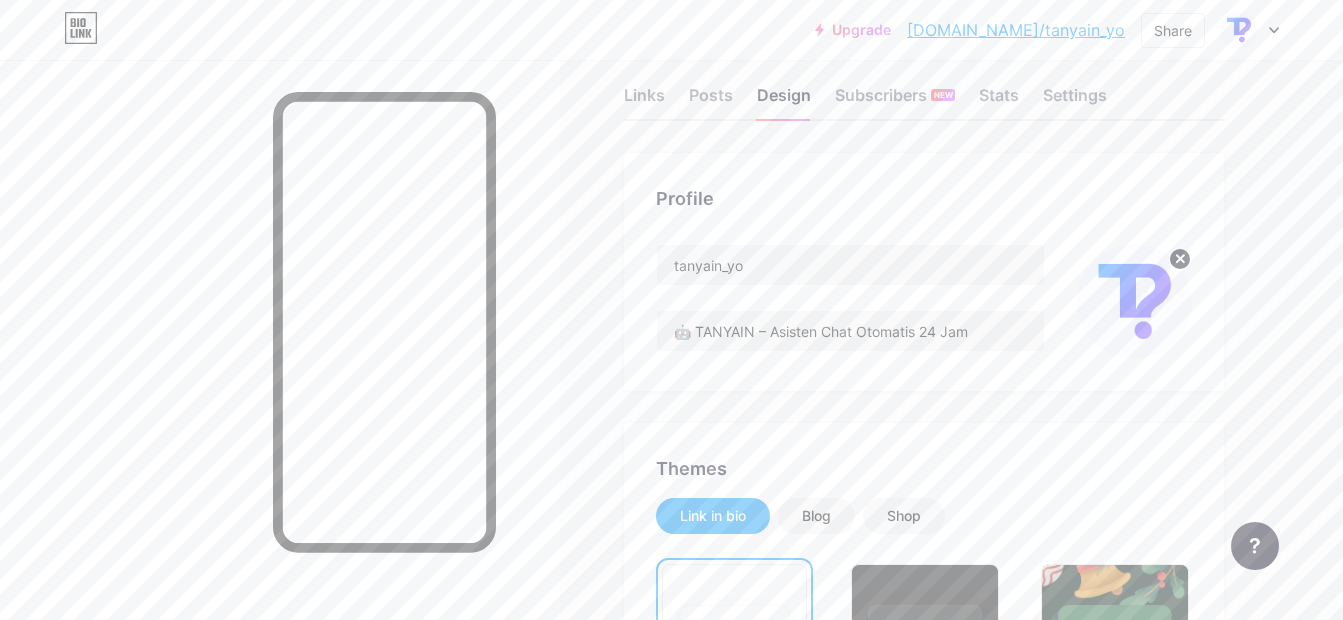scroll, scrollTop: 32, scrollLeft: 0, axis: vertical 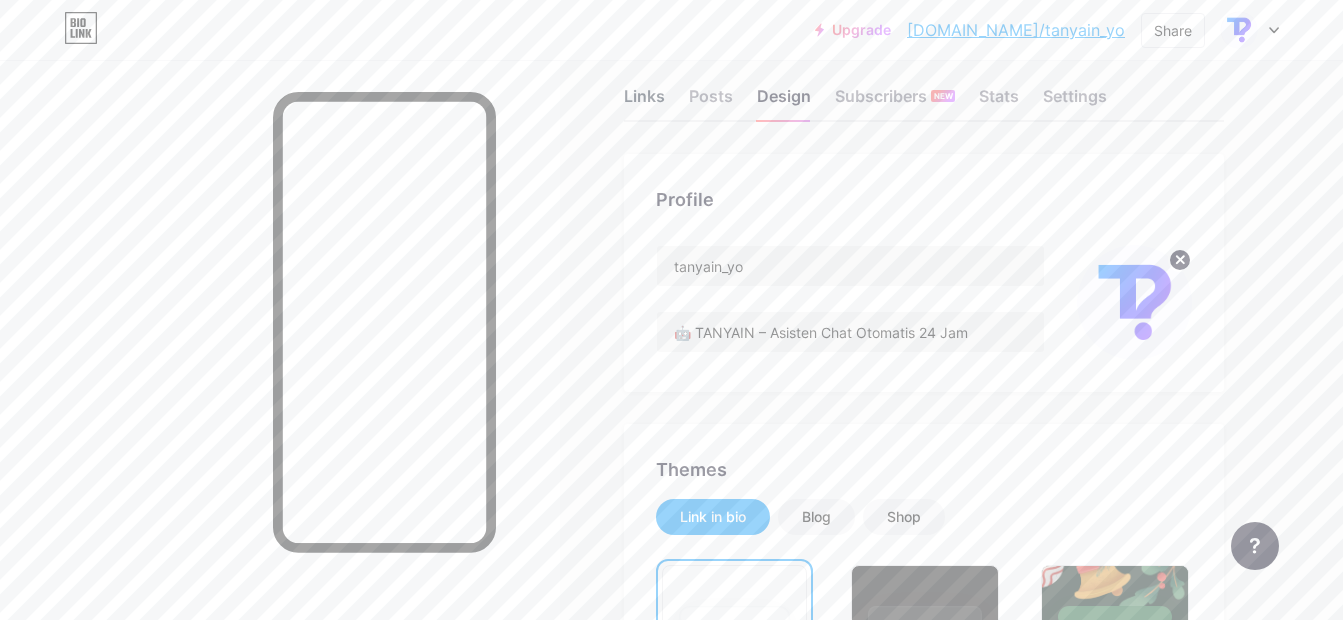 click on "Links" at bounding box center [644, 102] 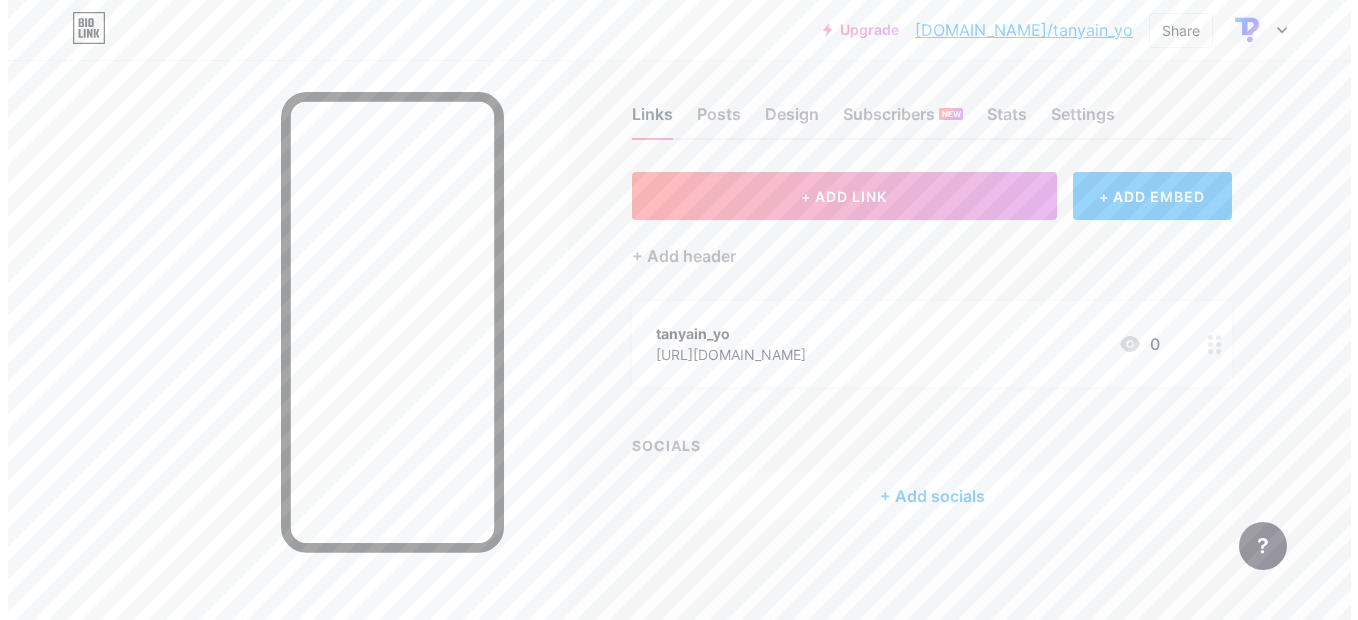 scroll, scrollTop: 0, scrollLeft: 0, axis: both 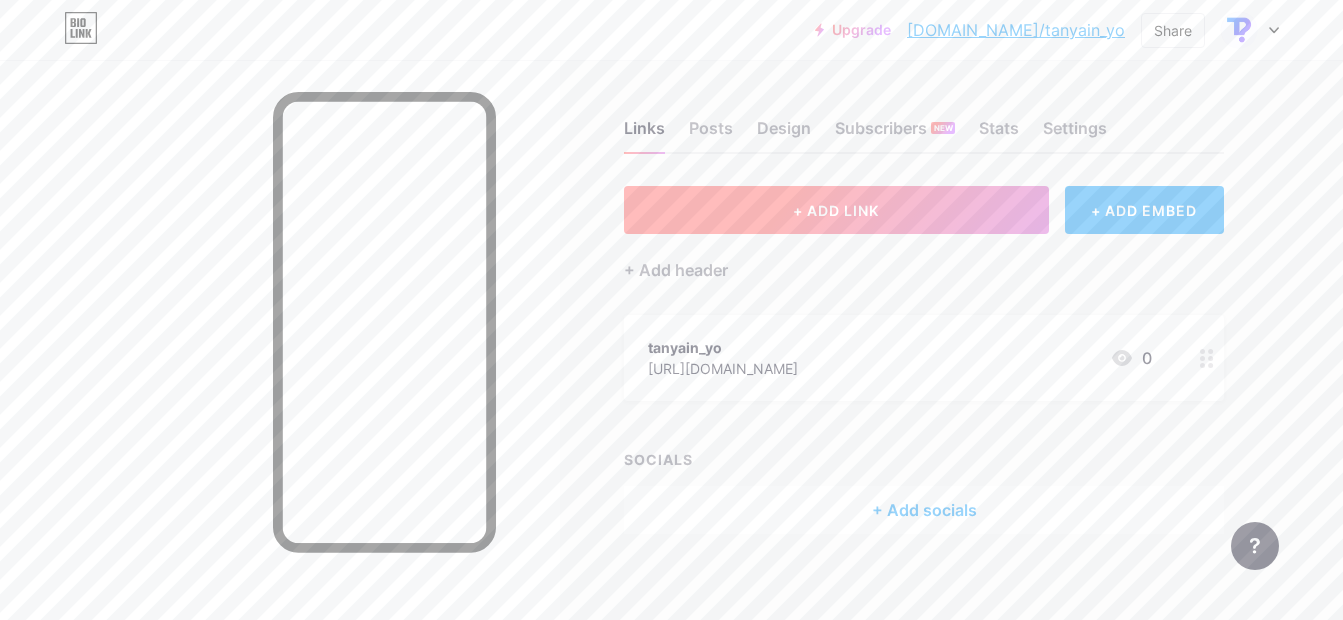 click on "+ ADD LINK" at bounding box center [836, 210] 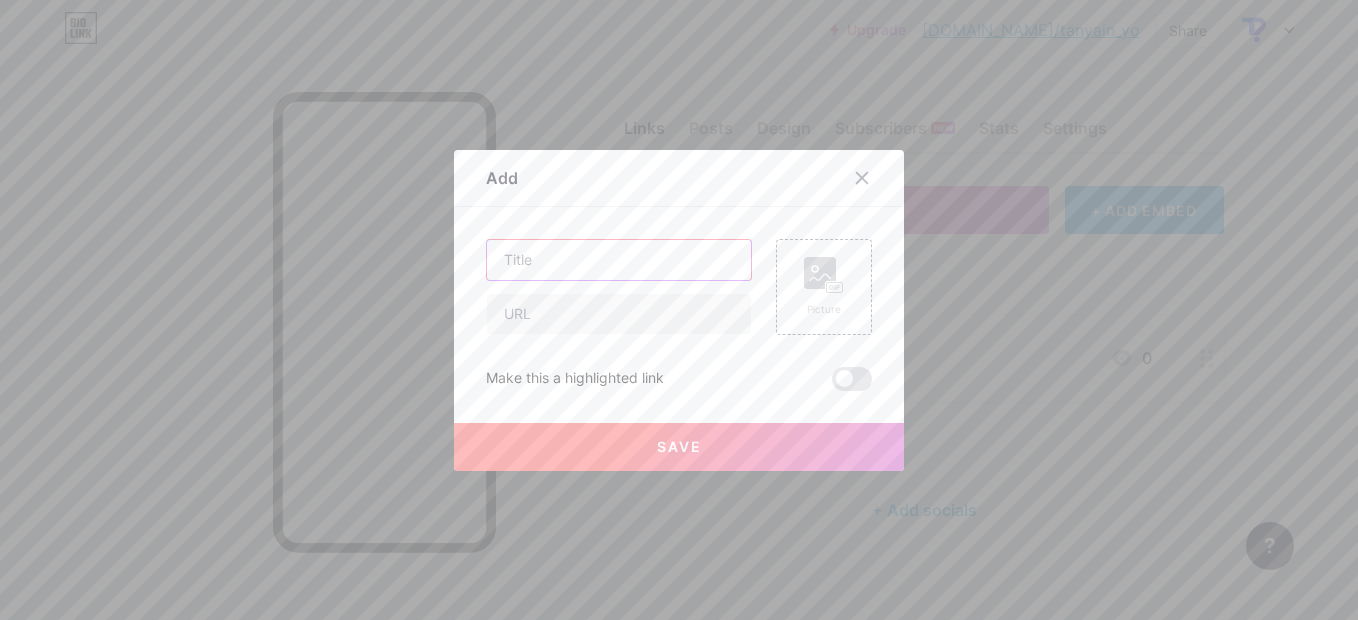 click at bounding box center [619, 260] 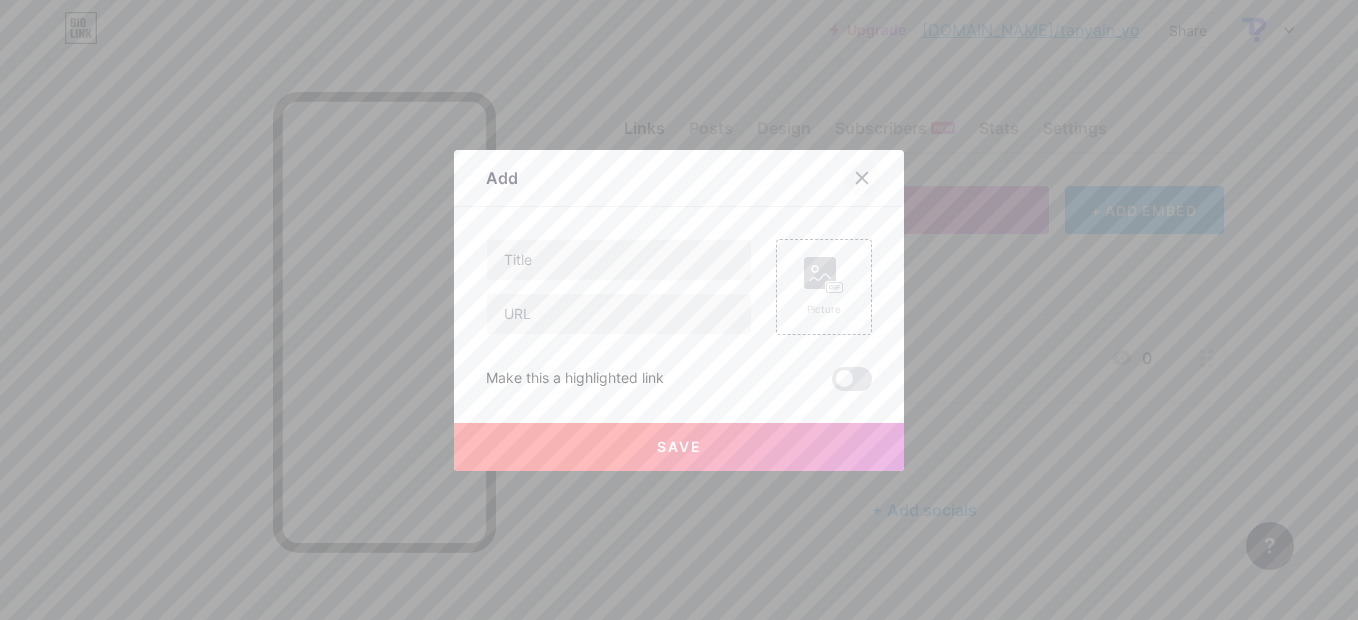 click 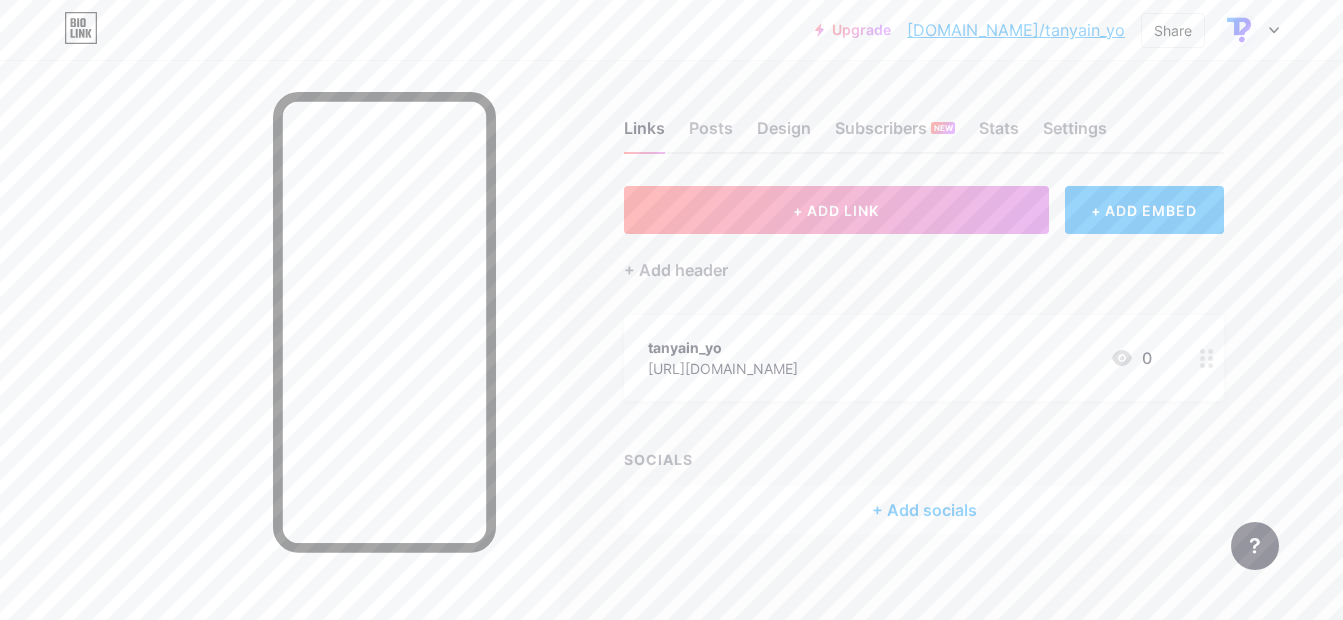 click on "tanyain_yo" at bounding box center (723, 347) 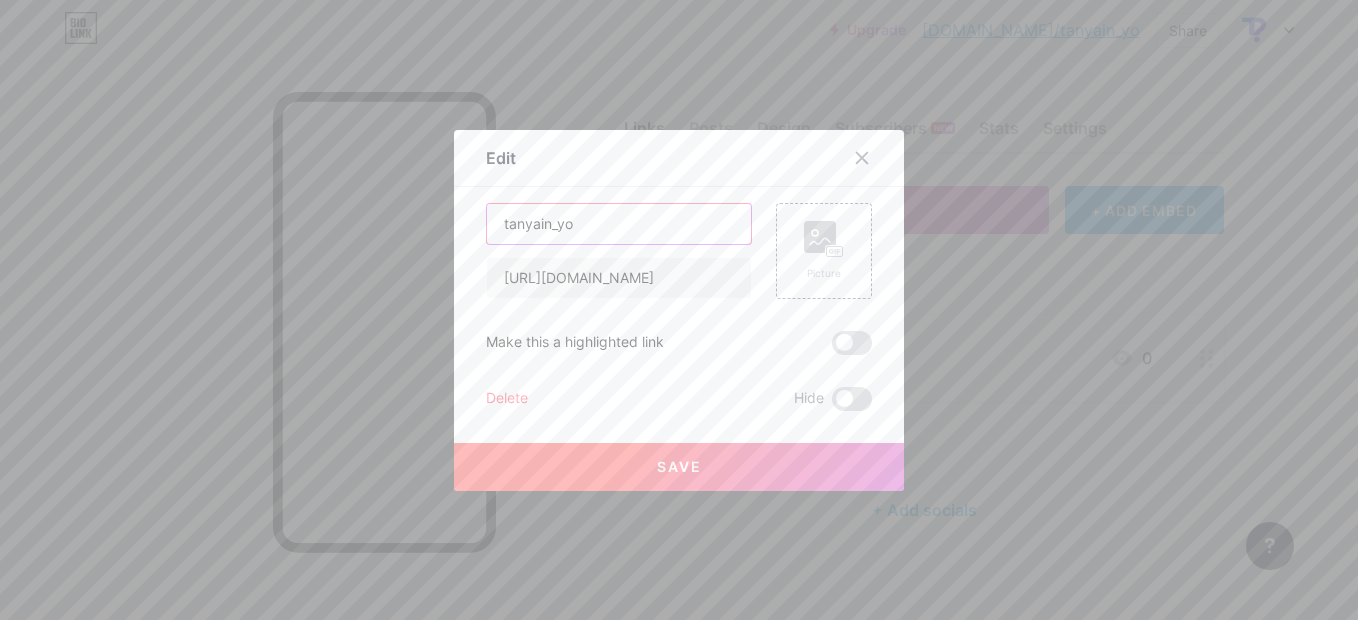 paste on "🔥 Coba Demo Chatbot Sekarang" 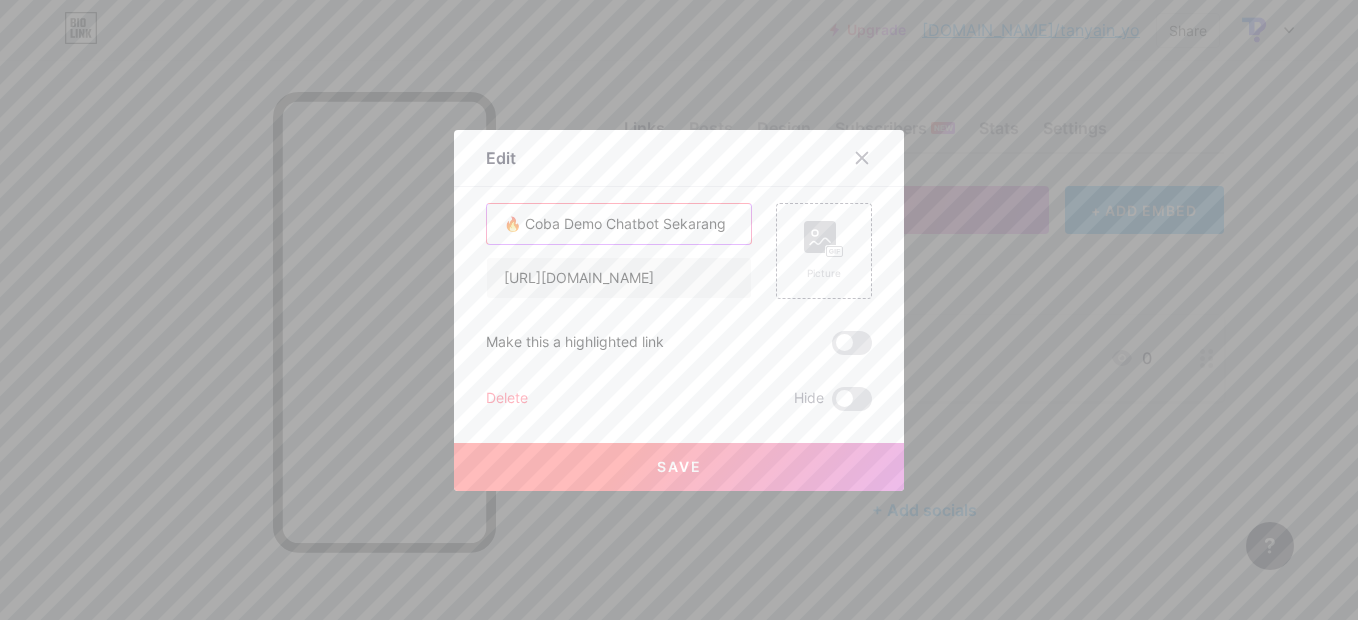 type on "🔥 Coba Demo Chatbot Sekarang" 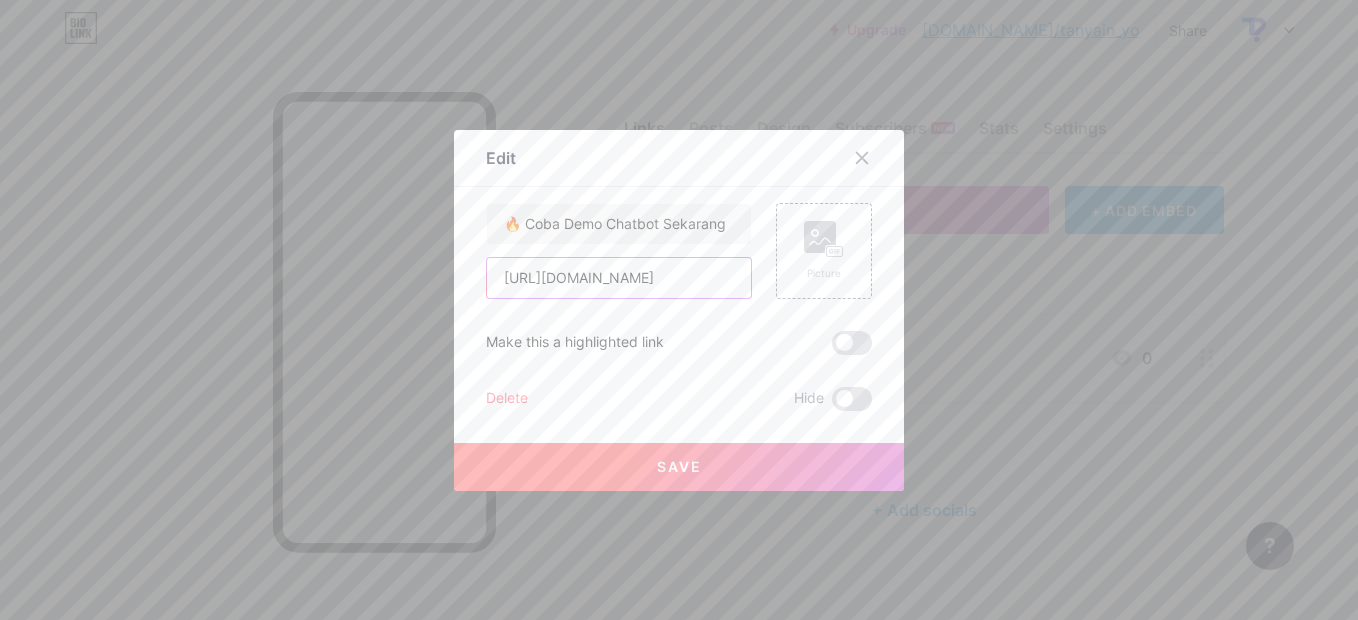 click on "https://www.instagram.com/tanyain_yo/" at bounding box center [619, 278] 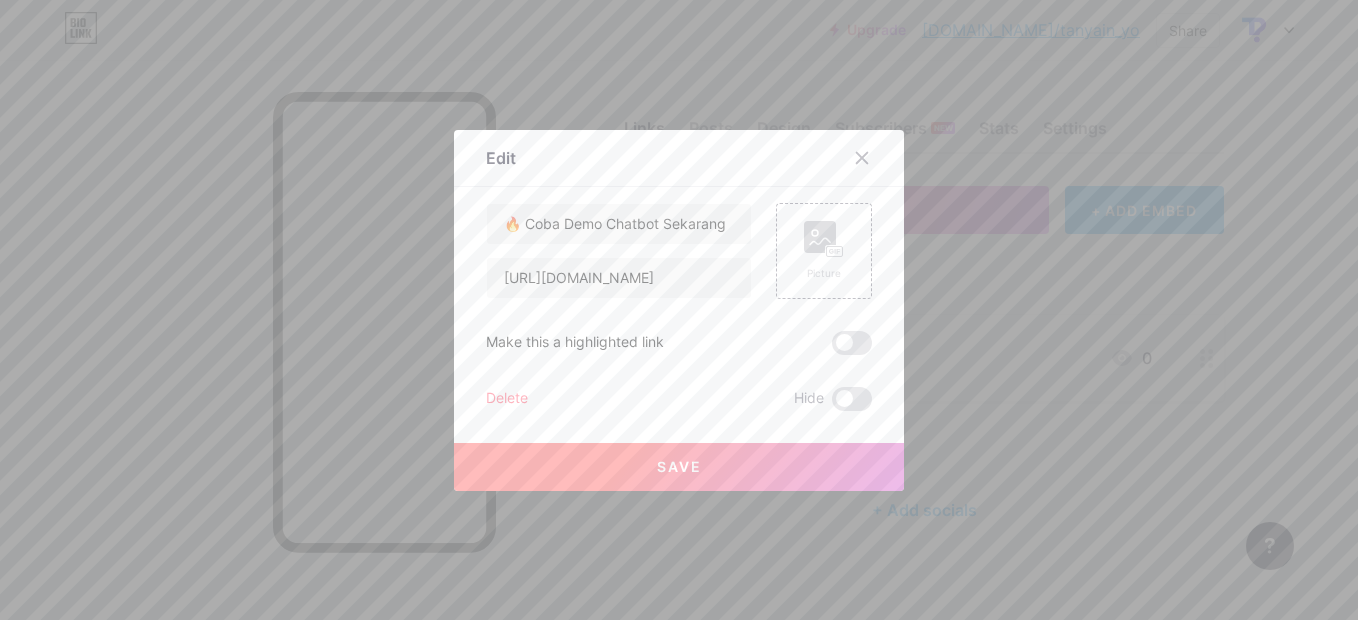 scroll, scrollTop: 0, scrollLeft: 0, axis: both 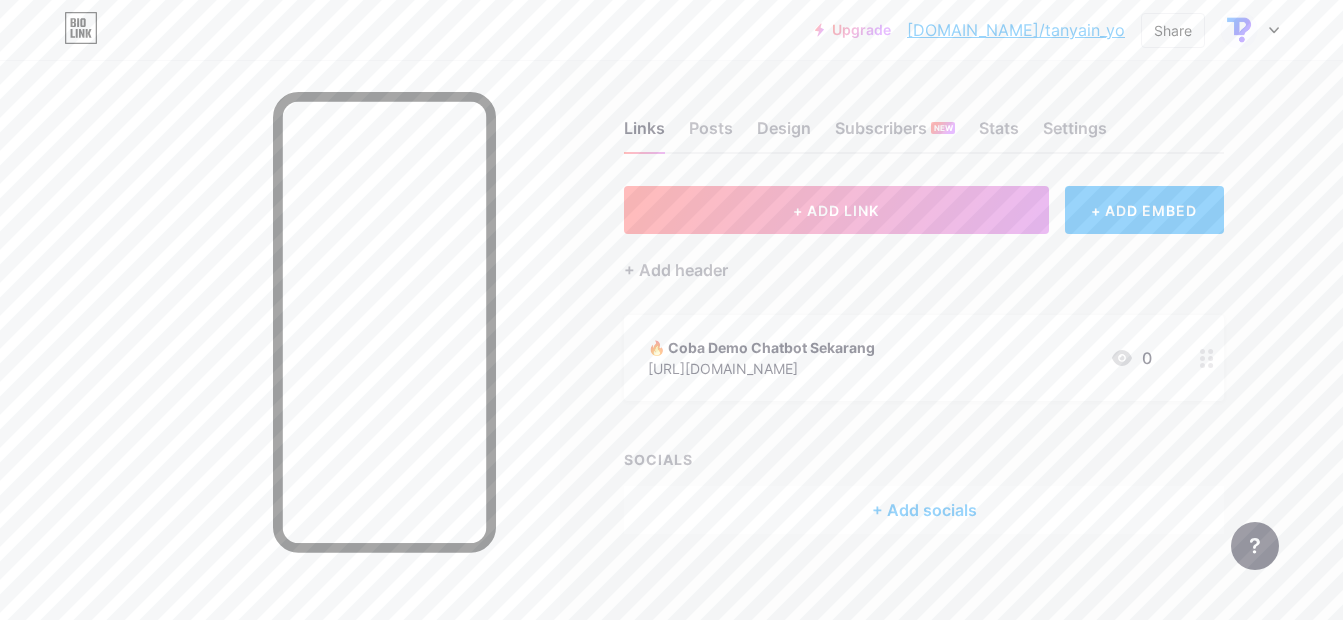 click on "[URL][DOMAIN_NAME]" at bounding box center (761, 368) 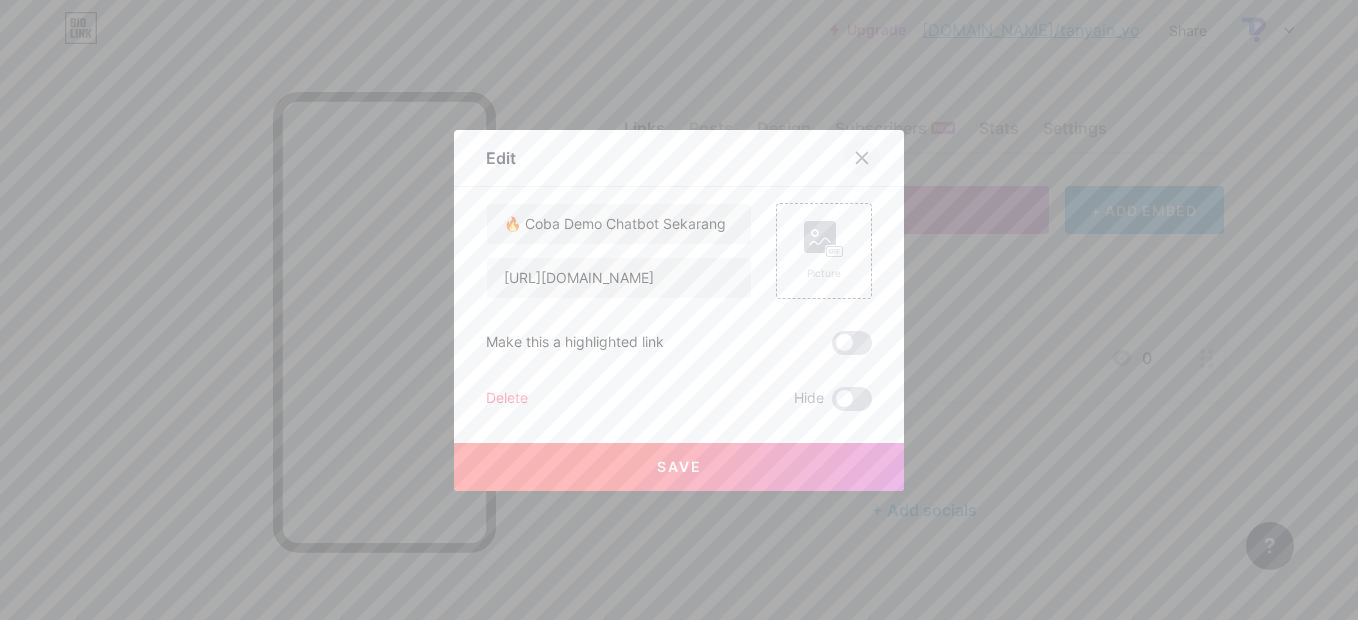 click at bounding box center (862, 158) 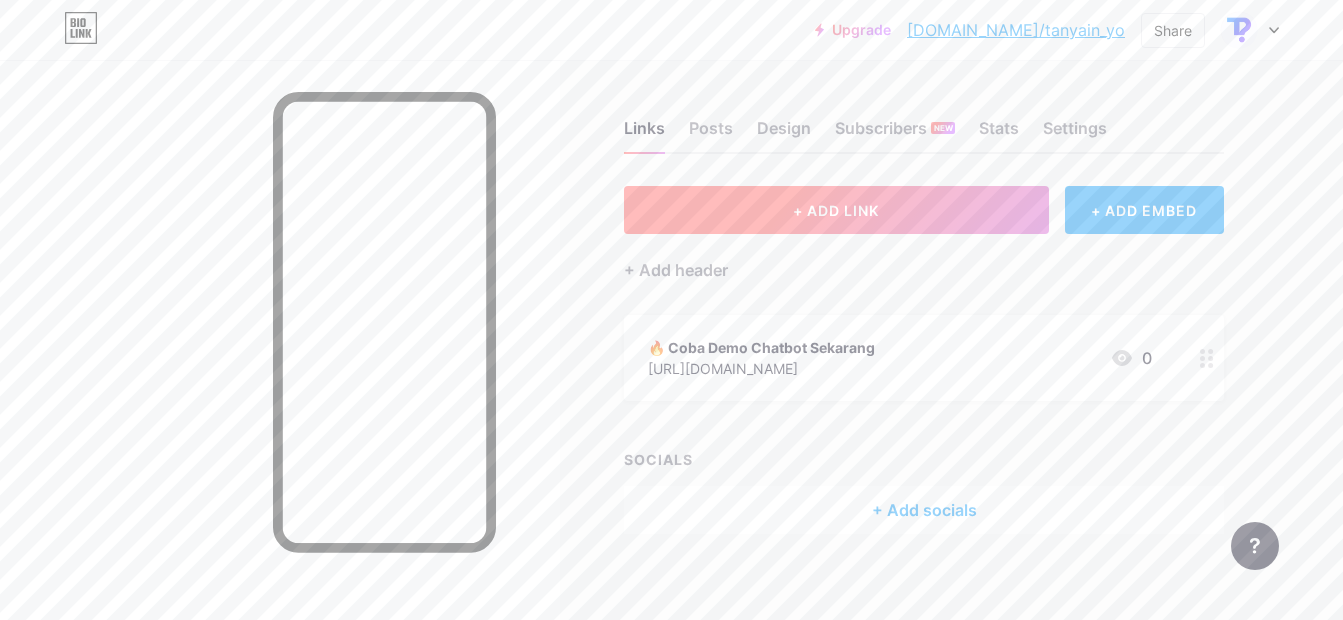 click on "+ ADD LINK" at bounding box center [836, 210] 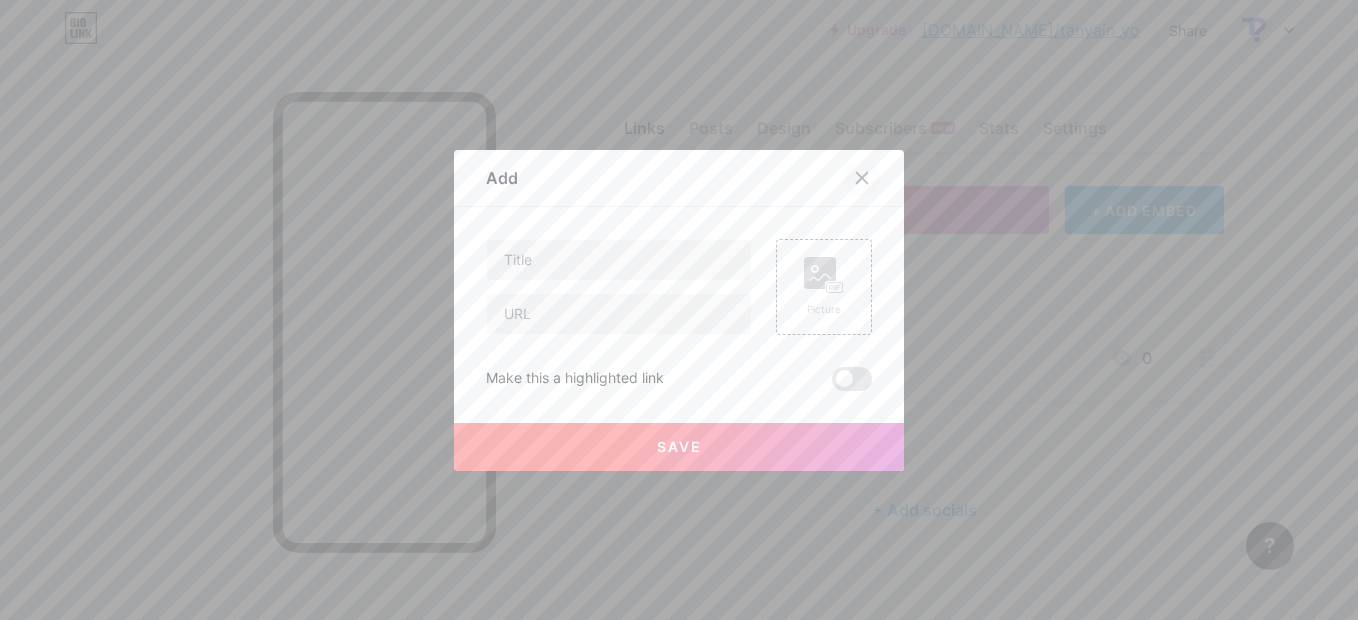 click 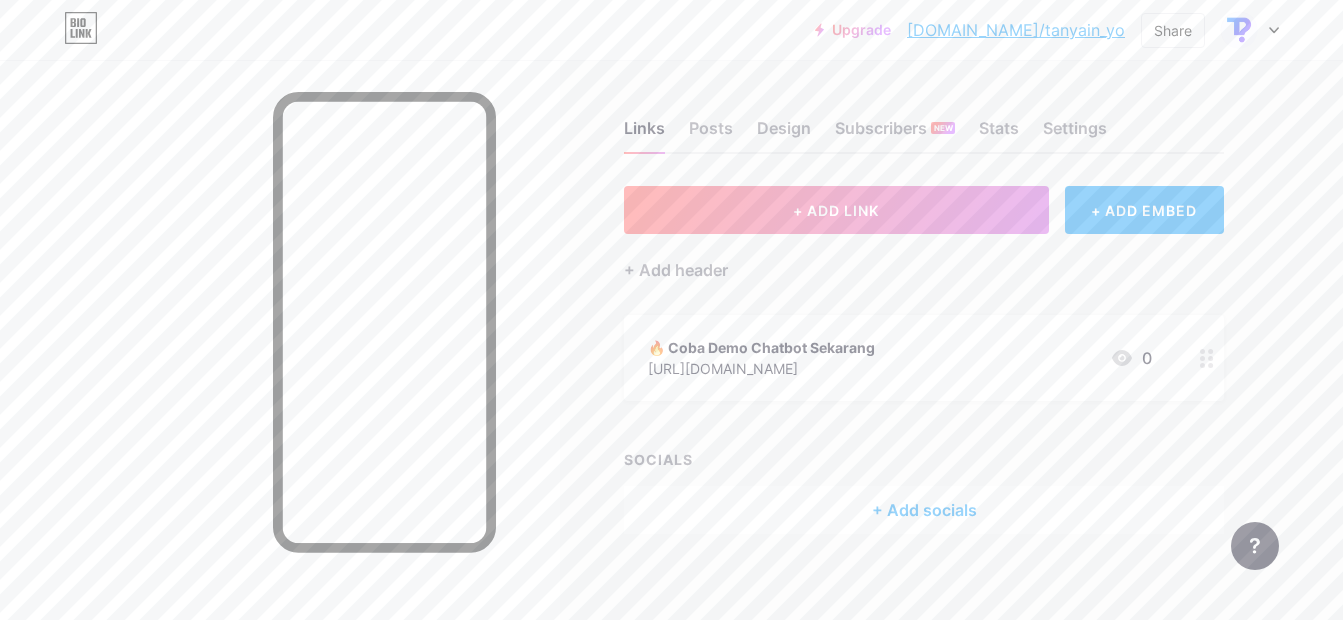 click on "🔥 Coba Demo Chatbot Sekarang" at bounding box center [761, 347] 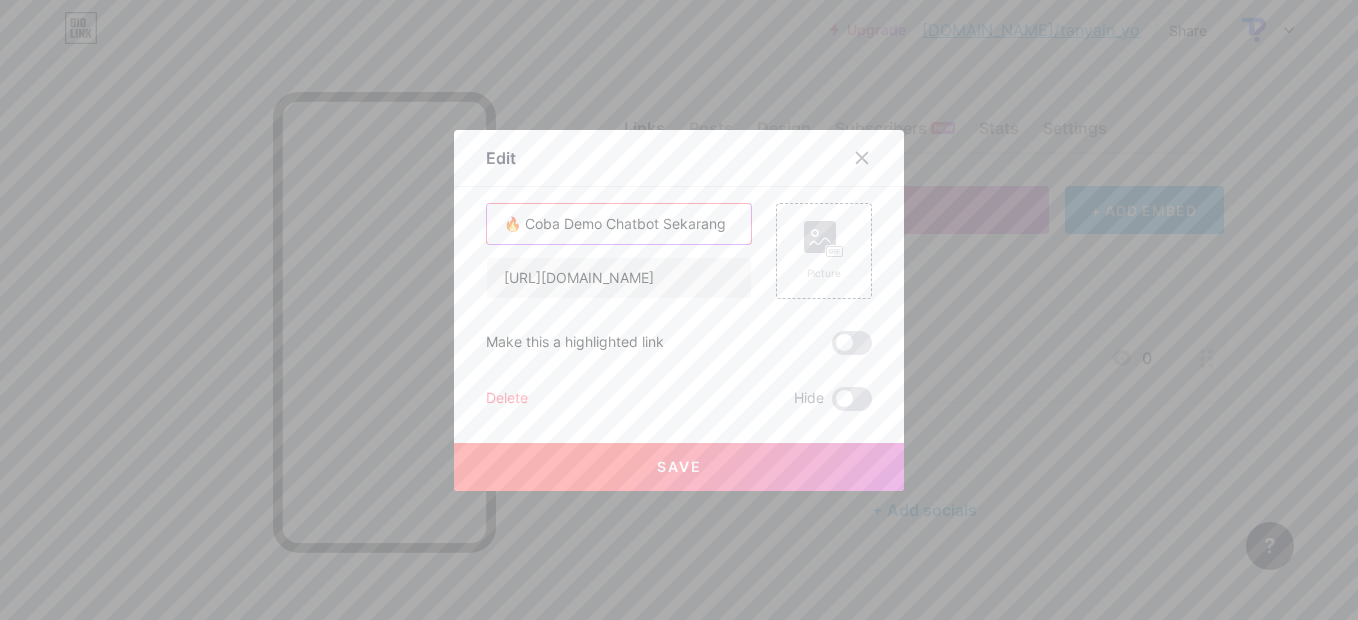 paste on "Chat Admin via WhatsApp" 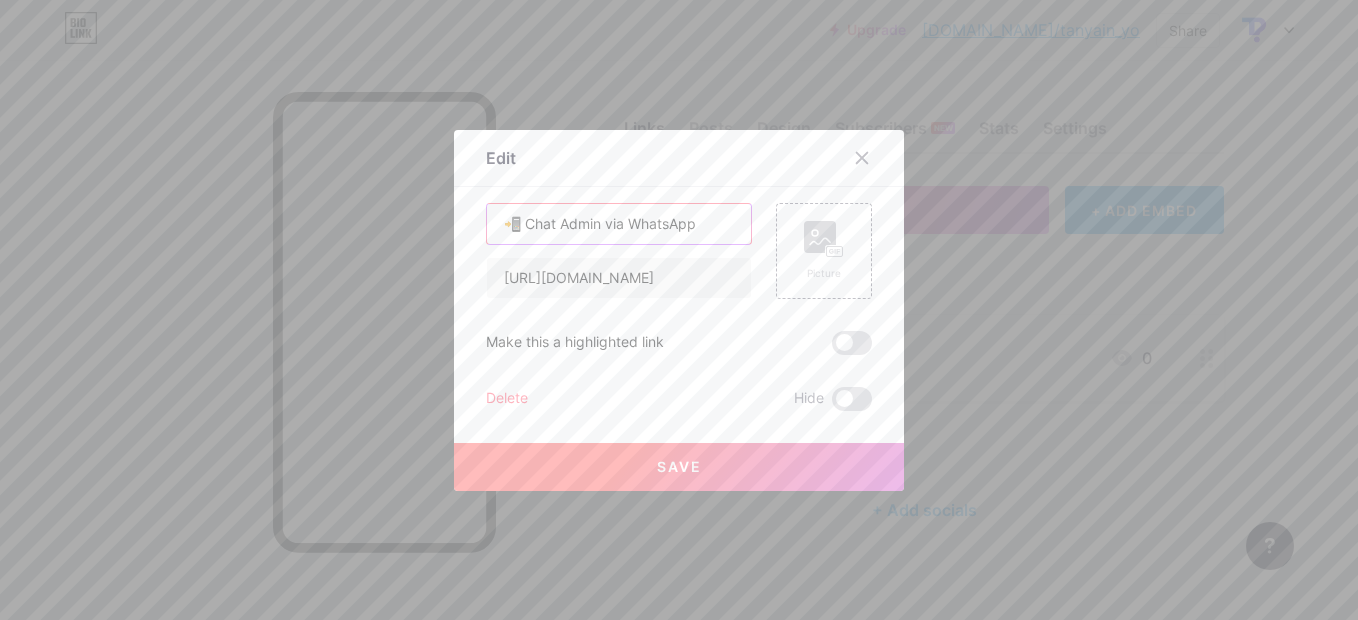 type on "📲 Chat Admin via WhatsApp" 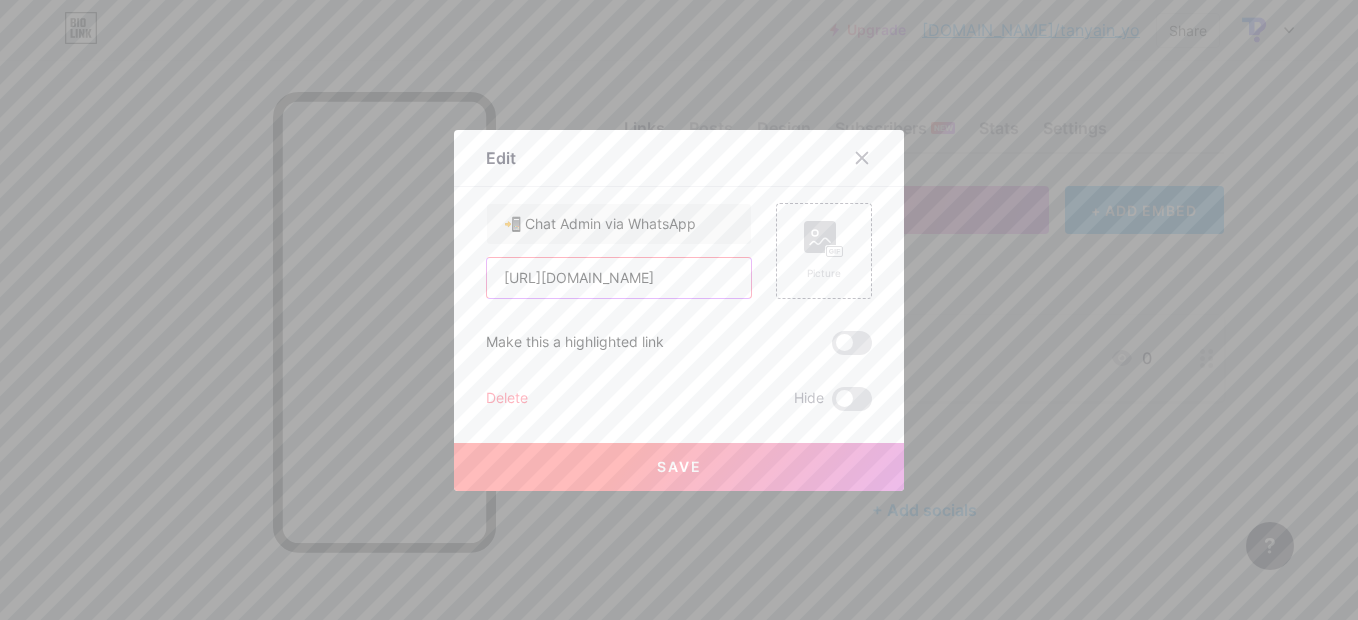 click on "[URL][DOMAIN_NAME]" at bounding box center [619, 278] 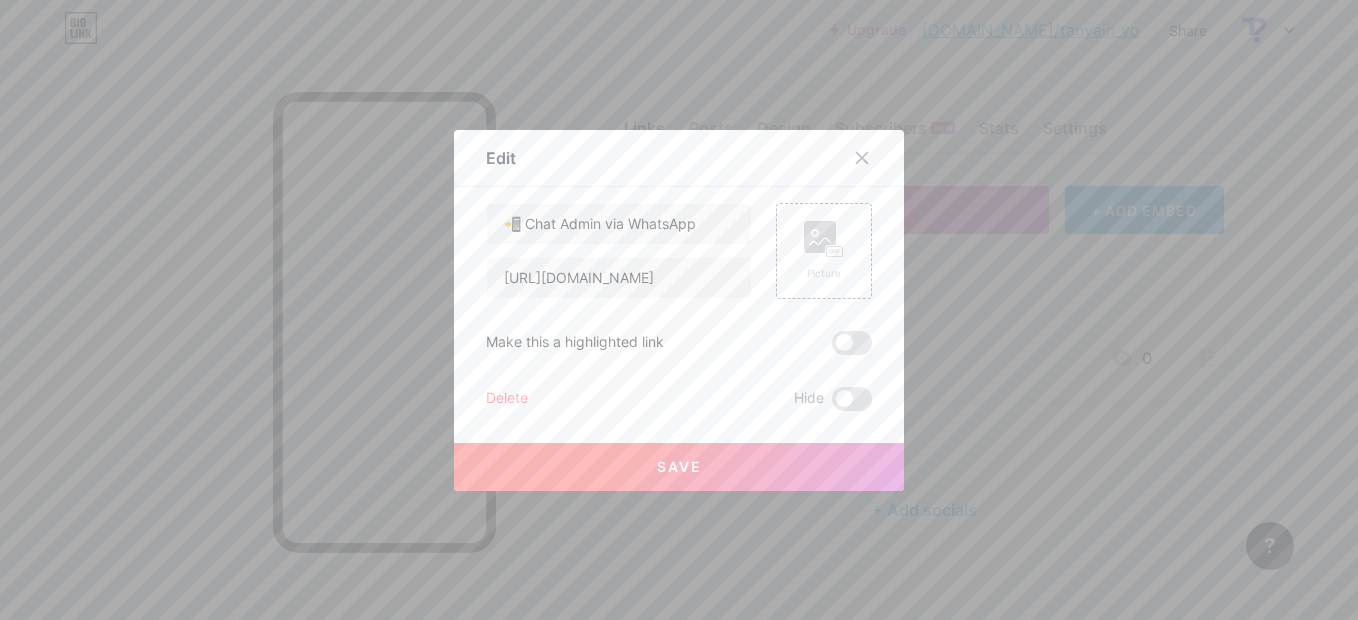 click on "Save" at bounding box center [679, 467] 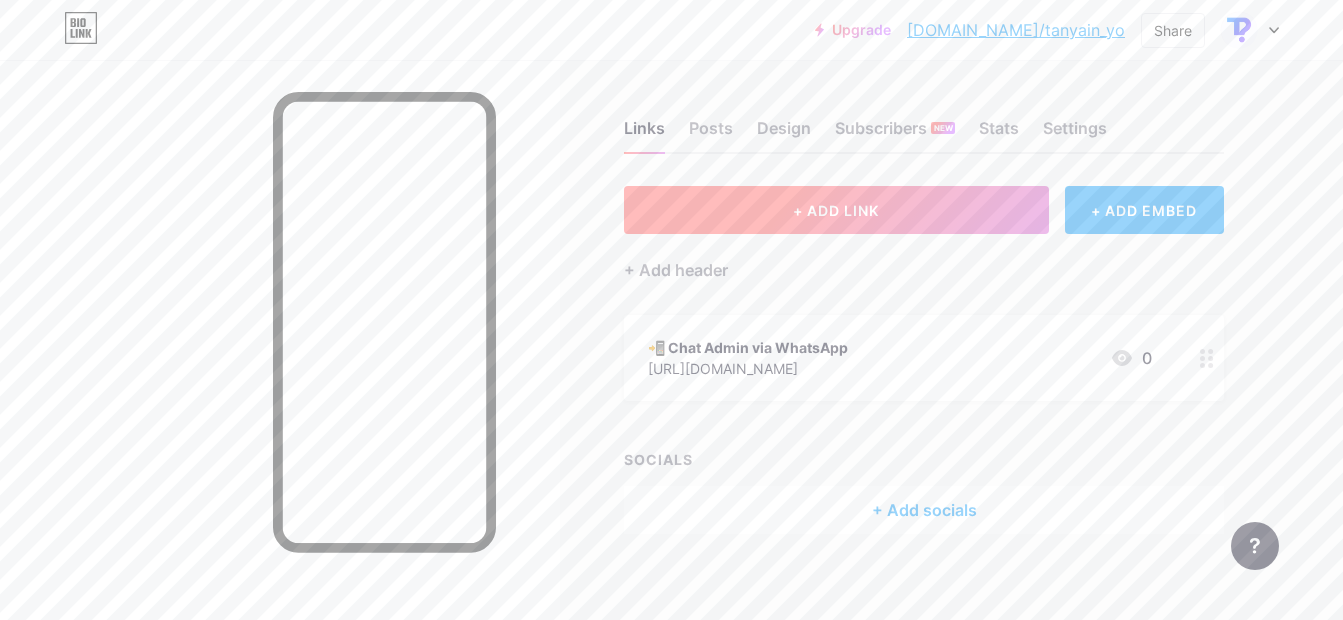 click on "+ ADD LINK" at bounding box center [836, 210] 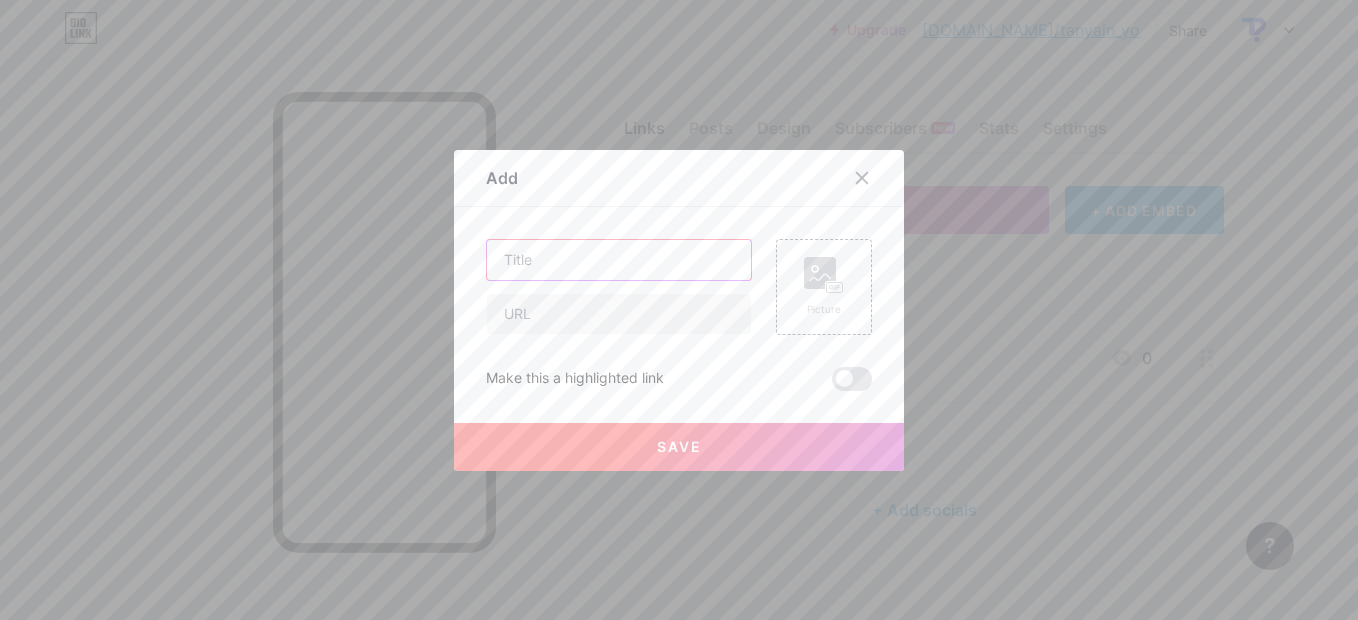 click at bounding box center (619, 260) 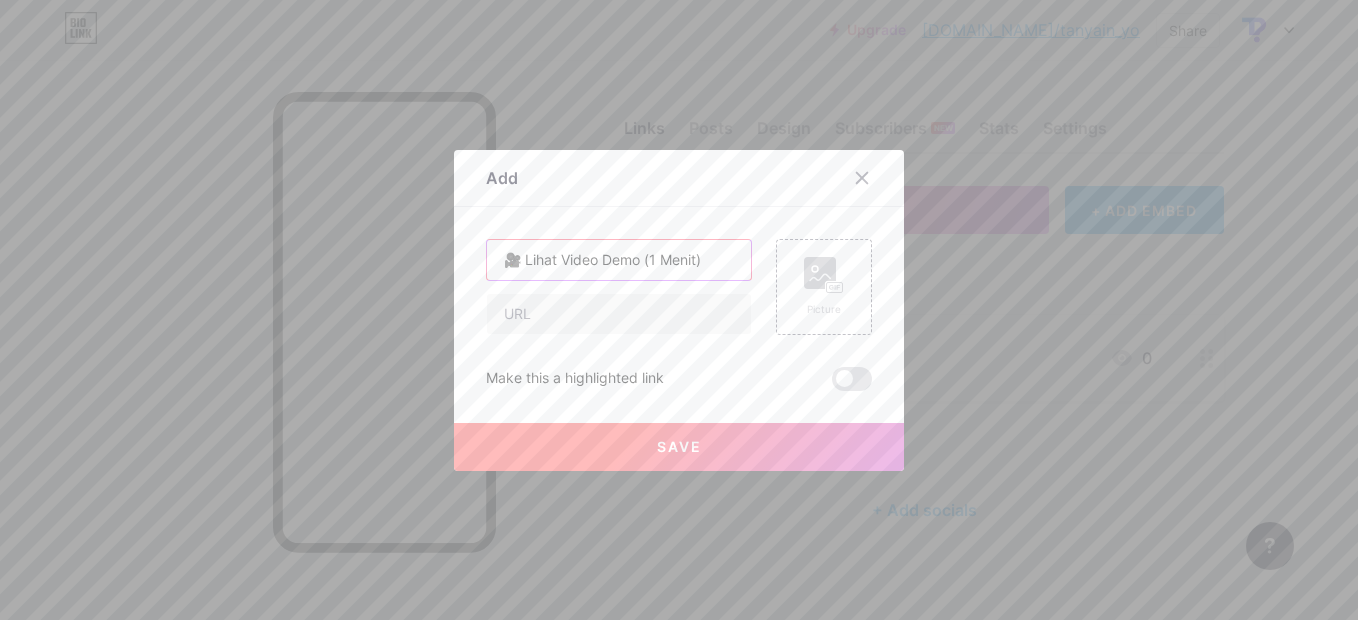 type on "🎥 Lihat Video Demo (1 Menit)" 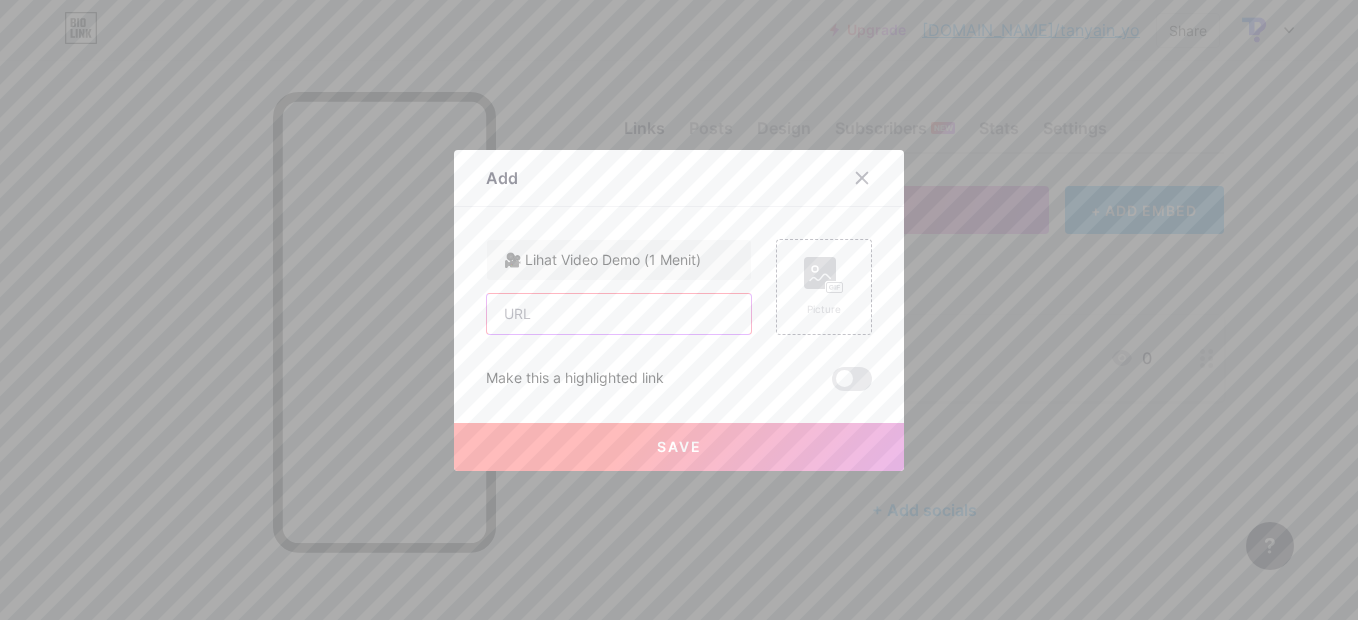 click at bounding box center (619, 314) 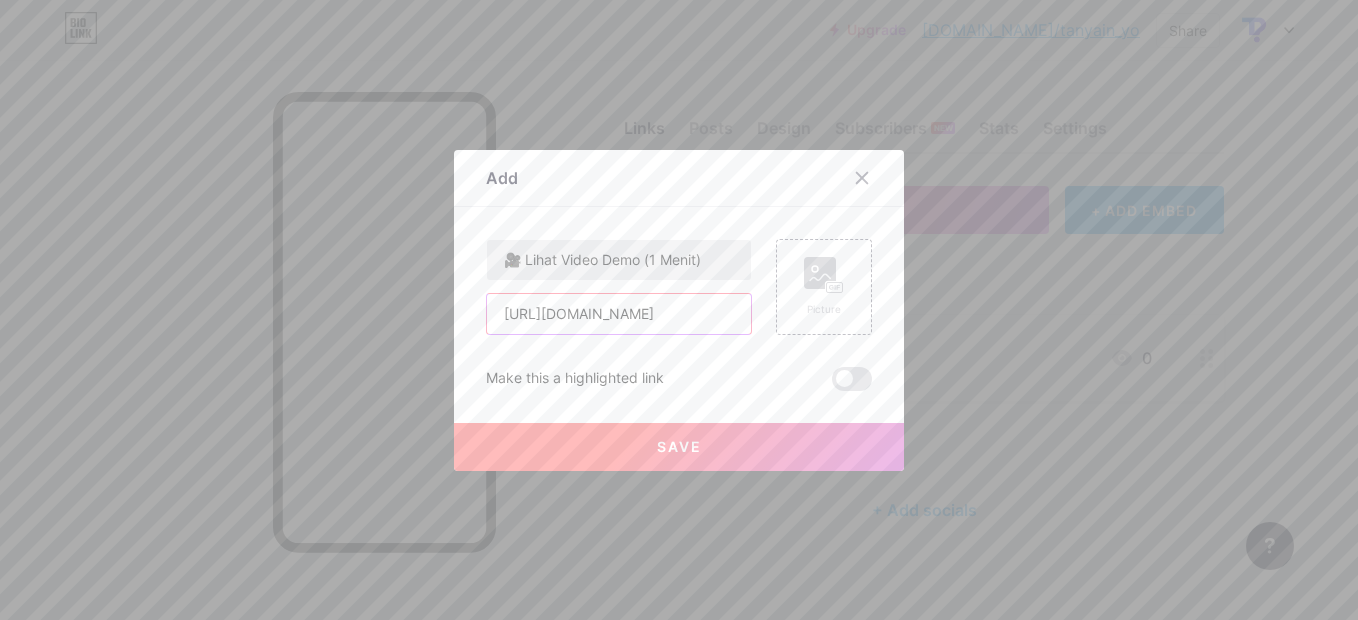 type on "https://youtu.be/TanyainChatbot" 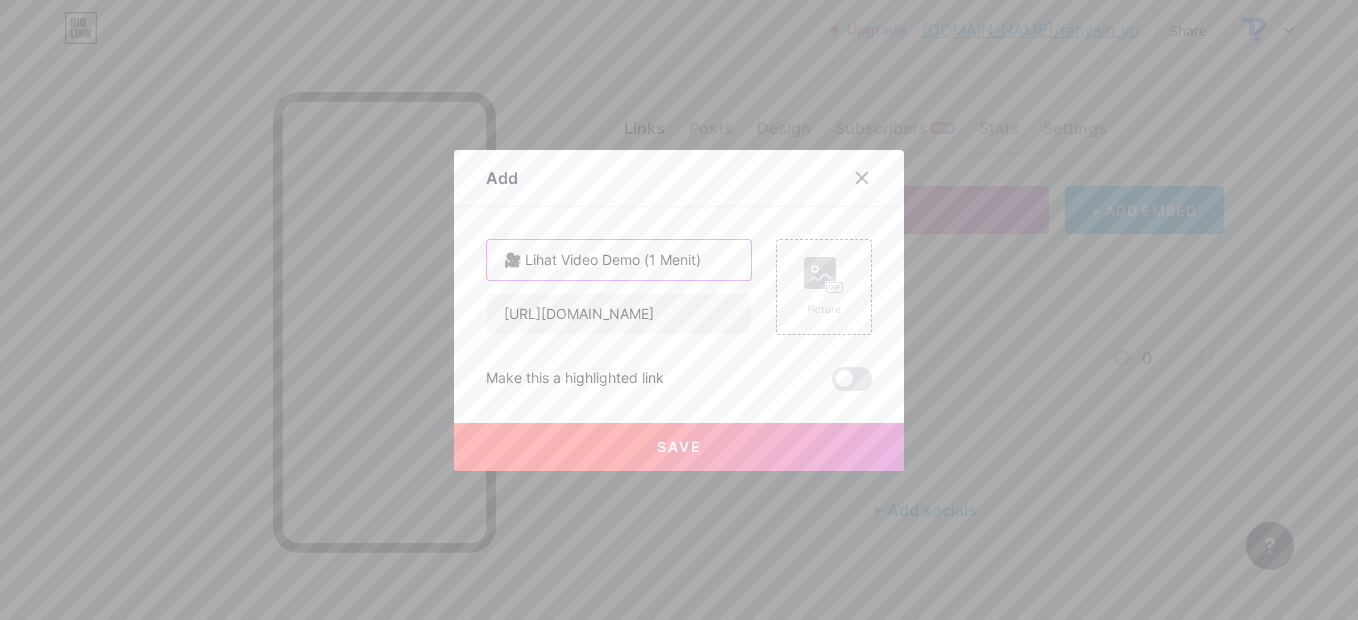 click on "🎥 Lihat Video Demo (1 Menit)" at bounding box center [619, 260] 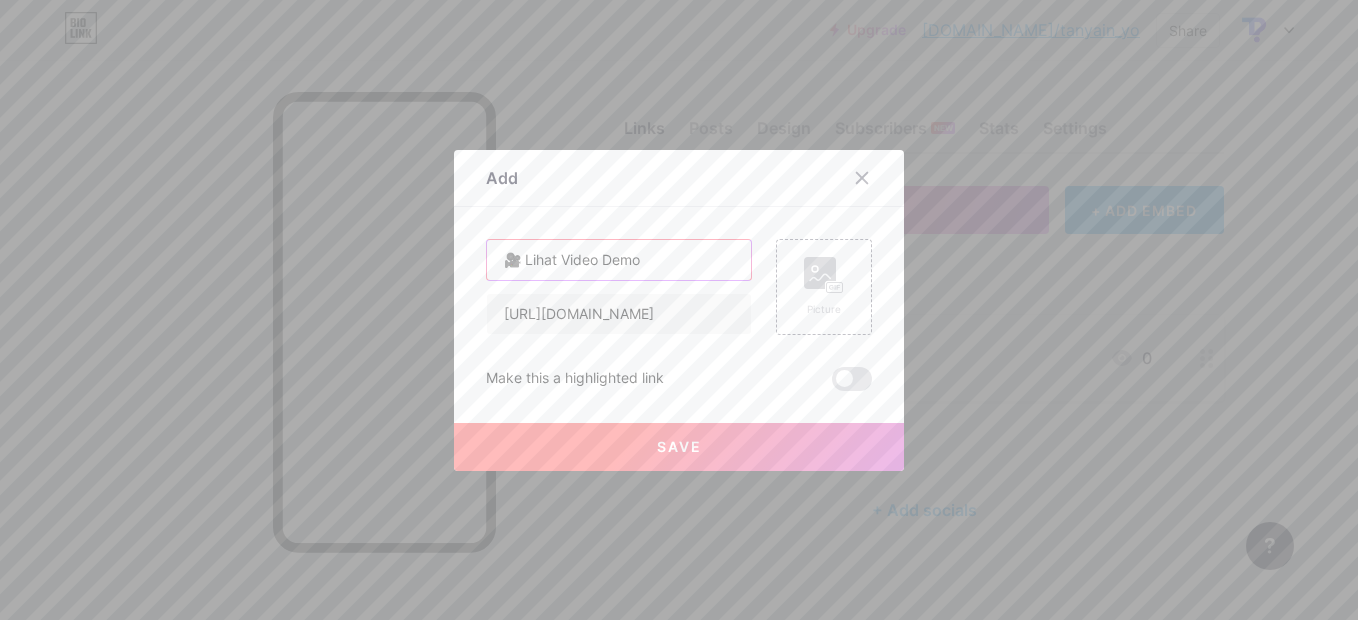 type on "🎥 Lihat Video Demo" 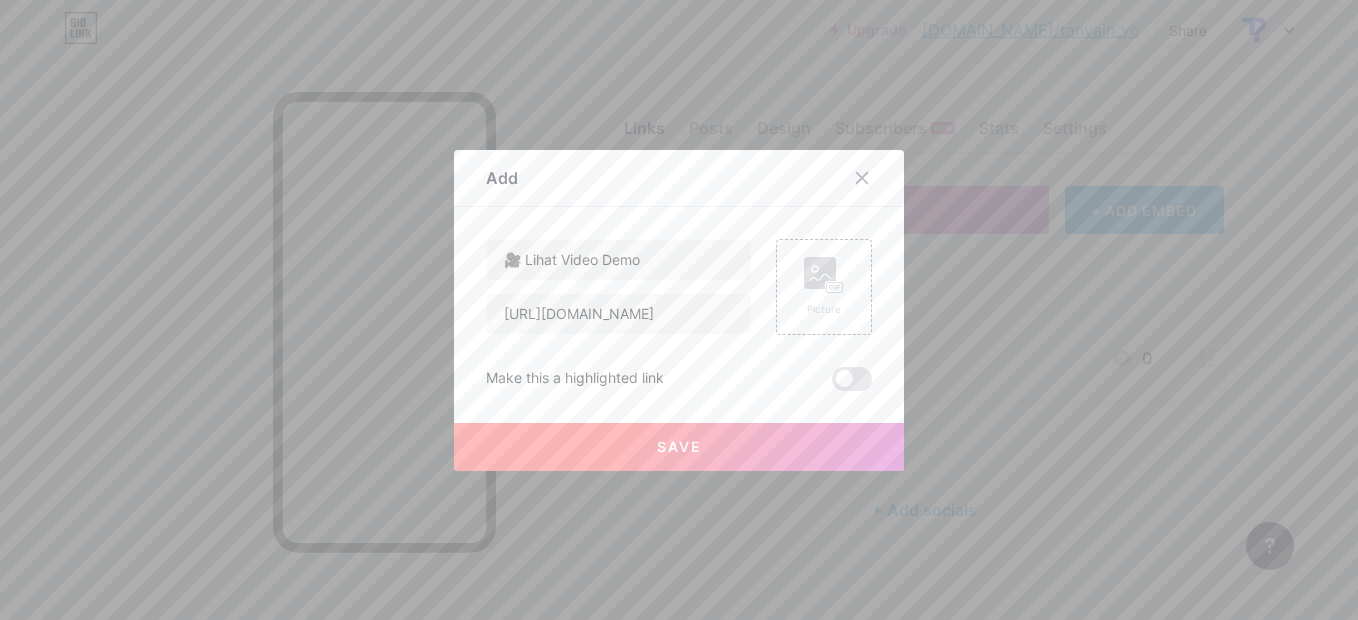 click on "Save" at bounding box center [679, 447] 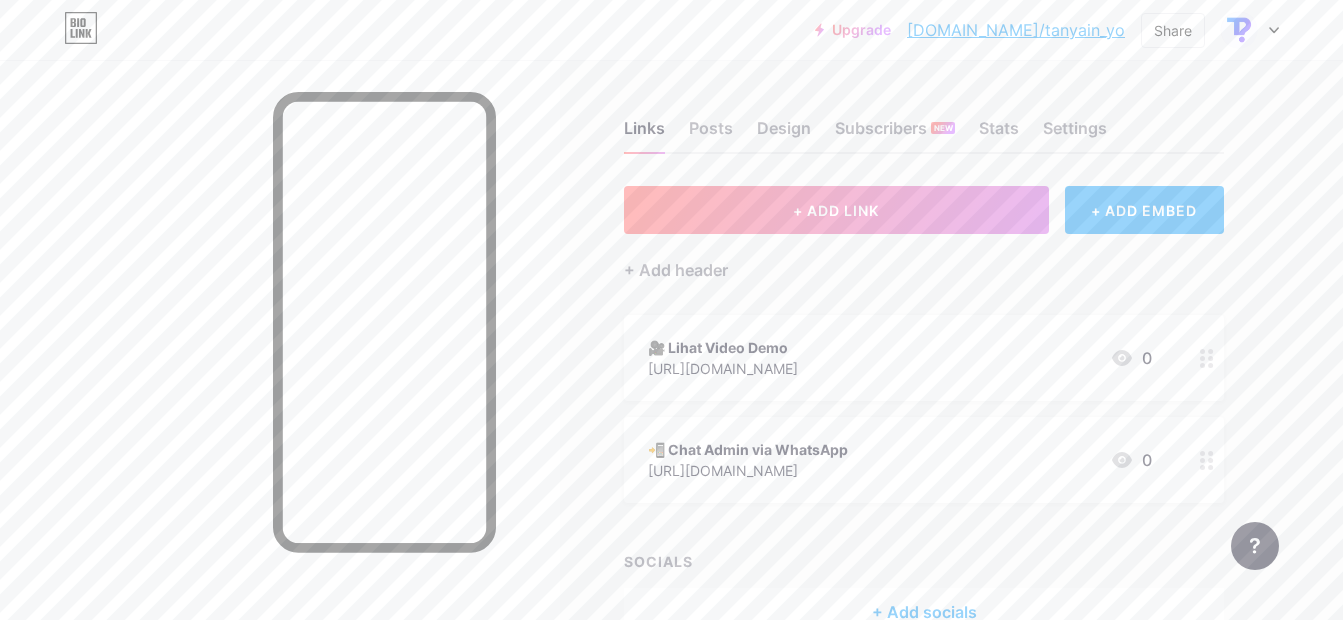 drag, startPoint x: 793, startPoint y: 467, endPoint x: 834, endPoint y: 438, distance: 50.219517 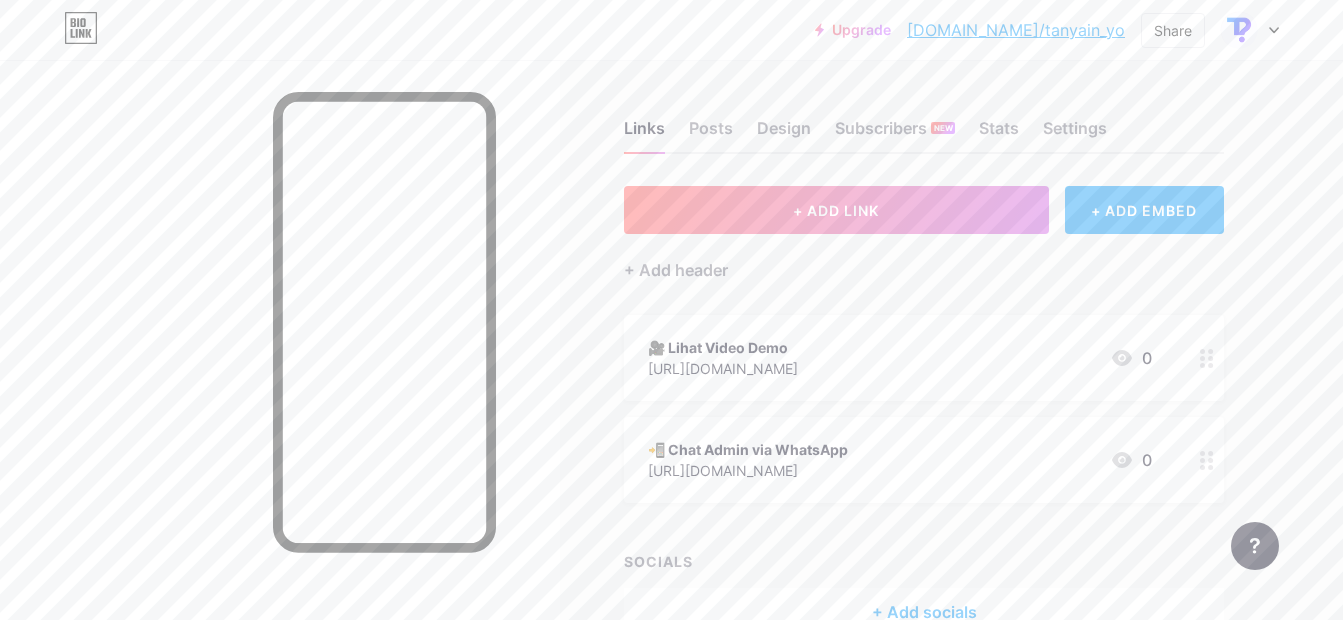 click on "📲 Chat Admin via WhatsApp
https://wa.me/6289513635702" at bounding box center (748, 460) 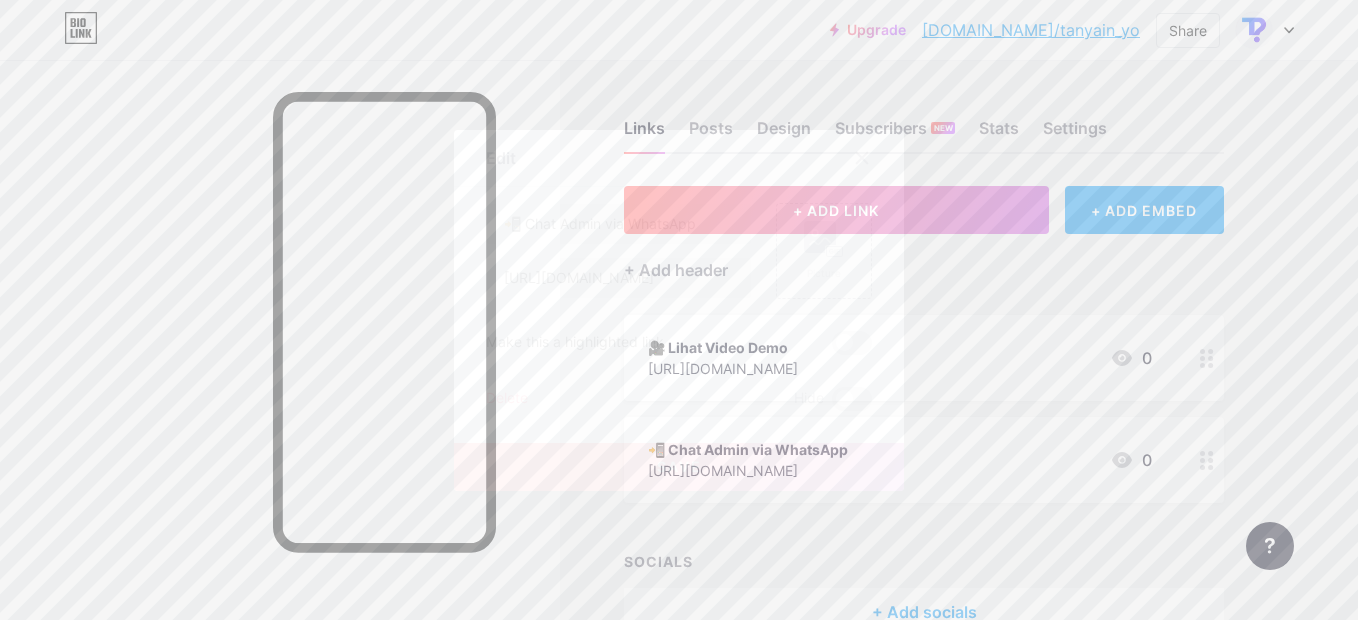 drag, startPoint x: 834, startPoint y: 438, endPoint x: 856, endPoint y: 154, distance: 284.85083 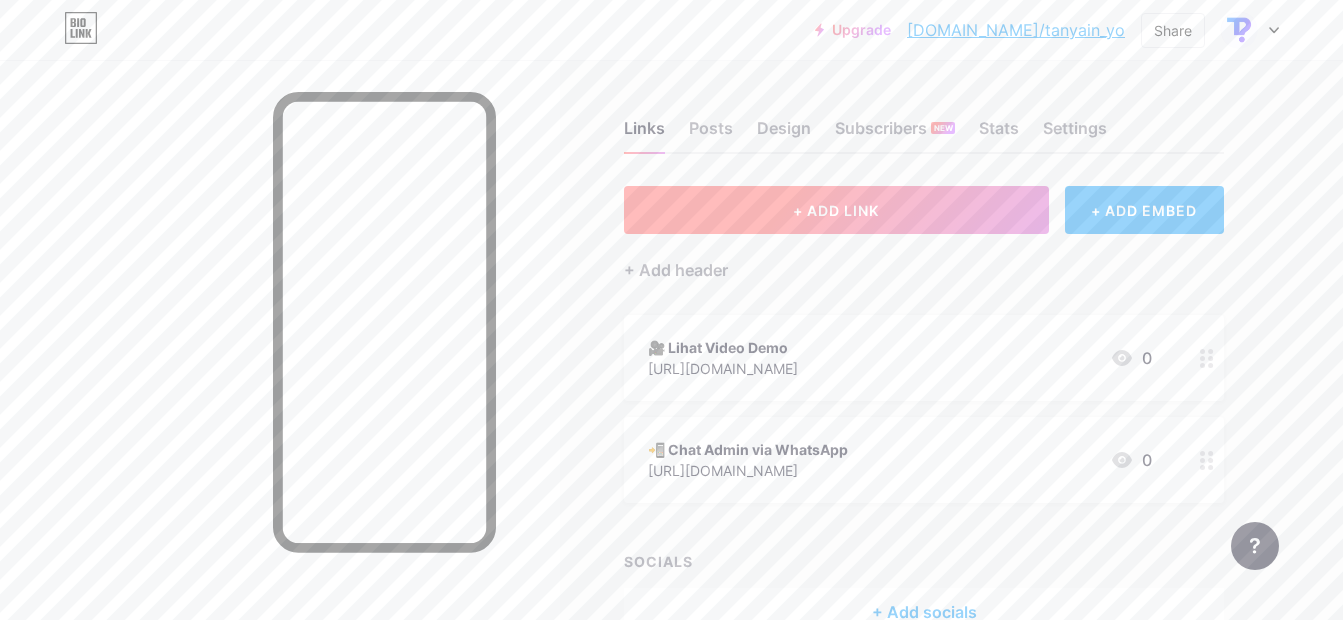 click on "+ ADD LINK" at bounding box center [836, 210] 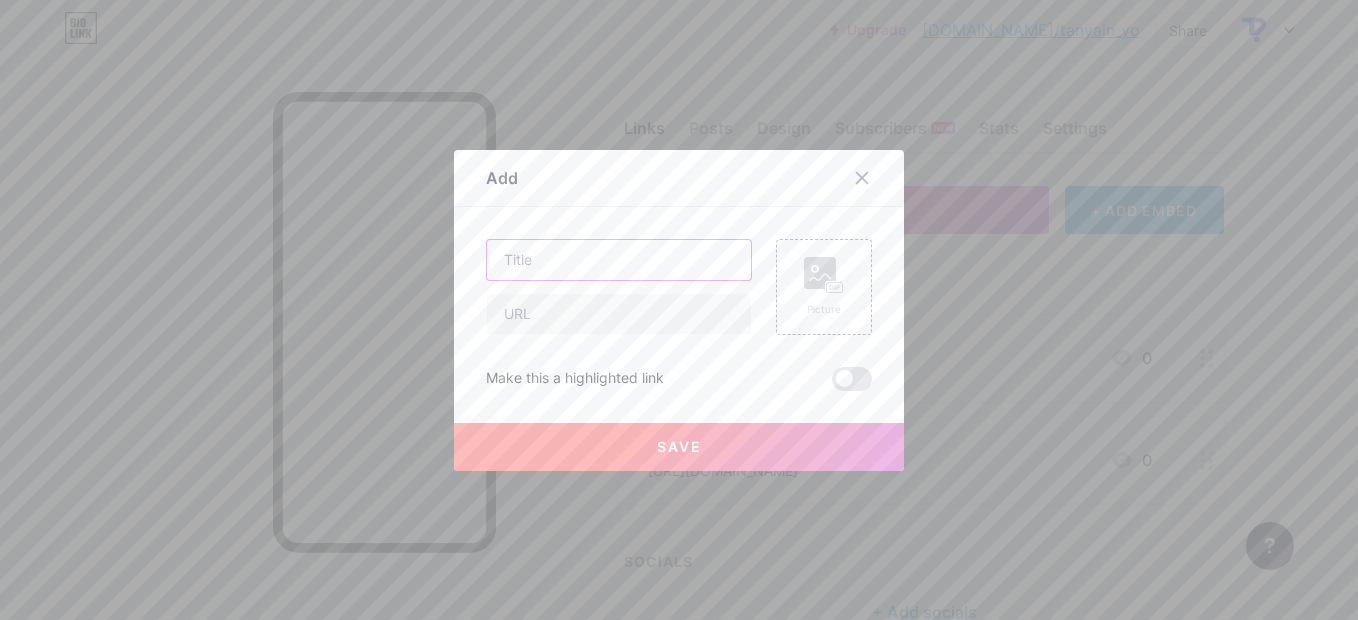 click at bounding box center (619, 260) 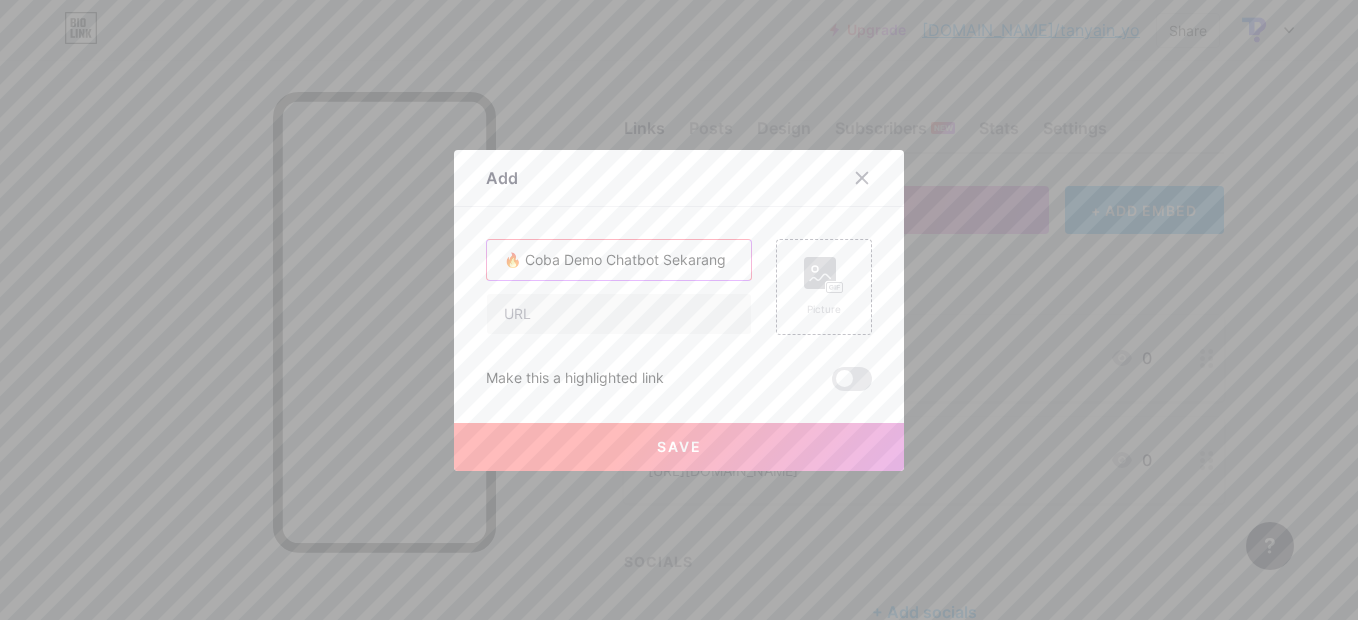 type on "🔥 Coba Demo Chatbot Sekarang" 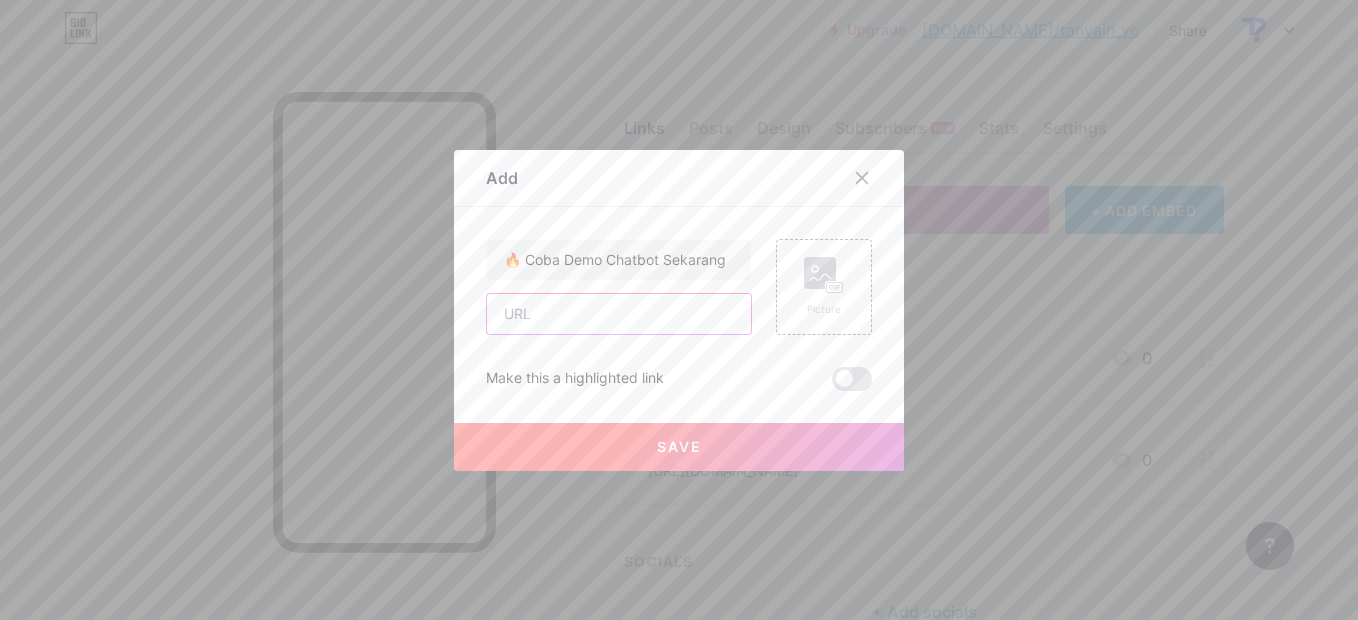 click at bounding box center [619, 314] 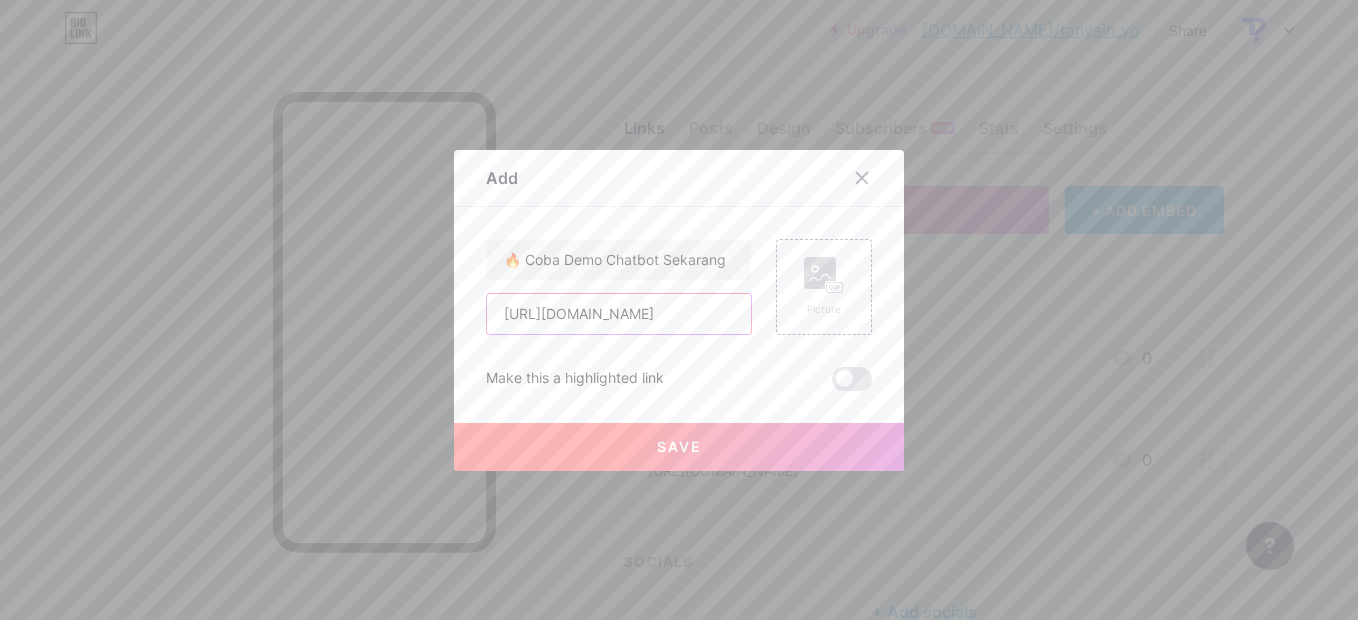 scroll, scrollTop: 0, scrollLeft: 350, axis: horizontal 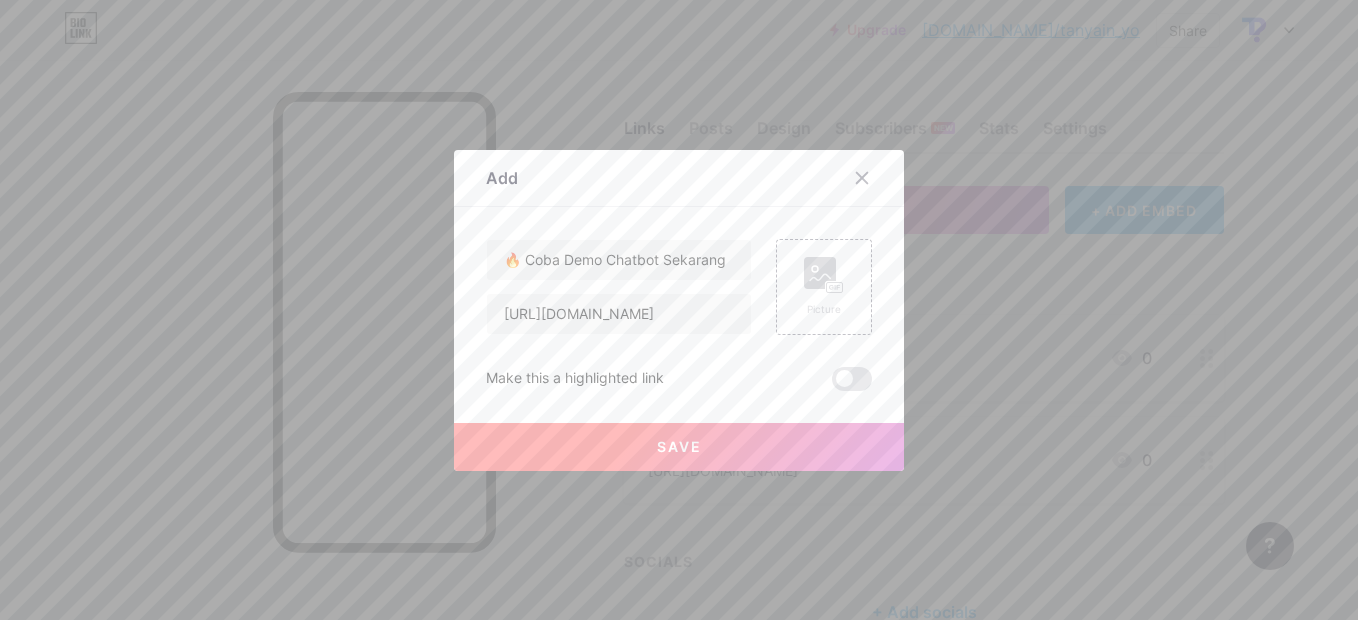 click on "Save" at bounding box center [679, 447] 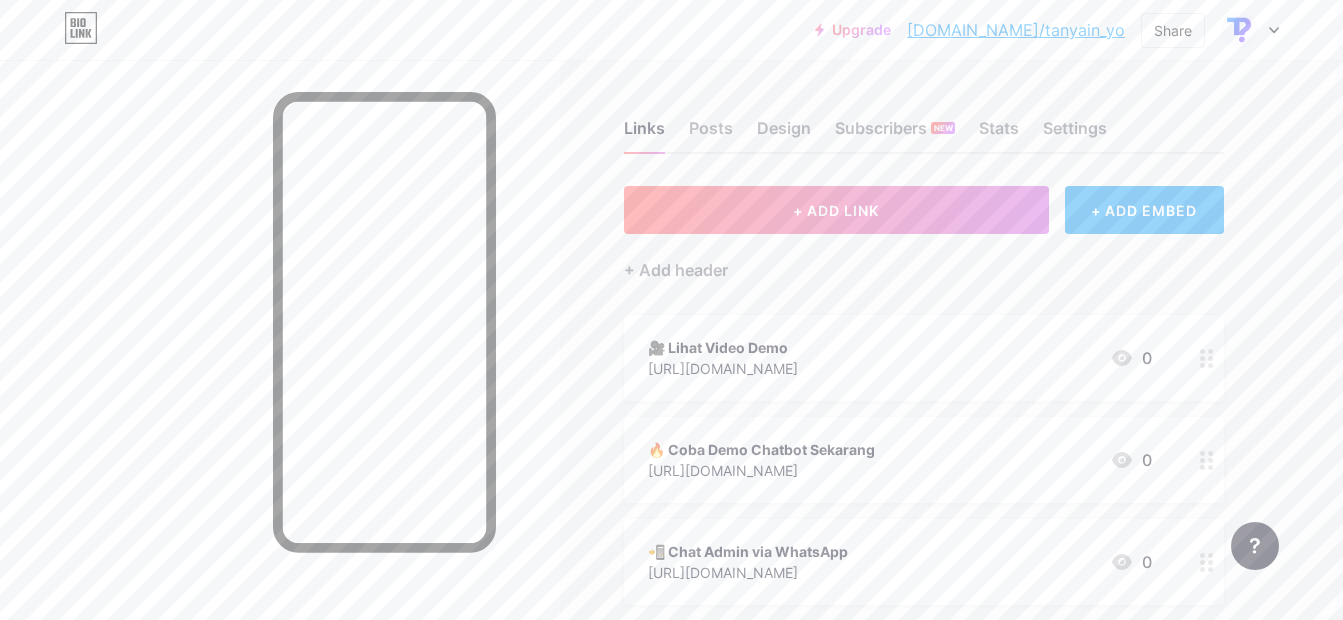 click on "📲 Chat Admin via WhatsApp" at bounding box center (748, 551) 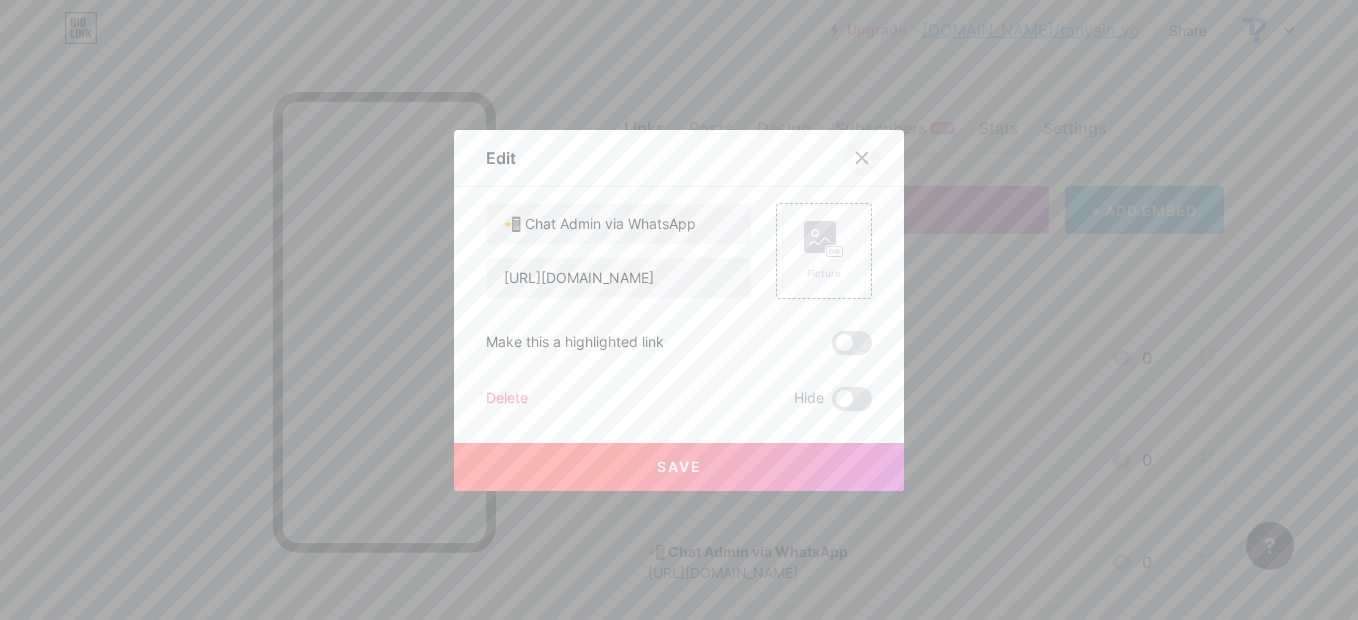 click 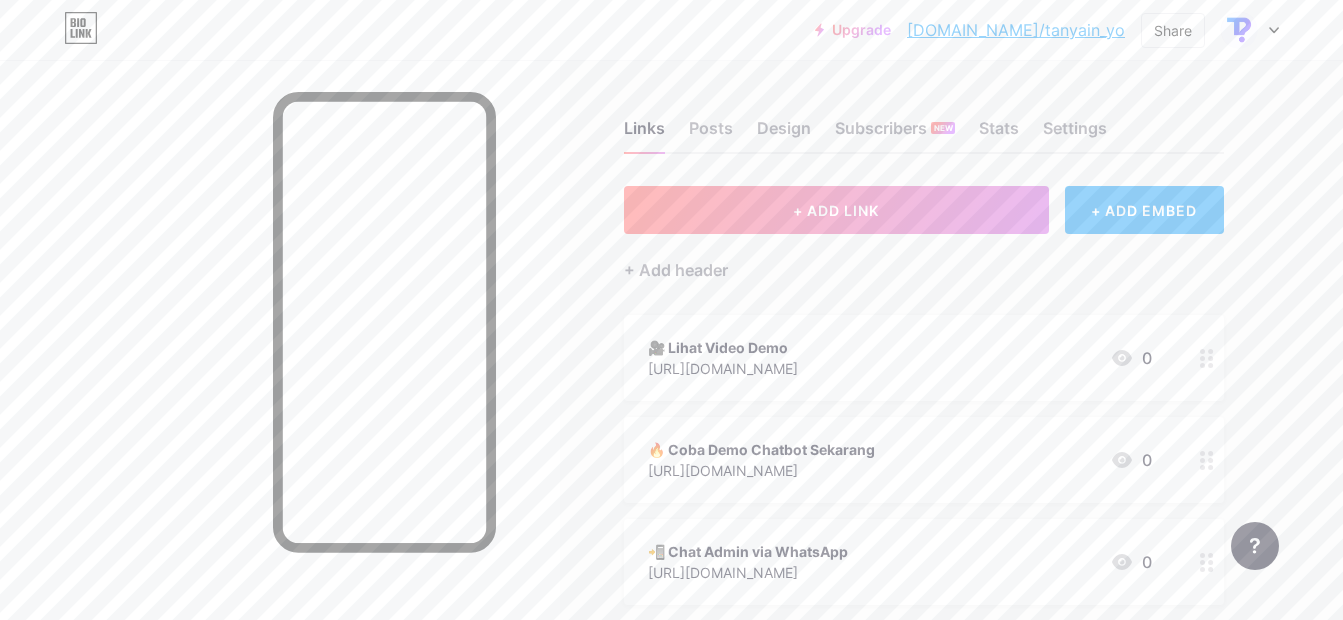 click on "https://youtu.be/TanyainChatbot" at bounding box center [723, 368] 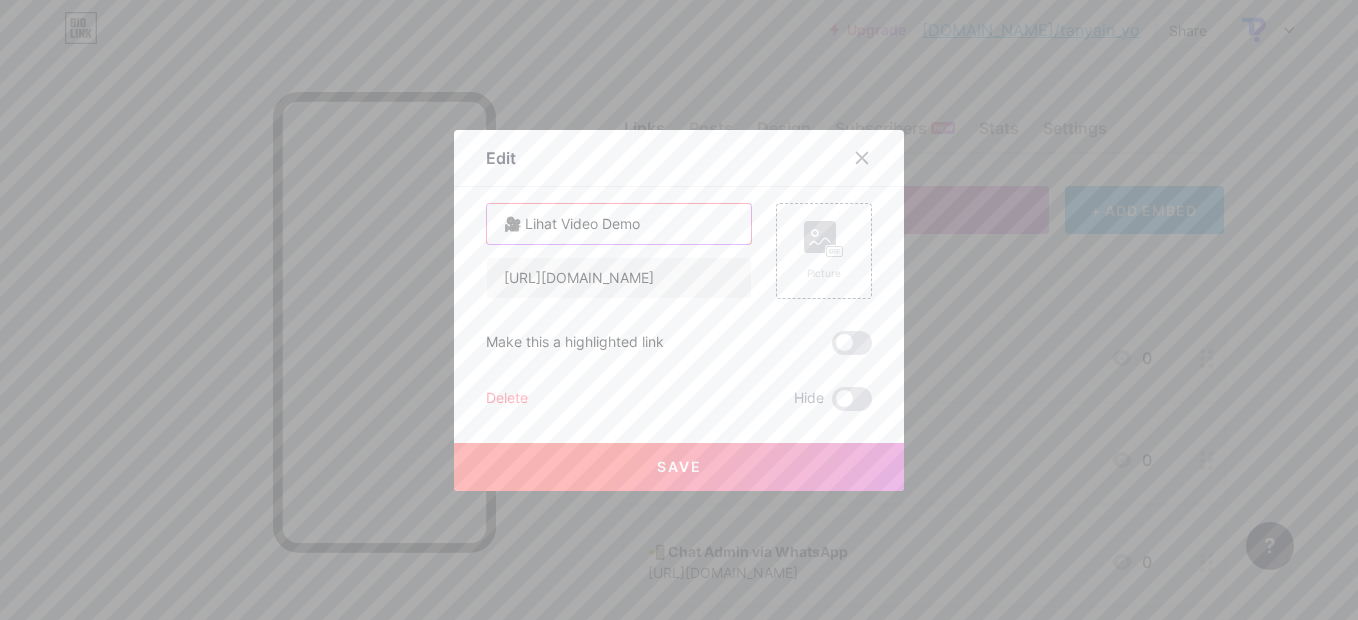 click on "🎥 Lihat Video Demo" at bounding box center (619, 224) 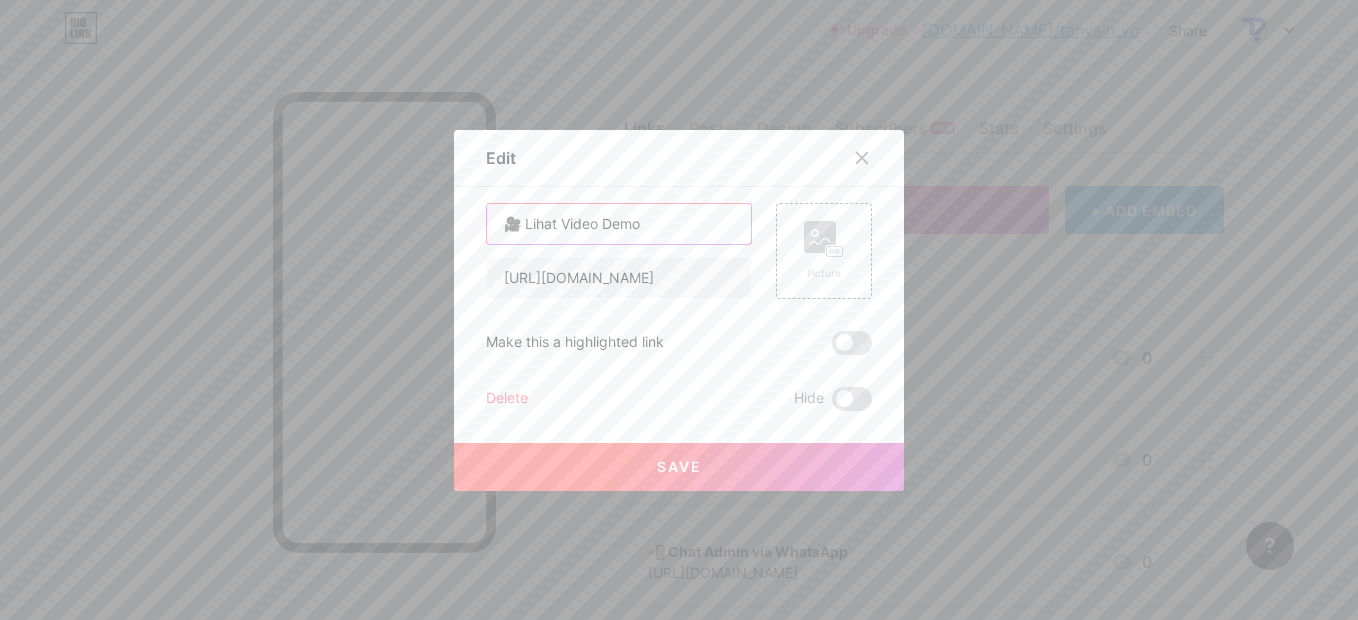 paste on "Chat Admin via WhatsApp" 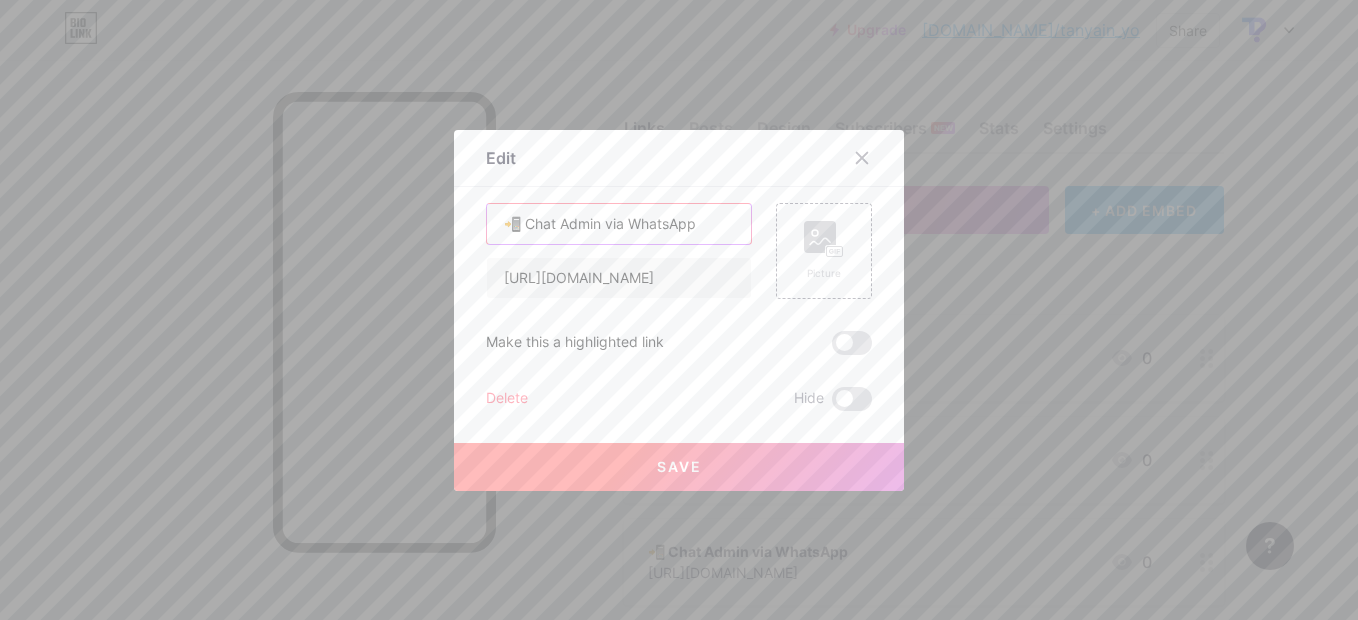 type on "📲 Chat Admin via WhatsApp" 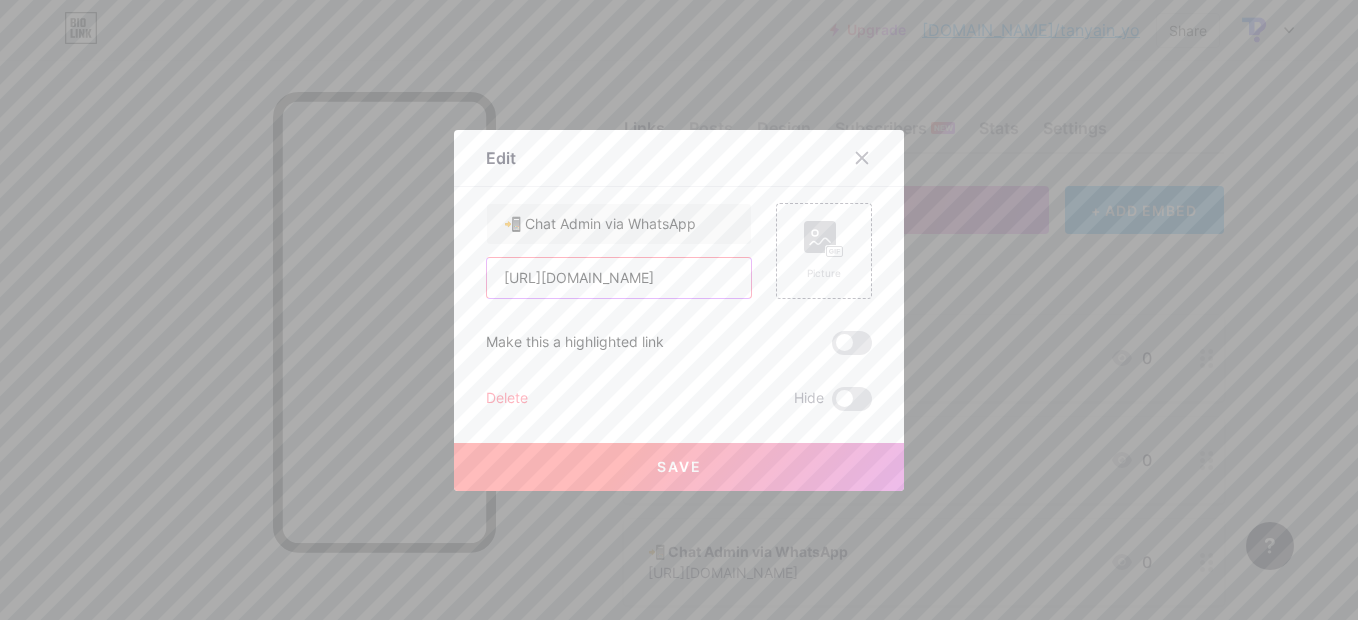 click on "https://youtu.be/TanyainChatbot" at bounding box center (619, 278) 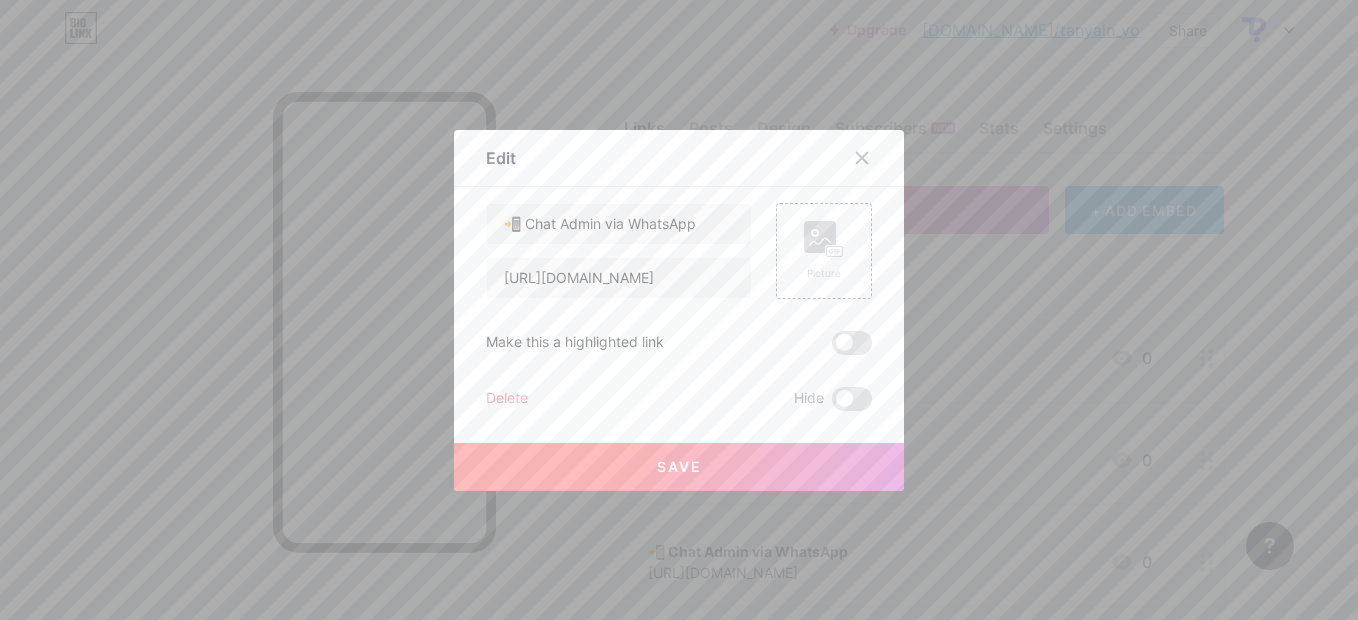 click on "Save" at bounding box center [679, 467] 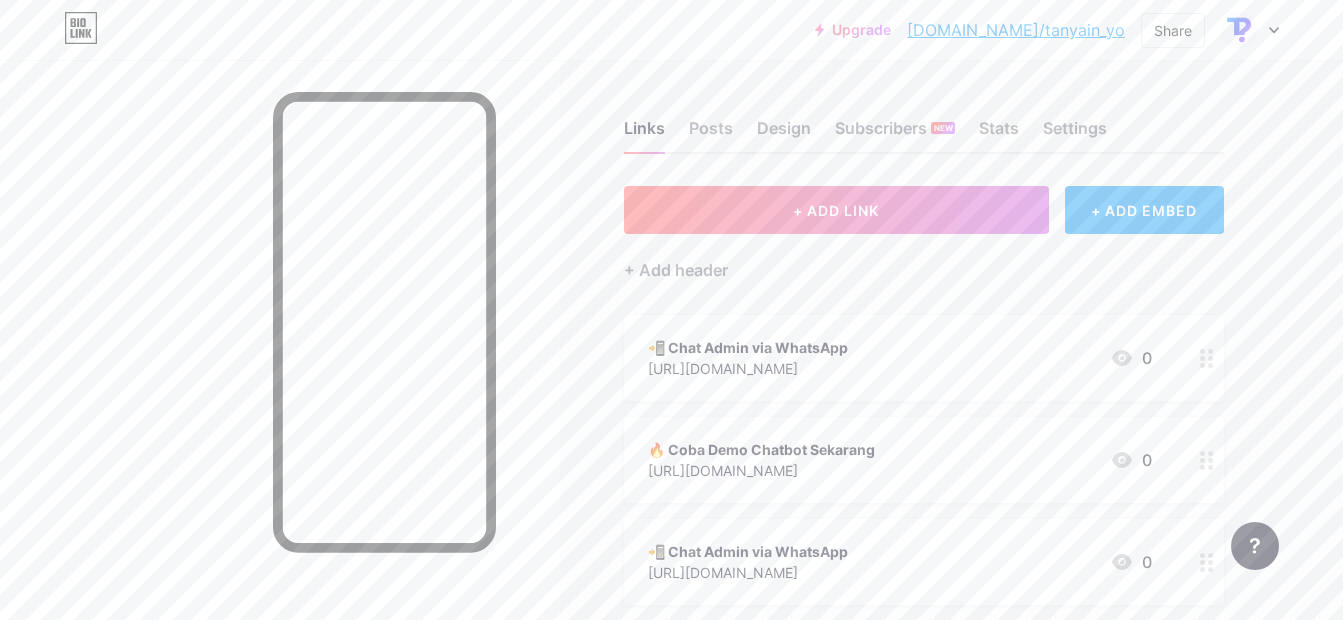 click on "[URL][DOMAIN_NAME]" at bounding box center [761, 470] 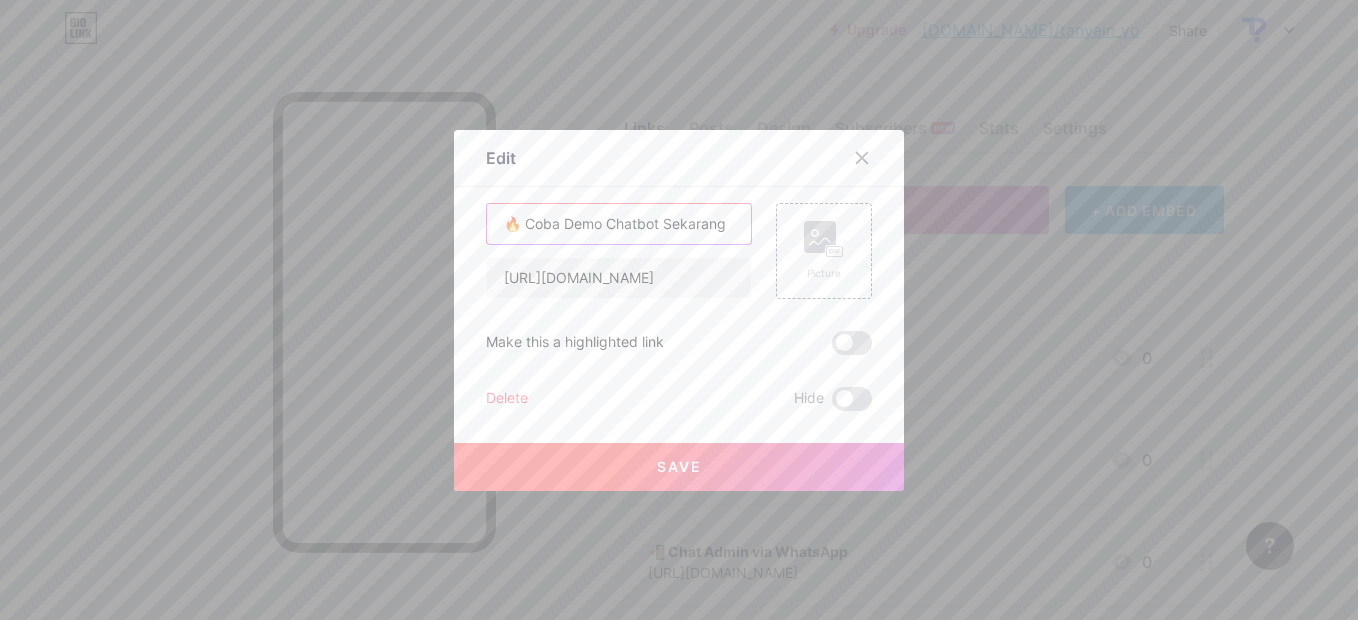 paste on "Lihat Video Demo" 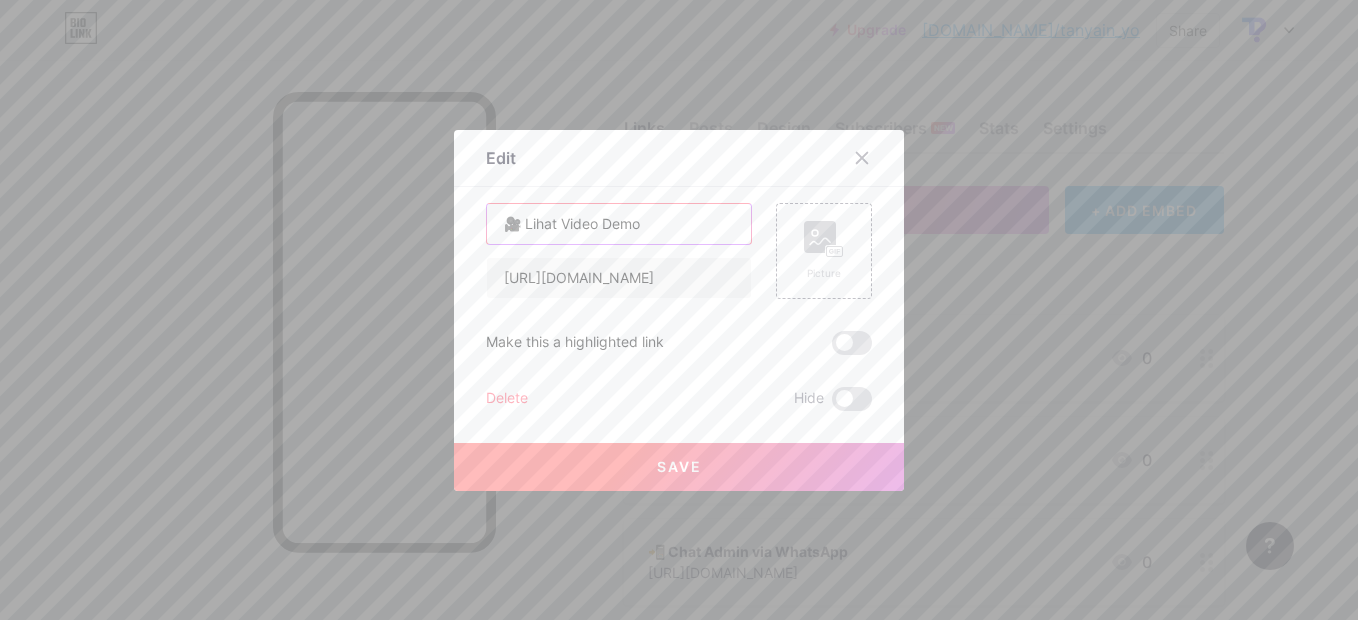 type on "🎥 Lihat Video Demo" 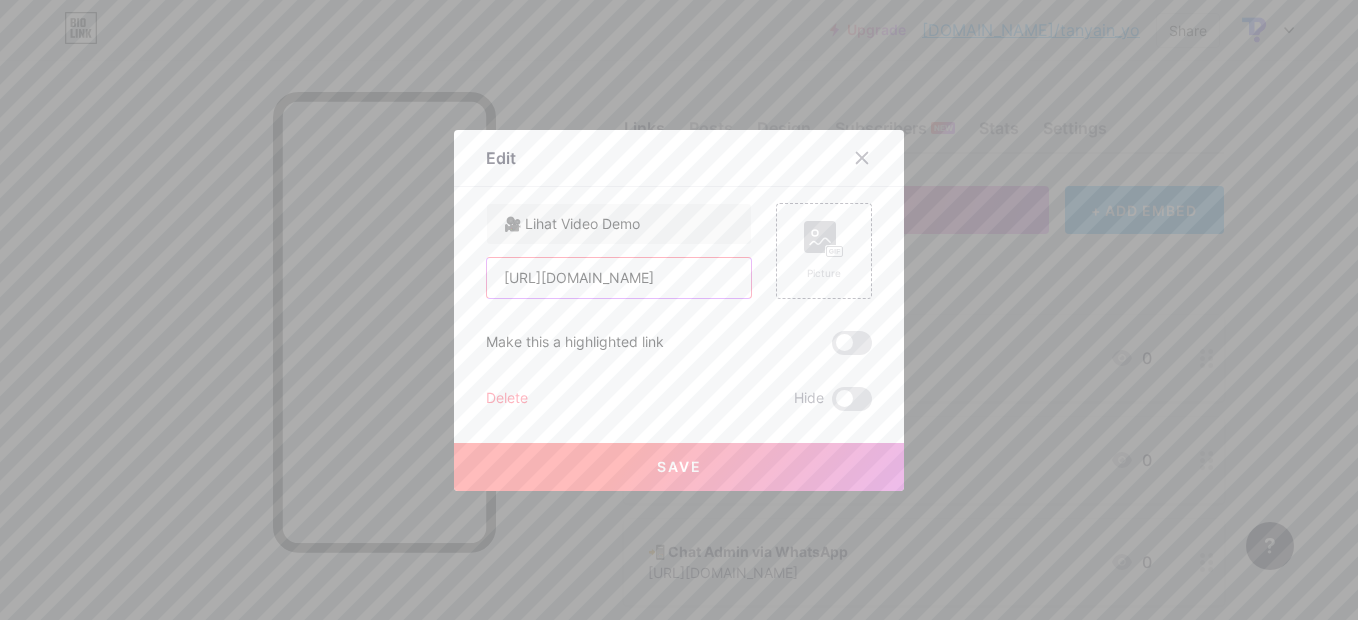 click on "[URL][DOMAIN_NAME]" at bounding box center [619, 278] 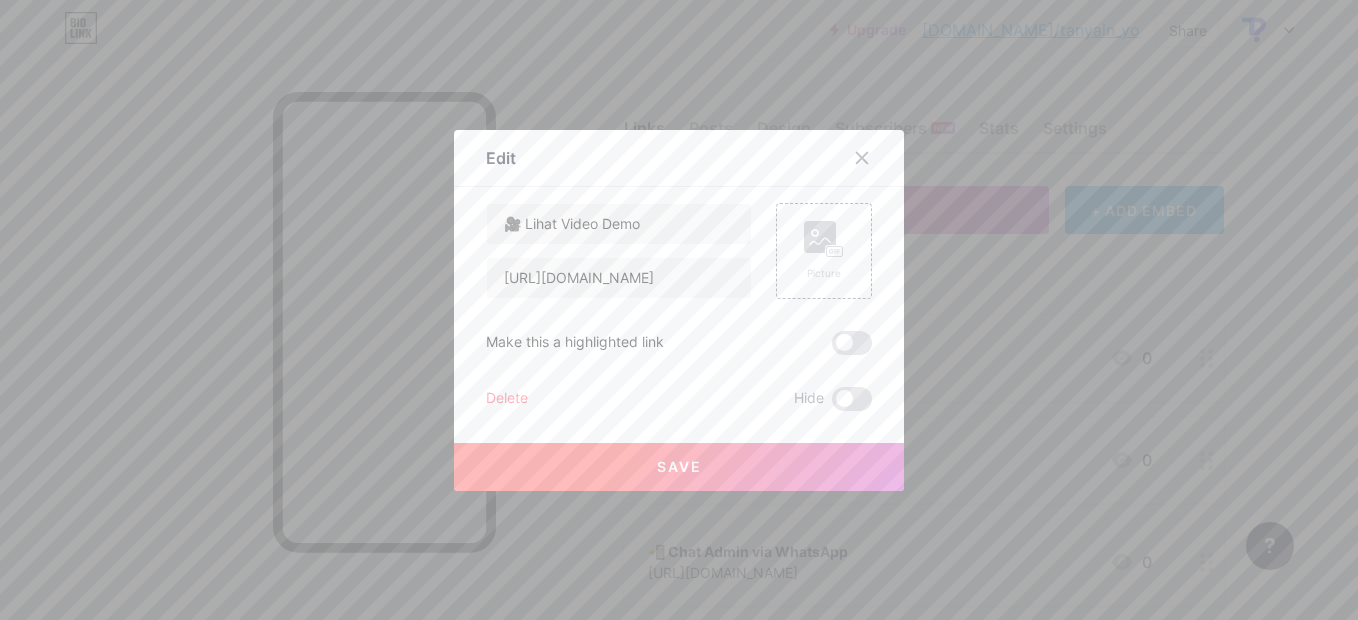 click on "Save" at bounding box center [679, 467] 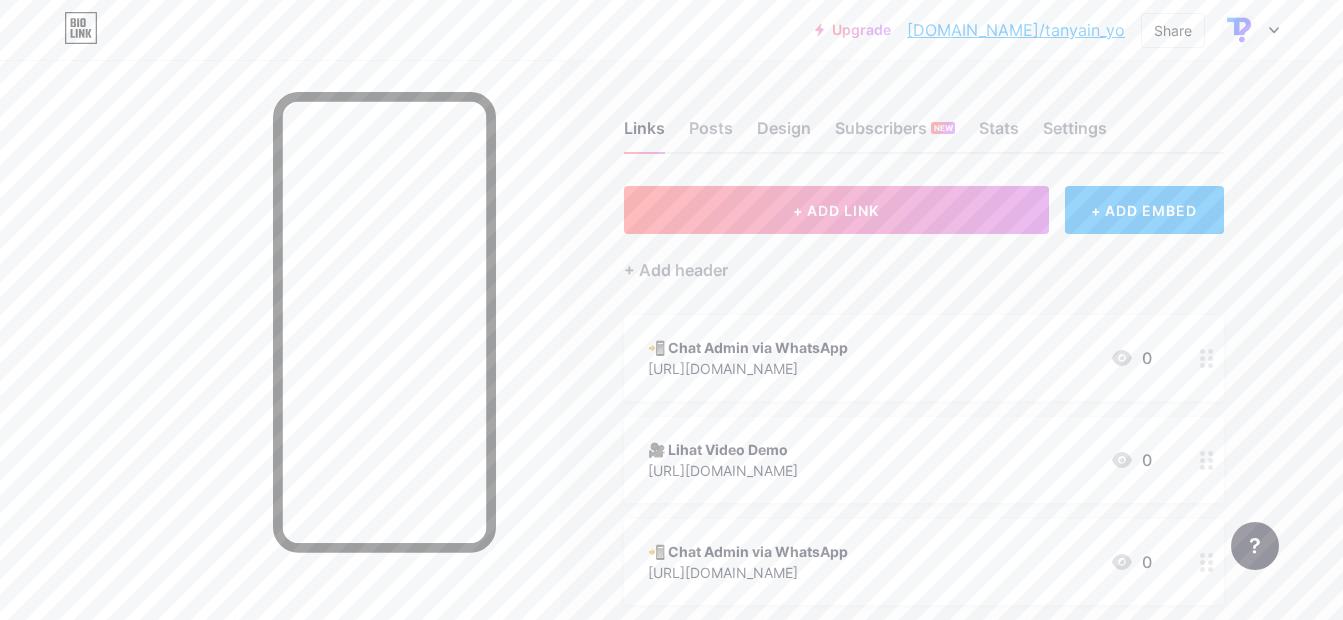 click on "📲 Chat Admin via WhatsApp" at bounding box center [748, 551] 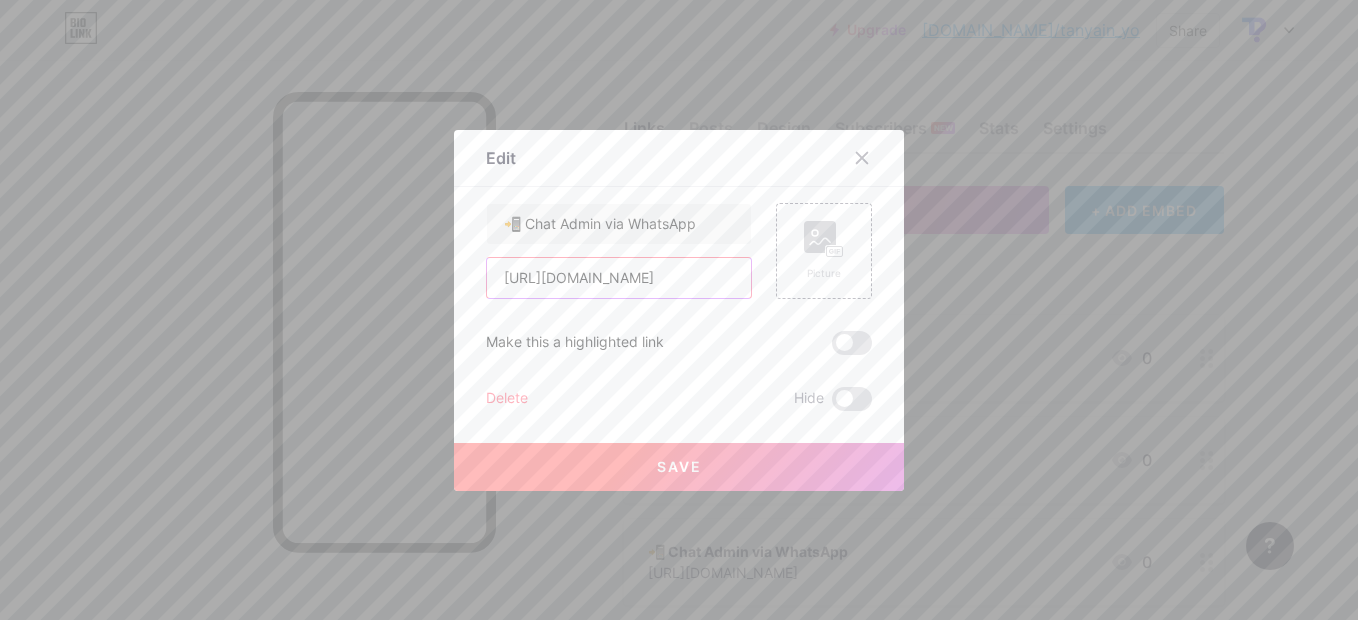 click on "[URL][DOMAIN_NAME]" at bounding box center (619, 278) 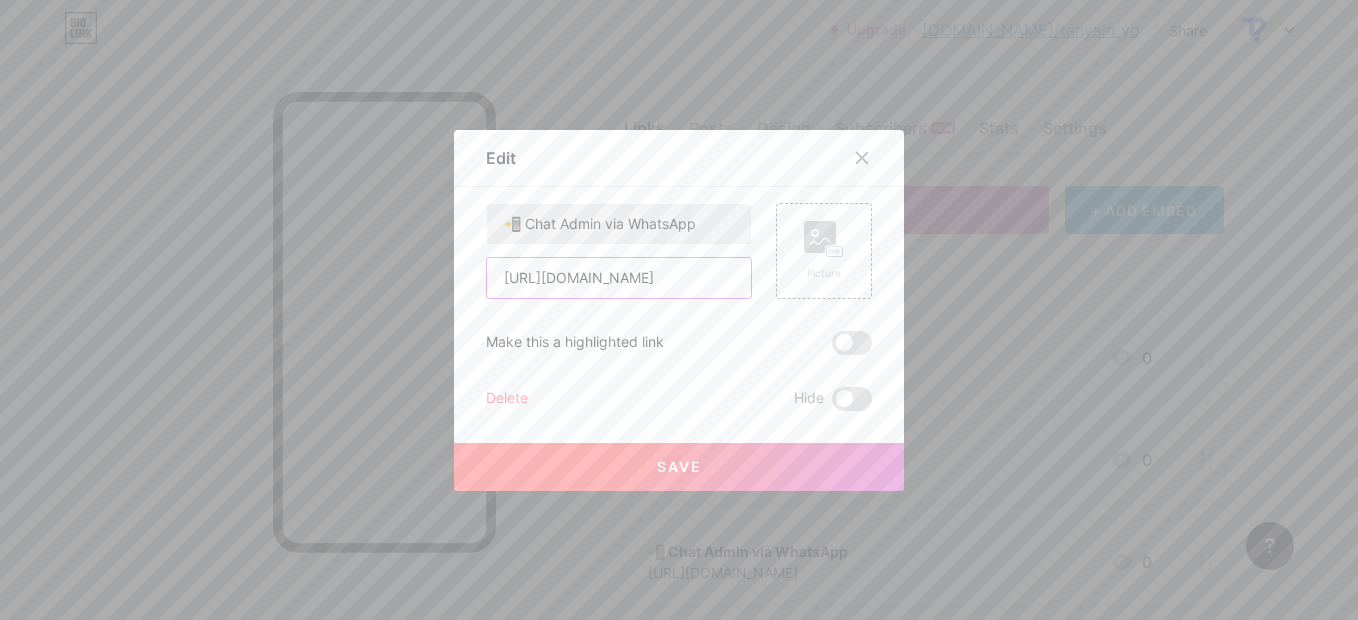 type on "[URL][DOMAIN_NAME]" 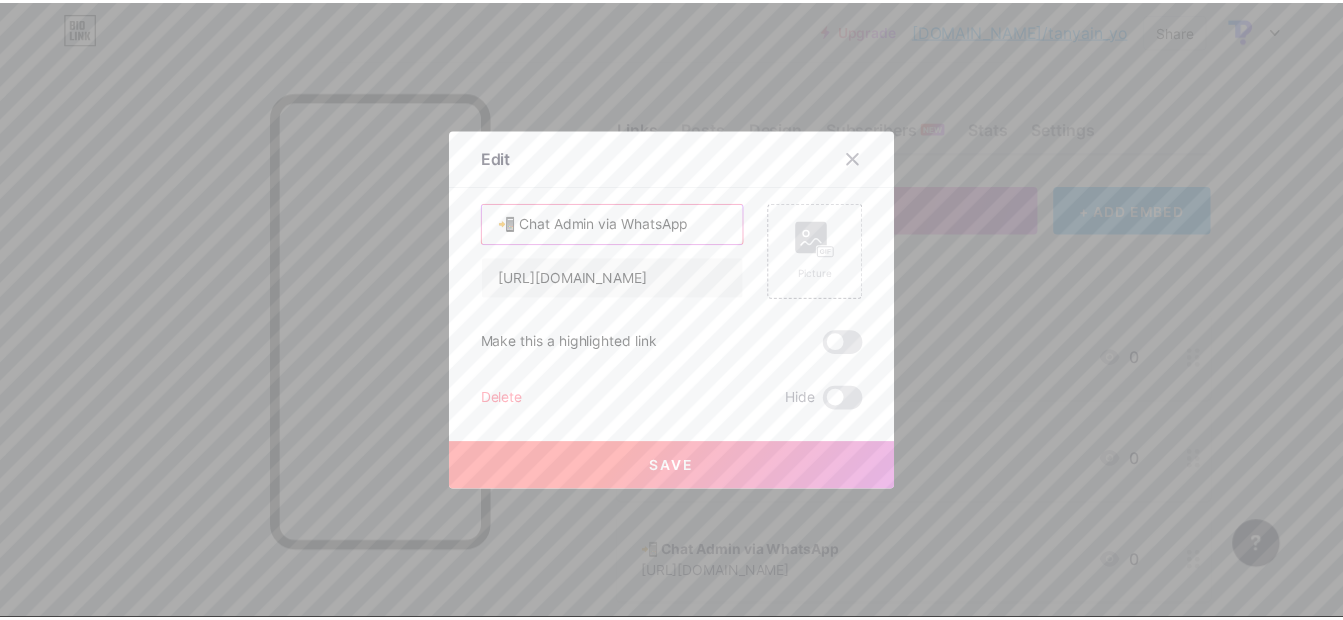 scroll, scrollTop: 0, scrollLeft: 0, axis: both 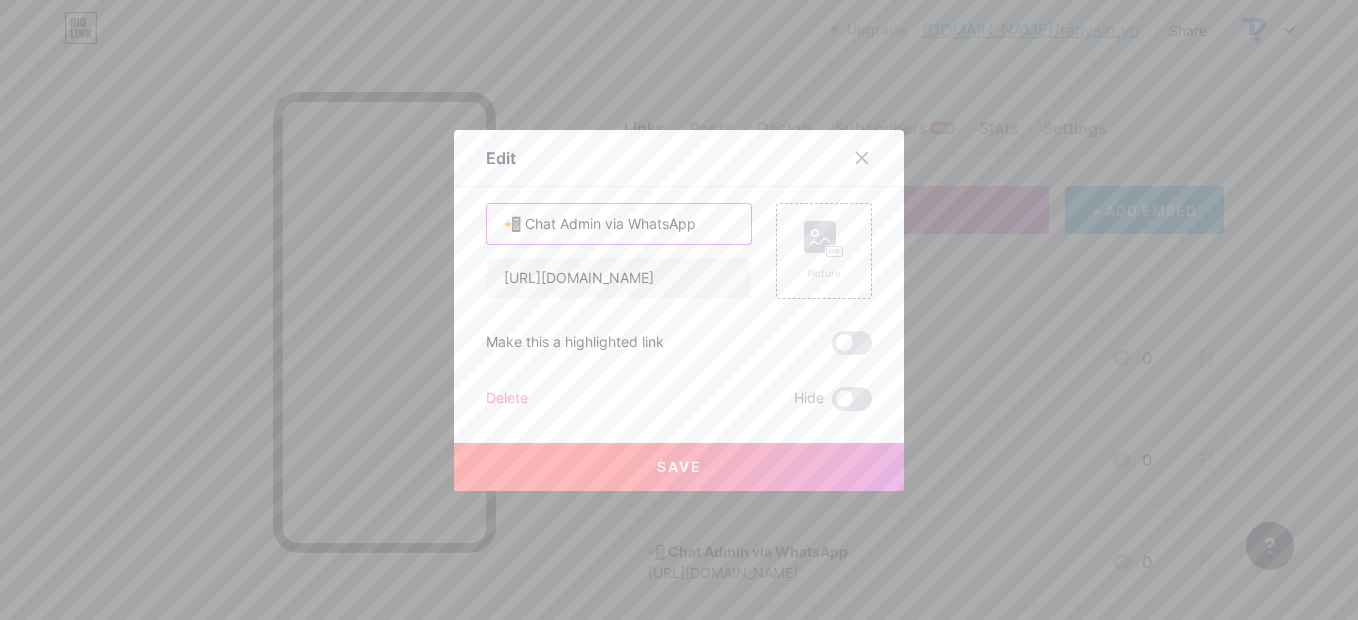paste on "Coba Demo Chatbot Sekarang" 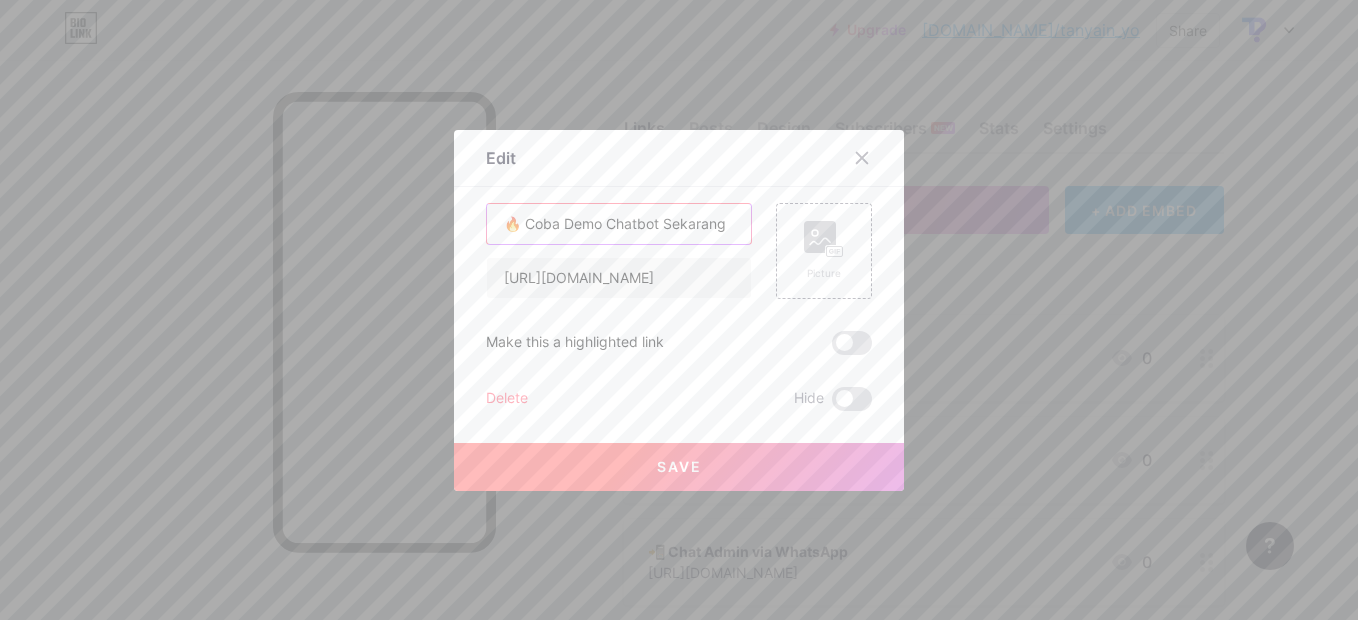 type on "🔥 Coba Demo Chatbot Sekarang" 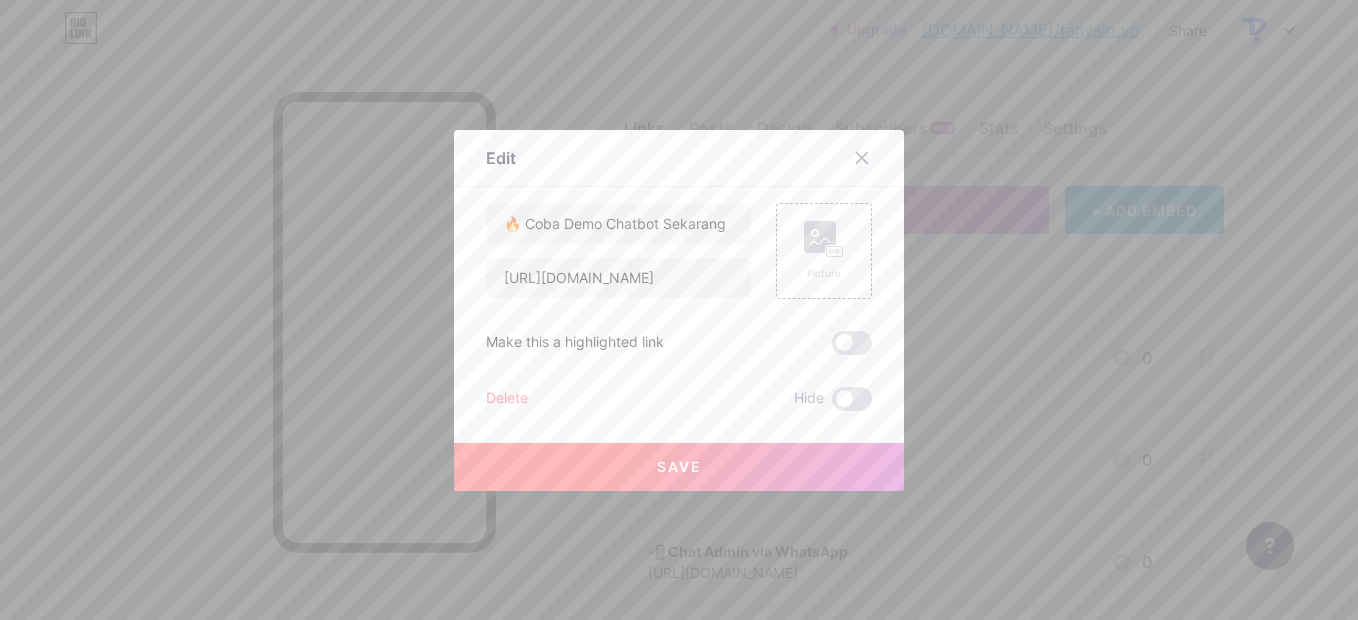click on "Save" at bounding box center (679, 467) 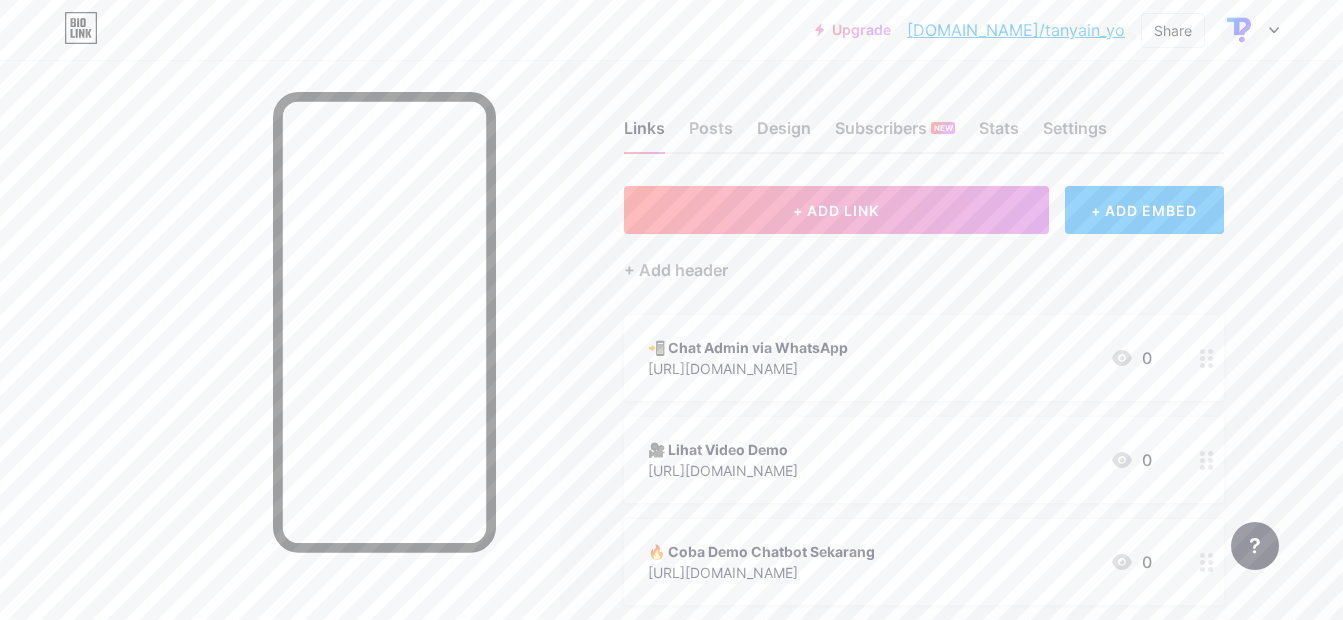 click on "🎥 Lihat Video Demo" at bounding box center (723, 449) 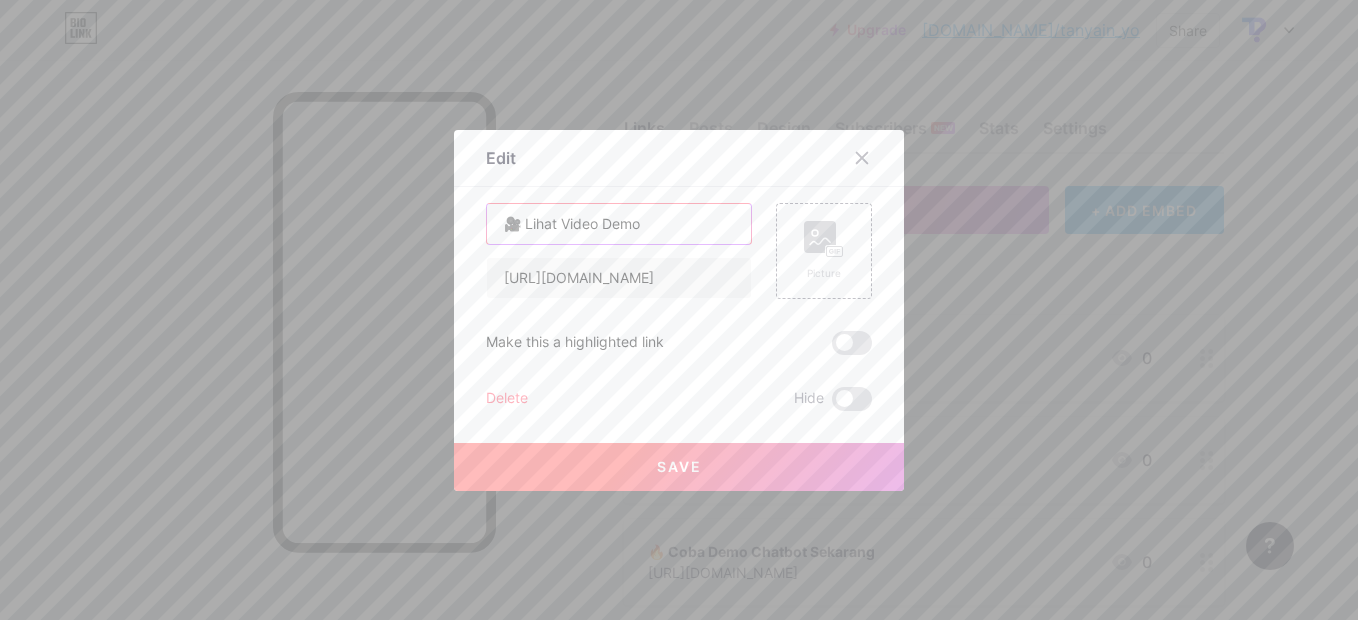 click on "🎥 Lihat Video Demo" at bounding box center (619, 224) 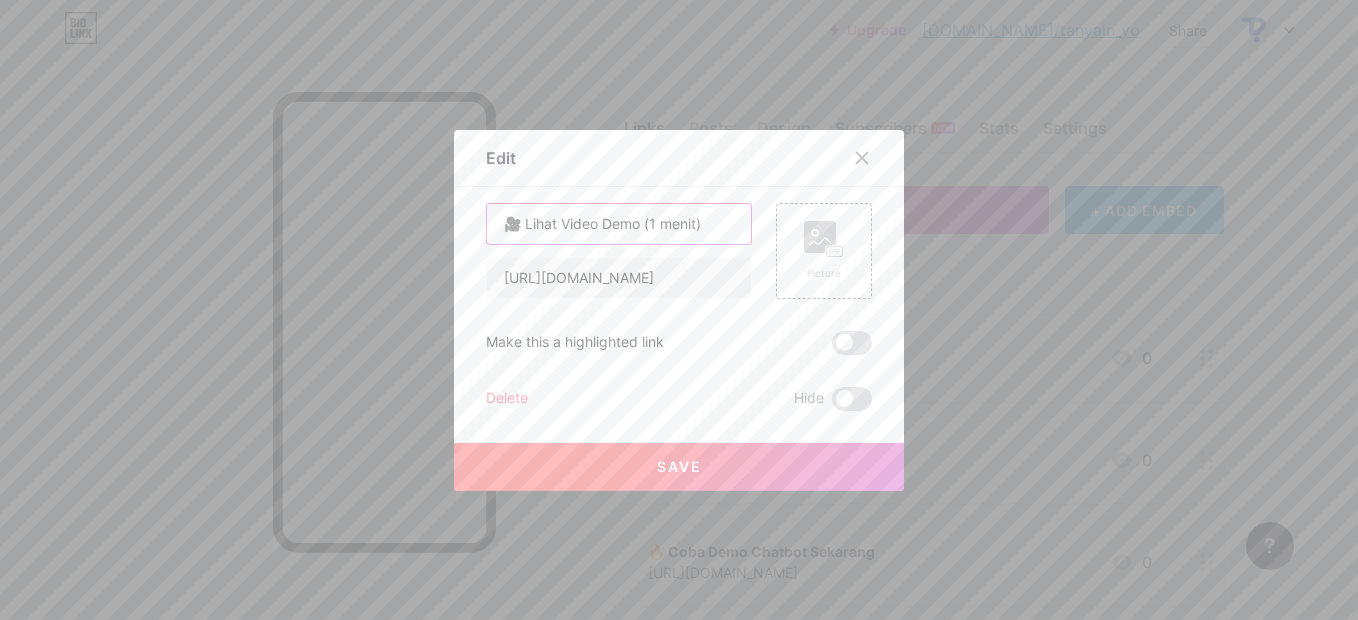 type on "🎥 Lihat Video Demo (1 menit)" 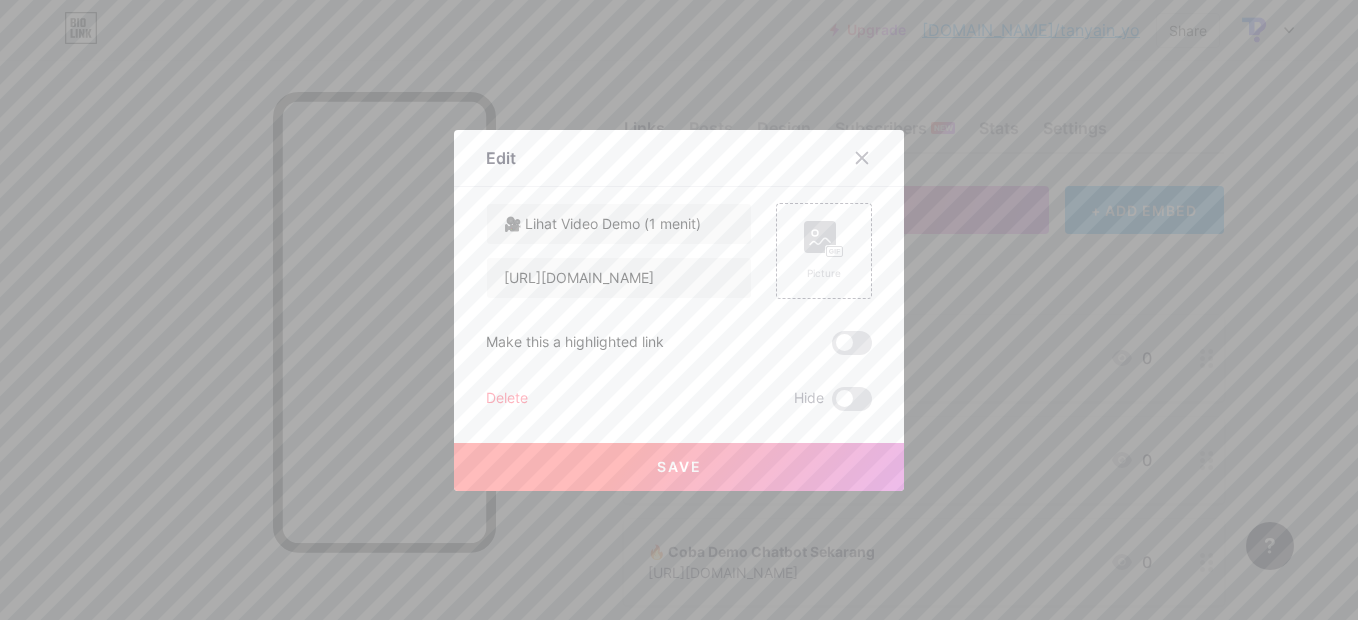 click on "Save" at bounding box center [679, 467] 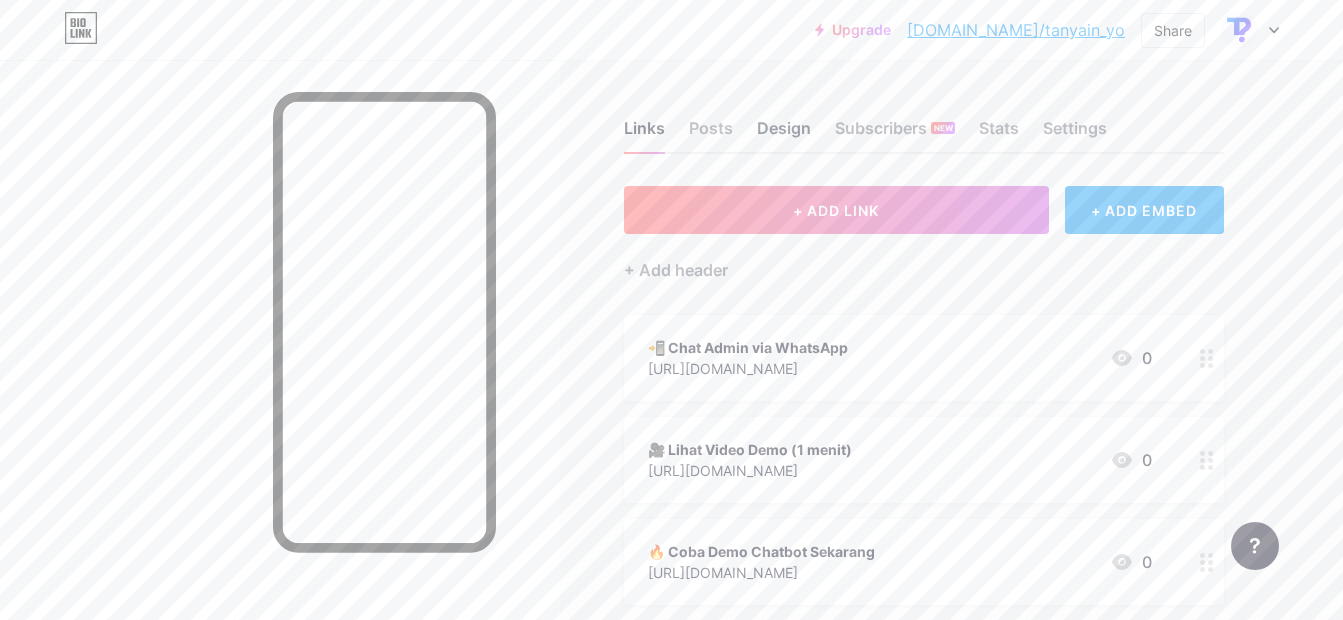 click on "Design" at bounding box center [784, 134] 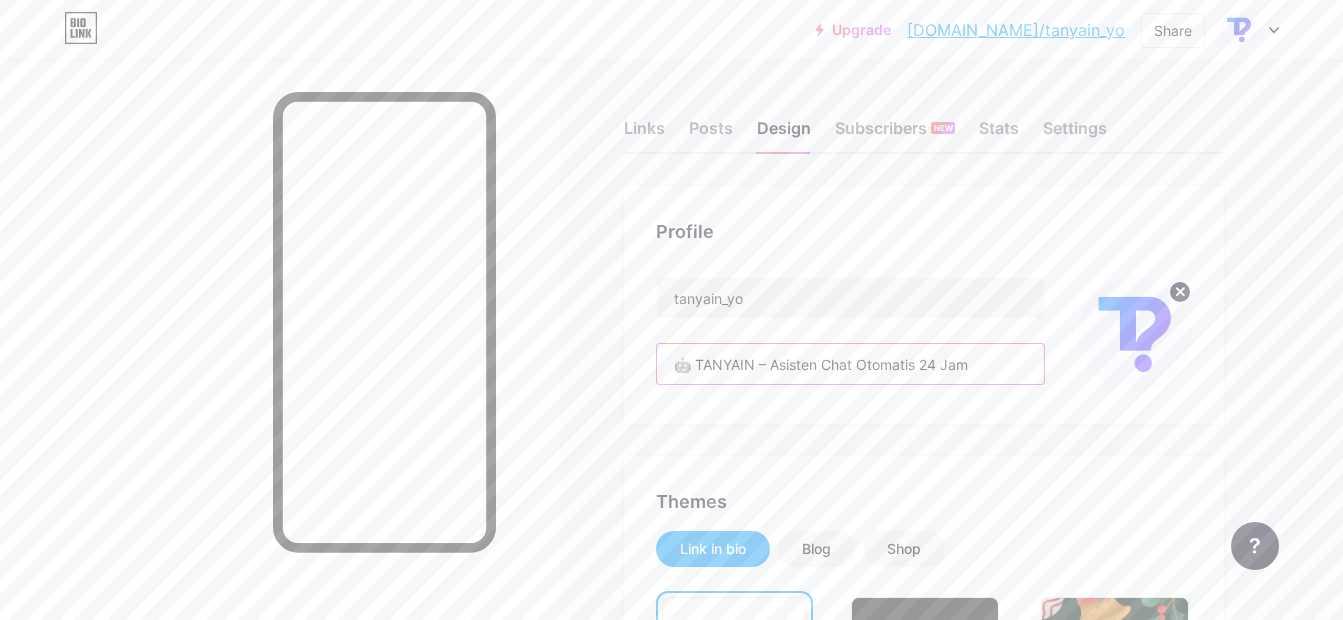 click on "🤖 TANYAIN – Asisten Chat Otomatis 24 Jam" at bounding box center (850, 364) 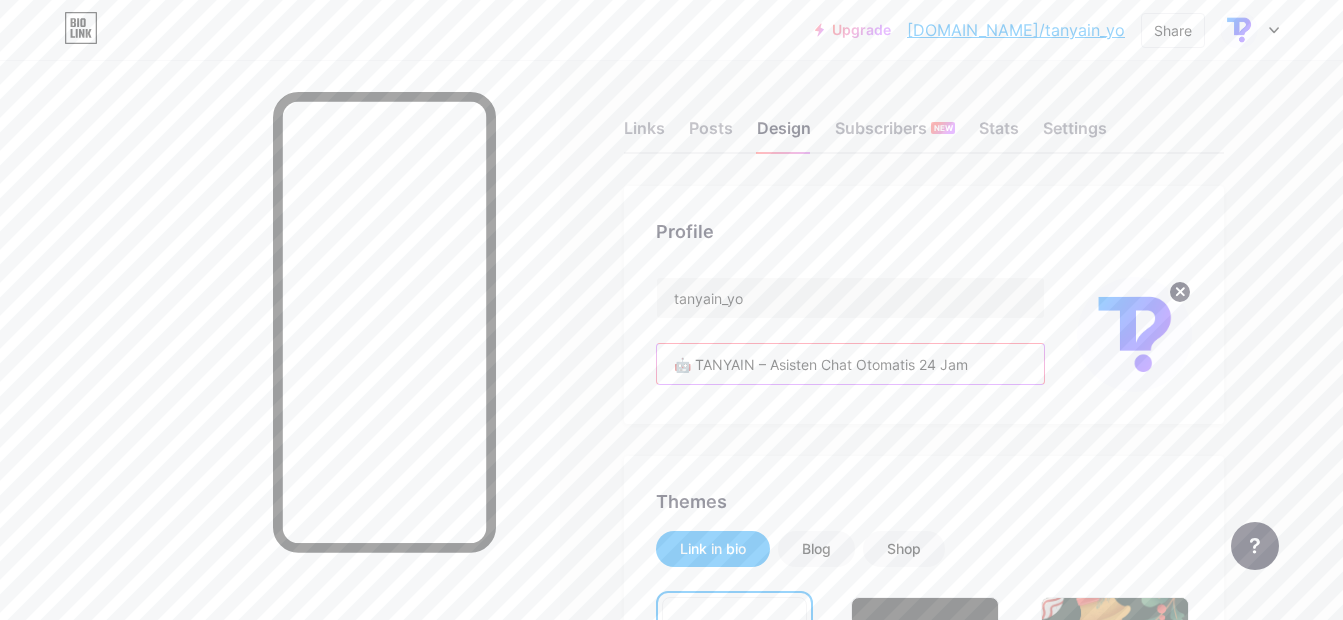 paste on "24 Jam Auto jawab pelanggan di WA, IG, dan Website" 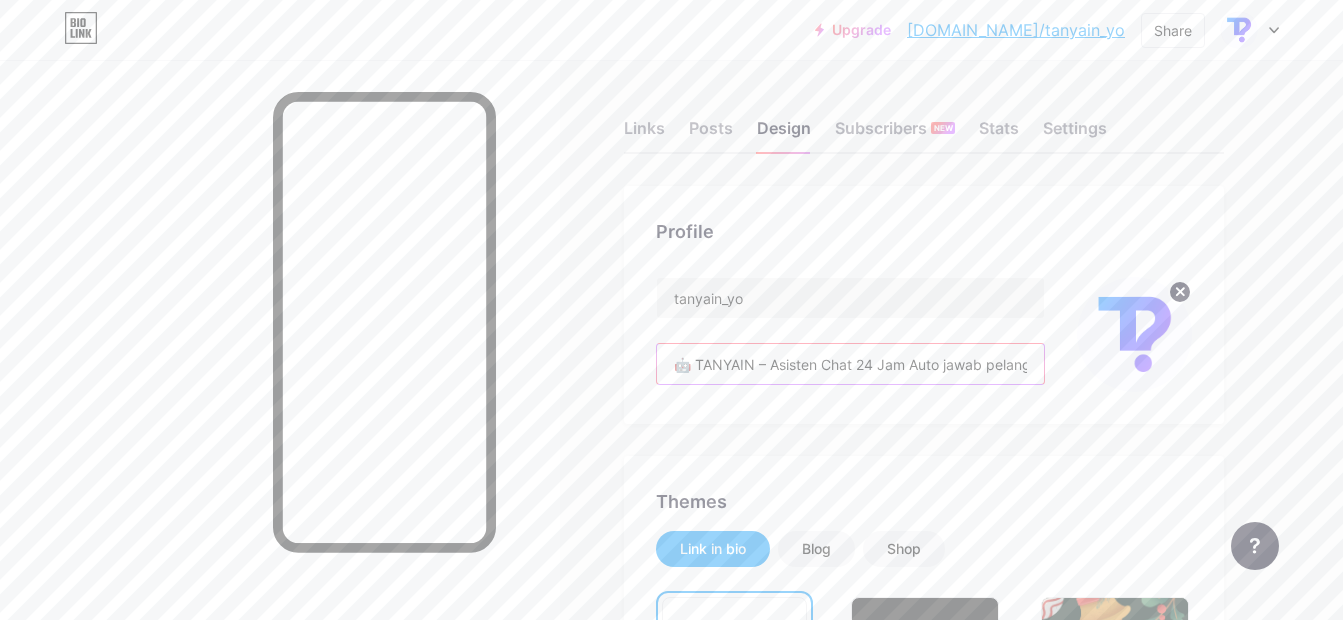 scroll, scrollTop: 0, scrollLeft: 186, axis: horizontal 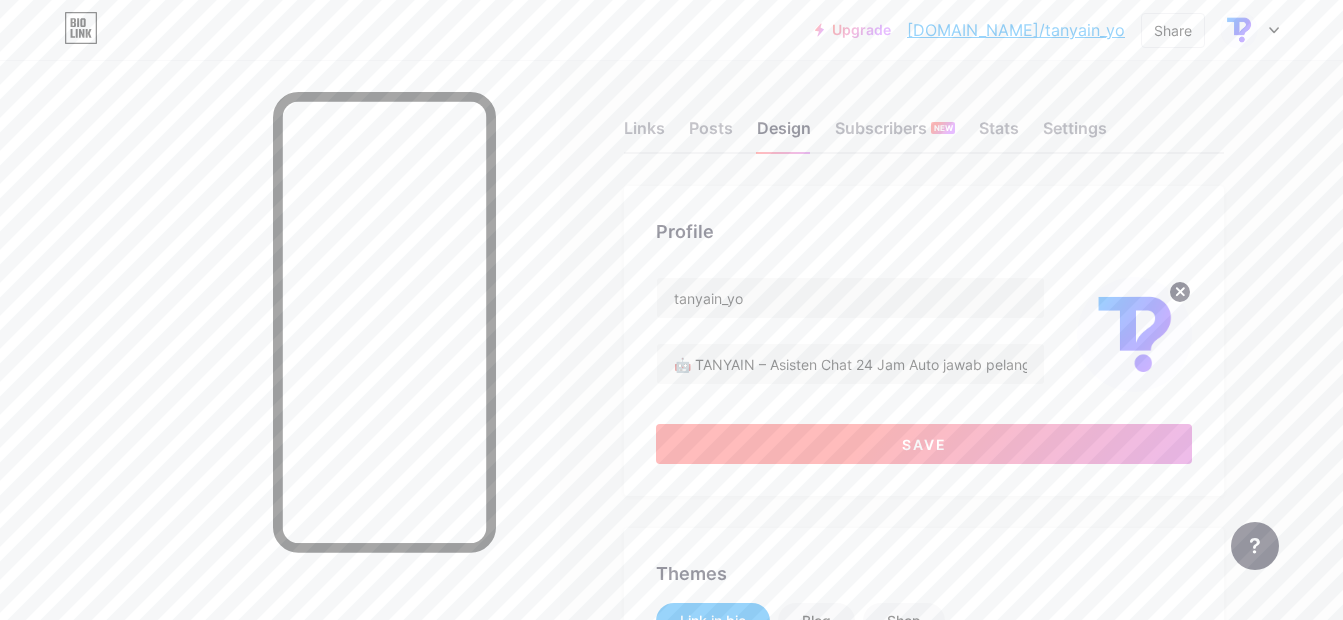 click on "Save" at bounding box center [924, 444] 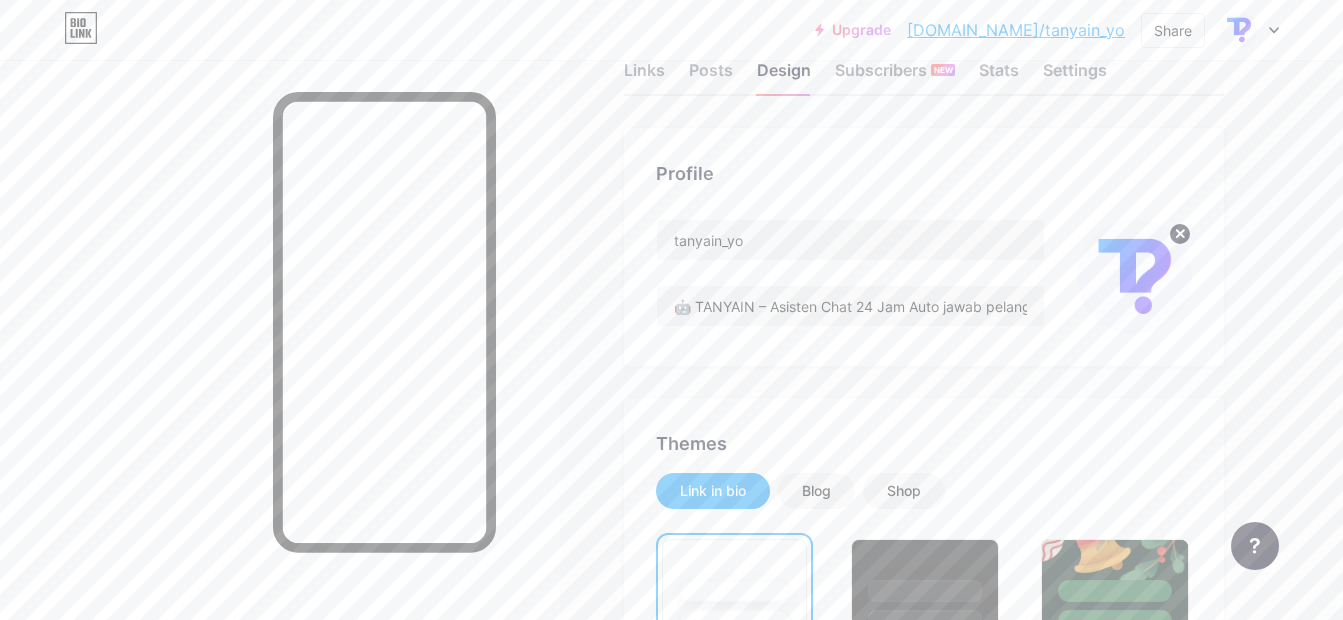 scroll, scrollTop: 56, scrollLeft: 0, axis: vertical 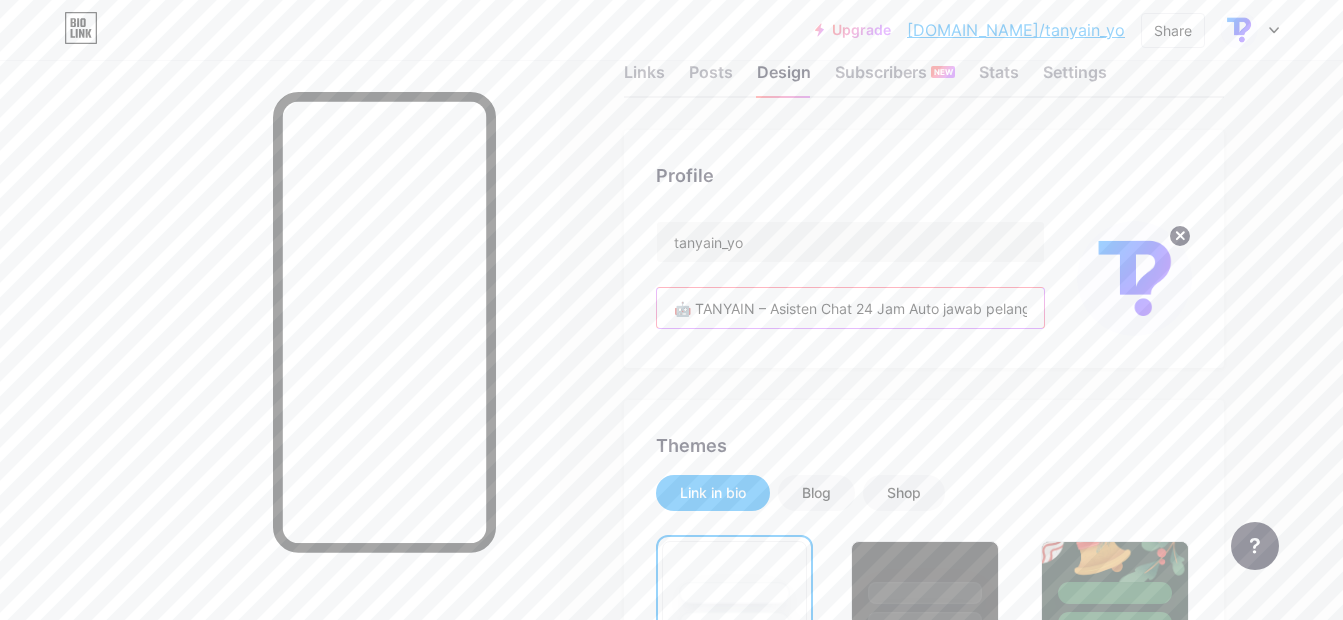 click on "🤖 TANYAIN – Asisten Chat 24 Jam Auto jawab pelanggan di WA, IG, dan Website" at bounding box center (850, 308) 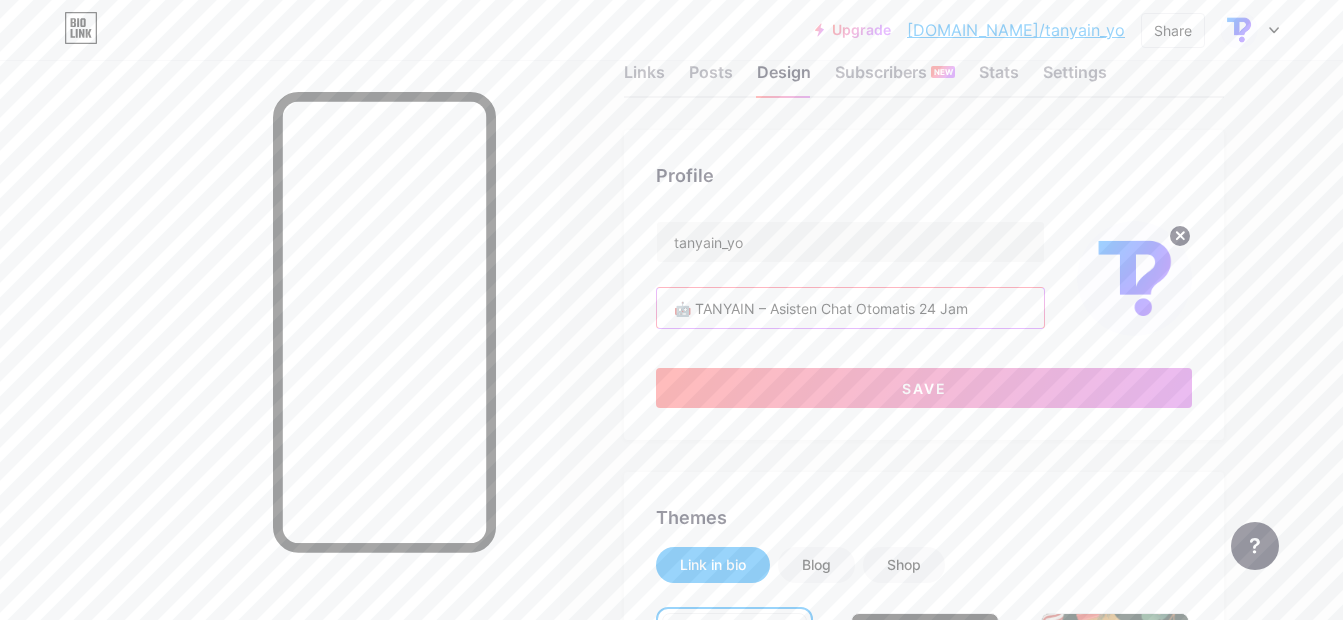 click on "🤖 TANYAIN – Asisten Chat Otomatis 24 Jam" at bounding box center [850, 308] 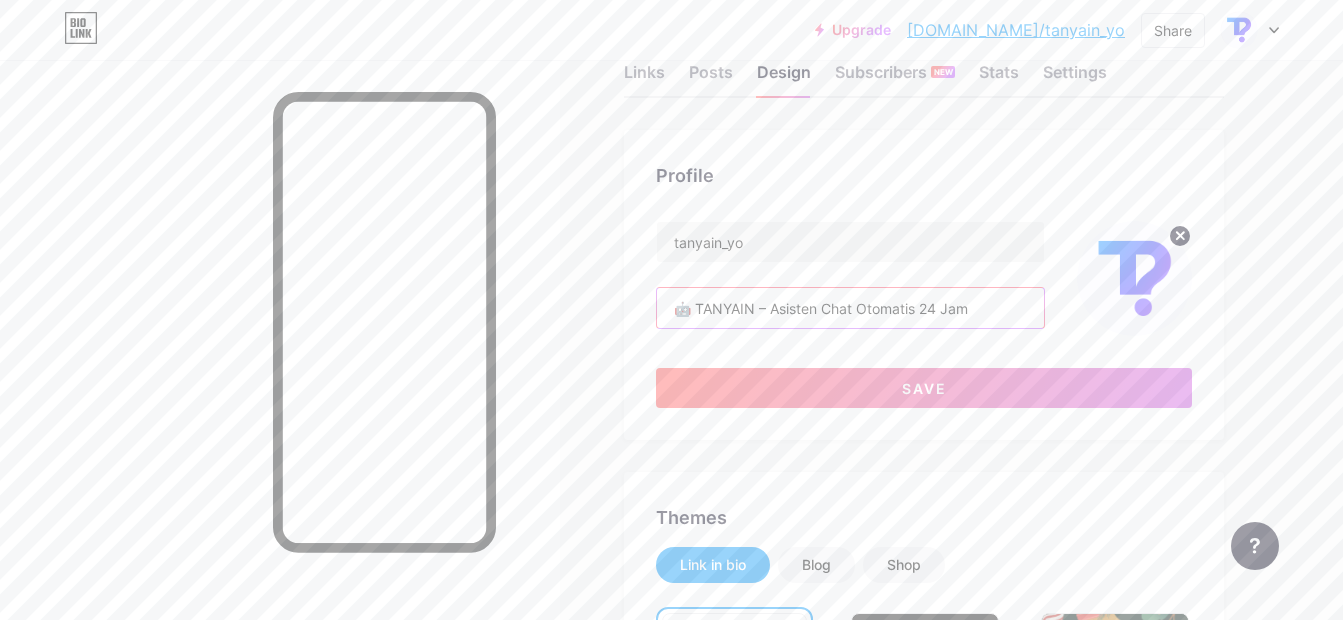 paste on "Hemat waktu balas chat 💬 Cocok buat UMKM & Online Shop 🚀" 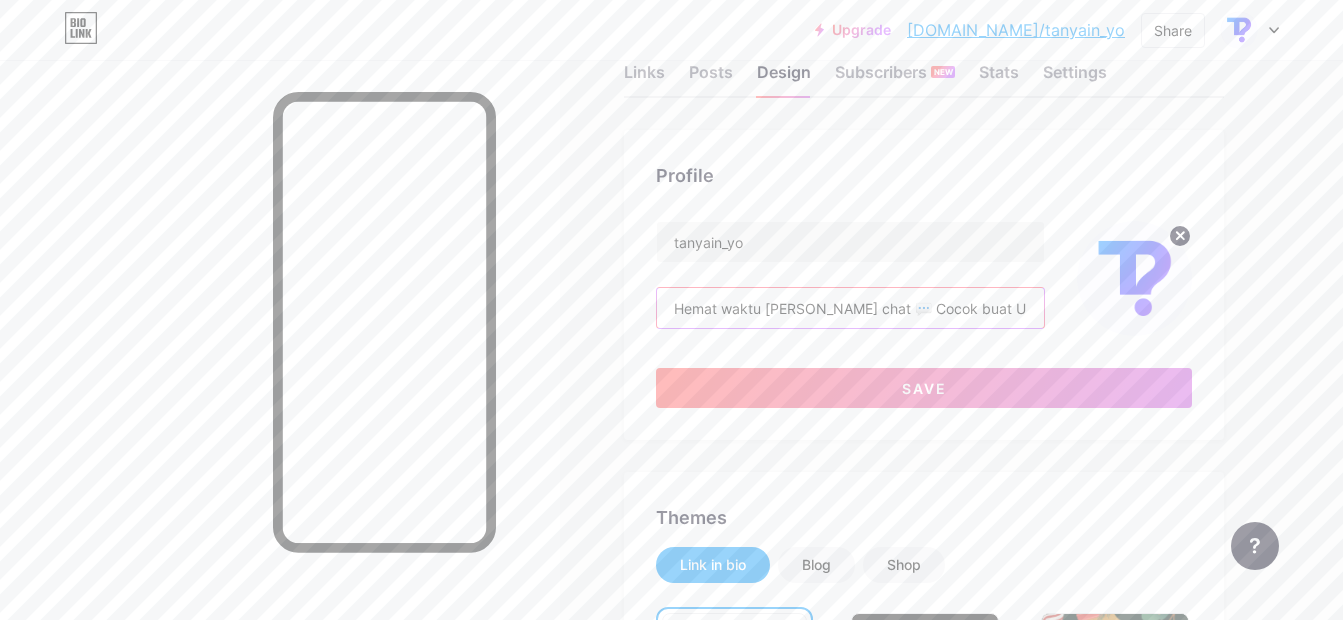 scroll, scrollTop: 0, scrollLeft: 78, axis: horizontal 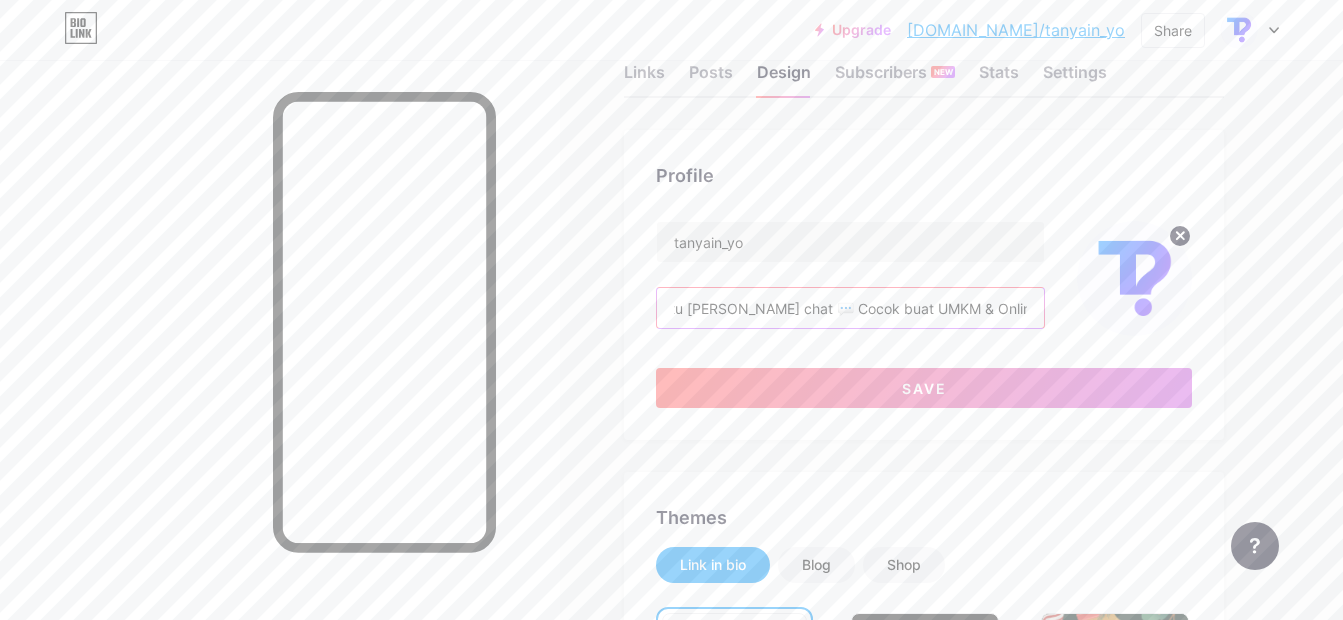 type on "Hemat waktu balas chat 💬 Cocok buat UMKM & Online Shop 🚀" 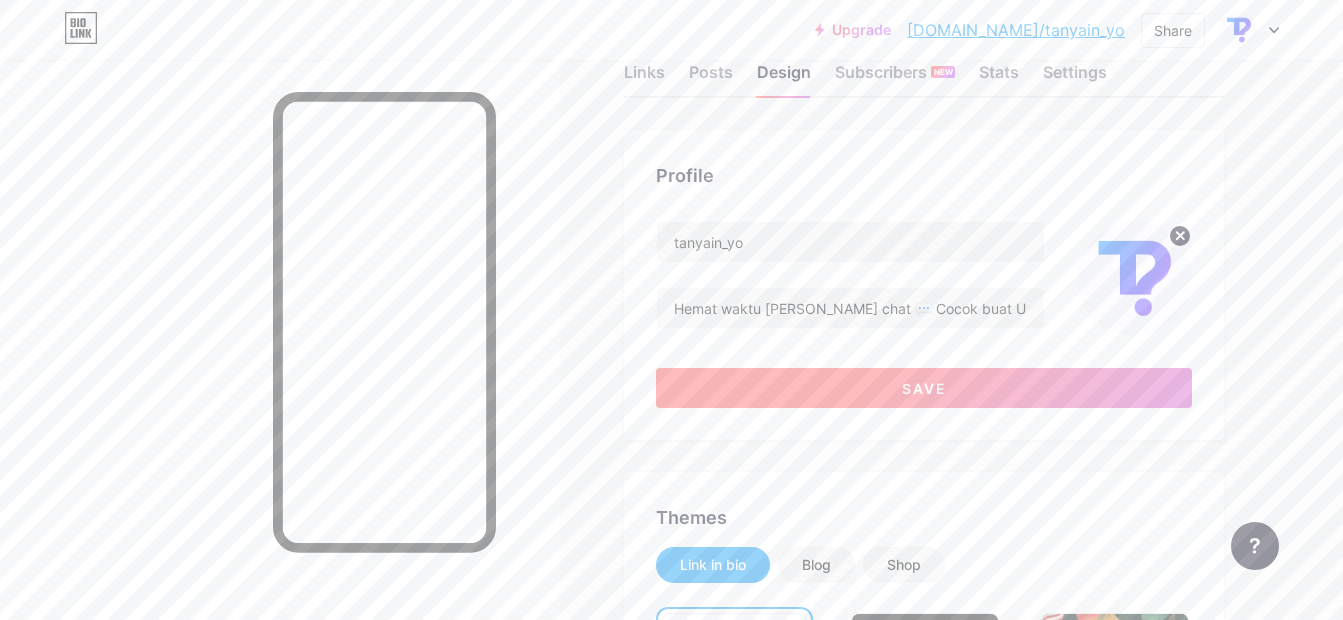 click on "Save" at bounding box center [924, 388] 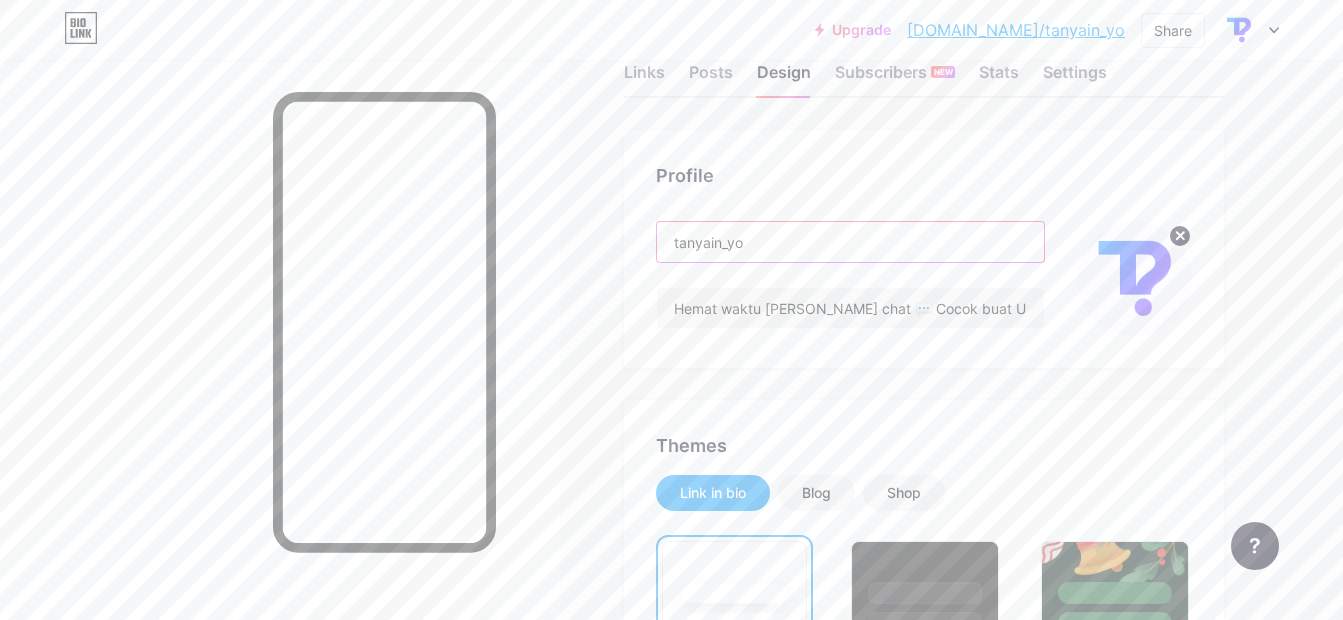 paste on "[PERSON_NAME]" 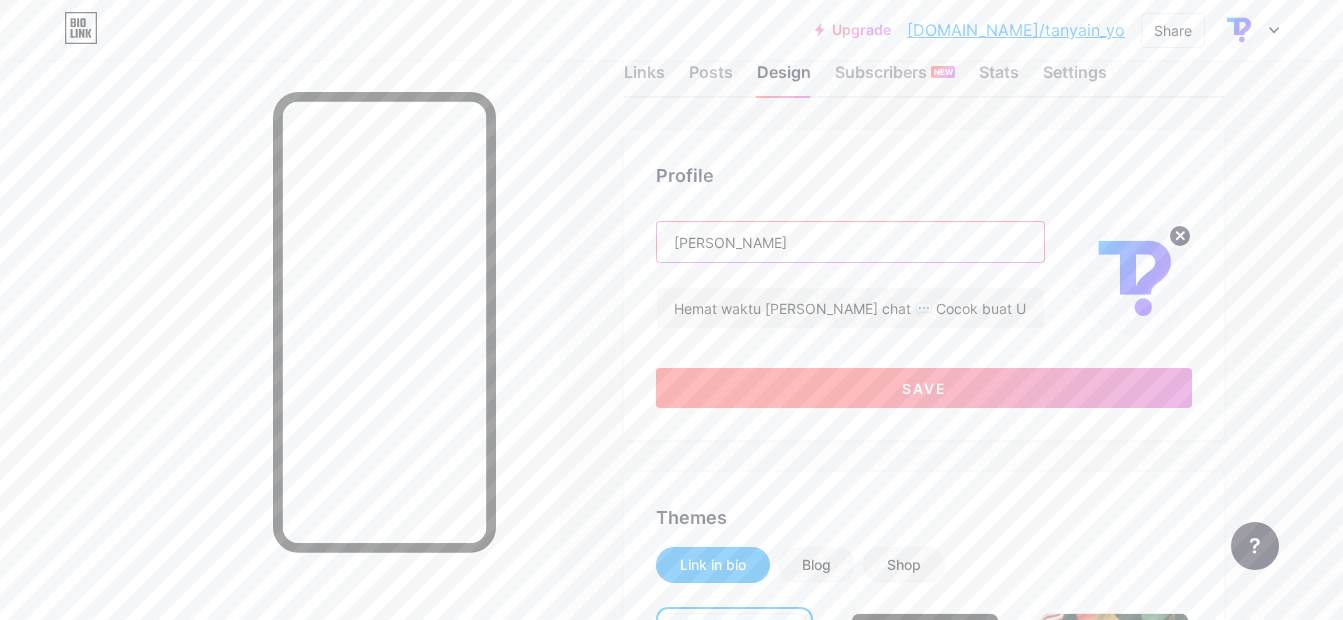 type on "[PERSON_NAME]" 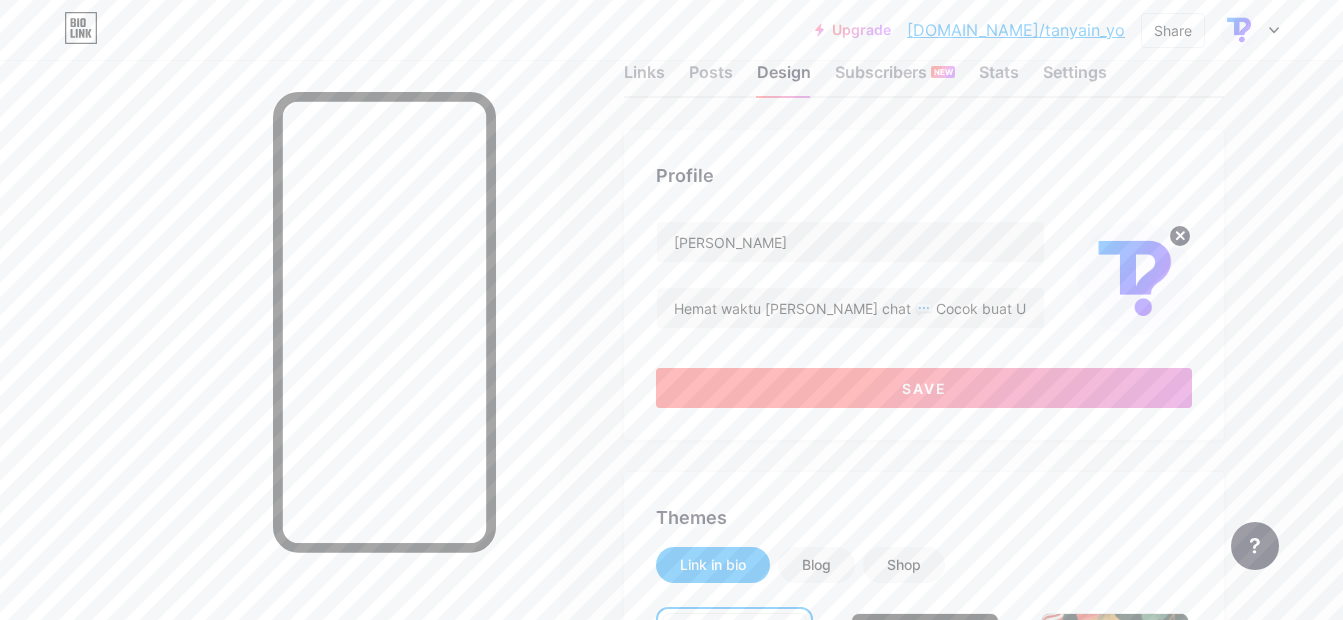 click on "Save" at bounding box center (924, 388) 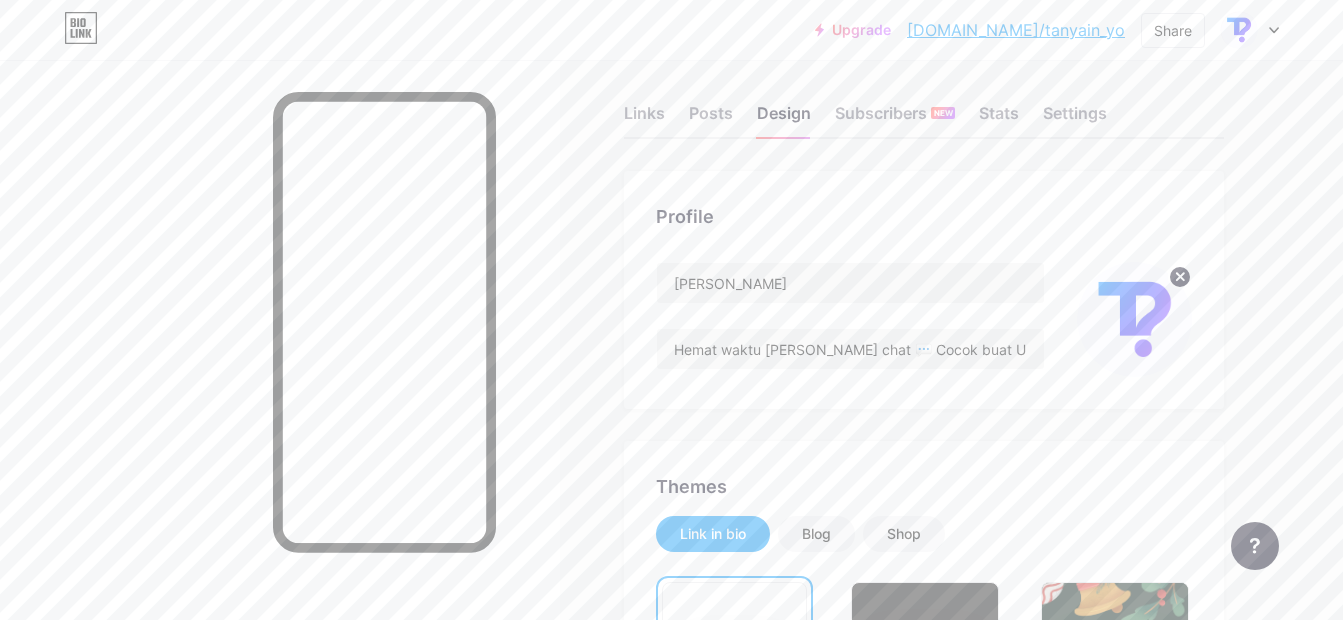 scroll, scrollTop: 13, scrollLeft: 0, axis: vertical 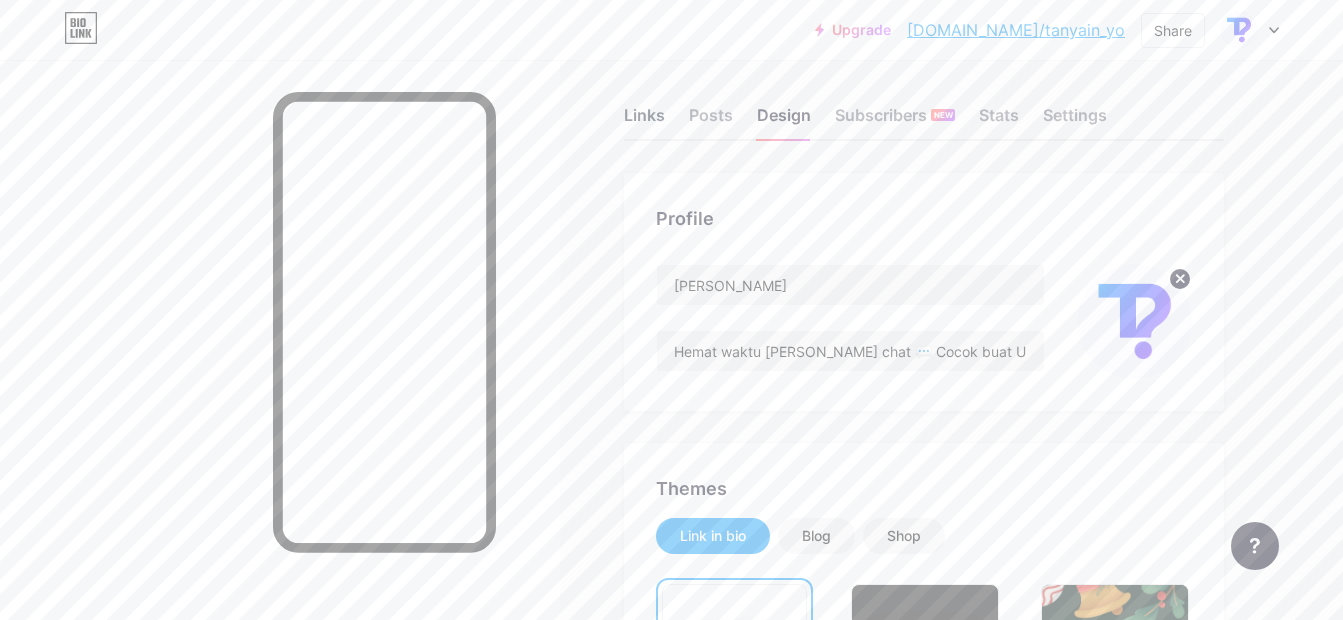 click on "Links" at bounding box center [644, 121] 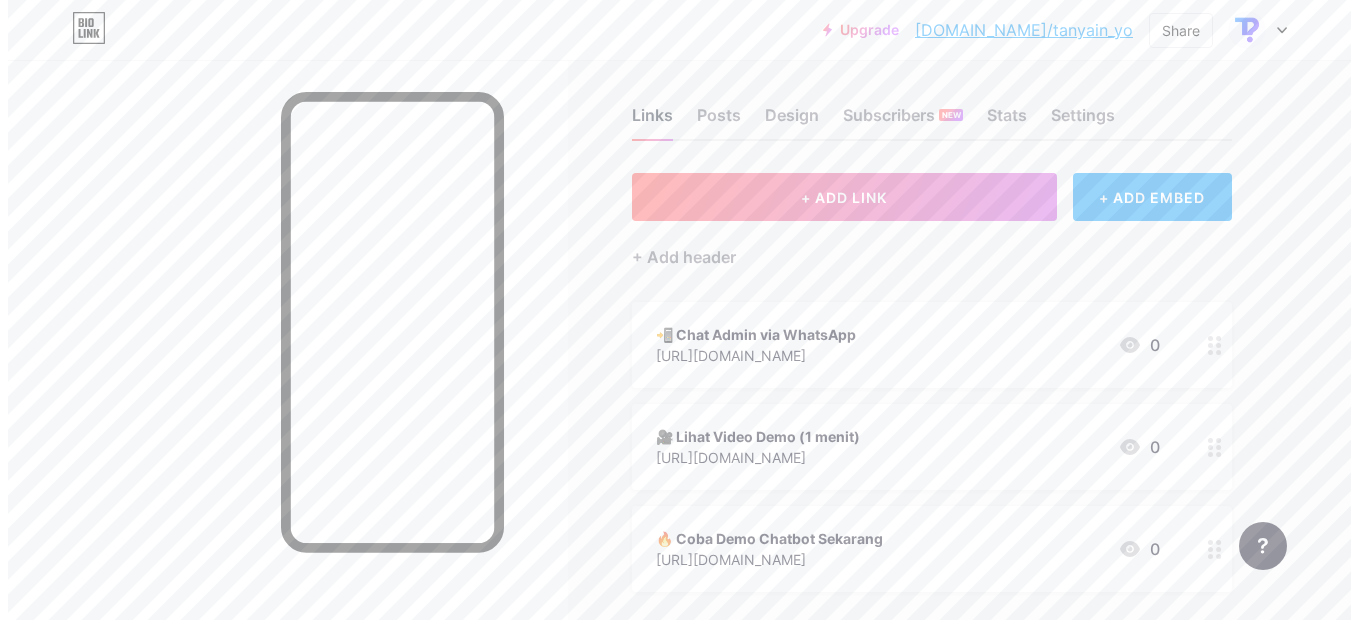 scroll, scrollTop: 0, scrollLeft: 0, axis: both 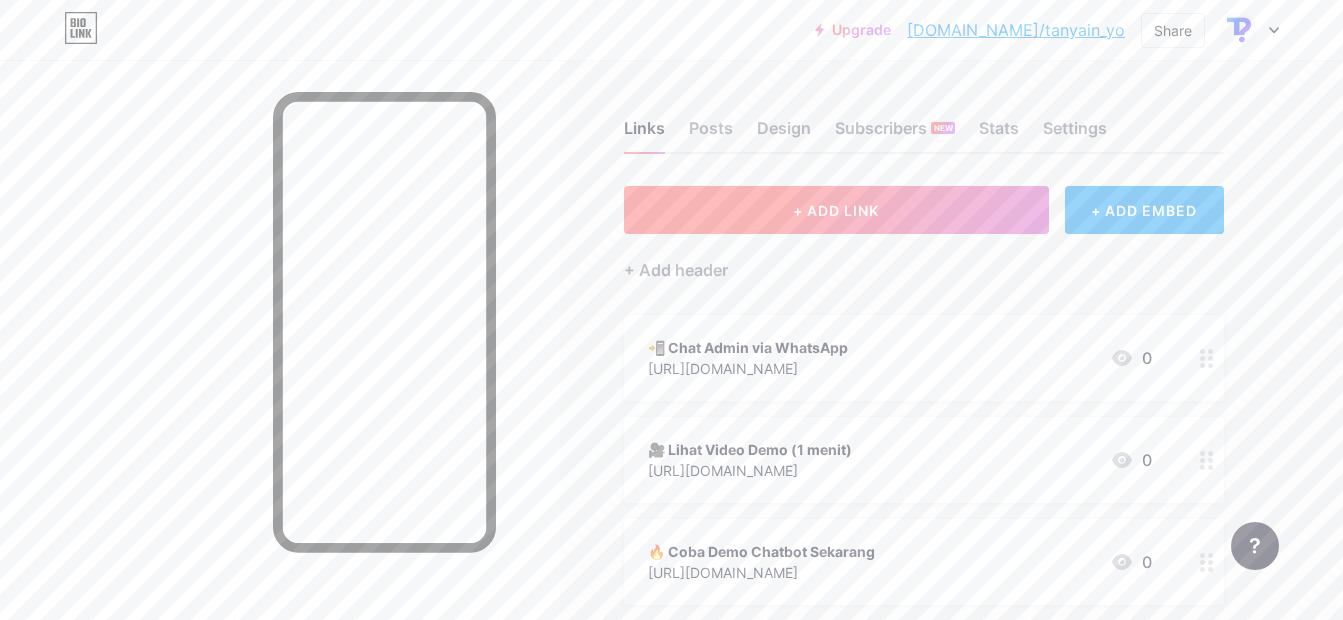 click on "+ ADD LINK" at bounding box center [836, 210] 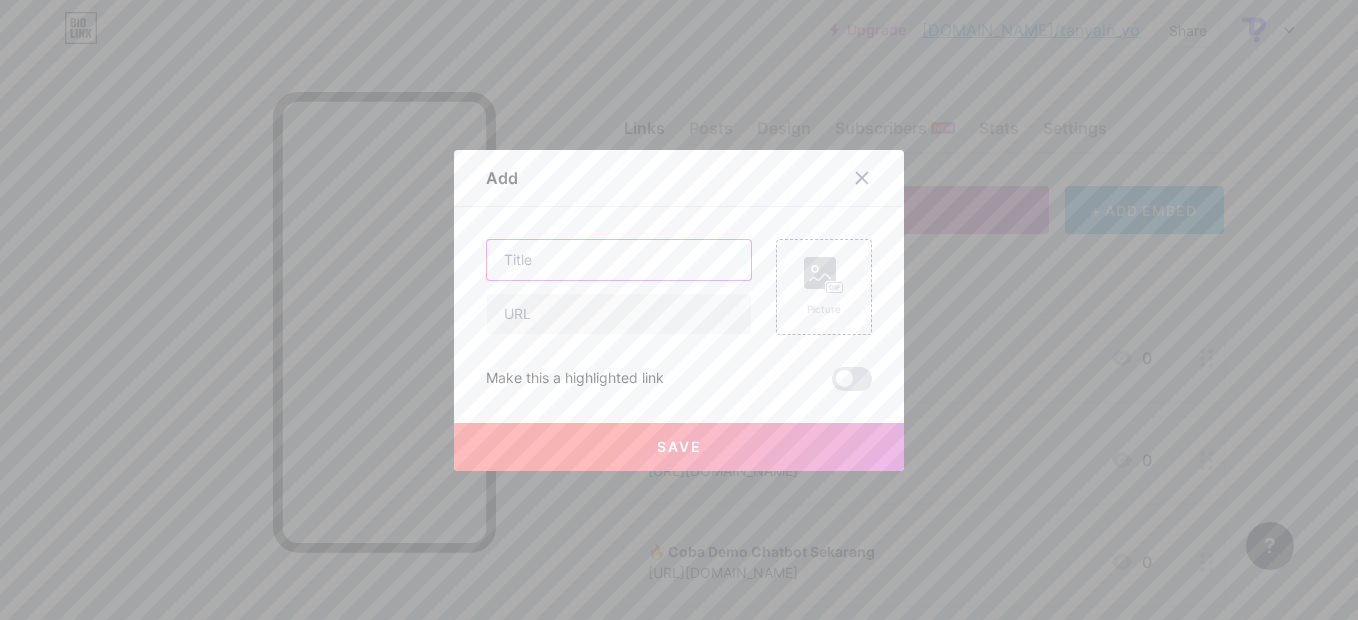 click at bounding box center [619, 260] 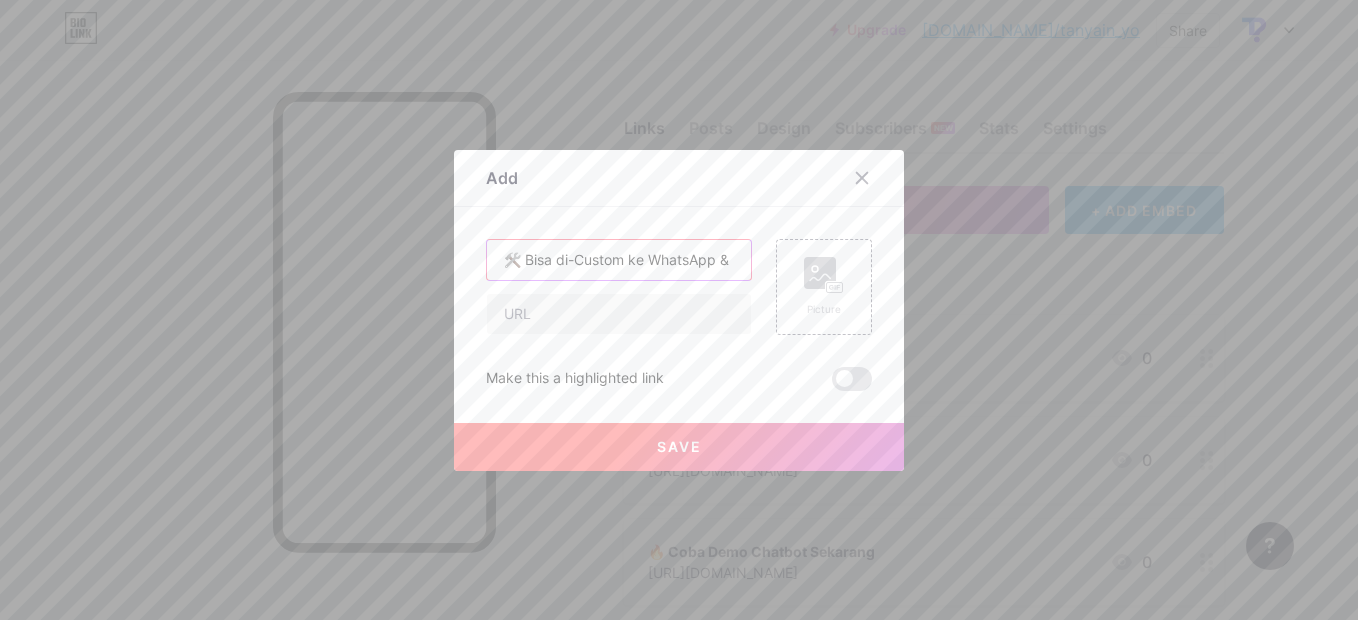 scroll, scrollTop: 0, scrollLeft: 69, axis: horizontal 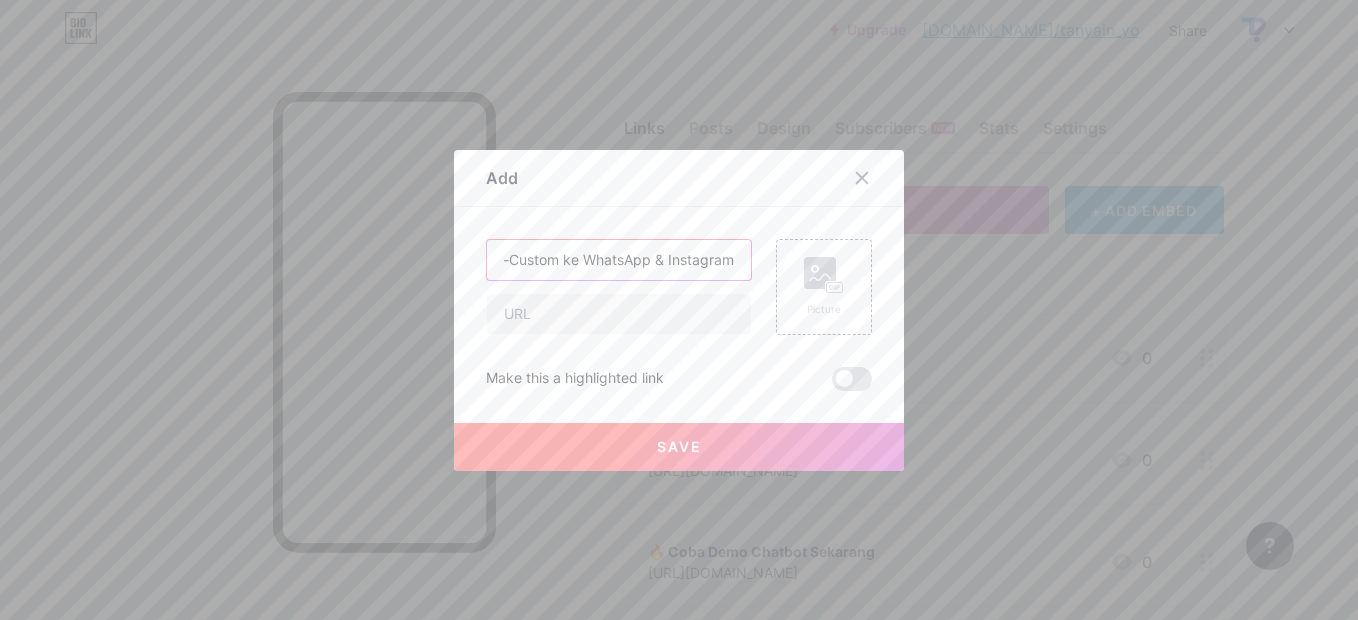 type on "🛠️ Bisa di-Custom ke WhatsApp & Instagram" 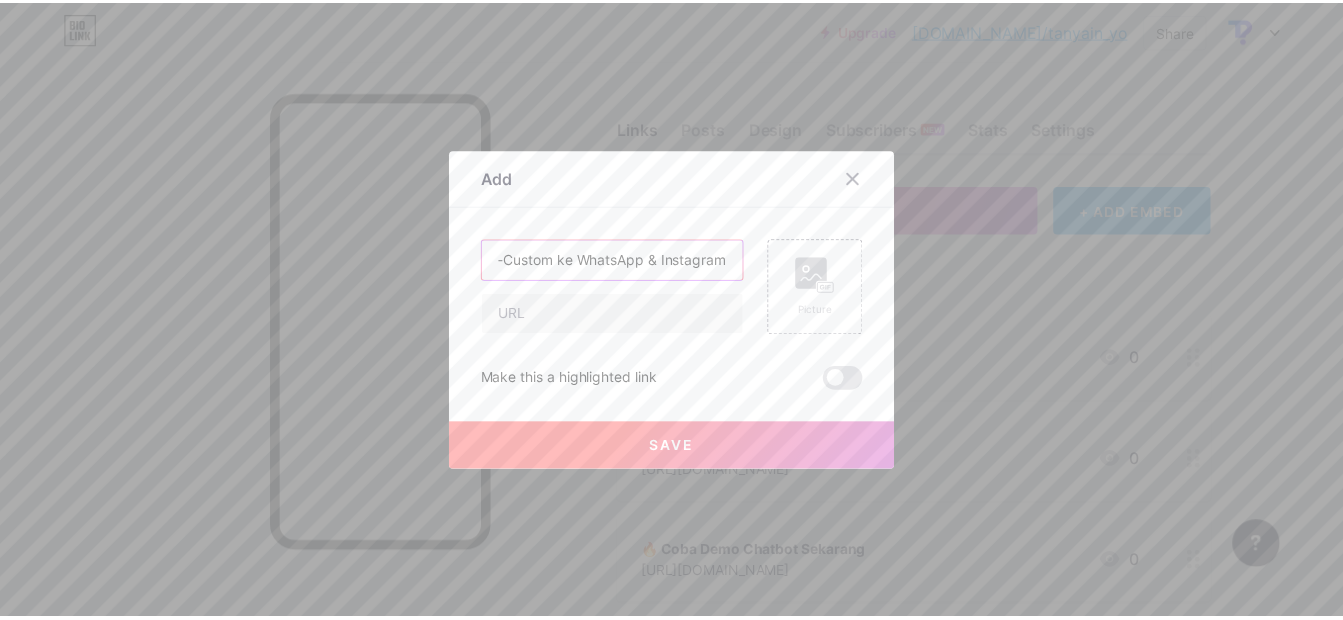 scroll, scrollTop: 0, scrollLeft: 0, axis: both 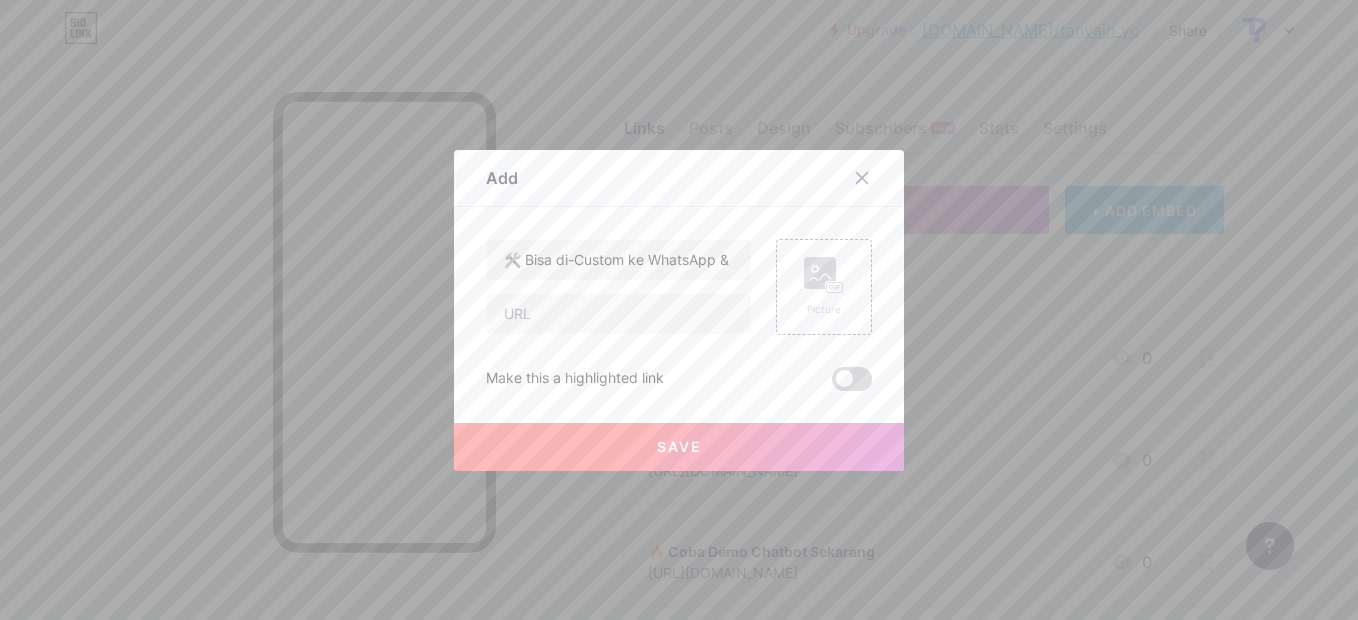 click at bounding box center (852, 379) 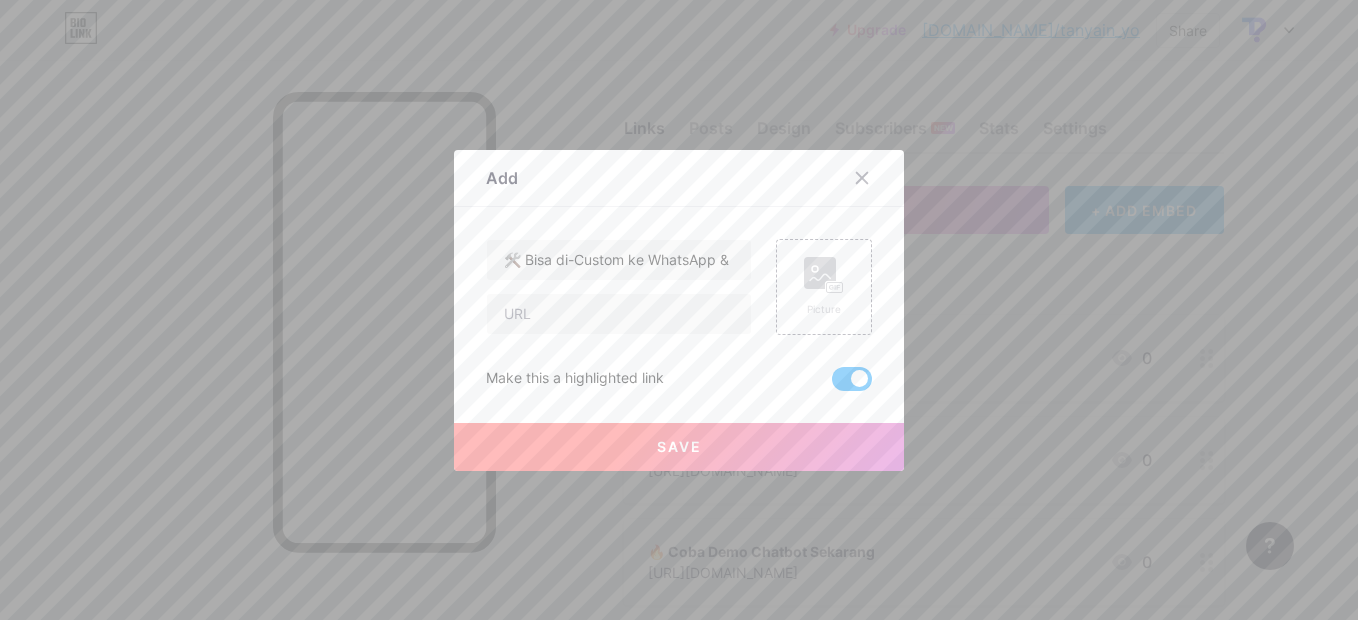 click at bounding box center (852, 379) 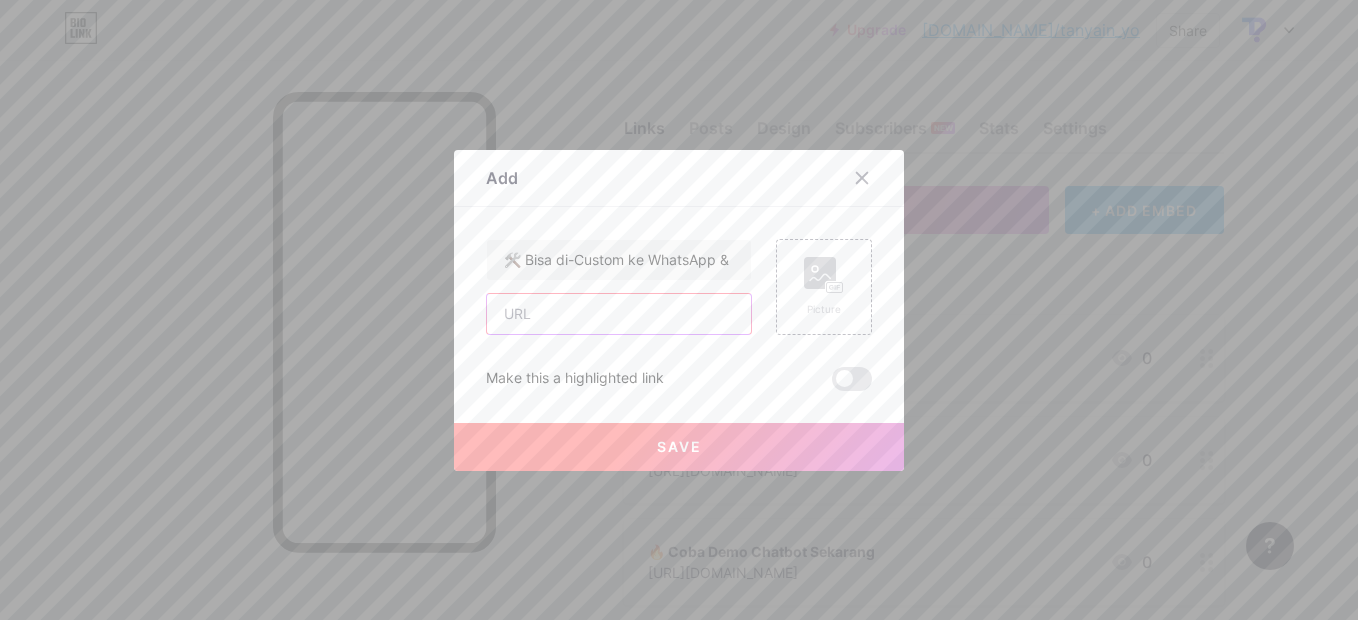 click at bounding box center (619, 314) 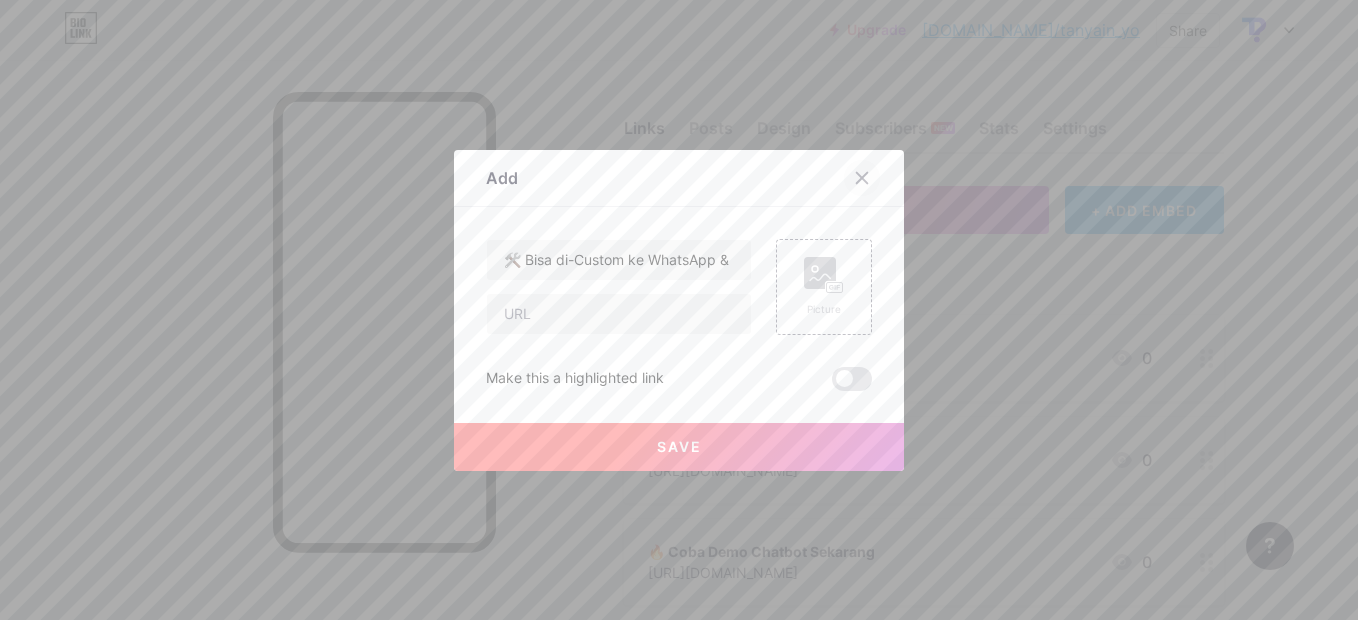 click at bounding box center [862, 178] 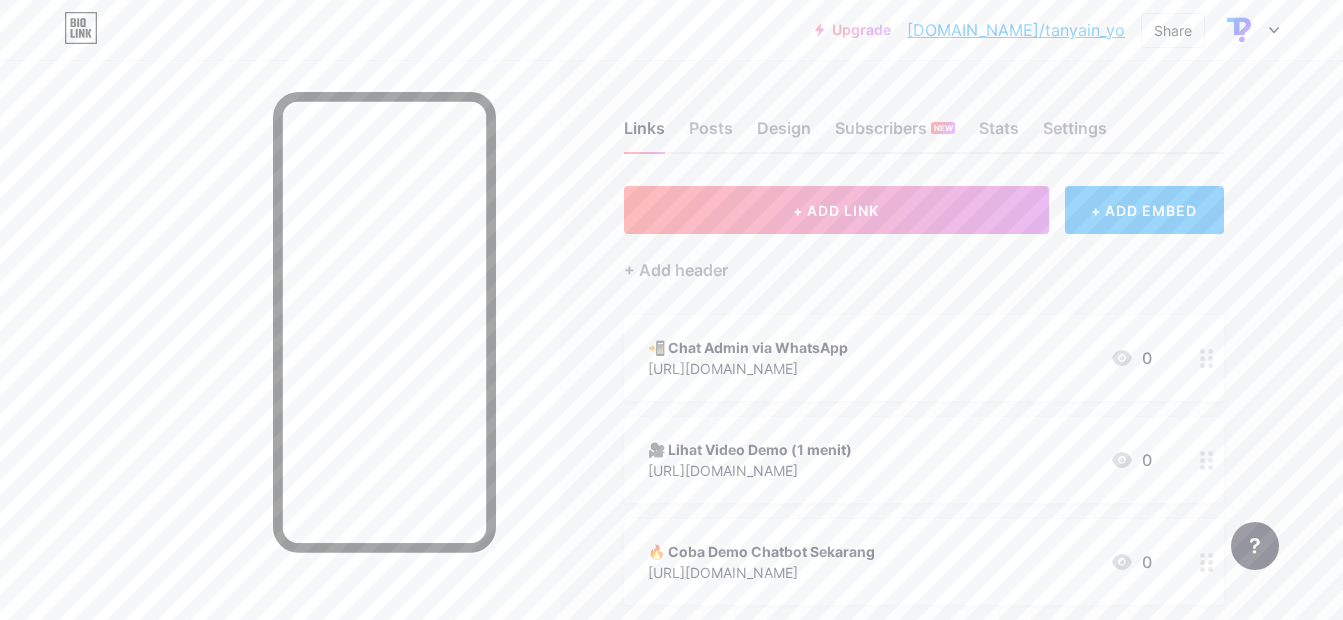 click on "+ ADD EMBED" at bounding box center (1144, 210) 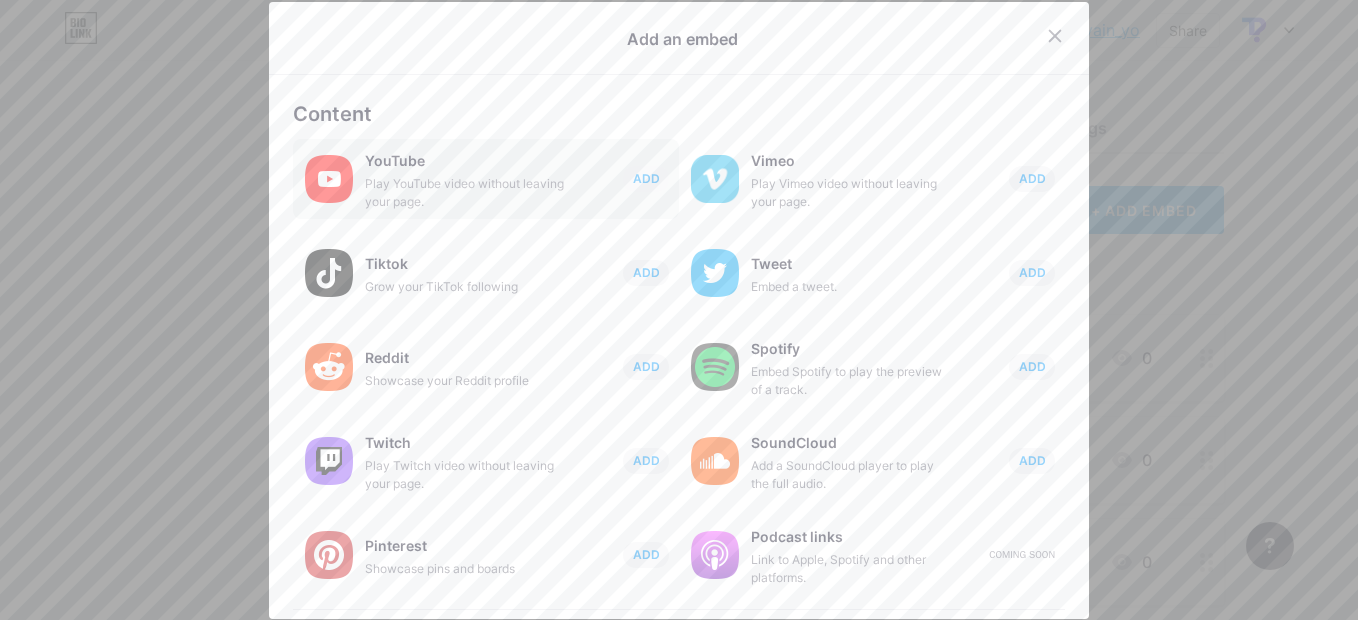 click on "Play YouTube video without leaving your page." at bounding box center [465, 193] 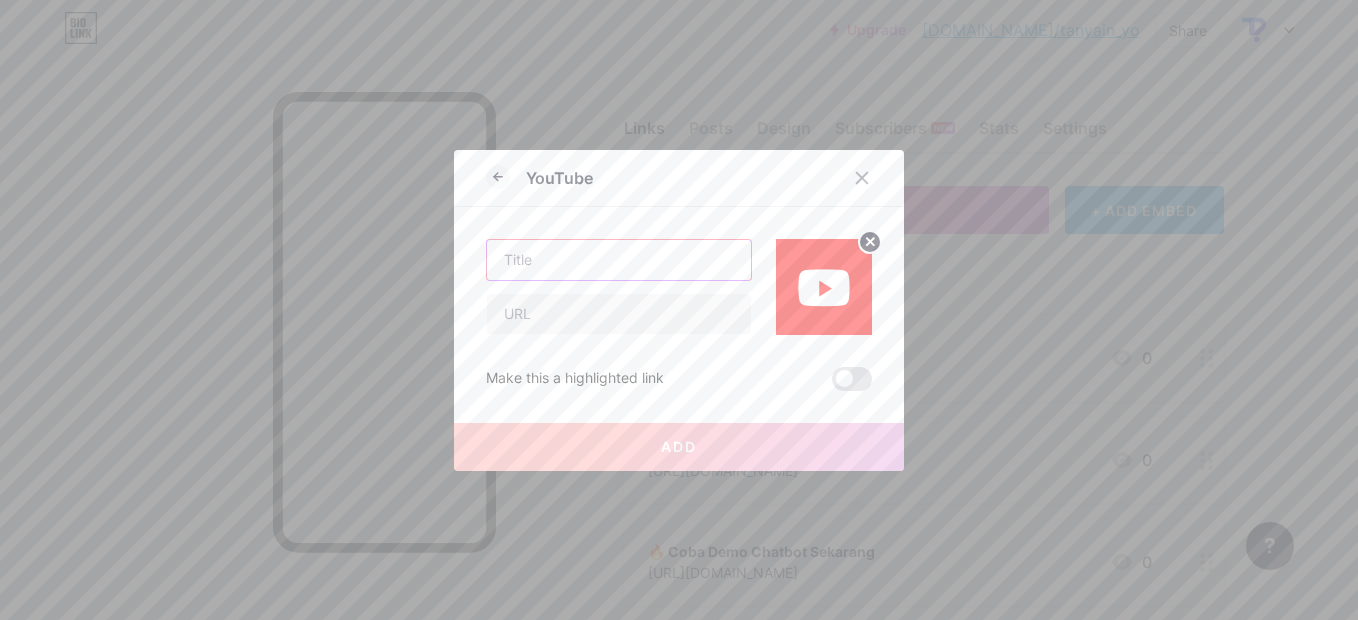 click at bounding box center [619, 260] 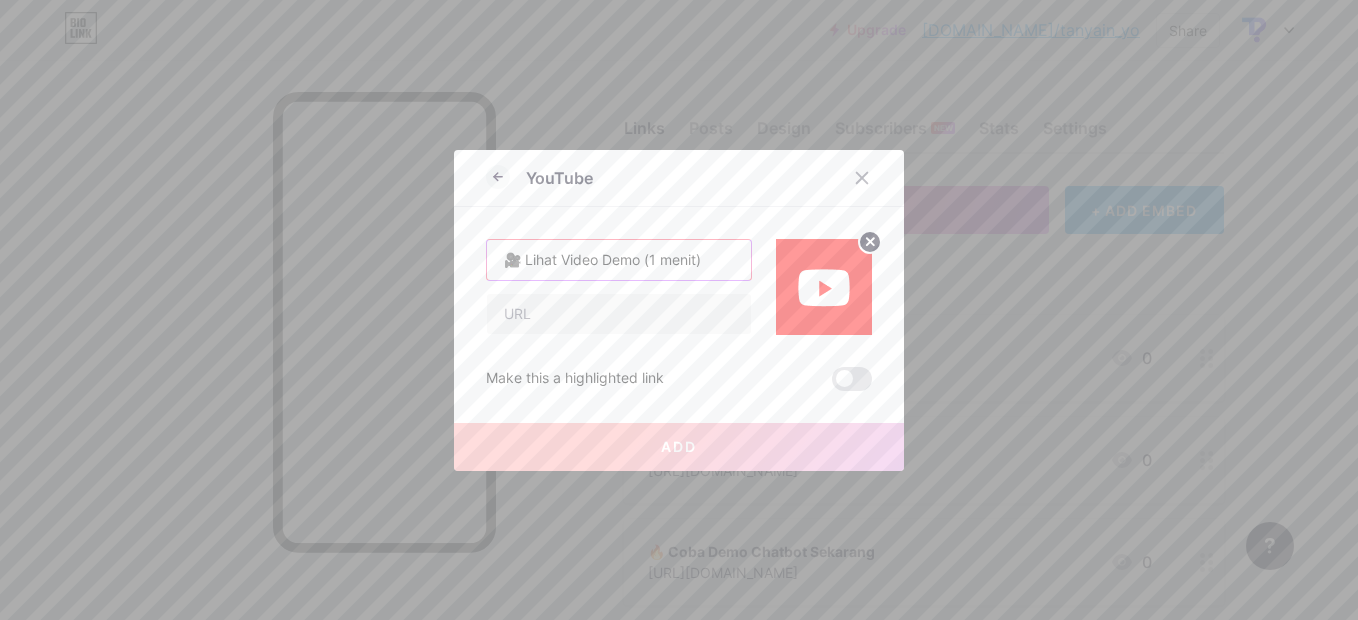 type on "🎥 Lihat Video Demo (1 menit)" 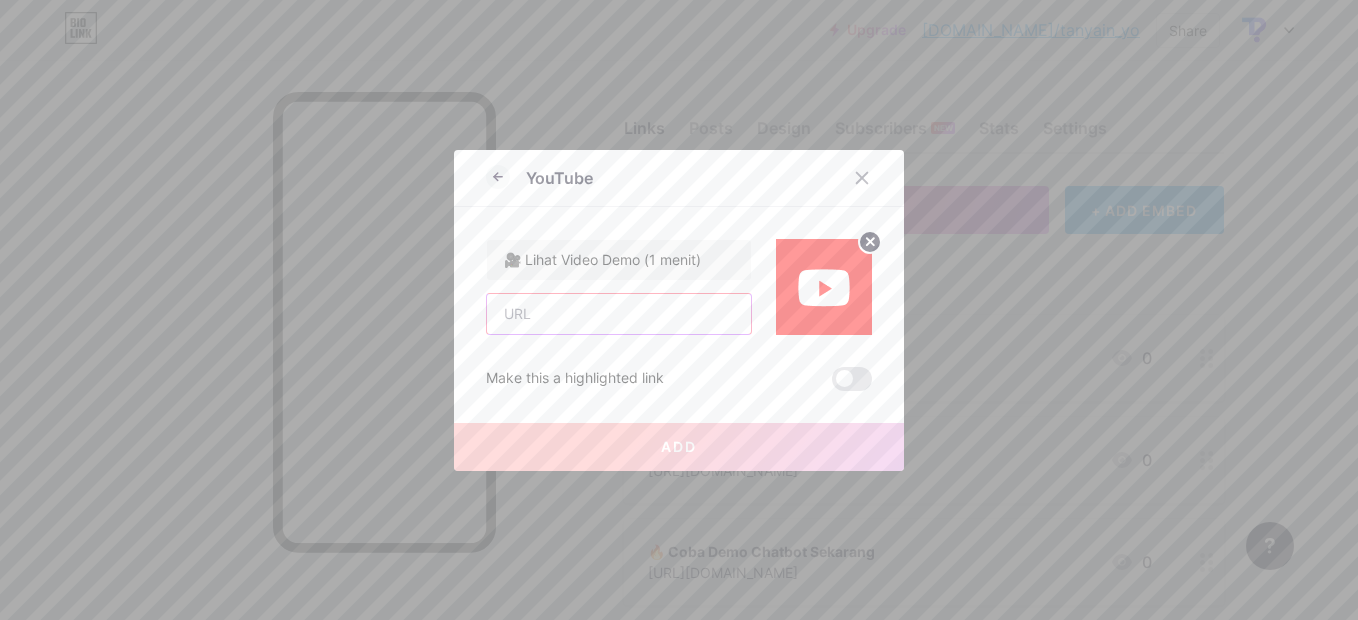 click at bounding box center [619, 314] 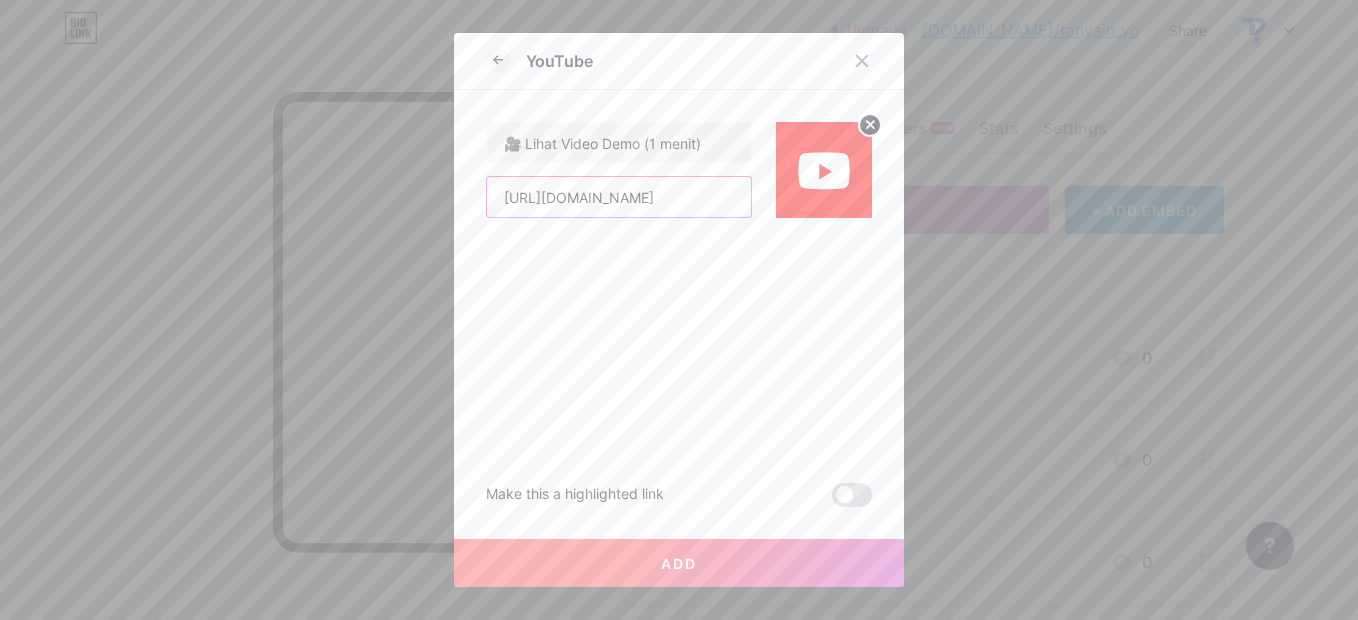 type on "[URL][DOMAIN_NAME]" 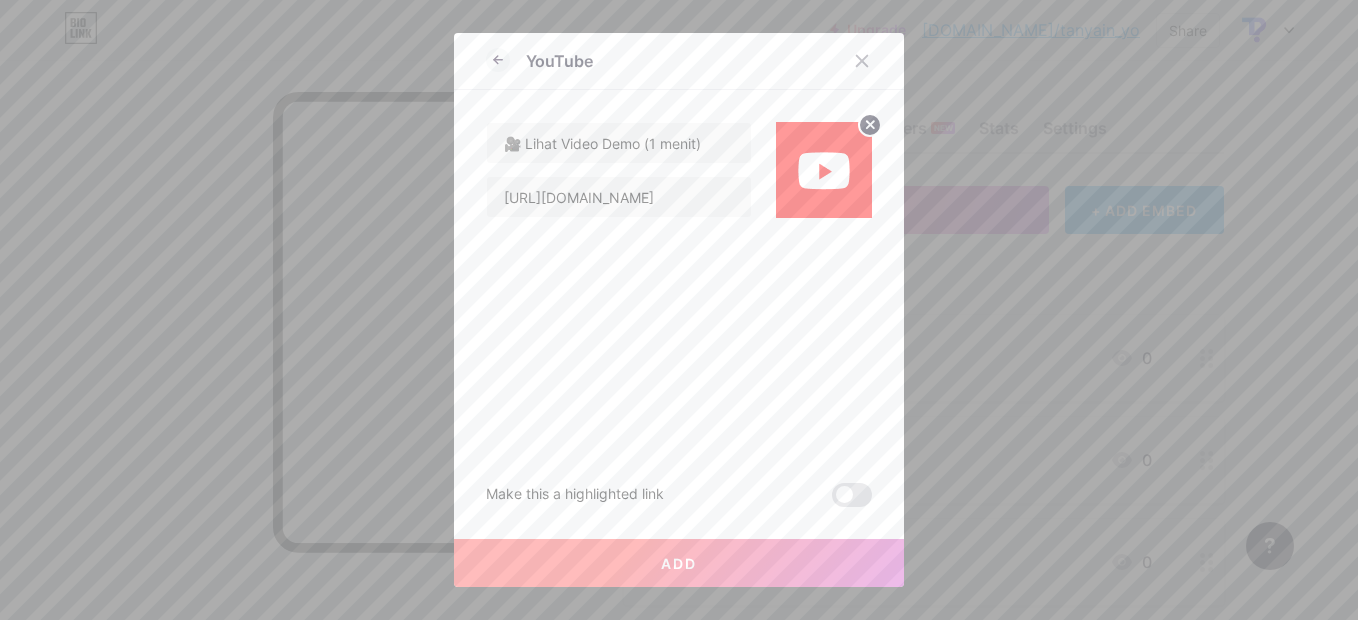 click on "Add" at bounding box center (679, 563) 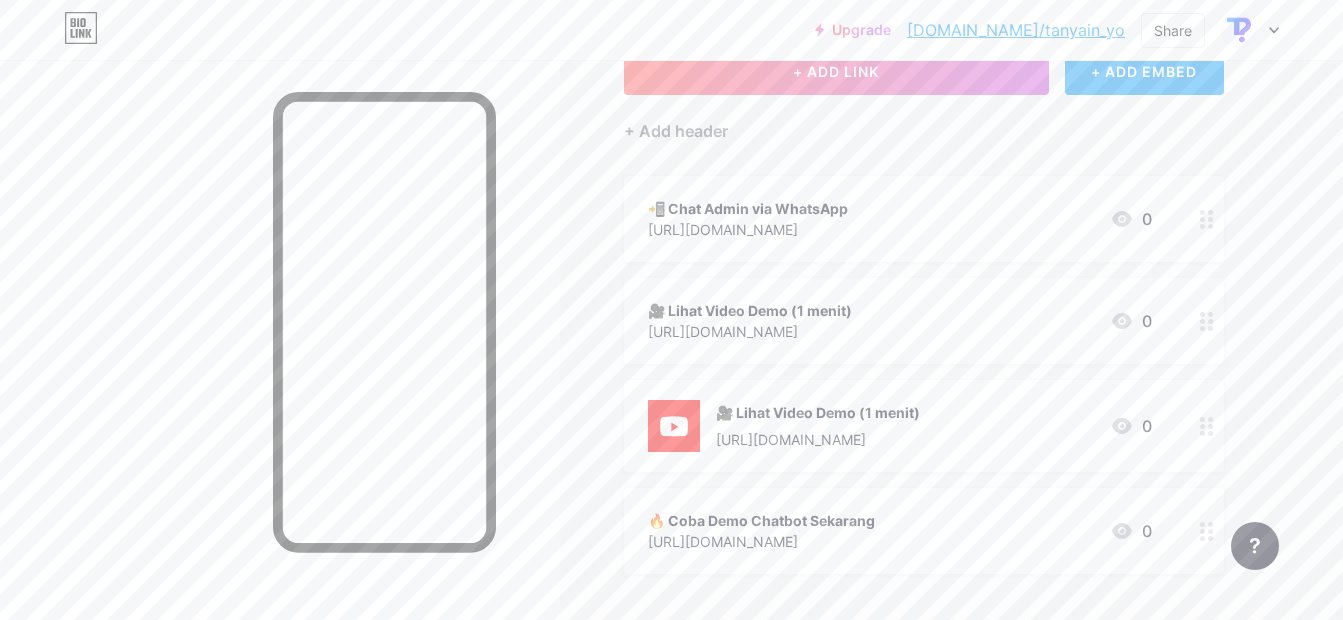 scroll, scrollTop: 148, scrollLeft: 0, axis: vertical 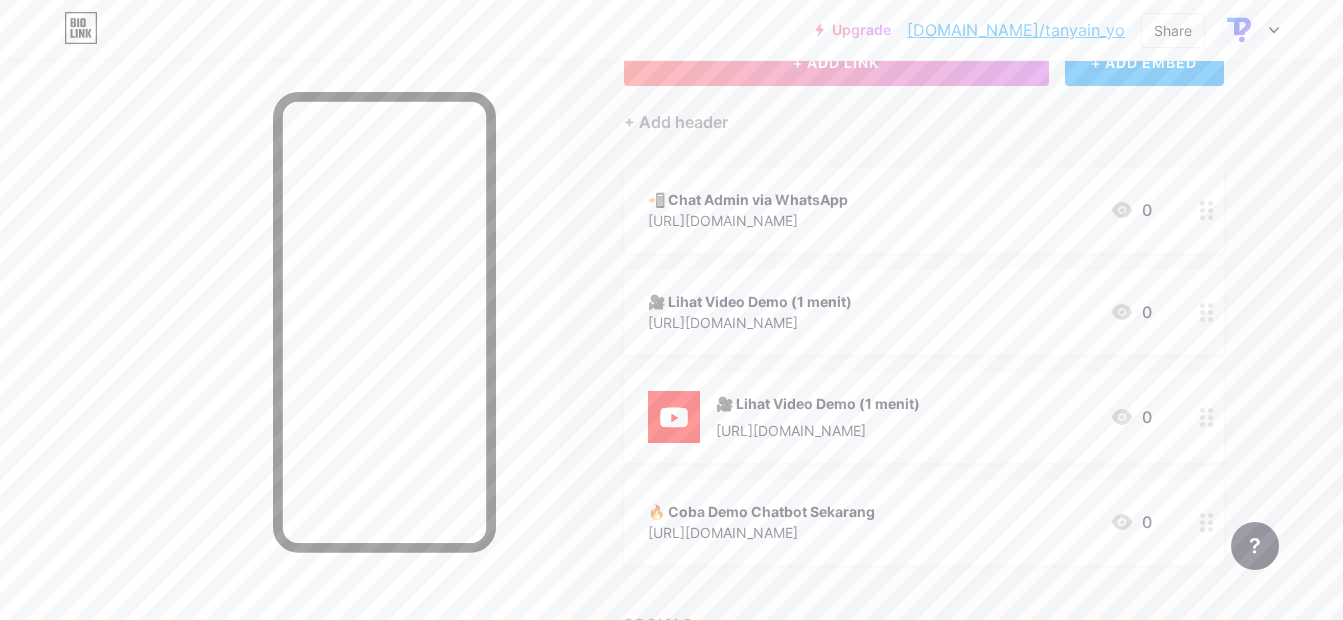 click on "🎥 Lihat Video Demo (1 menit)" at bounding box center (818, 403) 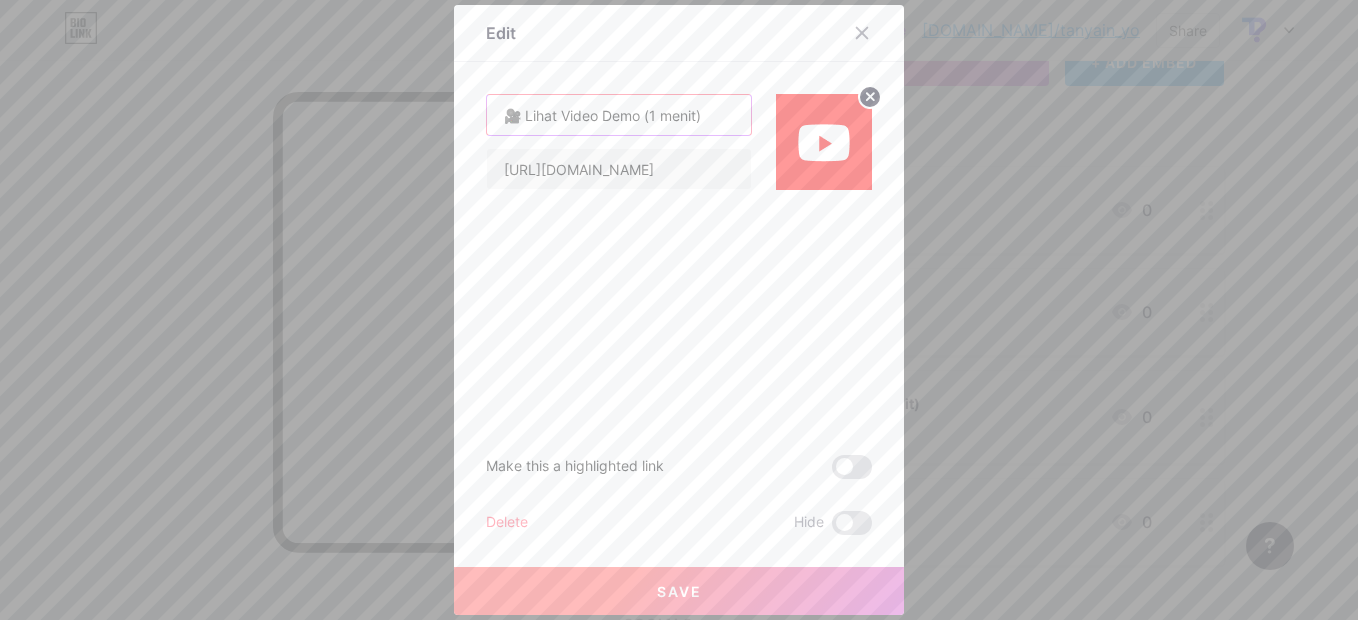 click on "🎥 Lihat Video Demo (1 menit)" at bounding box center [619, 115] 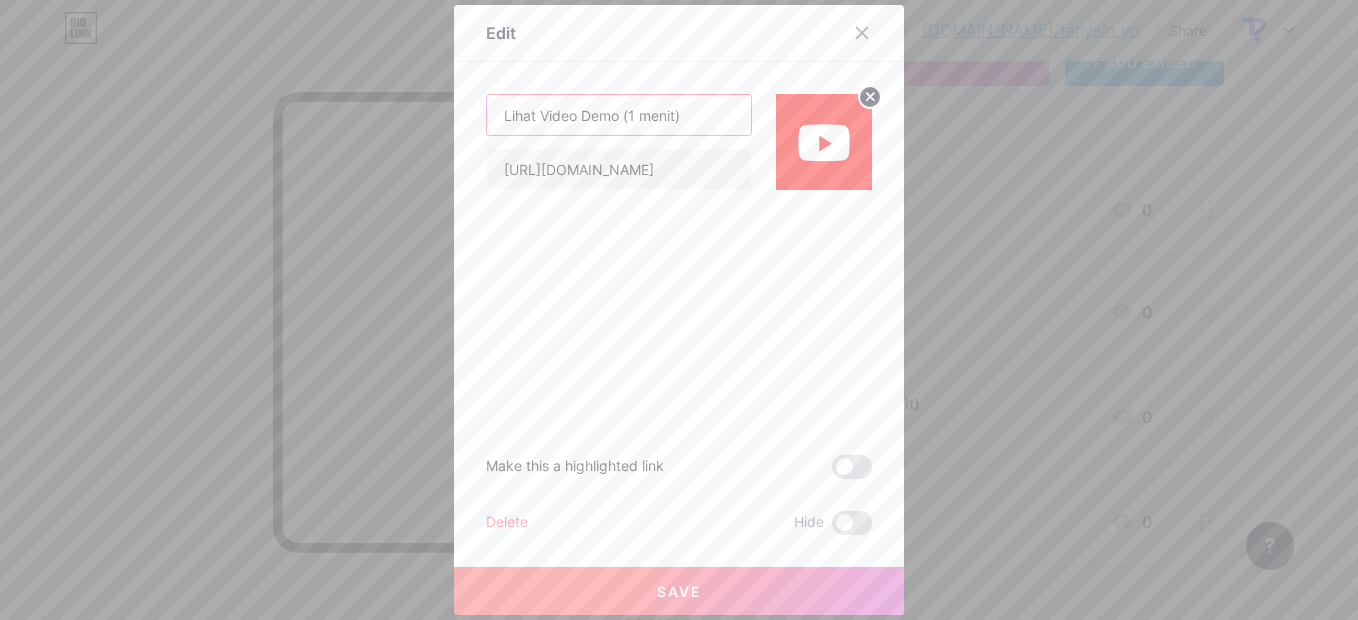 type on "Lihat Video Demo (1 menit)" 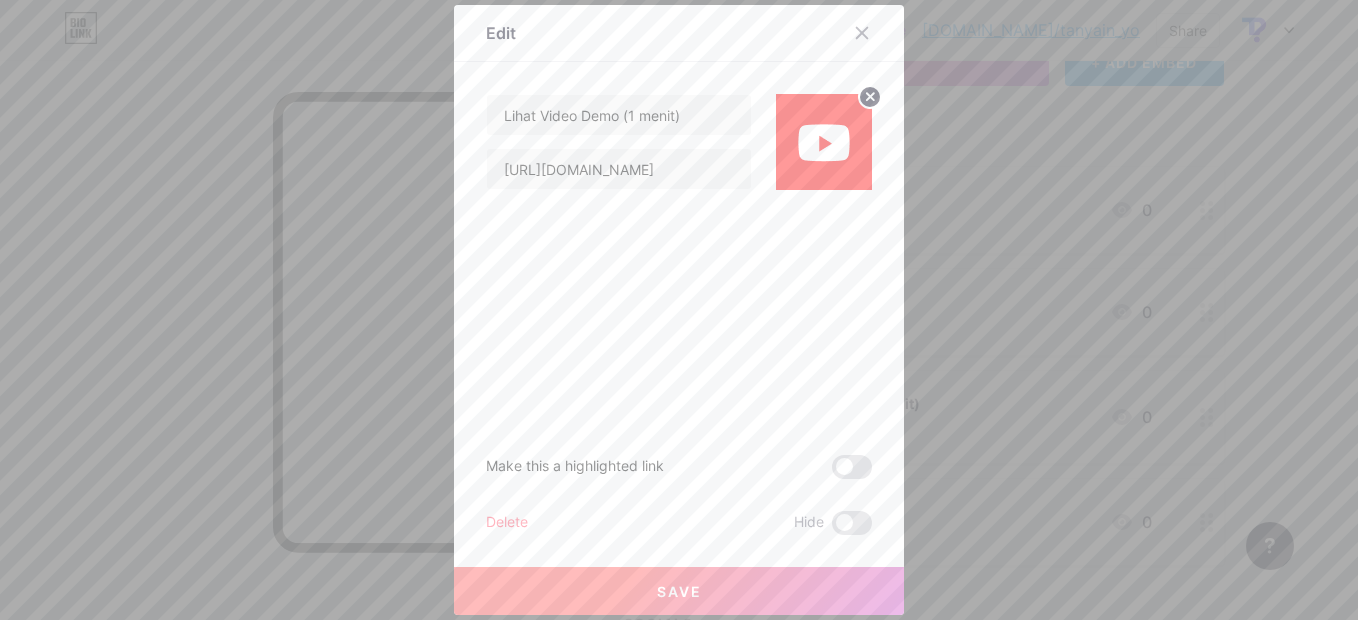 click on "Save" at bounding box center [679, 591] 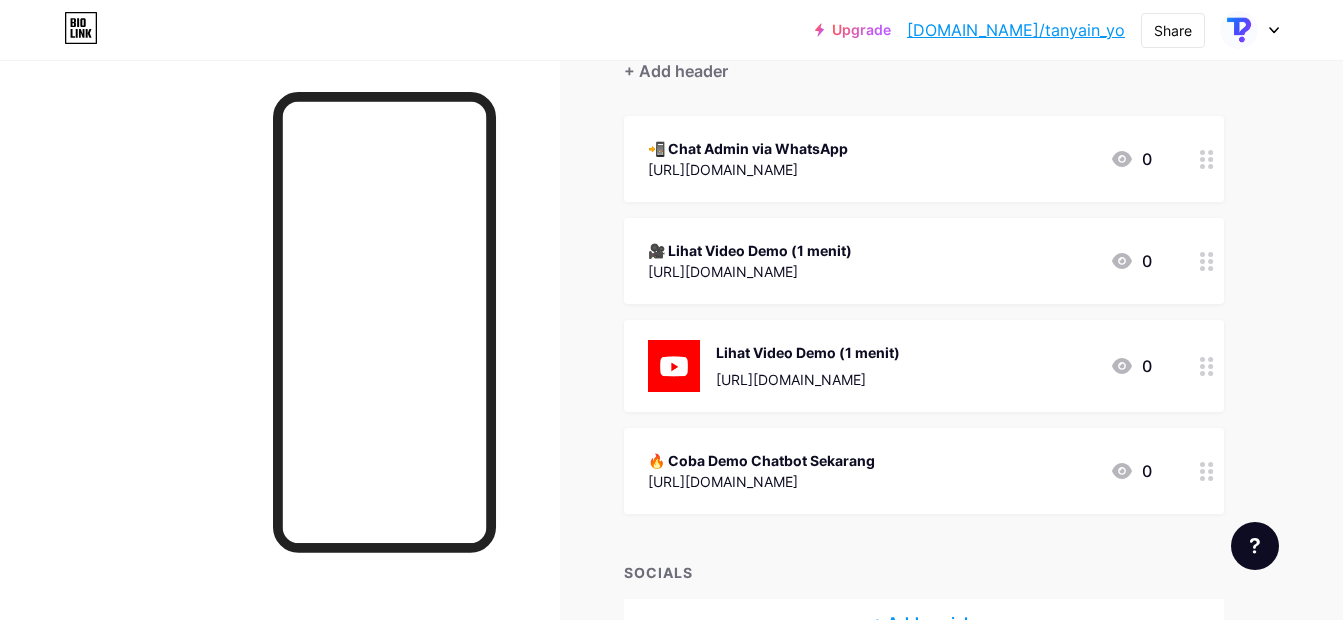 scroll, scrollTop: 200, scrollLeft: 0, axis: vertical 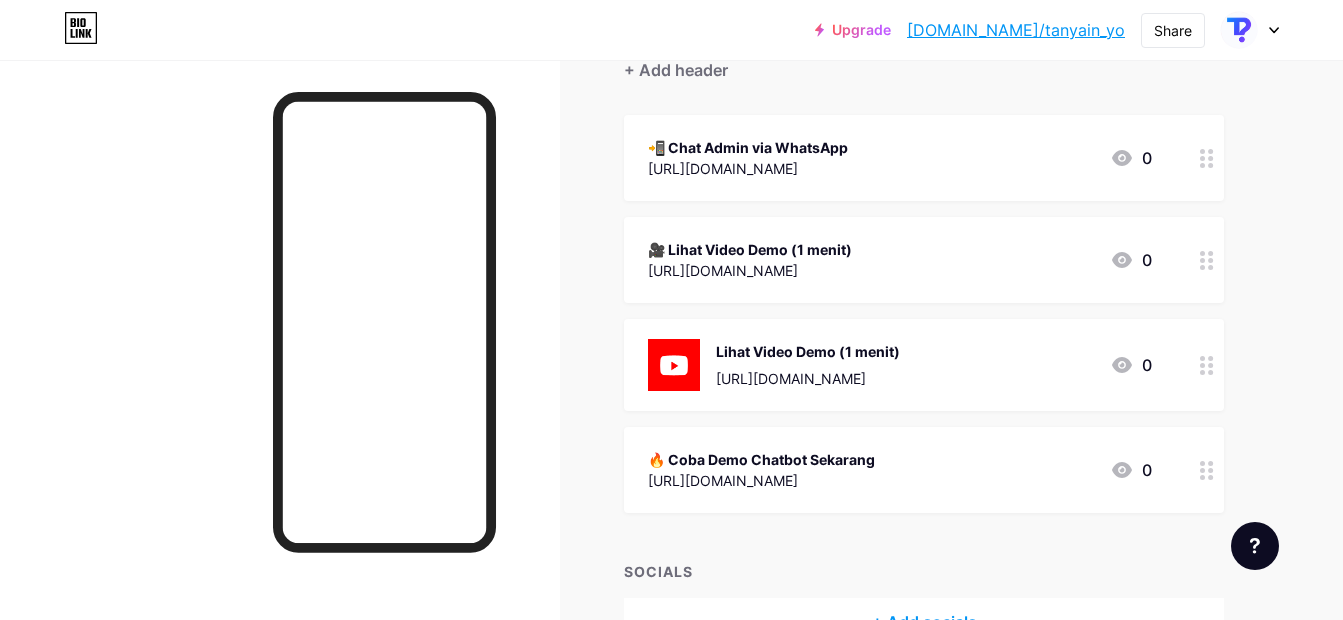 click on "[URL][DOMAIN_NAME]" at bounding box center (761, 480) 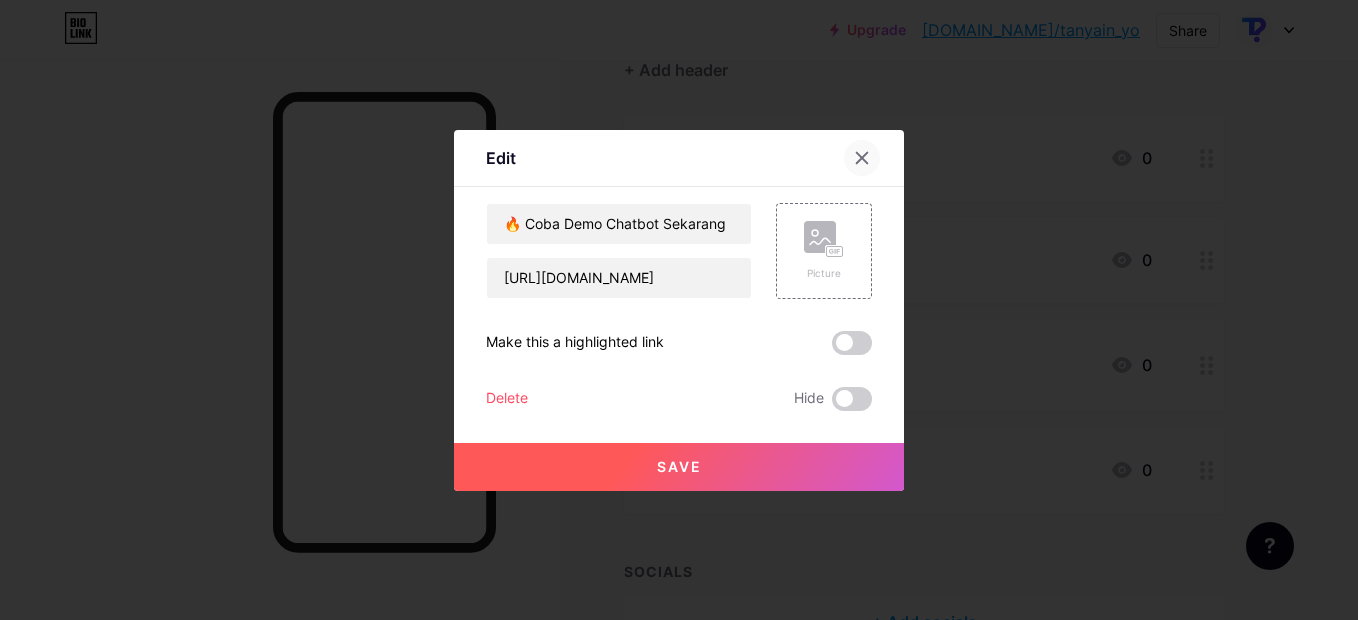 click at bounding box center (862, 158) 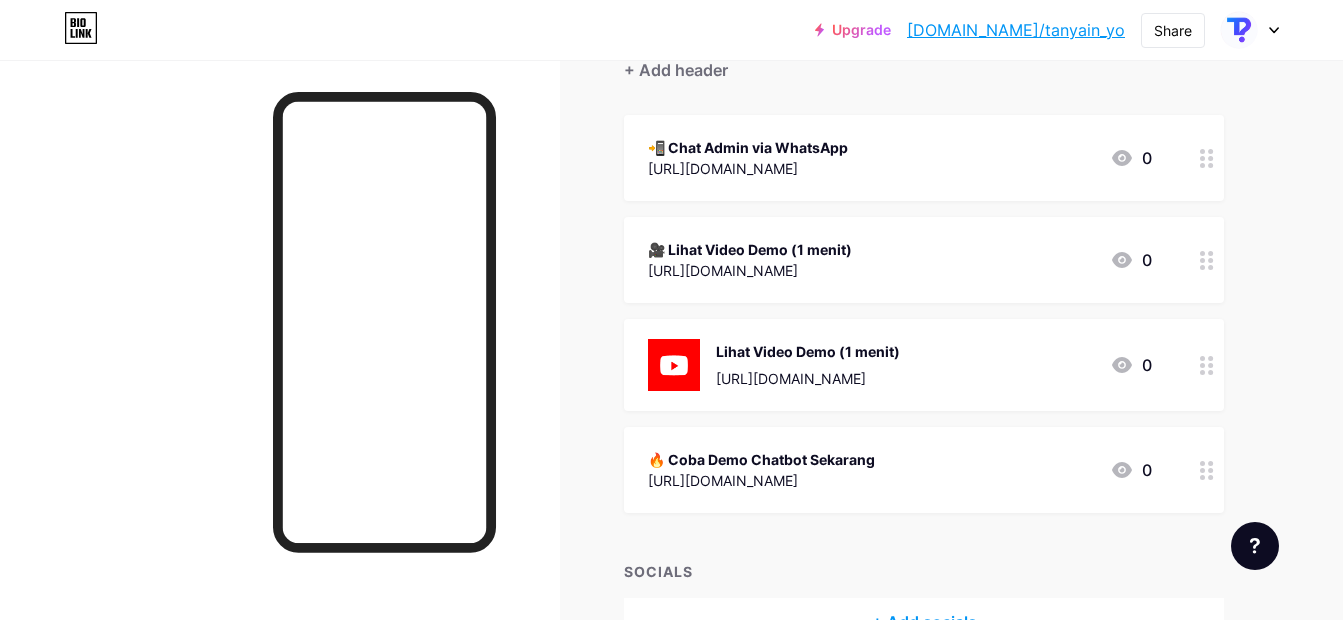 click on "🔥 Coba Demo Chatbot Sekarang" at bounding box center [761, 459] 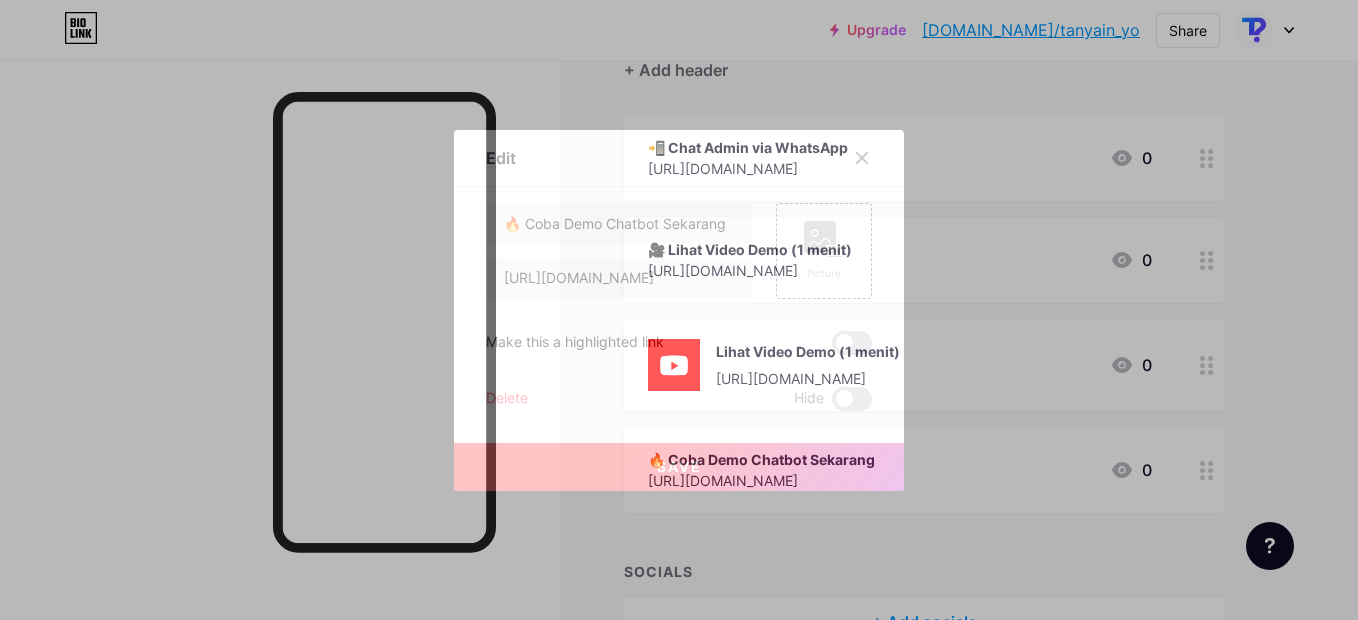 click on "Delete" at bounding box center [507, 399] 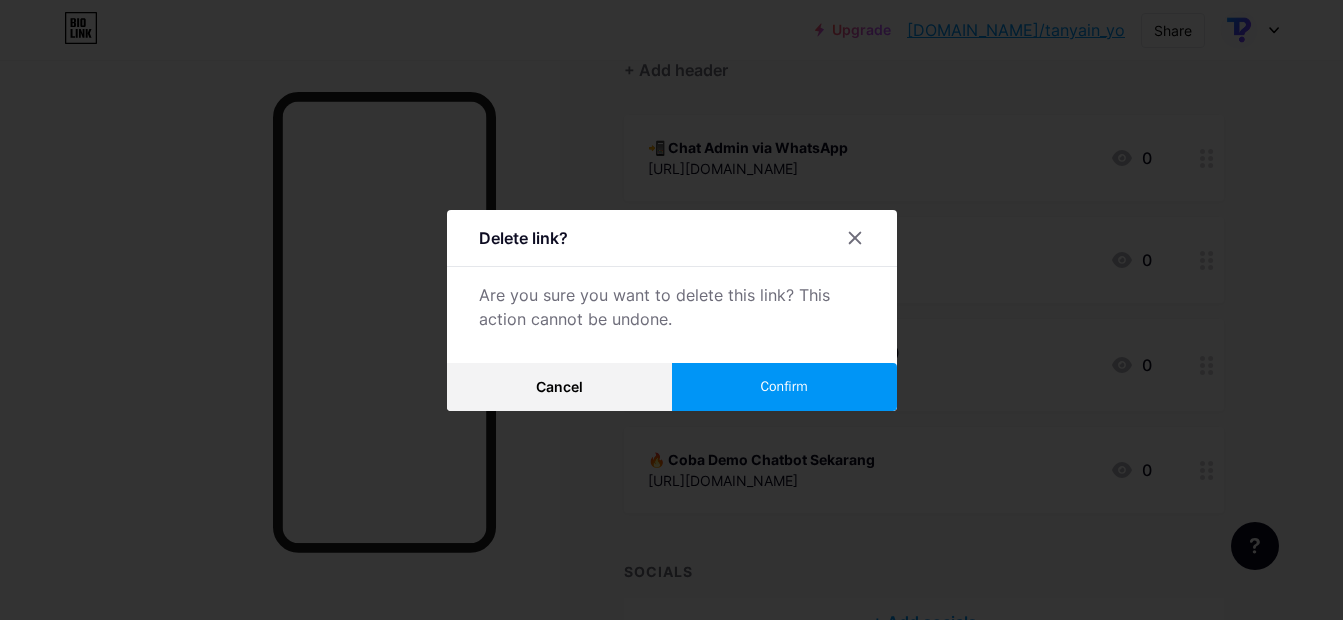 click on "Confirm" at bounding box center [784, 387] 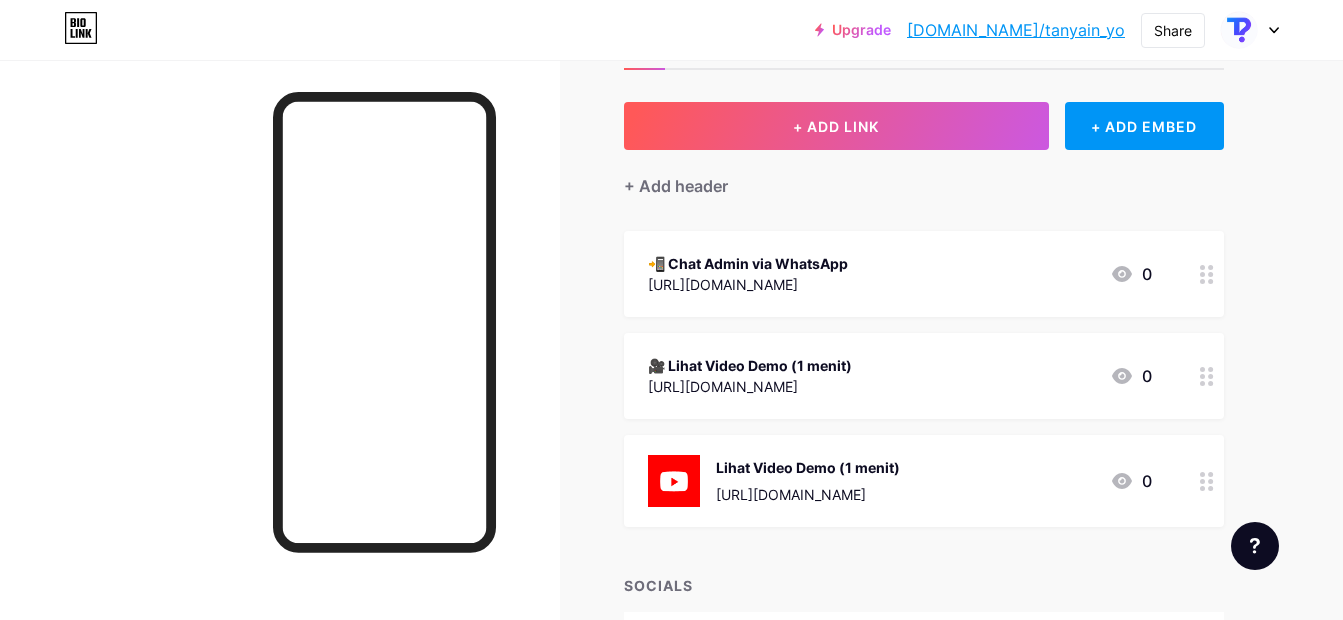 scroll, scrollTop: 68, scrollLeft: 0, axis: vertical 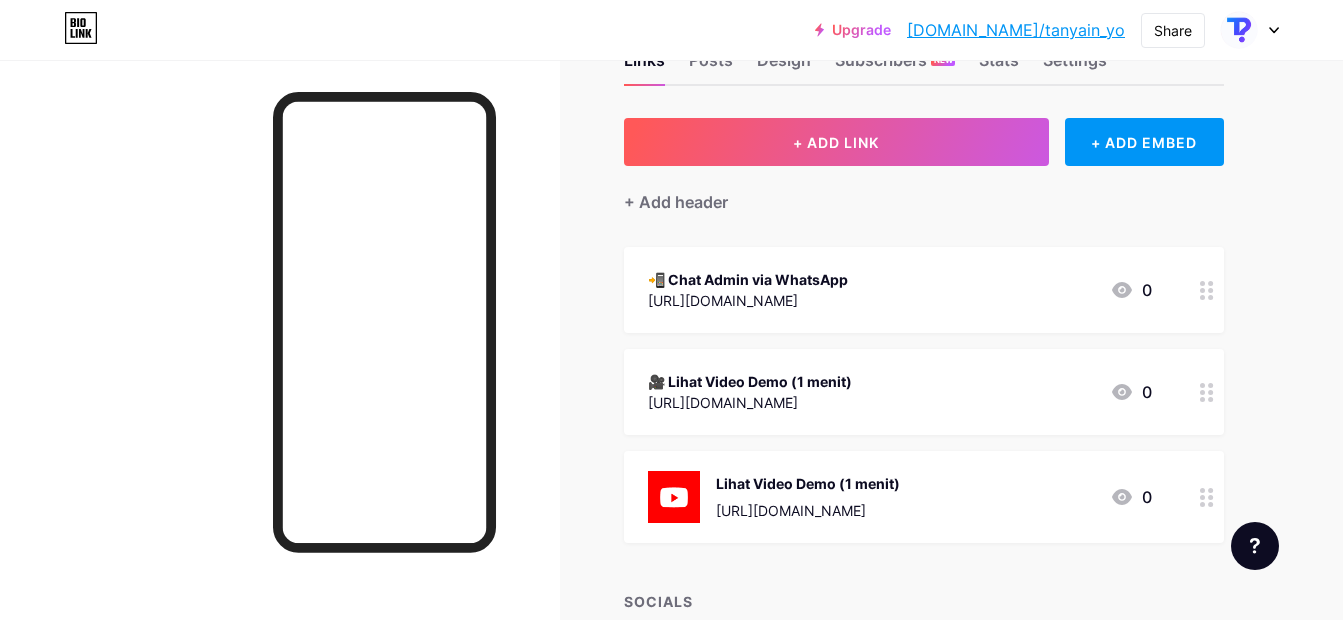 click on "🎥 Lihat Video Demo (1 menit)
[URL][DOMAIN_NAME]
0" at bounding box center [900, 392] 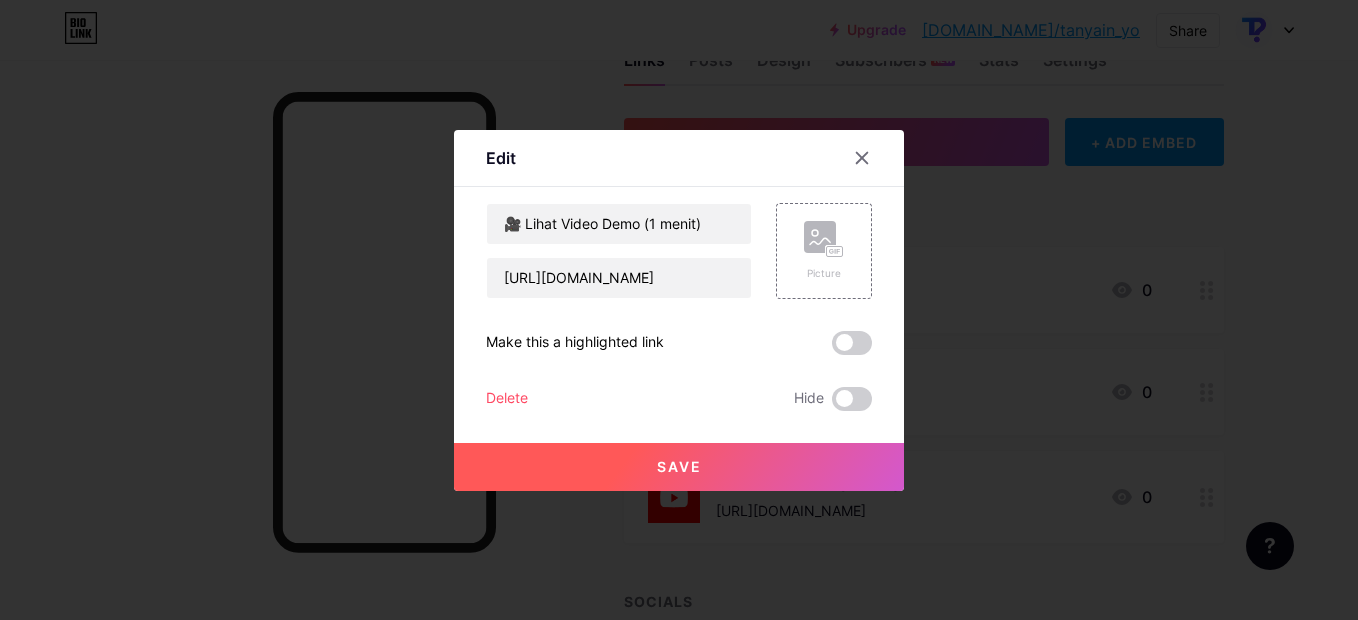 click on "Delete" at bounding box center [507, 399] 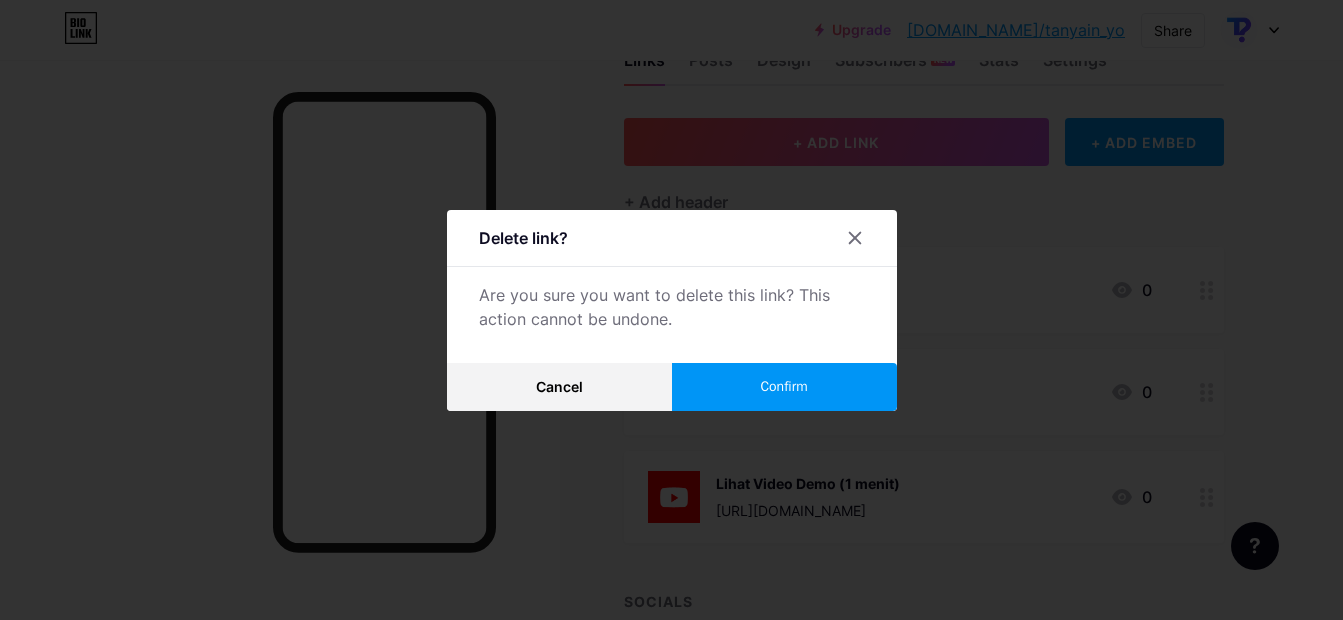 click on "Confirm" at bounding box center (783, 386) 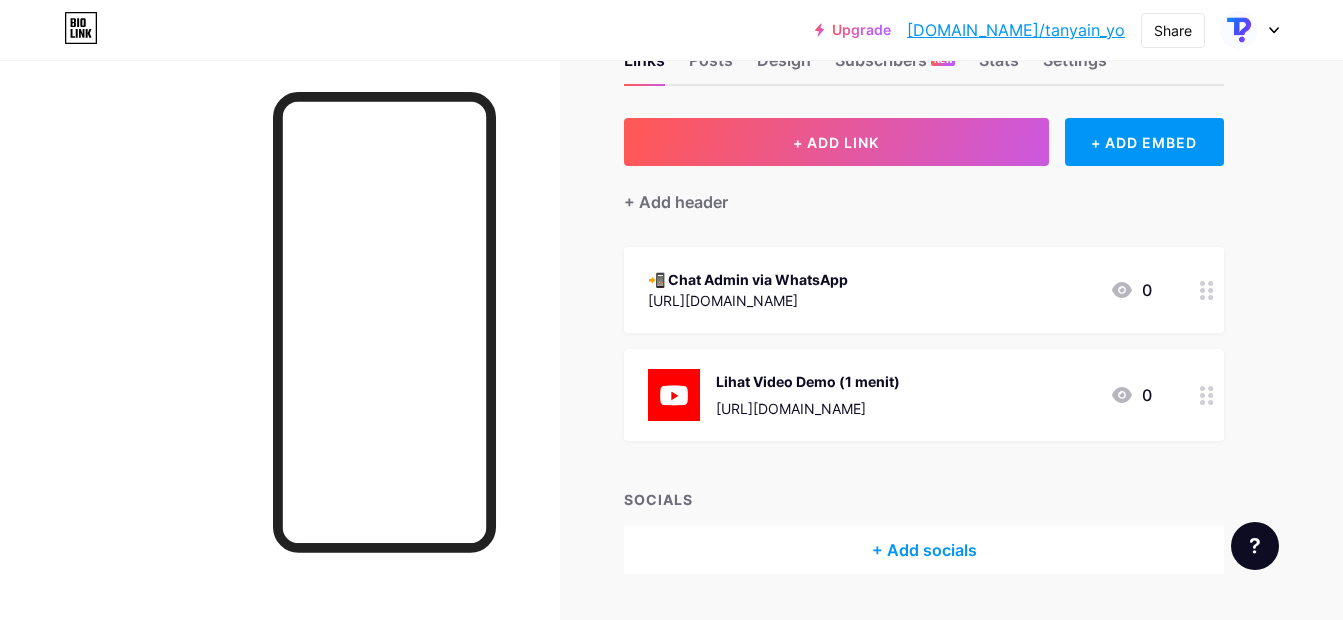 click on "[URL][DOMAIN_NAME]" at bounding box center (748, 300) 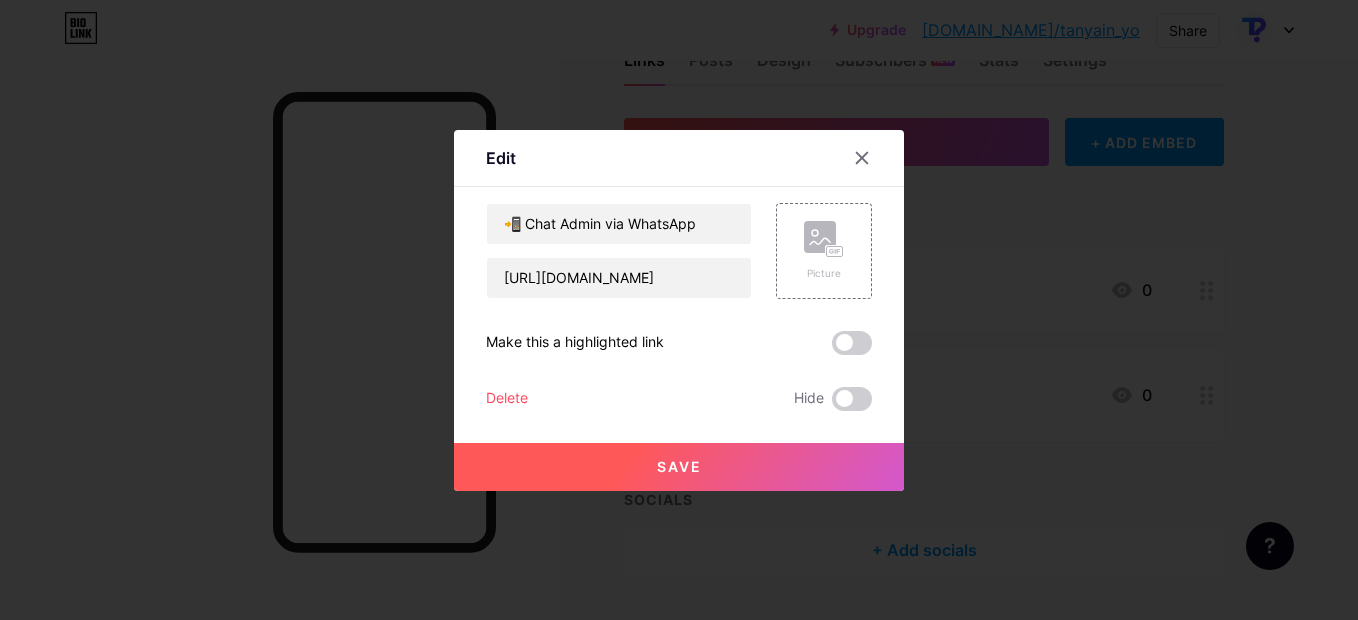 click on "Delete" at bounding box center (507, 399) 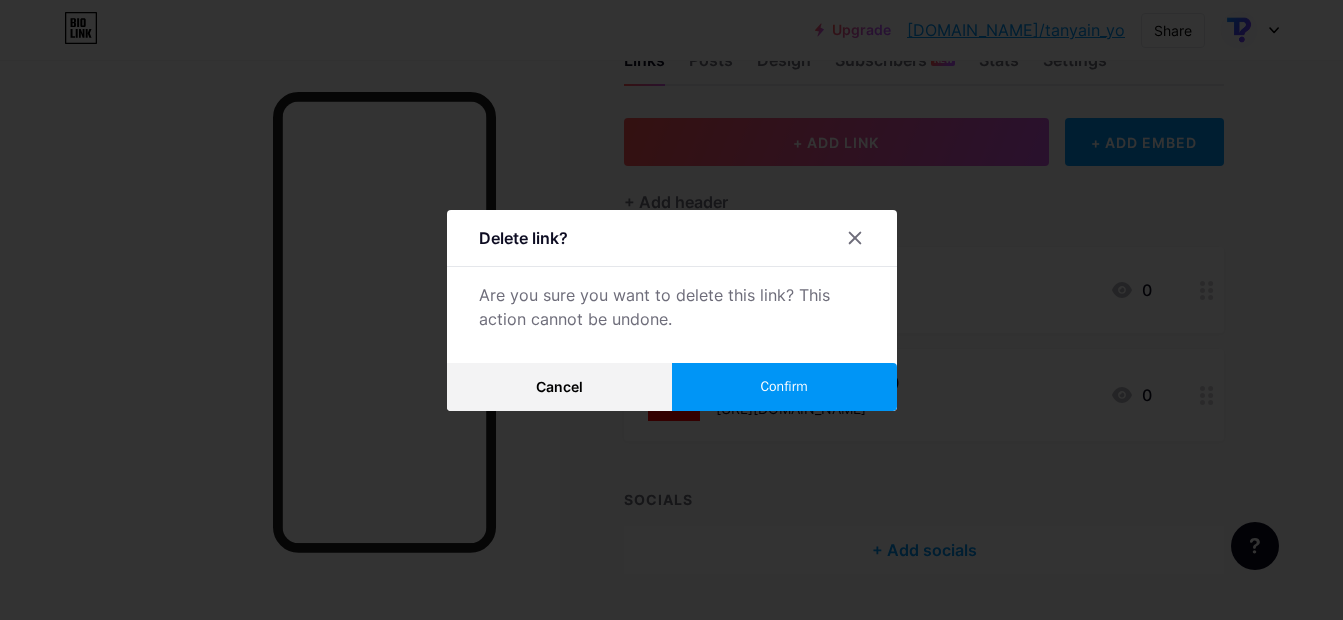 click on "Confirm" at bounding box center (783, 386) 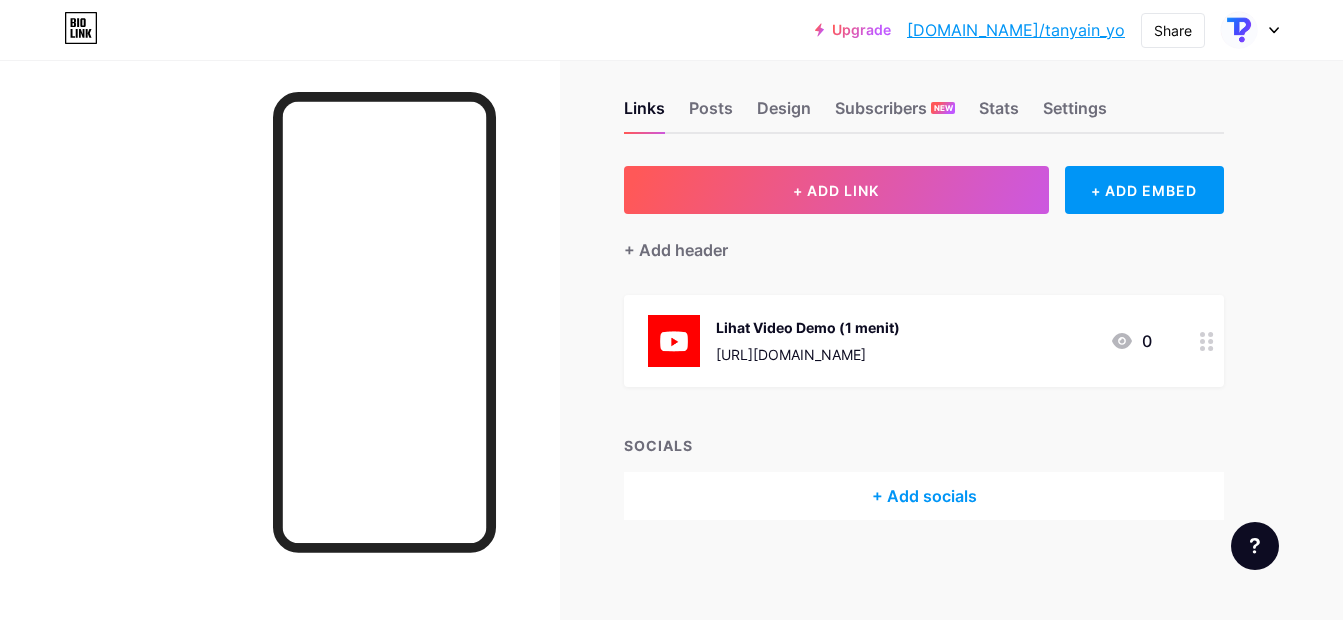 scroll, scrollTop: 19, scrollLeft: 0, axis: vertical 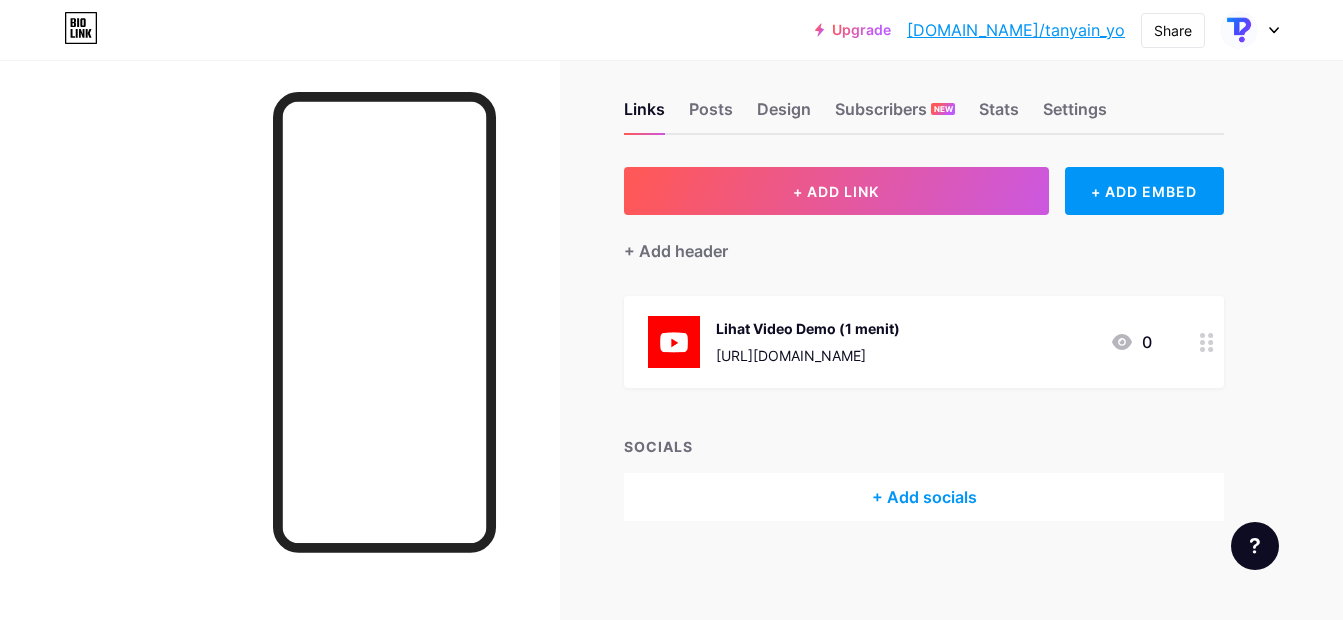 click on "Lihat Video Demo (1 menit)
[URL][DOMAIN_NAME]
0" at bounding box center (900, 342) 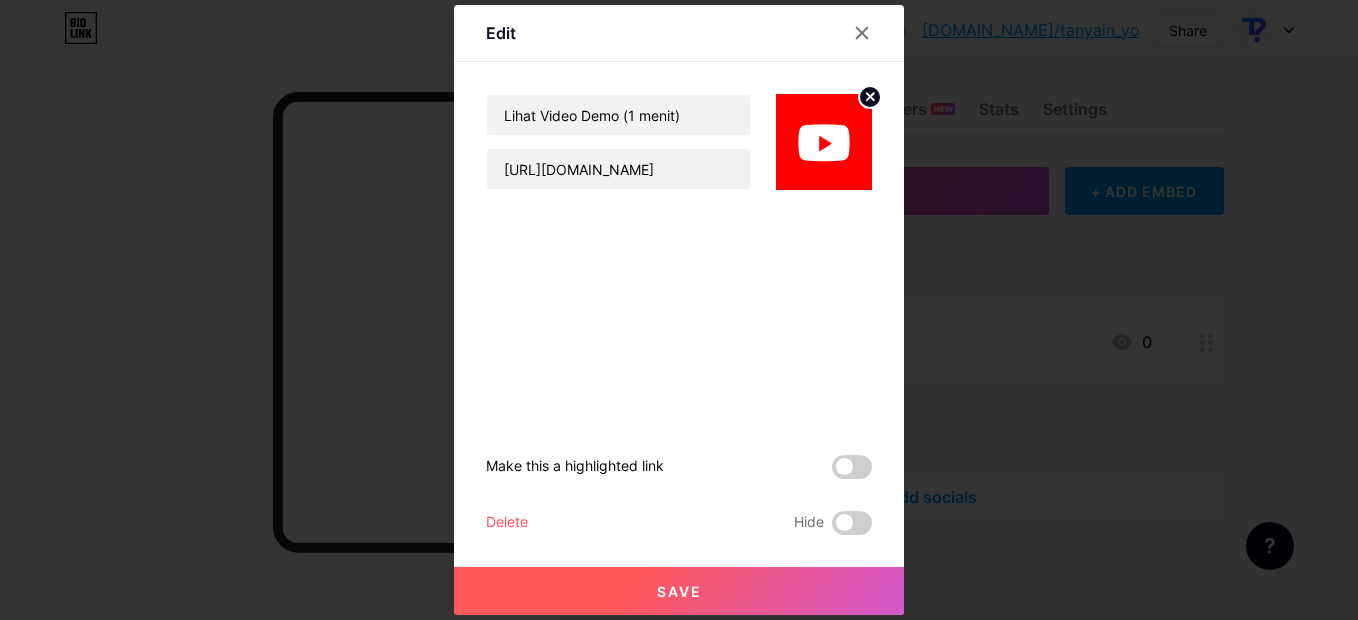 click on "Delete" at bounding box center [507, 523] 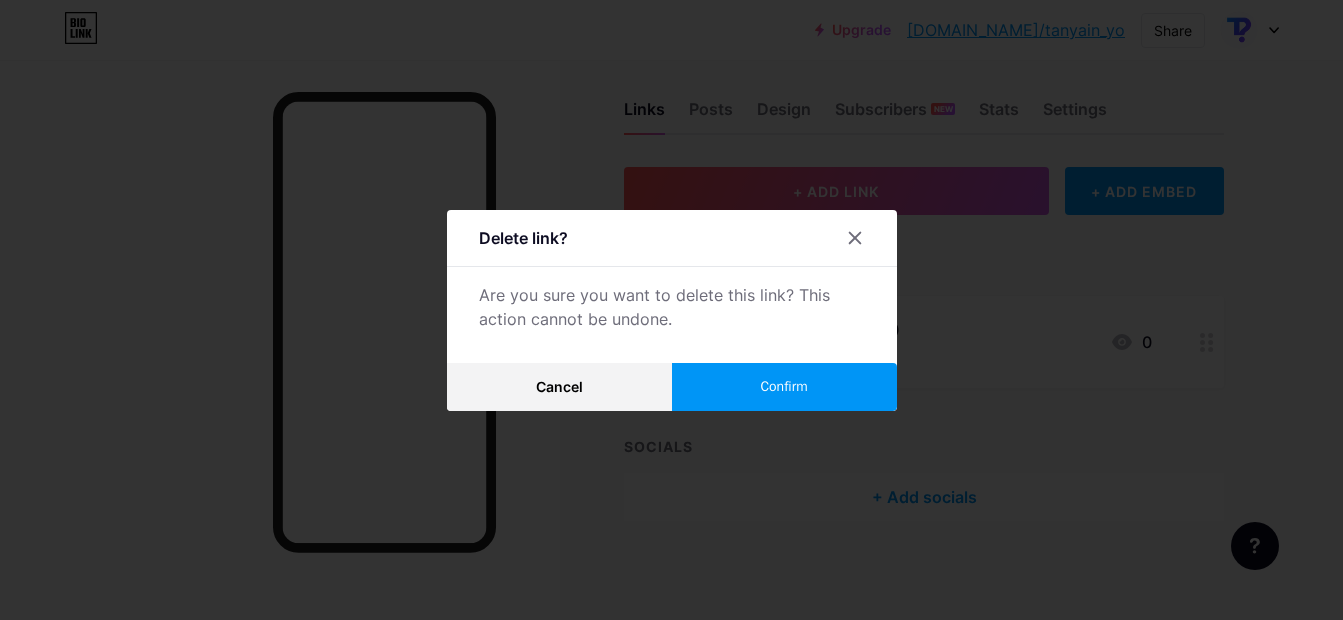 click on "Confirm" at bounding box center [784, 387] 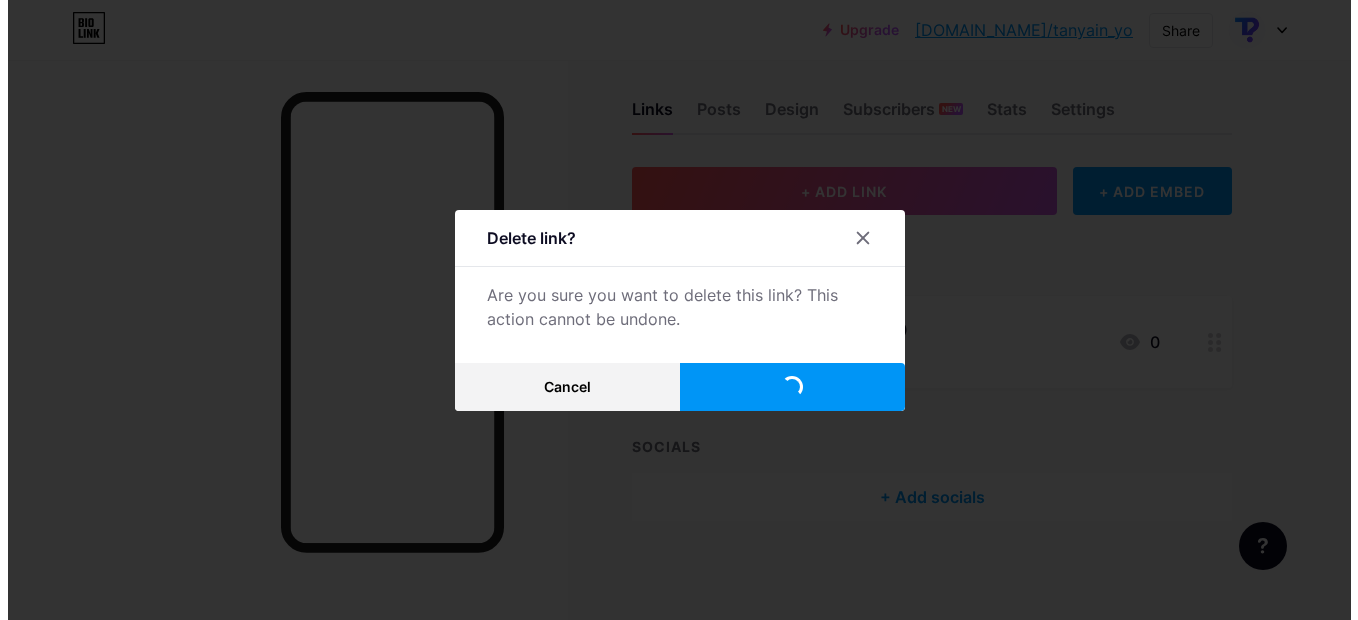 scroll, scrollTop: 0, scrollLeft: 0, axis: both 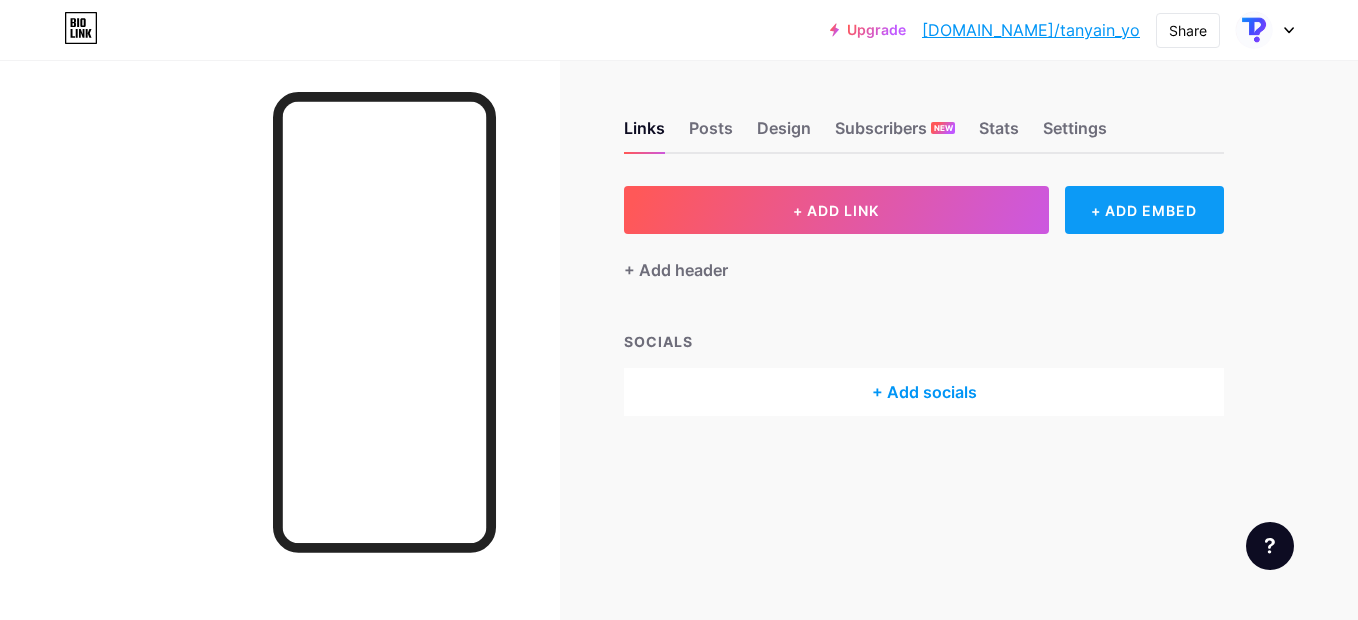 click on "+ ADD EMBED" at bounding box center [1144, 210] 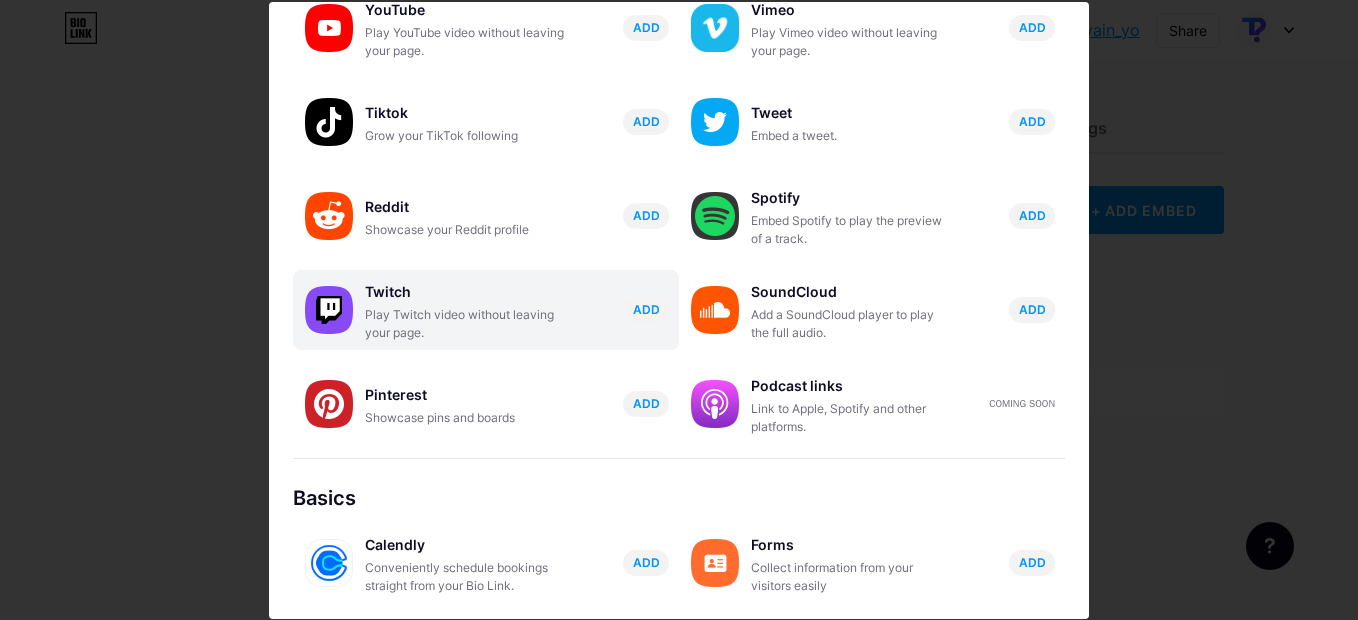 scroll, scrollTop: 0, scrollLeft: 0, axis: both 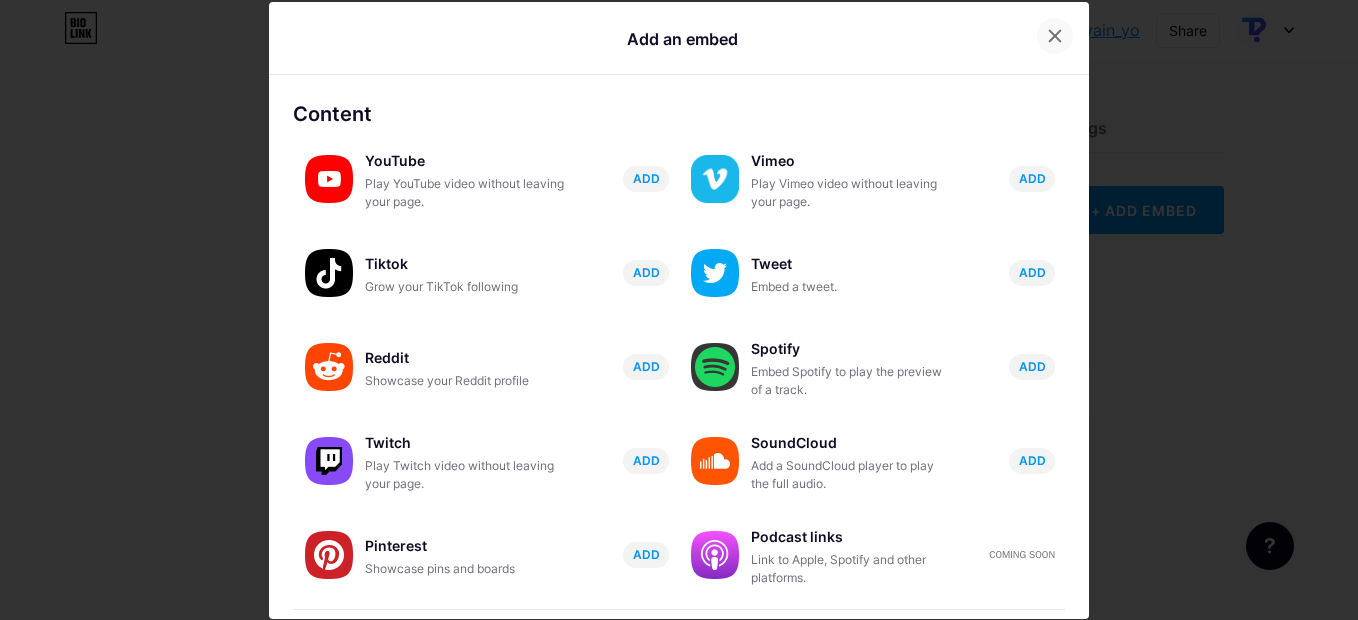 click at bounding box center (1055, 36) 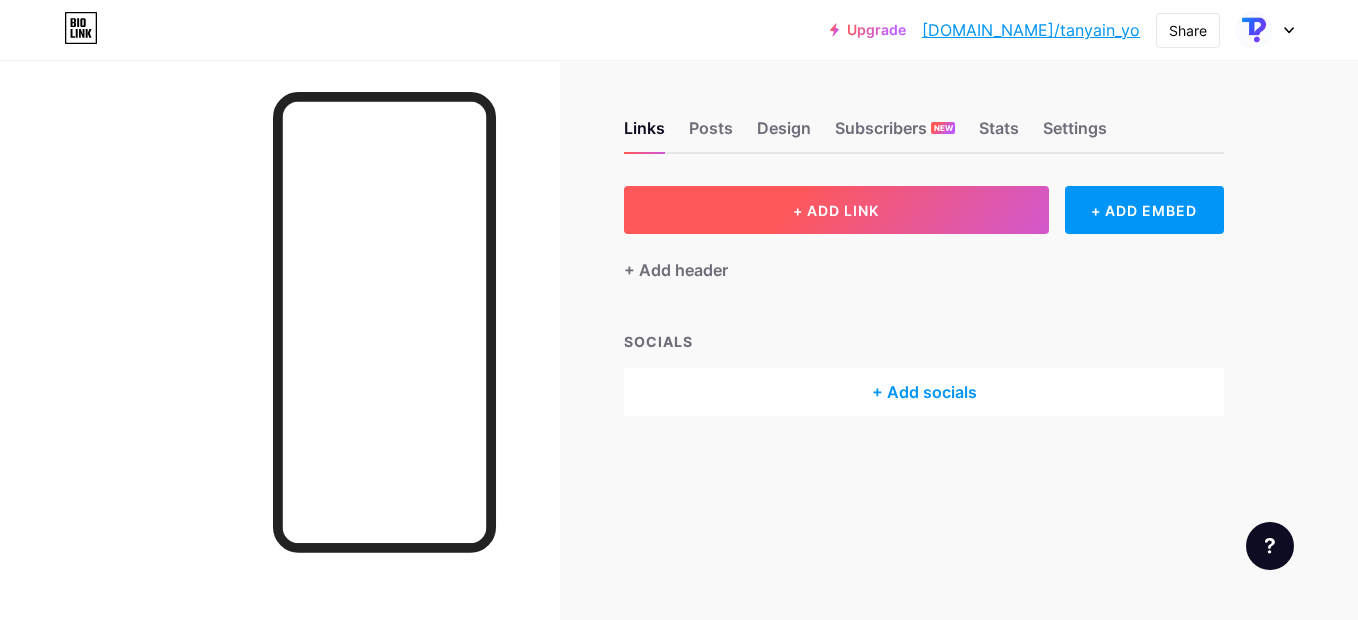 click on "+ ADD LINK" at bounding box center (836, 210) 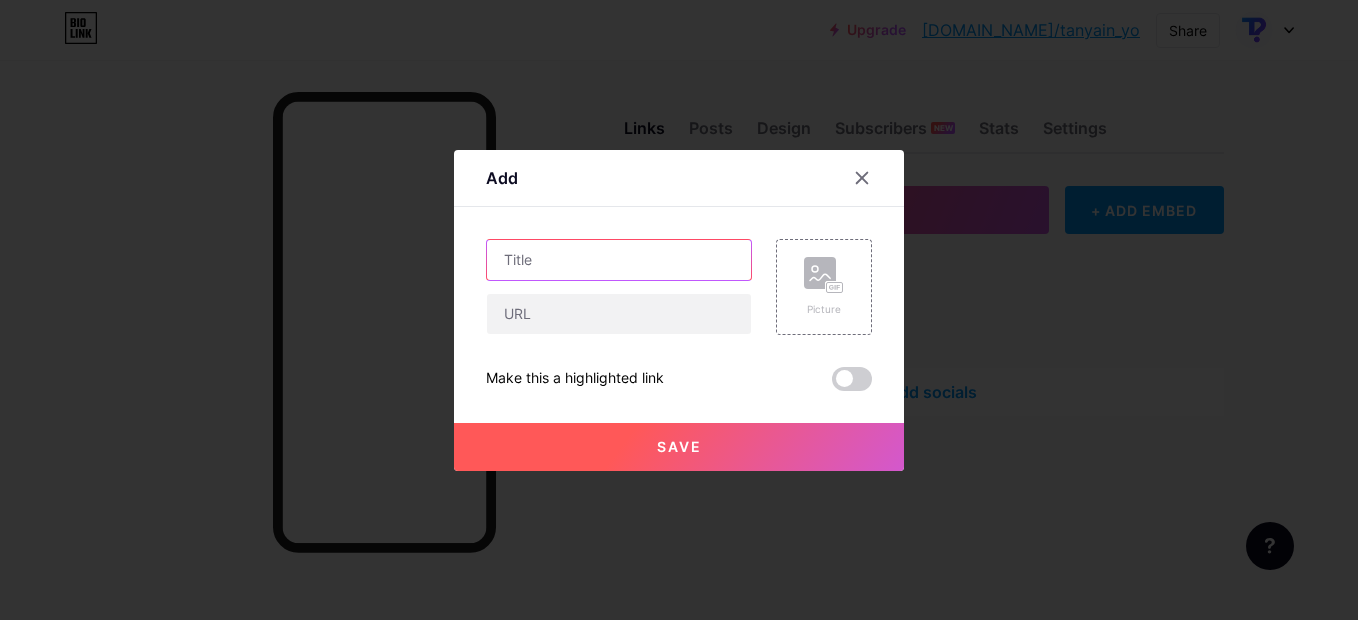 click at bounding box center [619, 260] 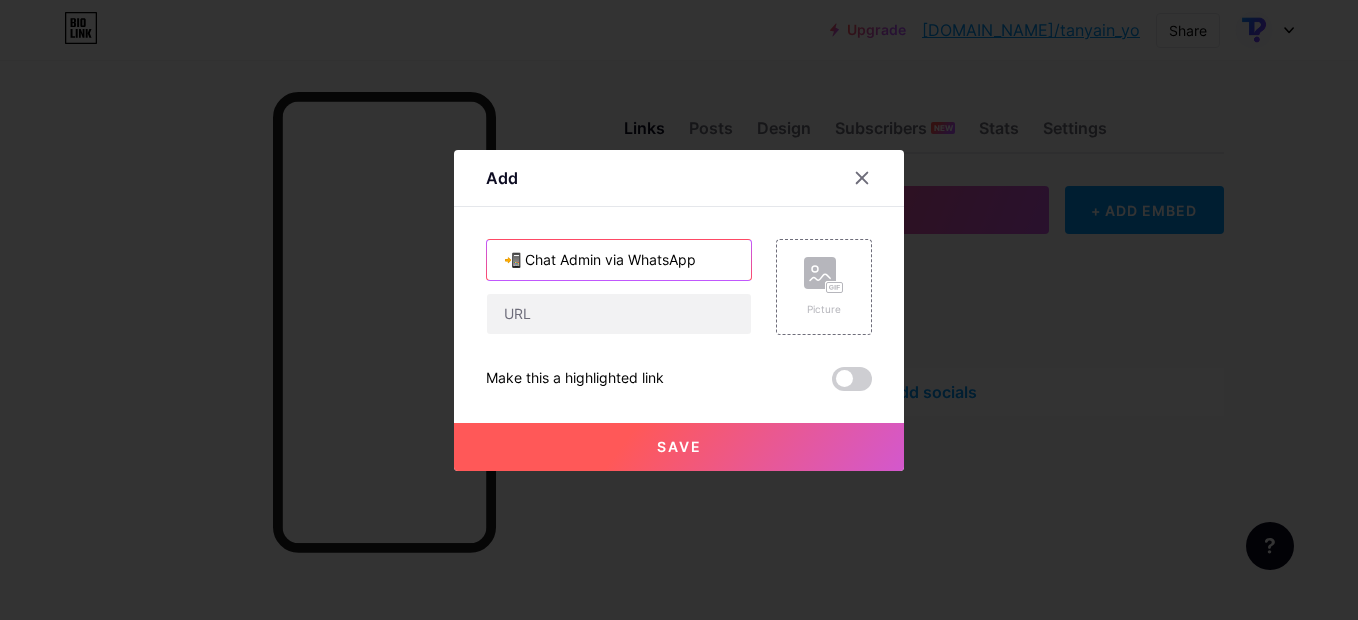 type on "📲 Chat Admin via WhatsApp" 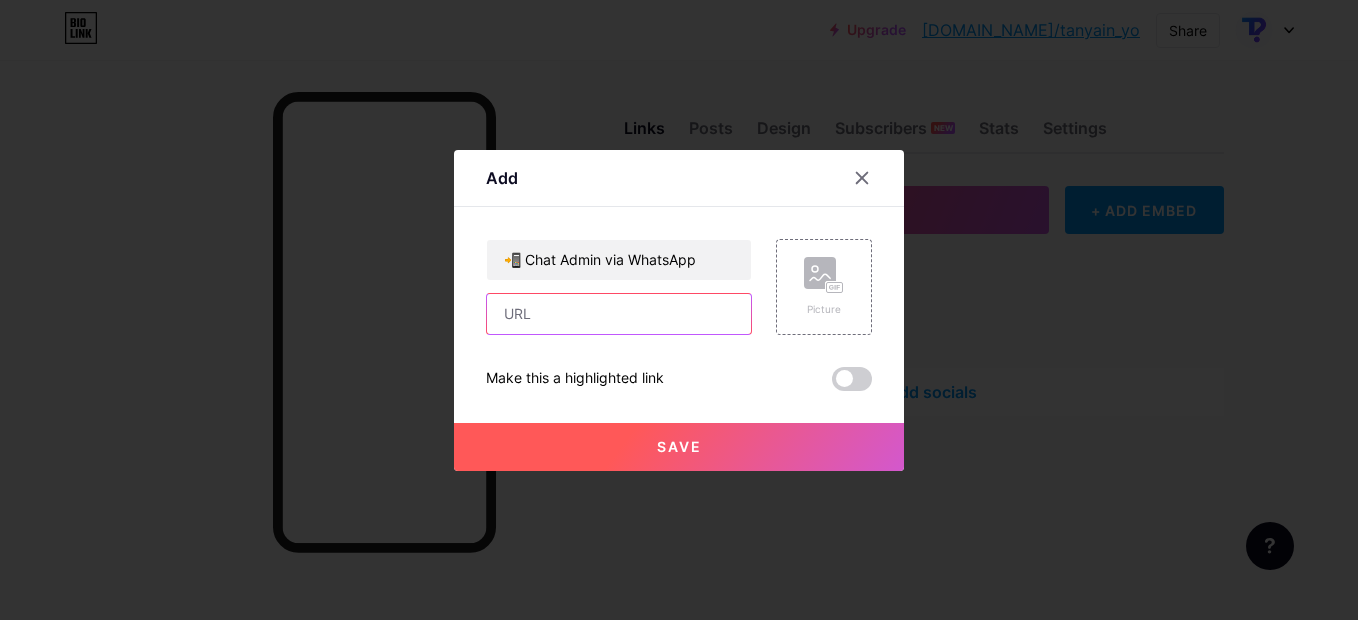 click at bounding box center (619, 314) 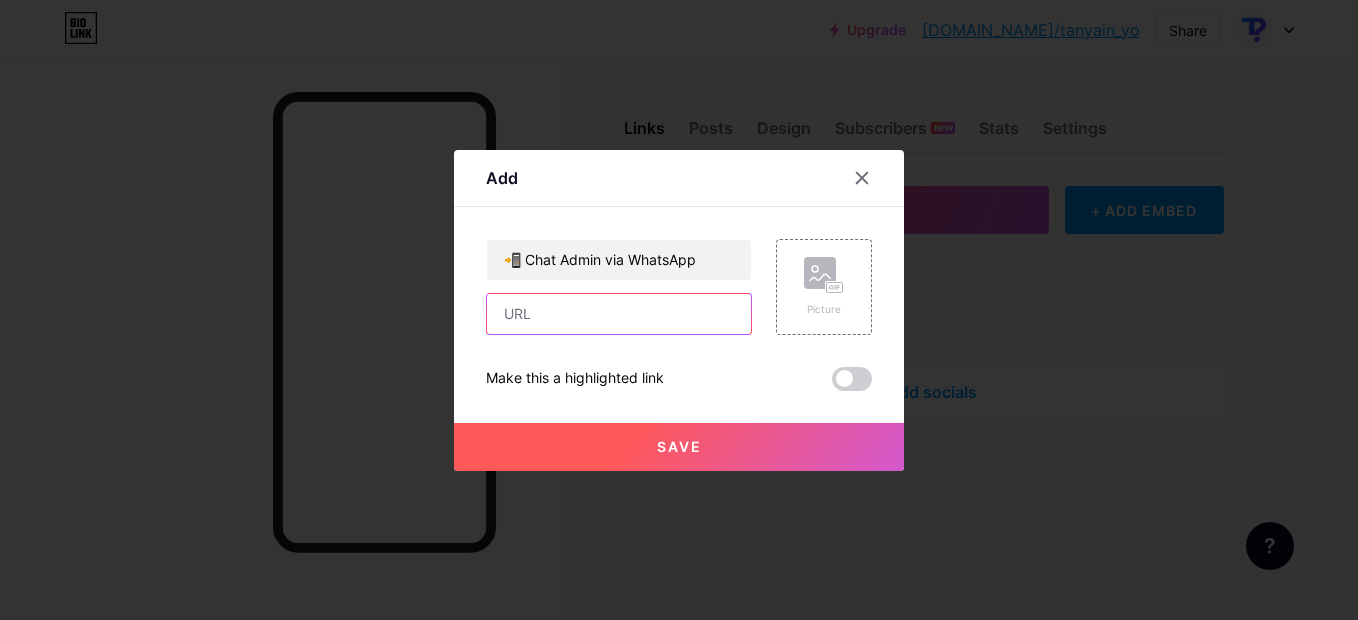 paste on "[URL][DOMAIN_NAME]" 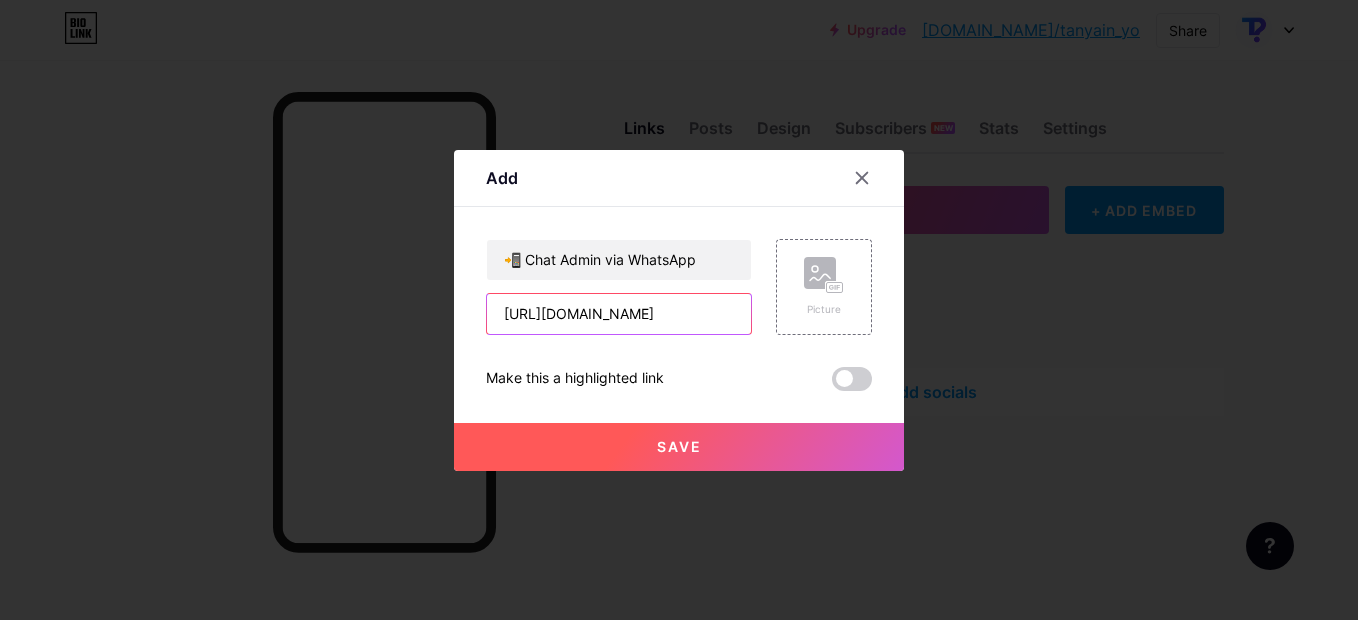 type on "[URL][DOMAIN_NAME]" 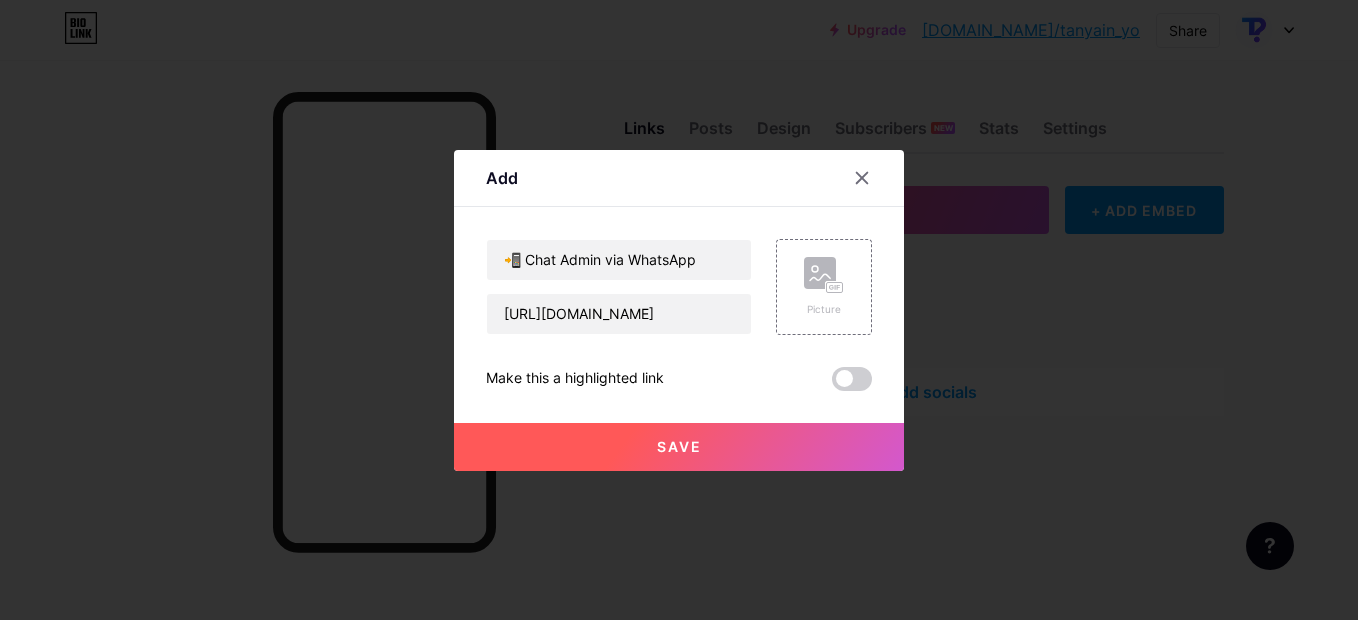 click on "Save" at bounding box center [679, 447] 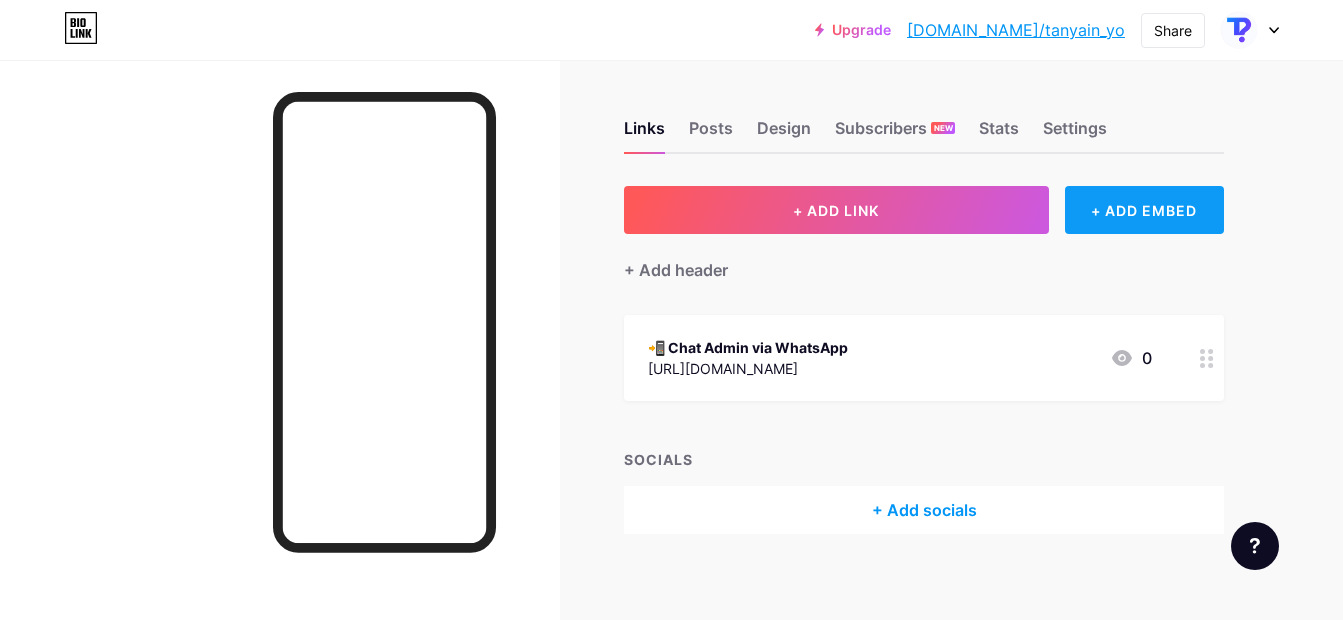 click on "+ ADD EMBED" at bounding box center [1144, 210] 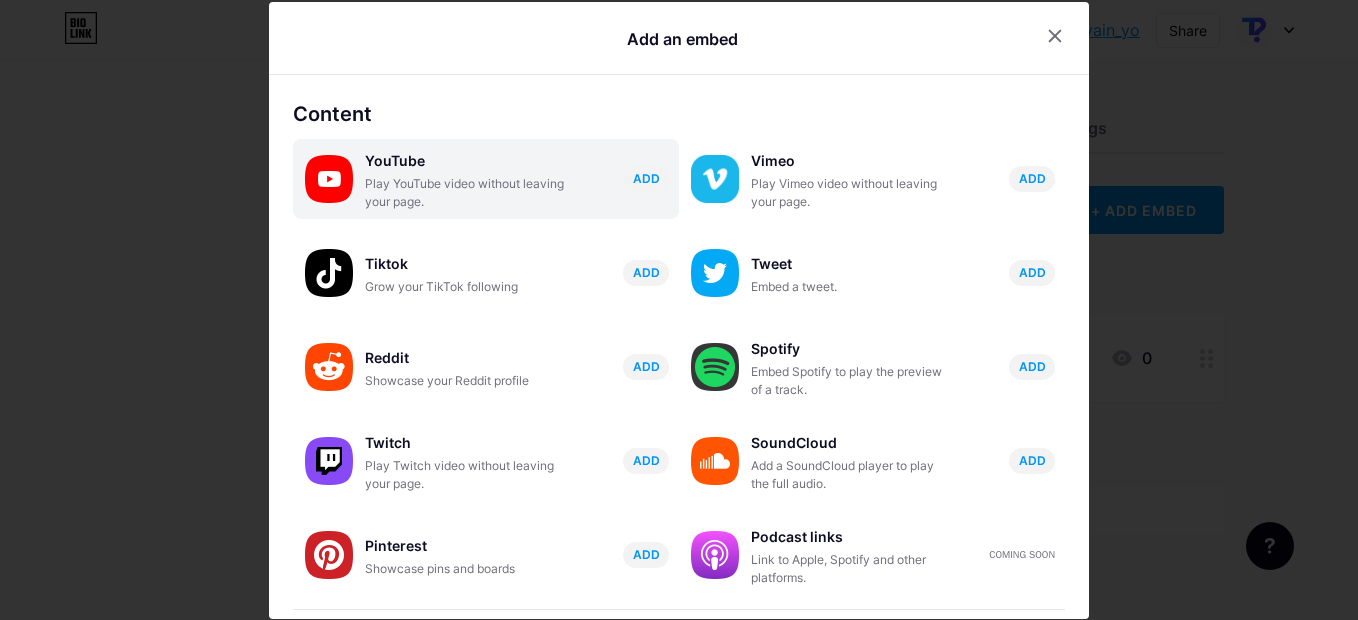 click on "YouTube" at bounding box center (465, 161) 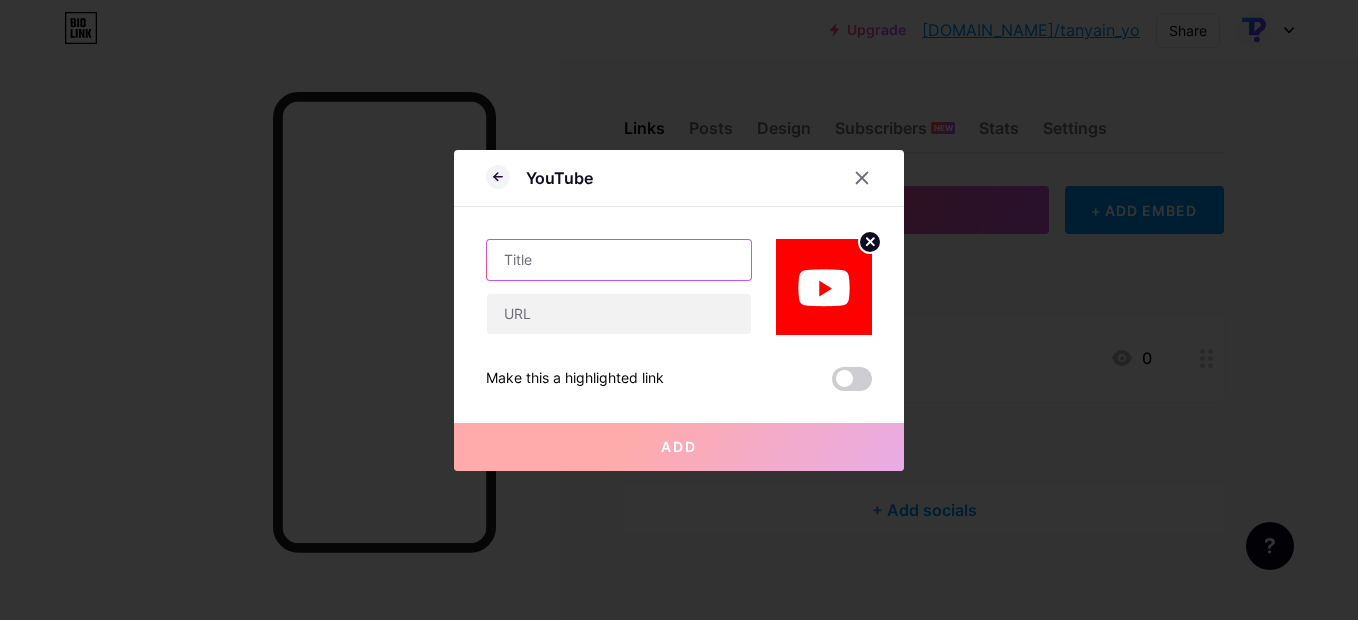 click at bounding box center [619, 260] 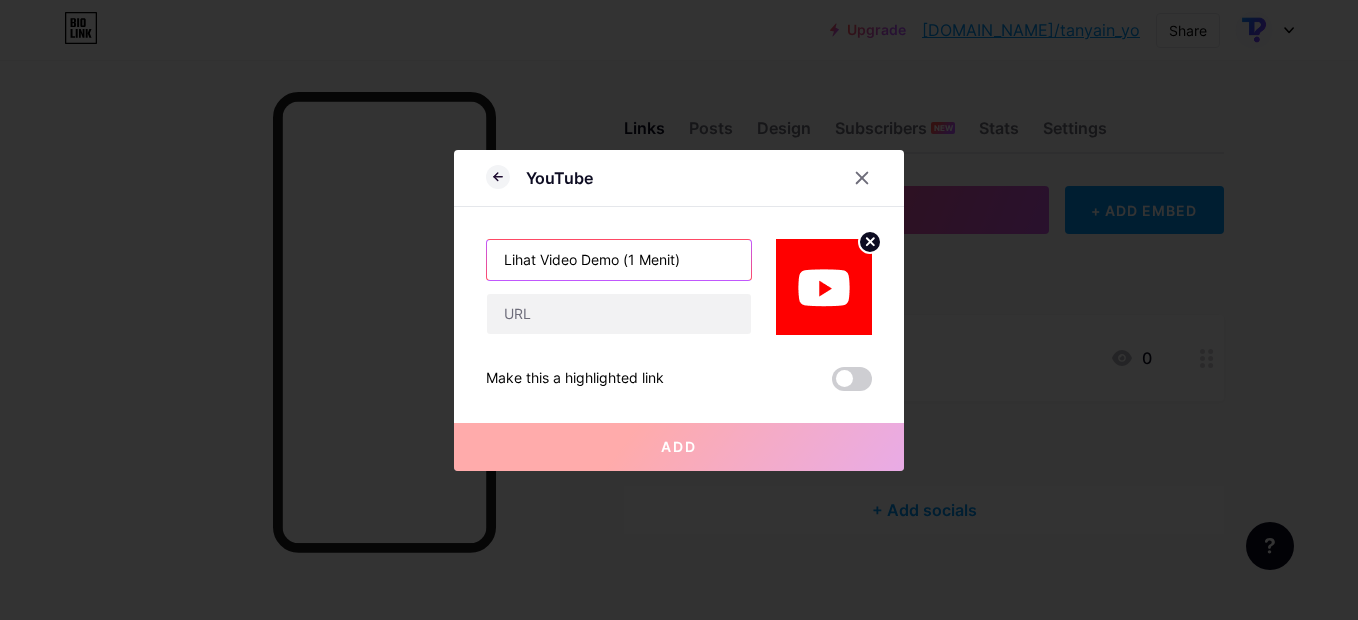 type on "Lihat Video Demo (1 Menit)" 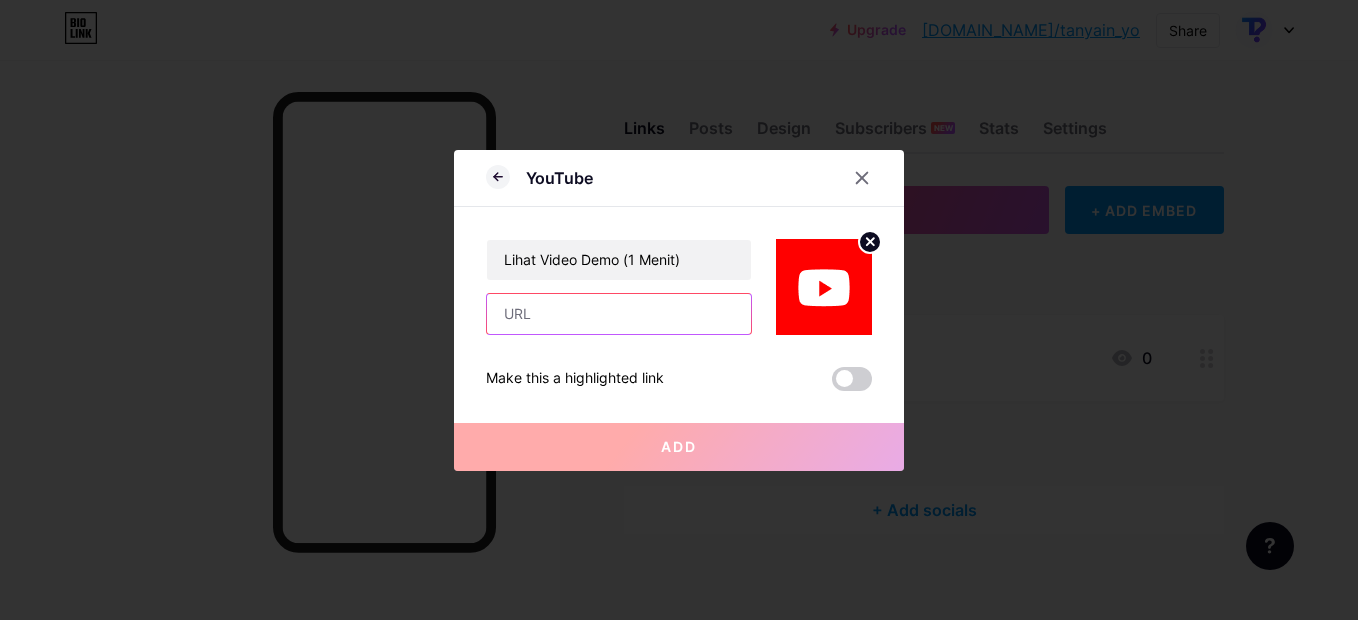 click at bounding box center (619, 314) 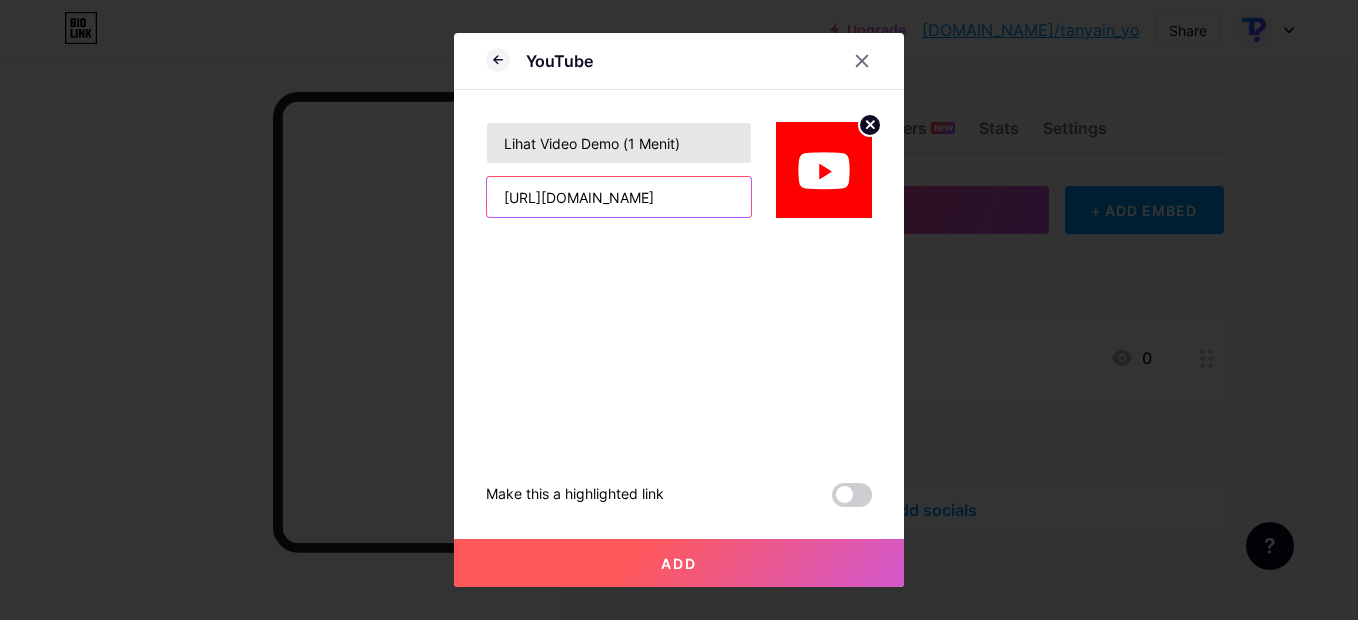 type on "[URL][DOMAIN_NAME]" 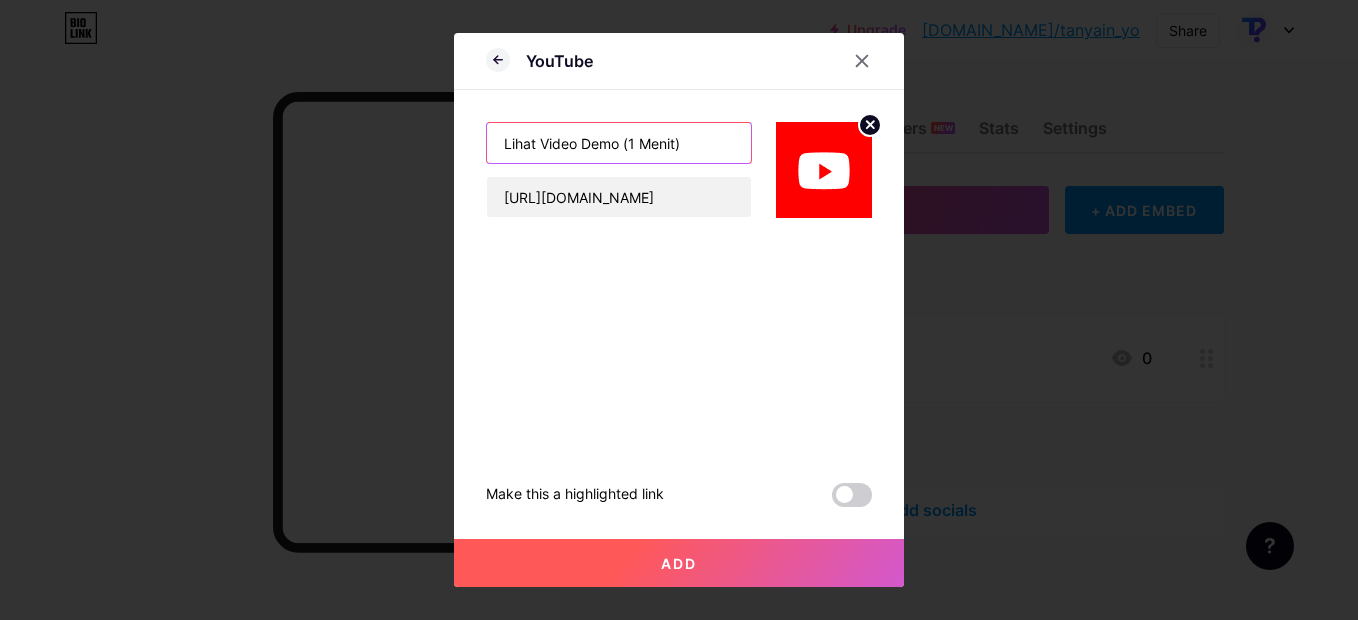 click on "Lihat Video Demo (1 Menit)" at bounding box center (619, 143) 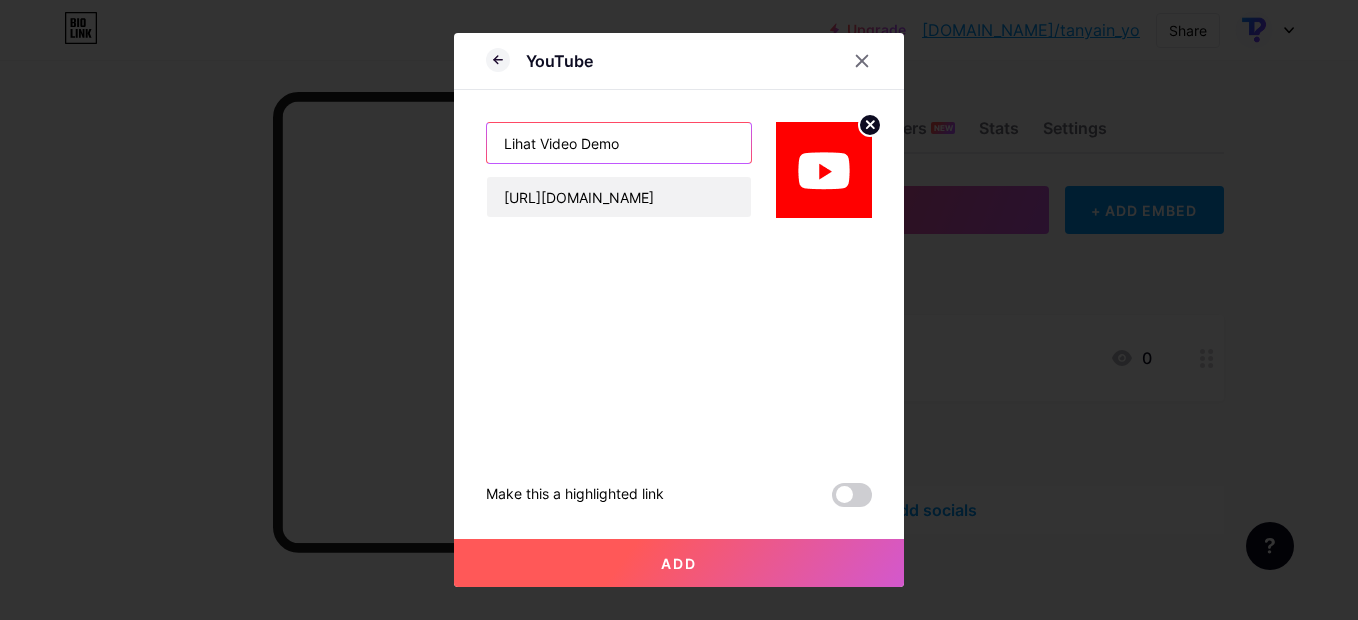 type on "Lihat Video Demo" 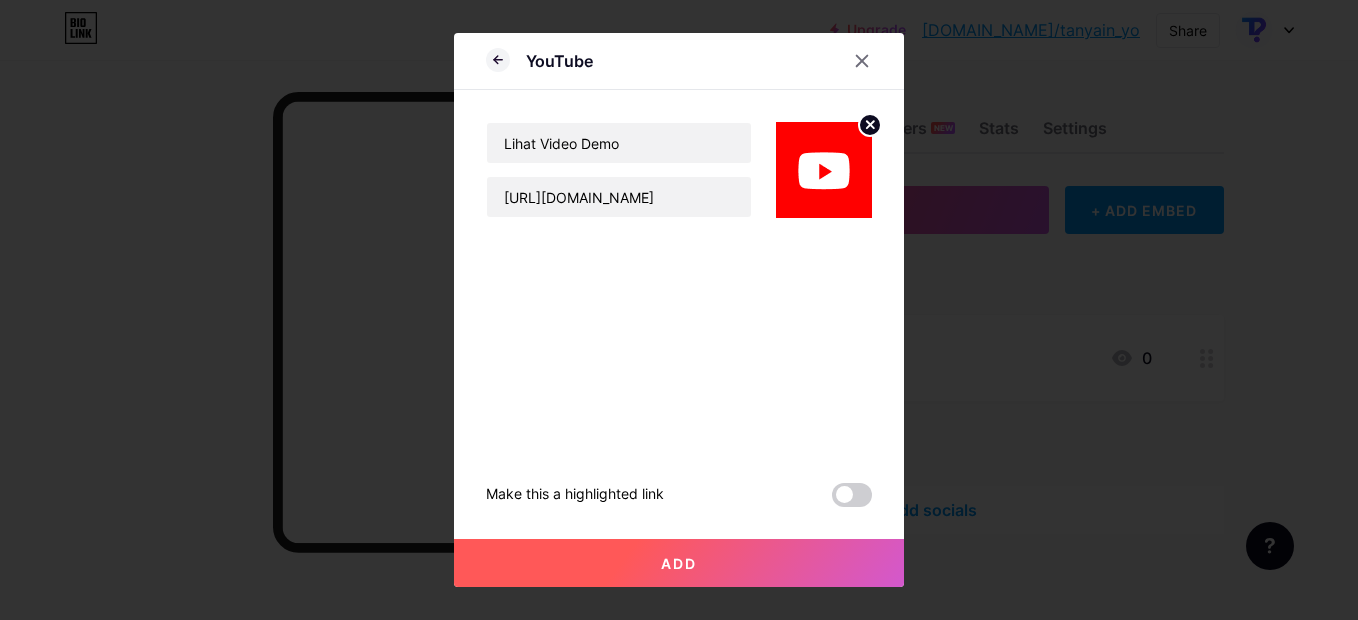 click on "Add" at bounding box center (679, 563) 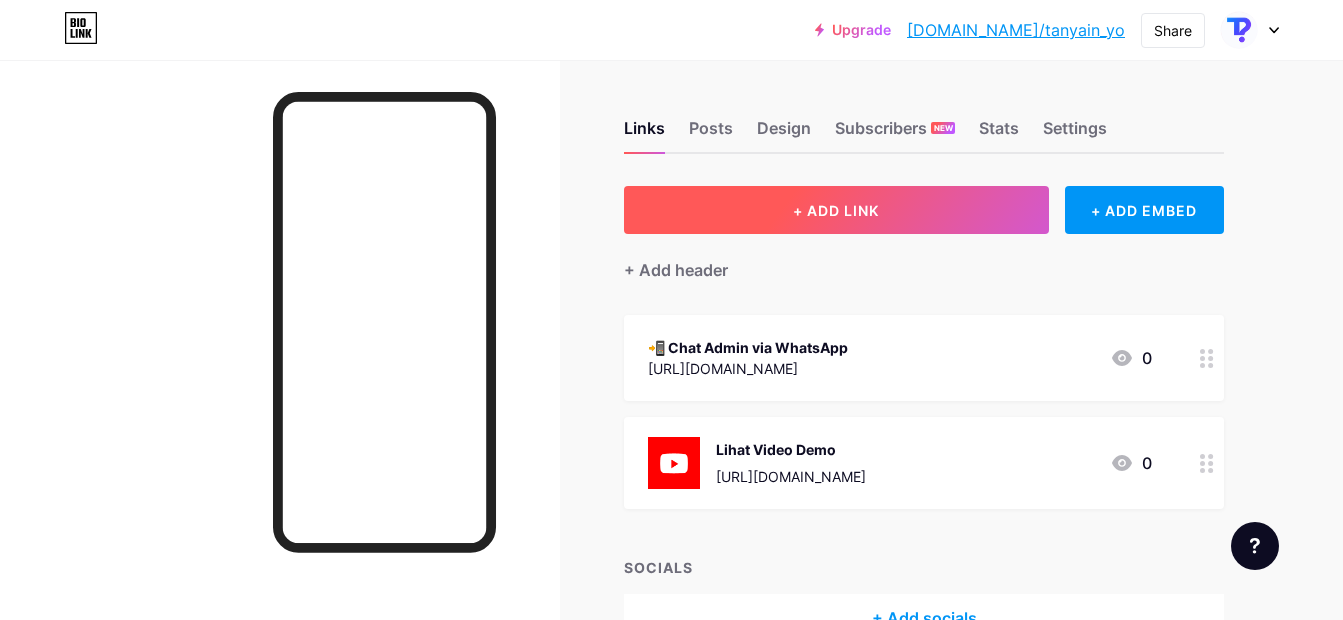 click on "+ ADD LINK" at bounding box center [836, 210] 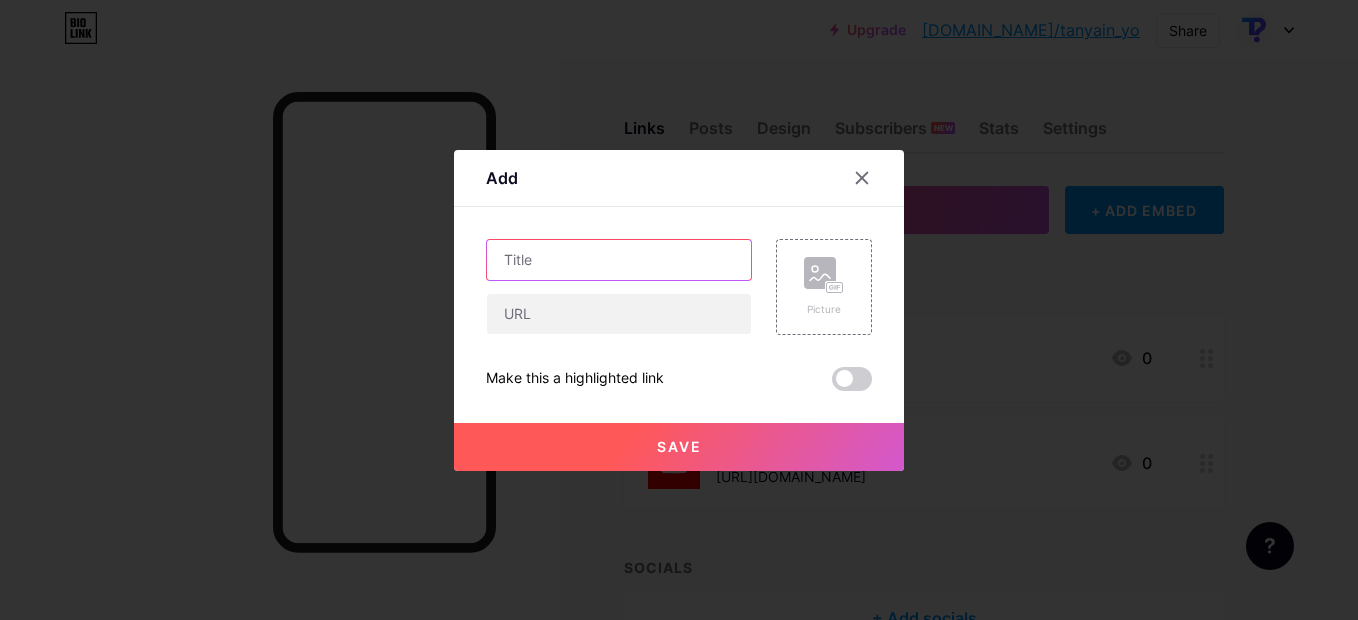 click at bounding box center [619, 260] 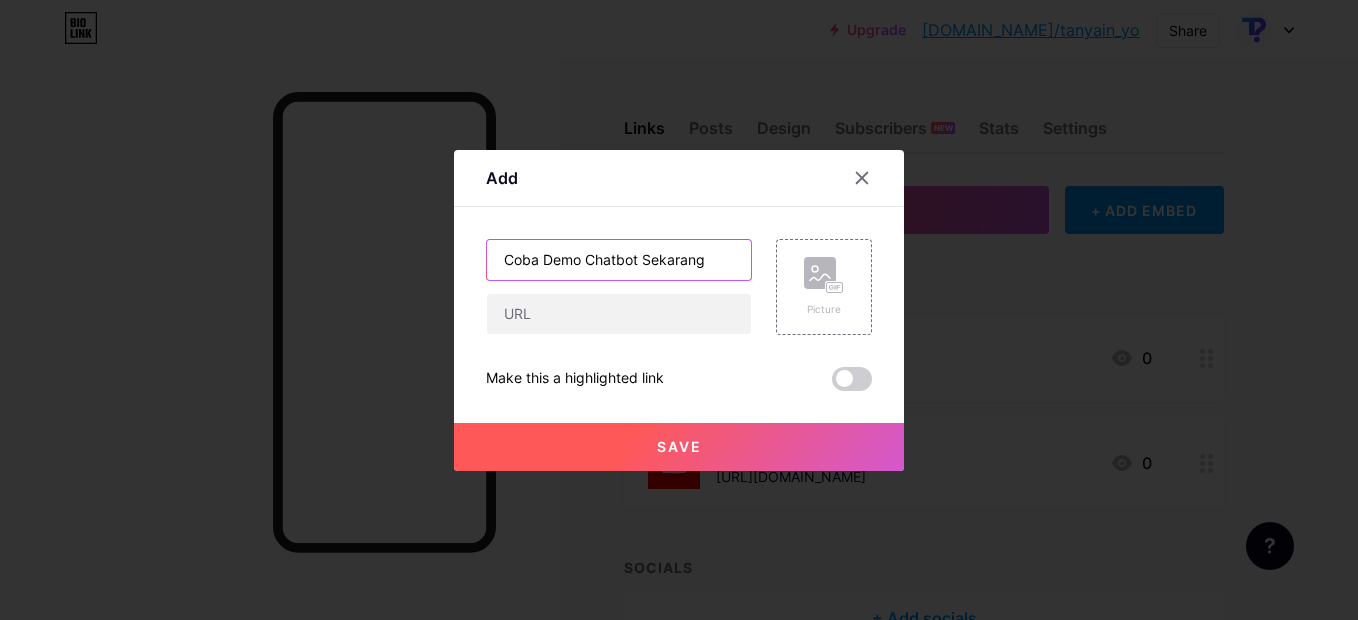 type on "Coba Demo Chatbot Sekarang" 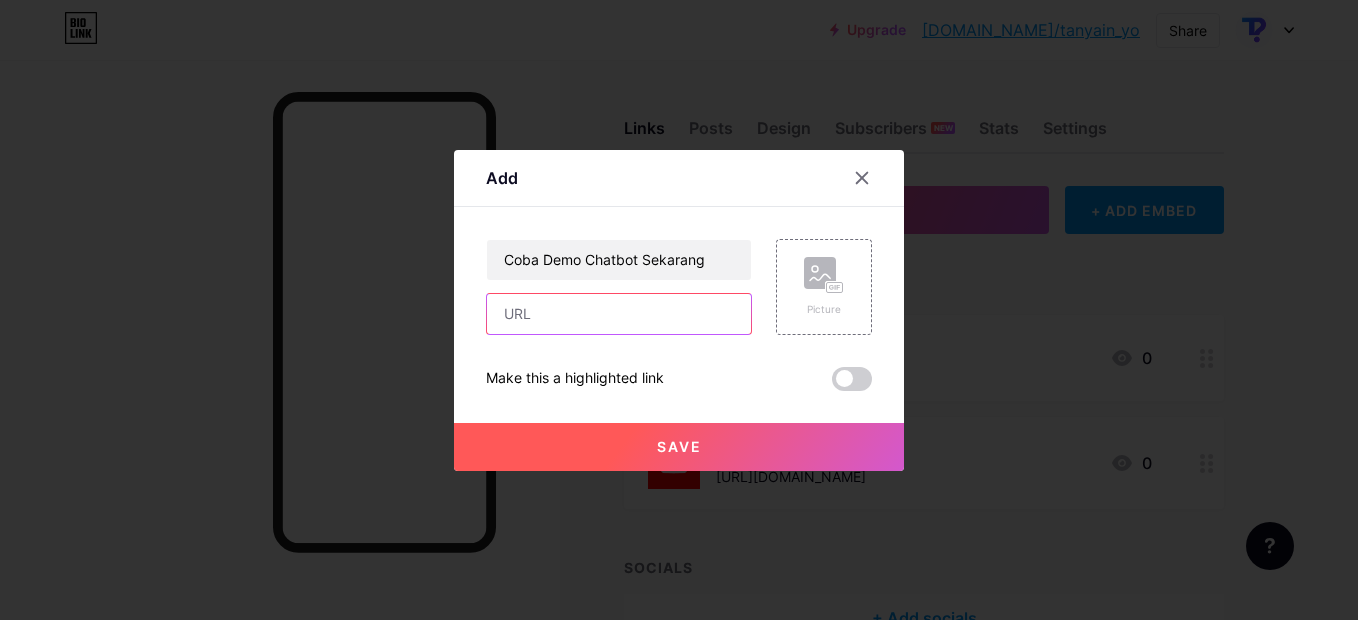 click at bounding box center [619, 314] 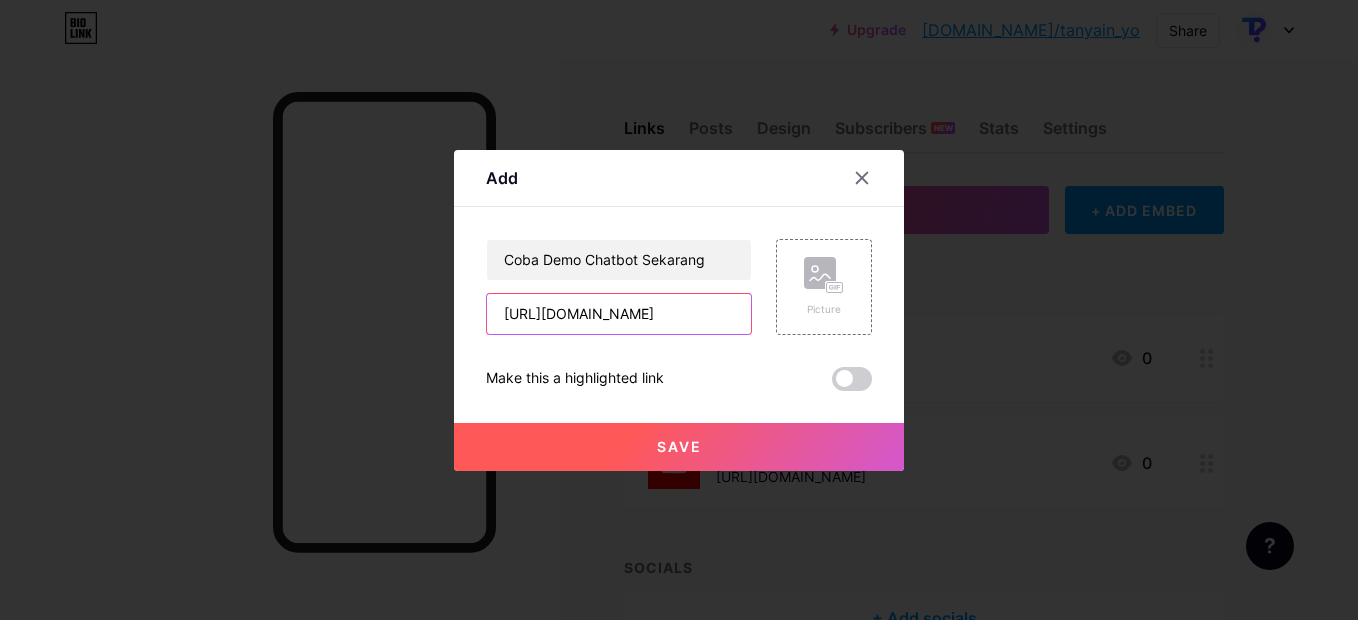 scroll, scrollTop: 0, scrollLeft: 350, axis: horizontal 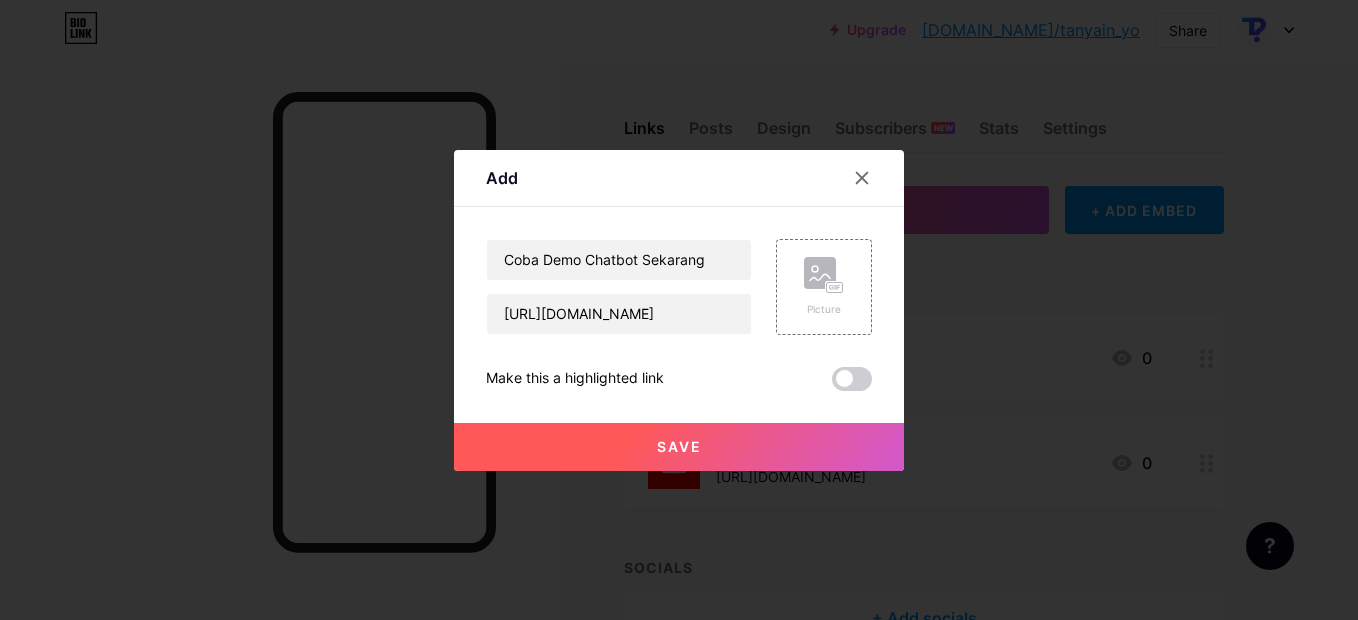 click on "Save" at bounding box center (679, 447) 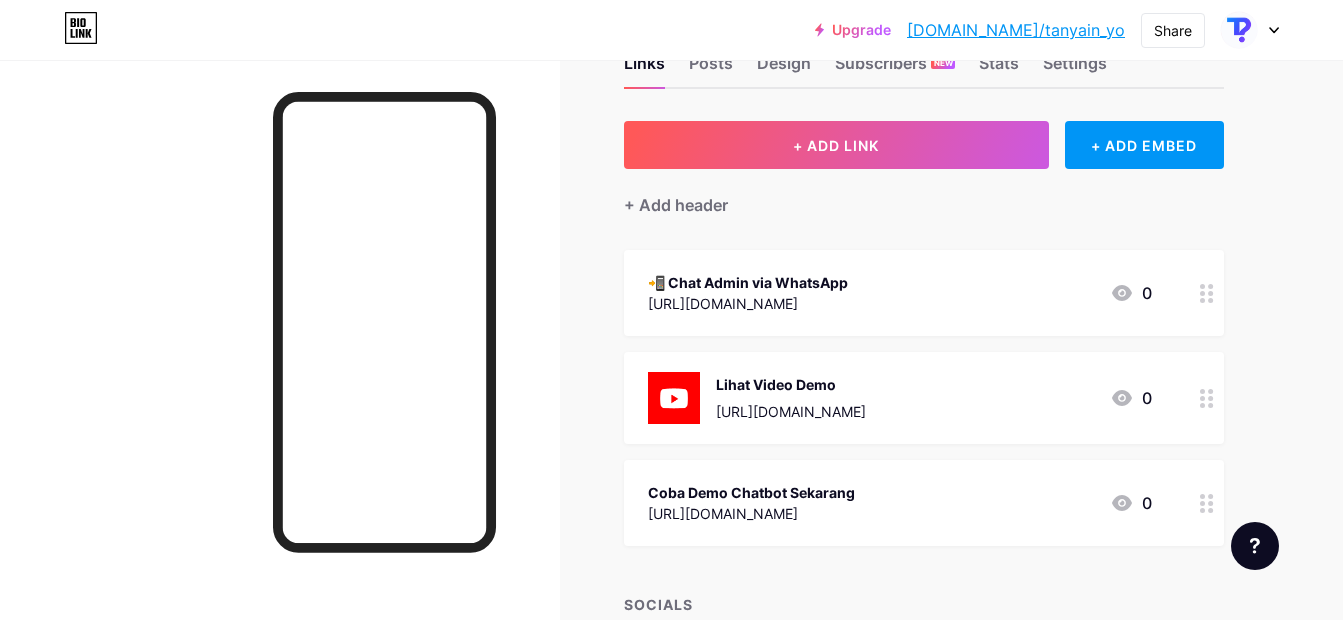 scroll, scrollTop: 61, scrollLeft: 0, axis: vertical 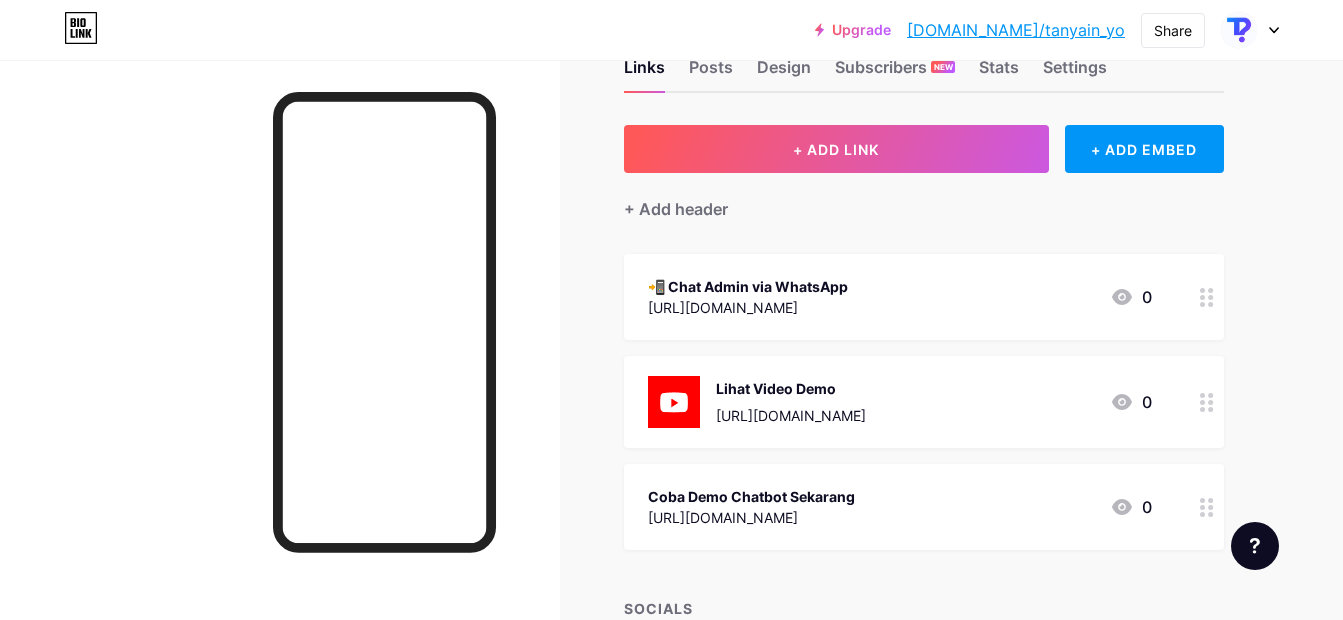 click on "[URL][DOMAIN_NAME]" at bounding box center [748, 307] 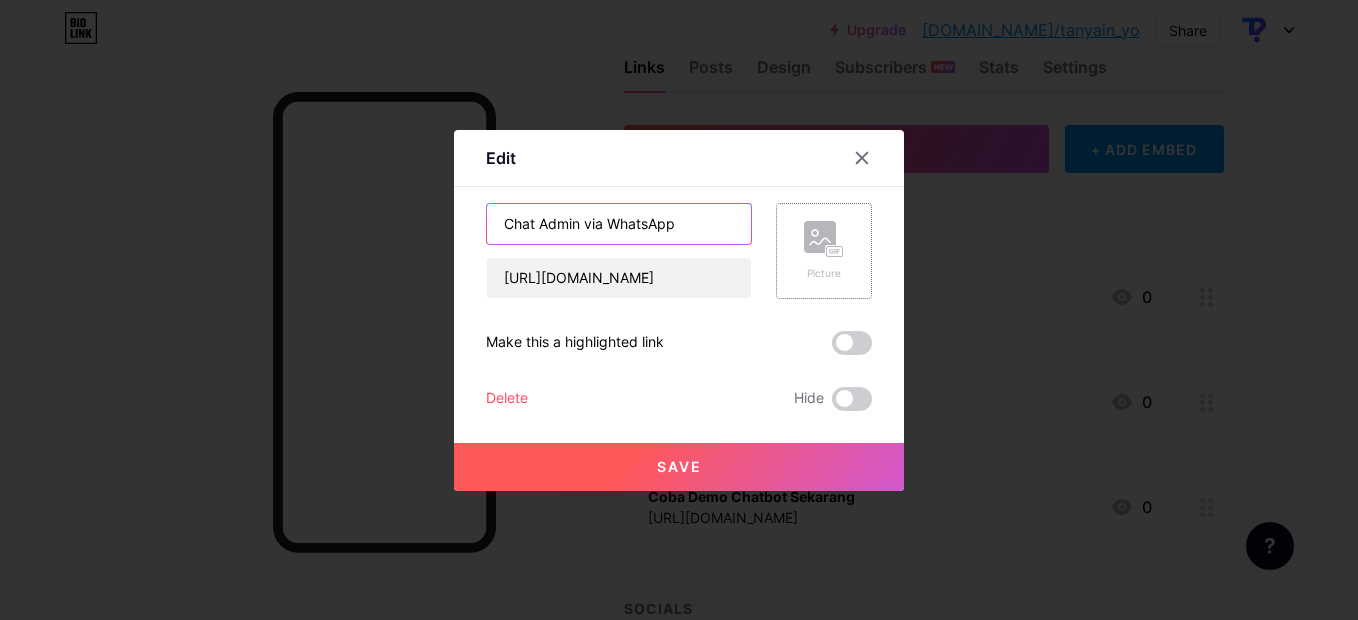 type on "Chat Admin via WhatsApp" 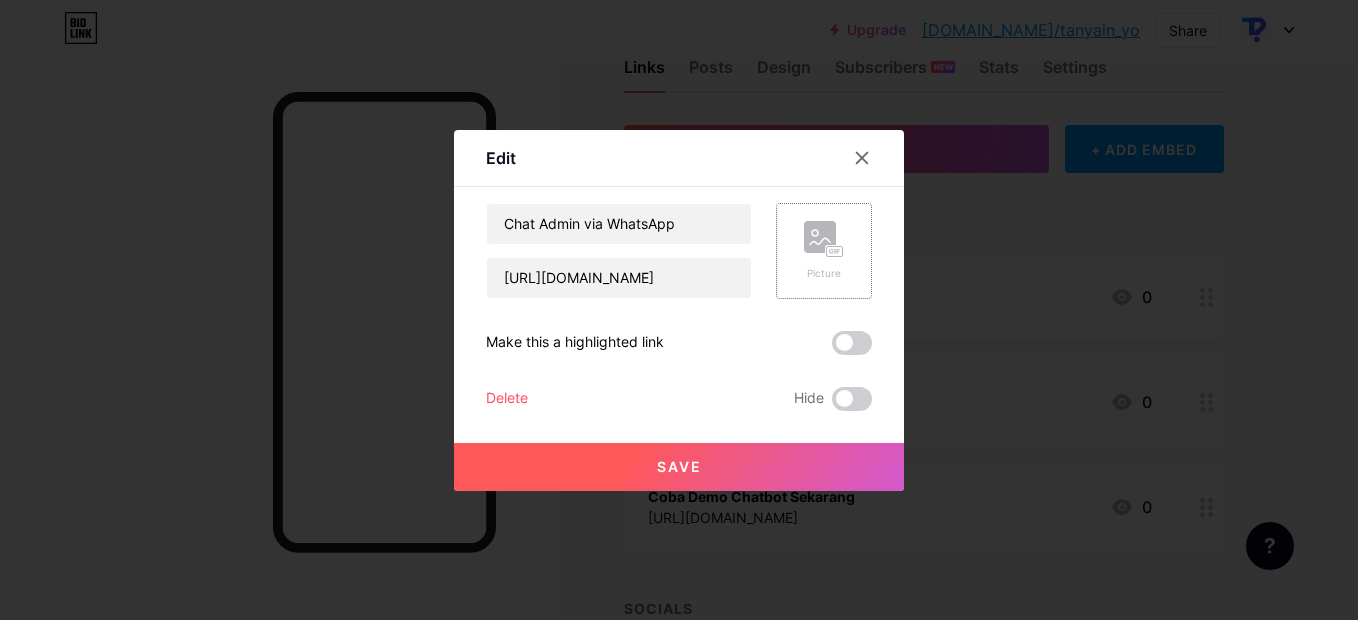 click on "Picture" at bounding box center (824, 251) 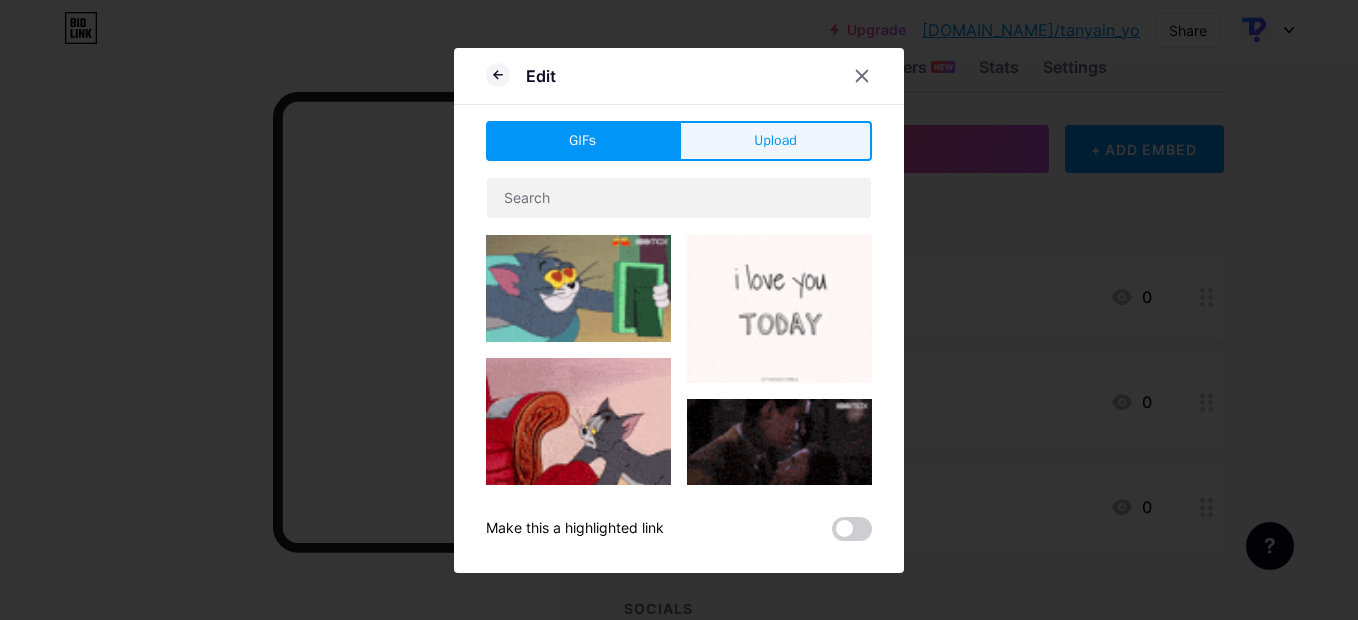 click on "Upload" at bounding box center (775, 140) 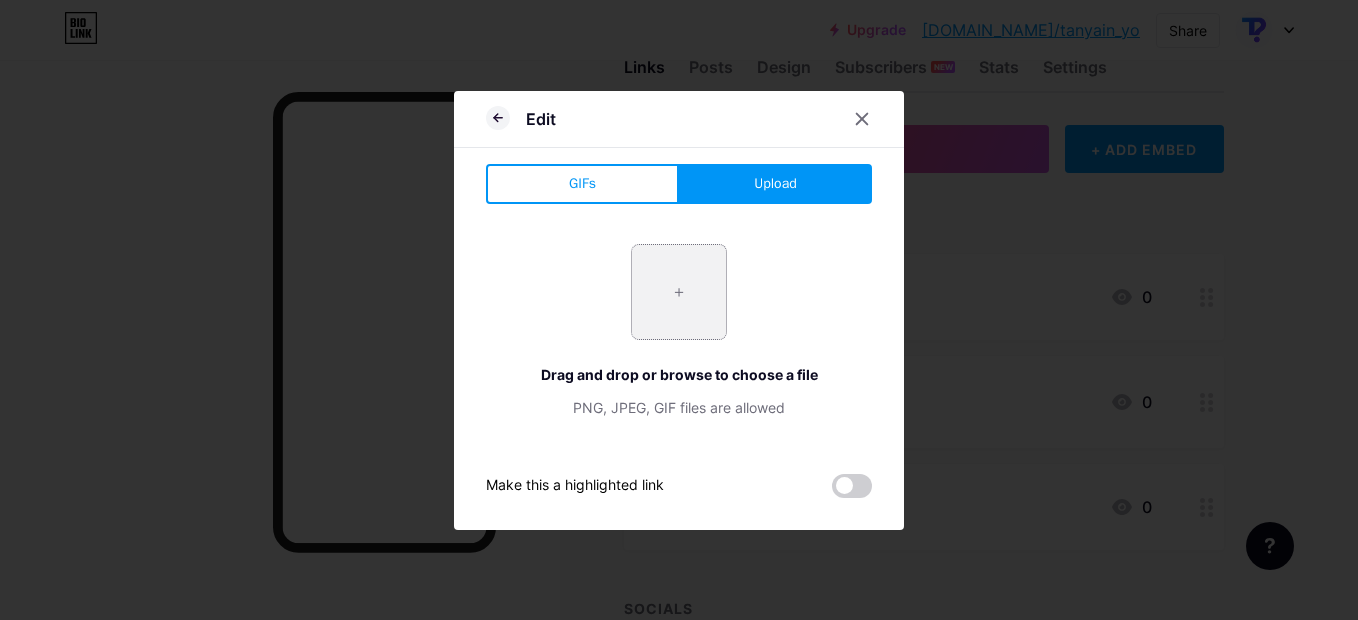 click at bounding box center [679, 292] 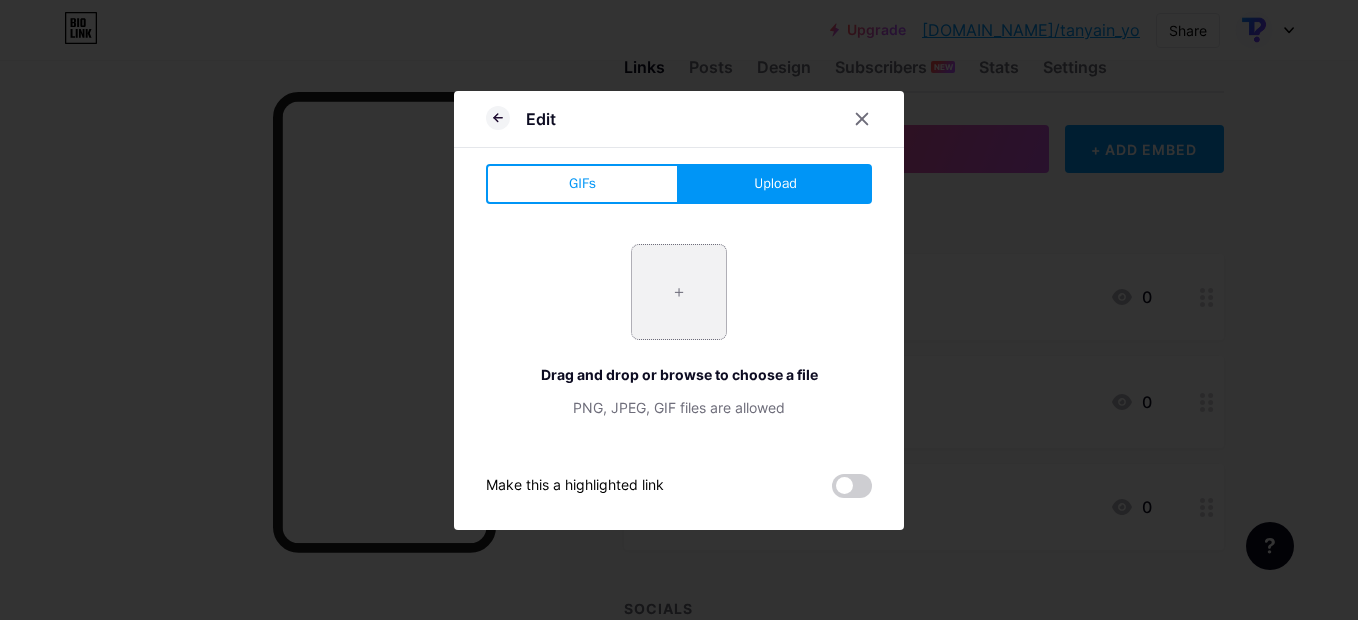type on "C:\fakepath\iconwa.png" 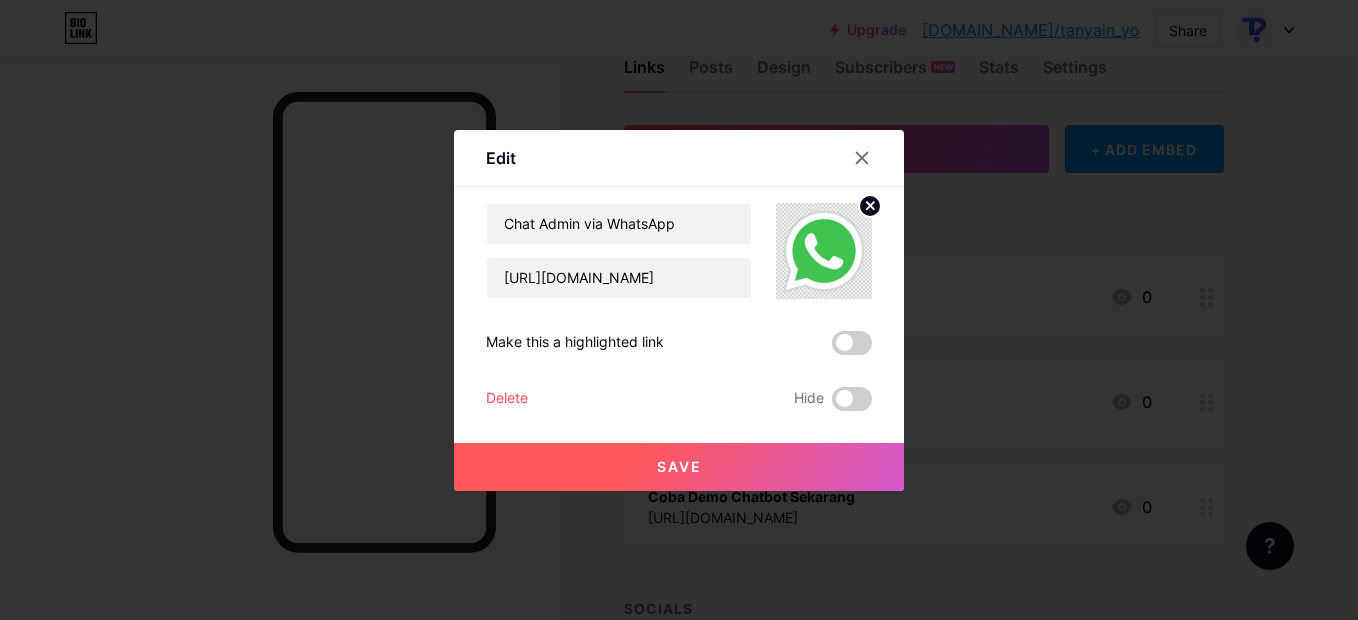 click on "Save" at bounding box center [679, 467] 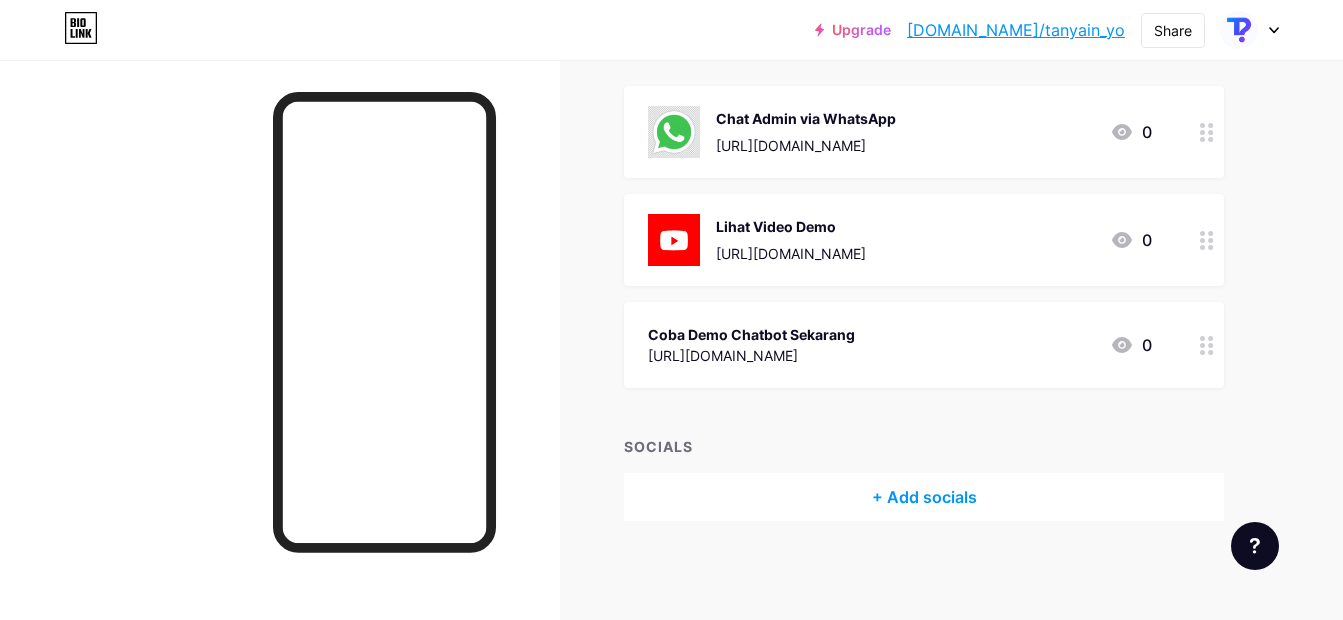 scroll, scrollTop: 227, scrollLeft: 0, axis: vertical 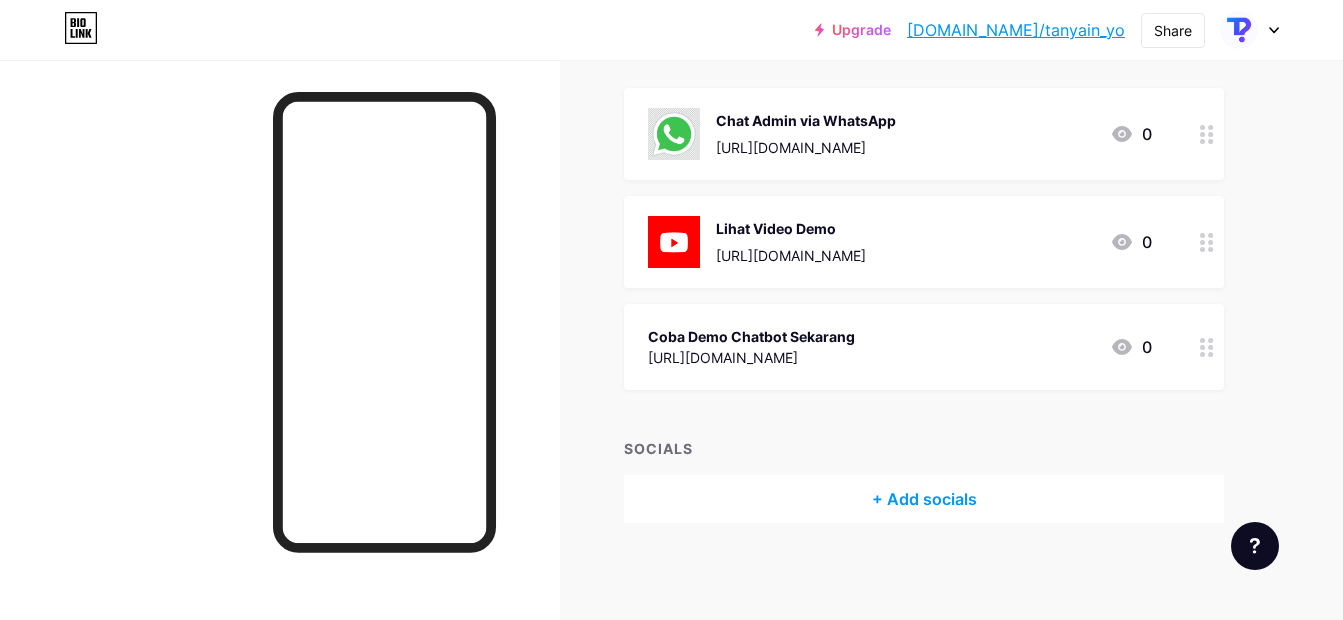 click on "[URL][DOMAIN_NAME]" at bounding box center (751, 357) 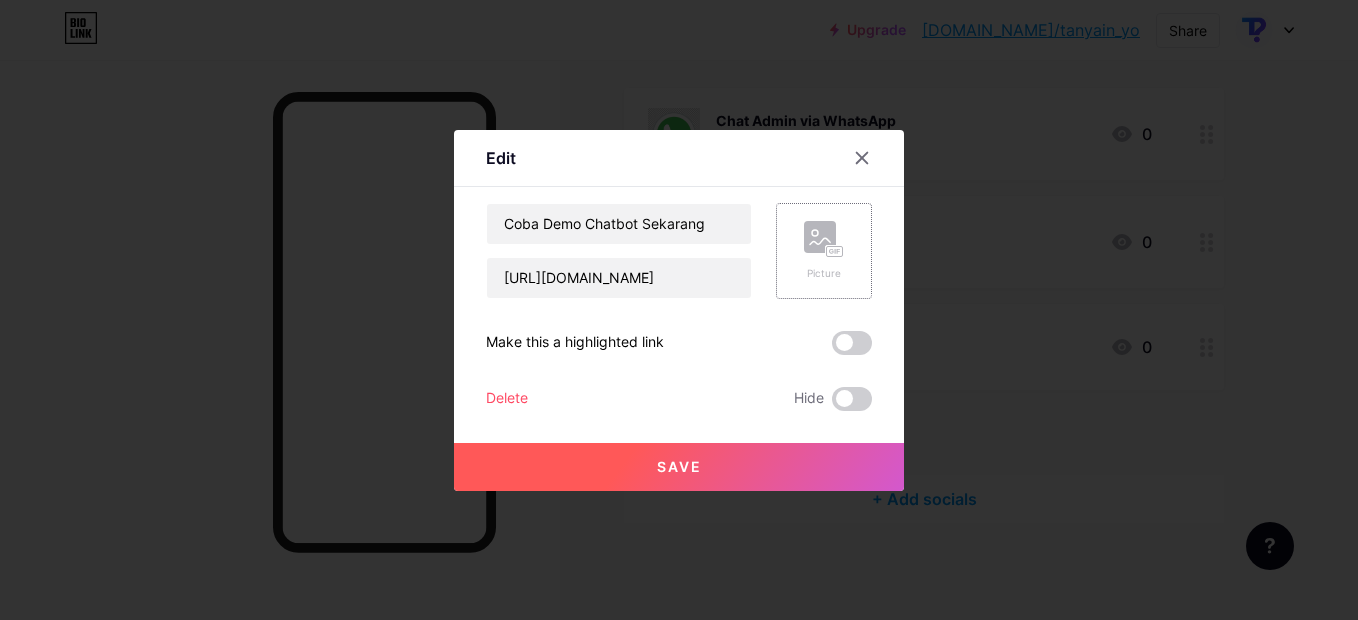 click 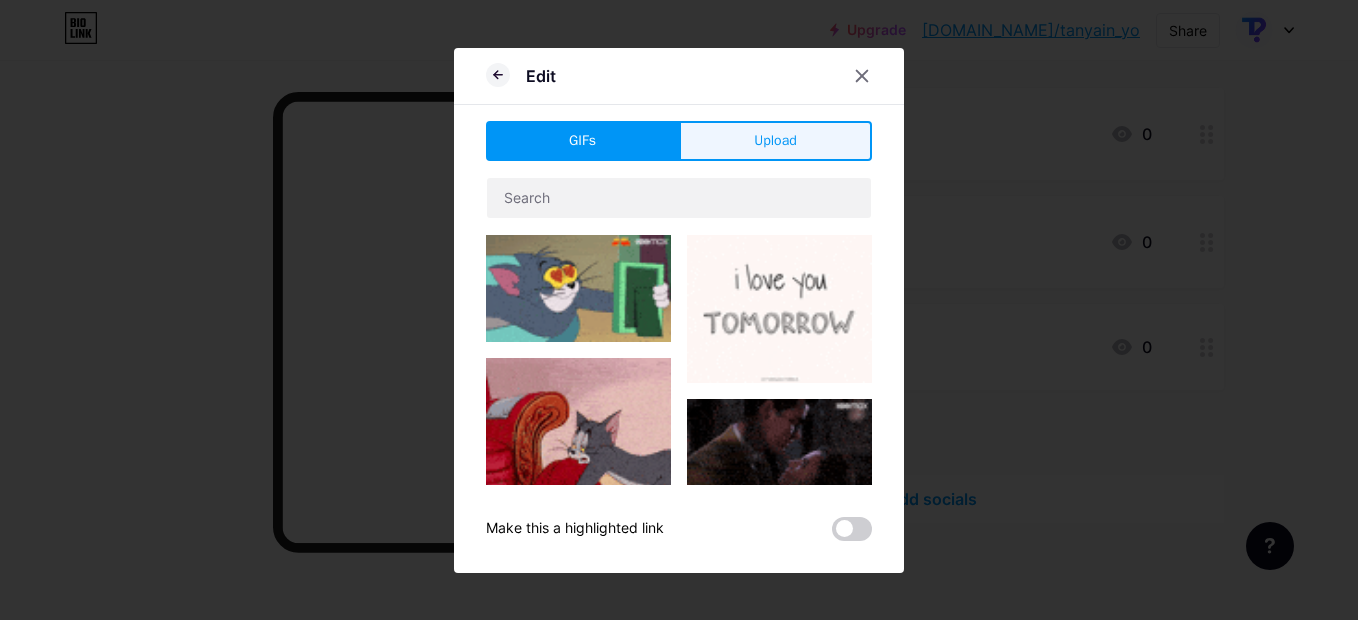 click on "Upload" at bounding box center (775, 141) 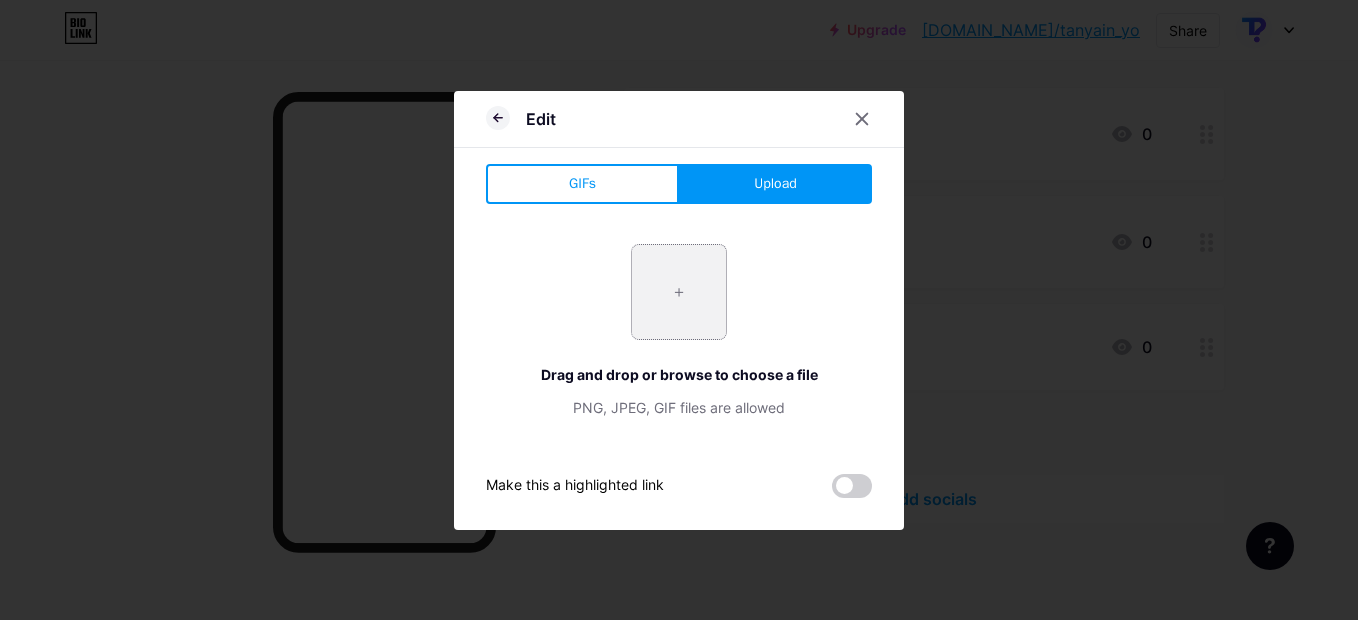 click at bounding box center (679, 292) 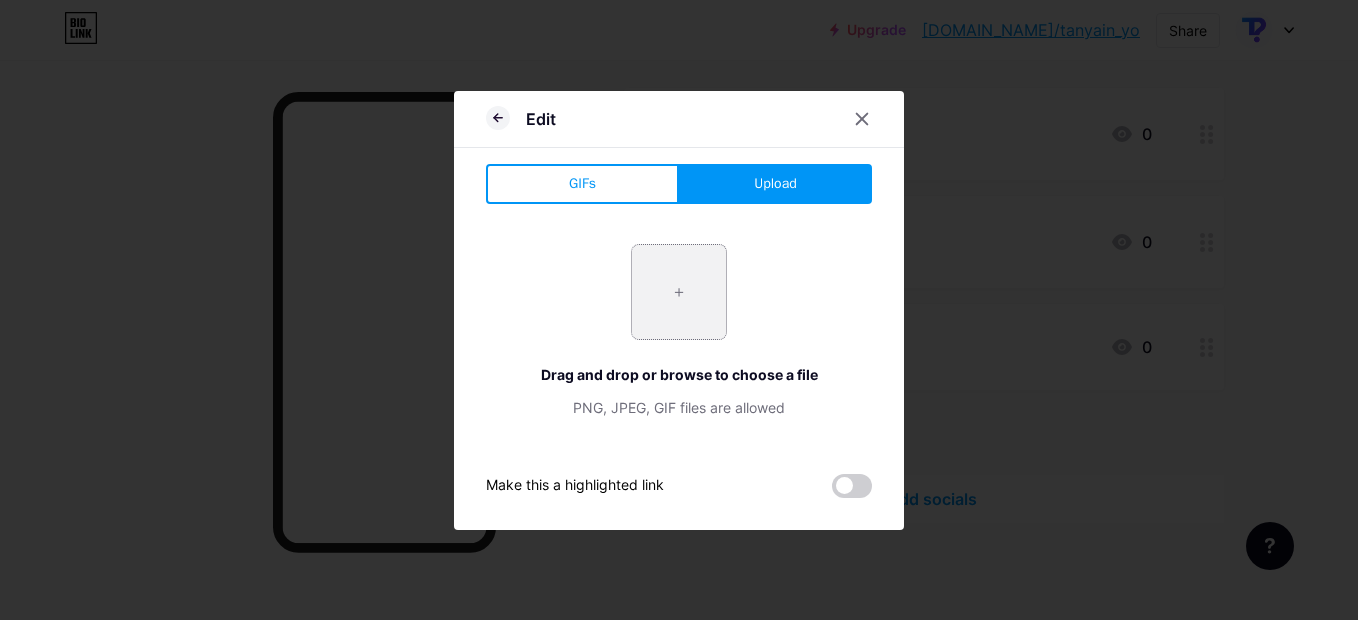 type on "C:\fakepath\bott.png" 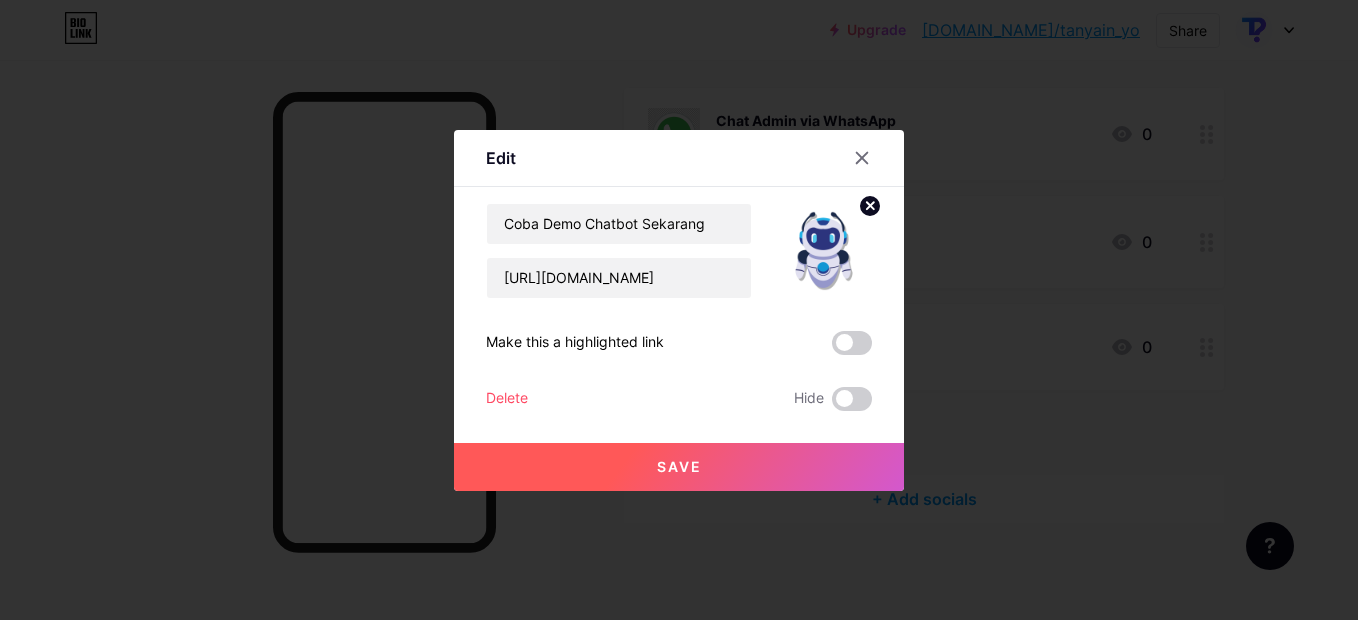 click on "Save" at bounding box center [679, 467] 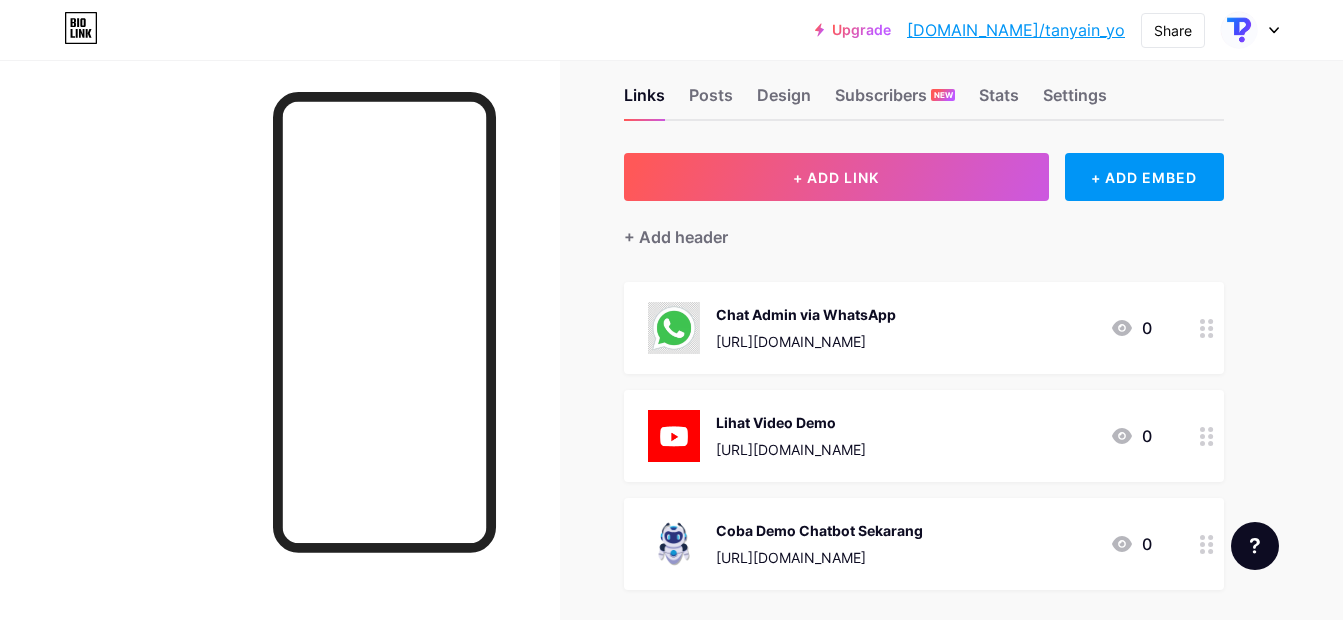scroll, scrollTop: 0, scrollLeft: 0, axis: both 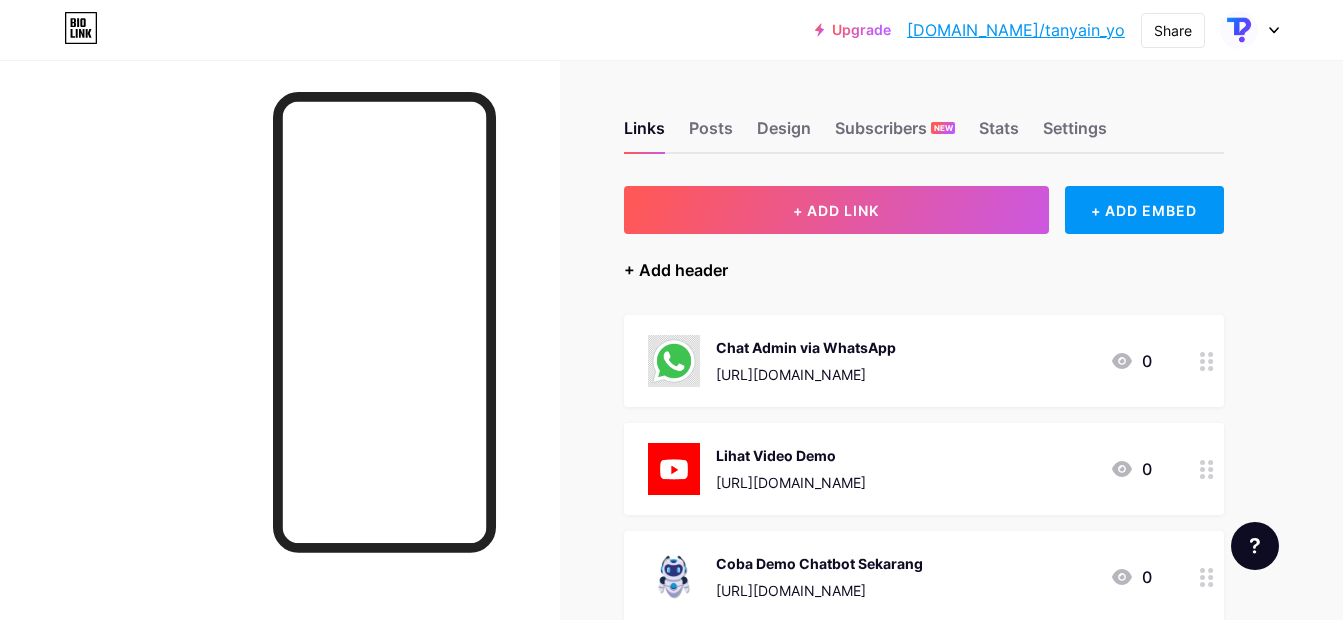 click on "+ Add header" at bounding box center [676, 270] 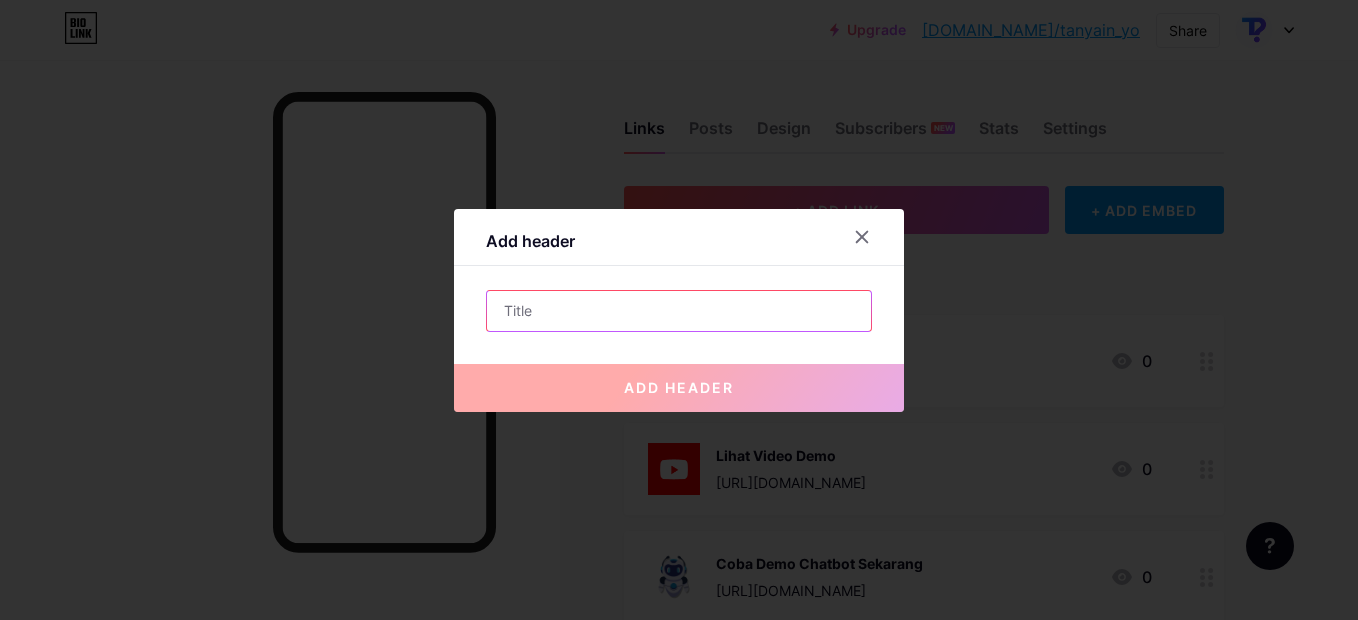 click at bounding box center (679, 311) 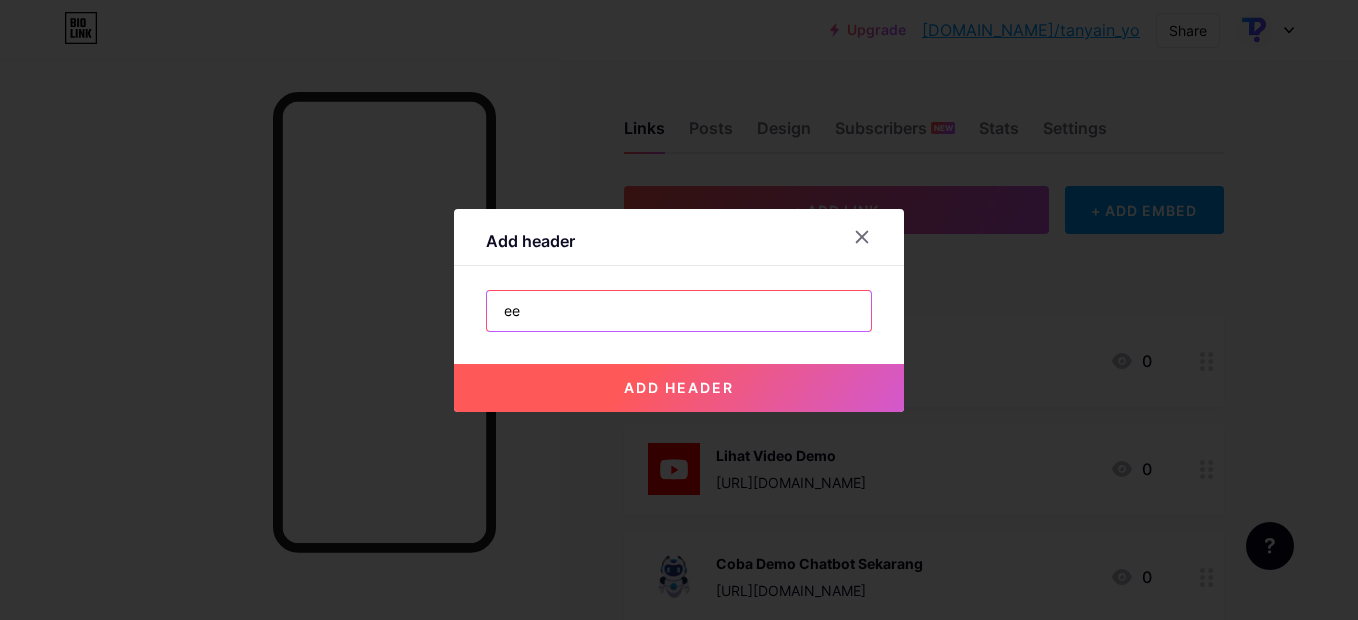 type on "ee" 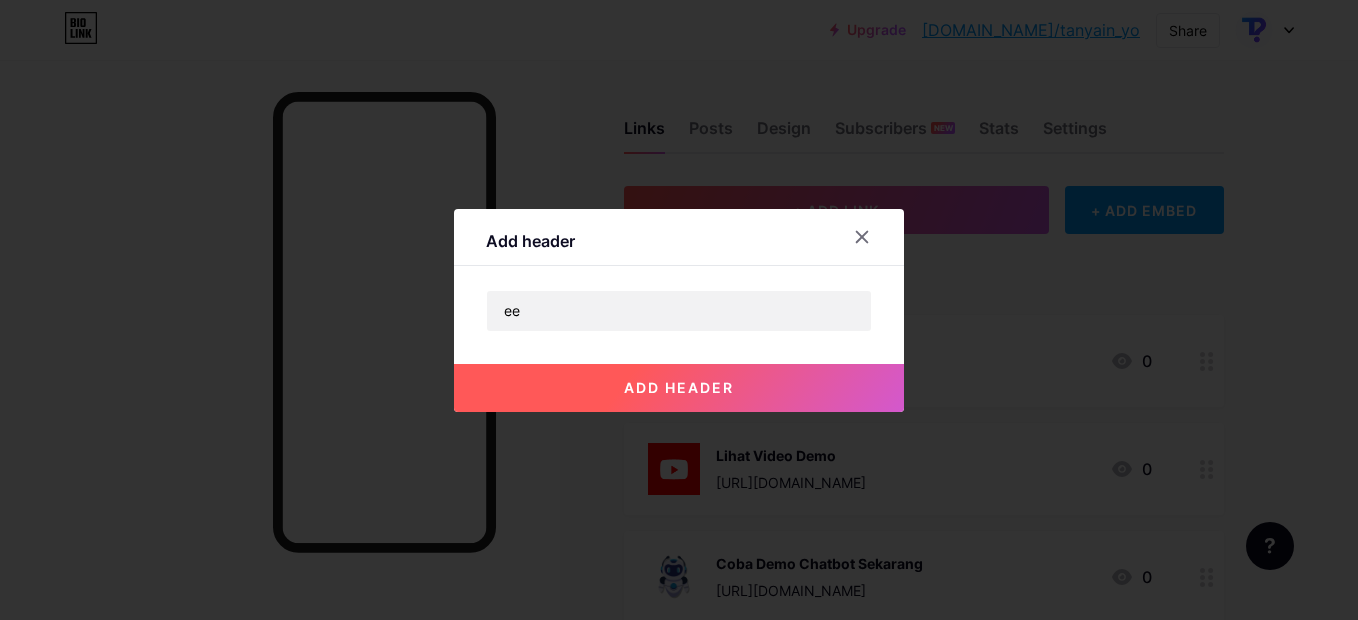 click on "add header" at bounding box center [679, 388] 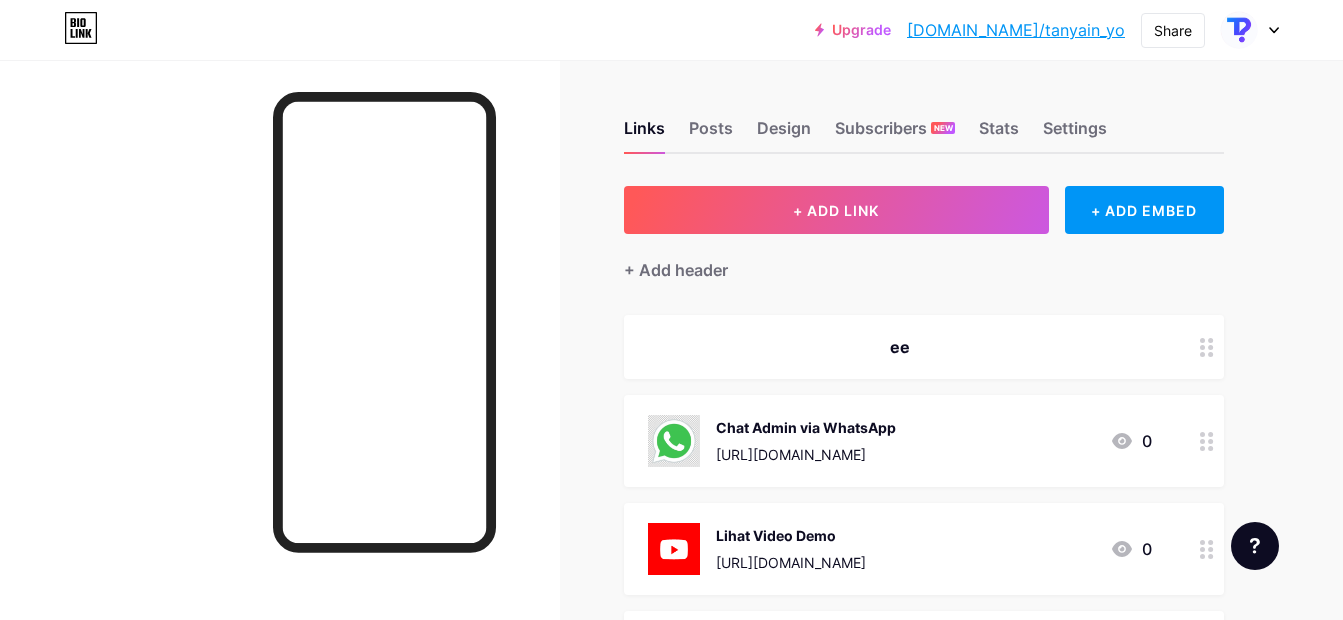 click on "ee" at bounding box center (900, 347) 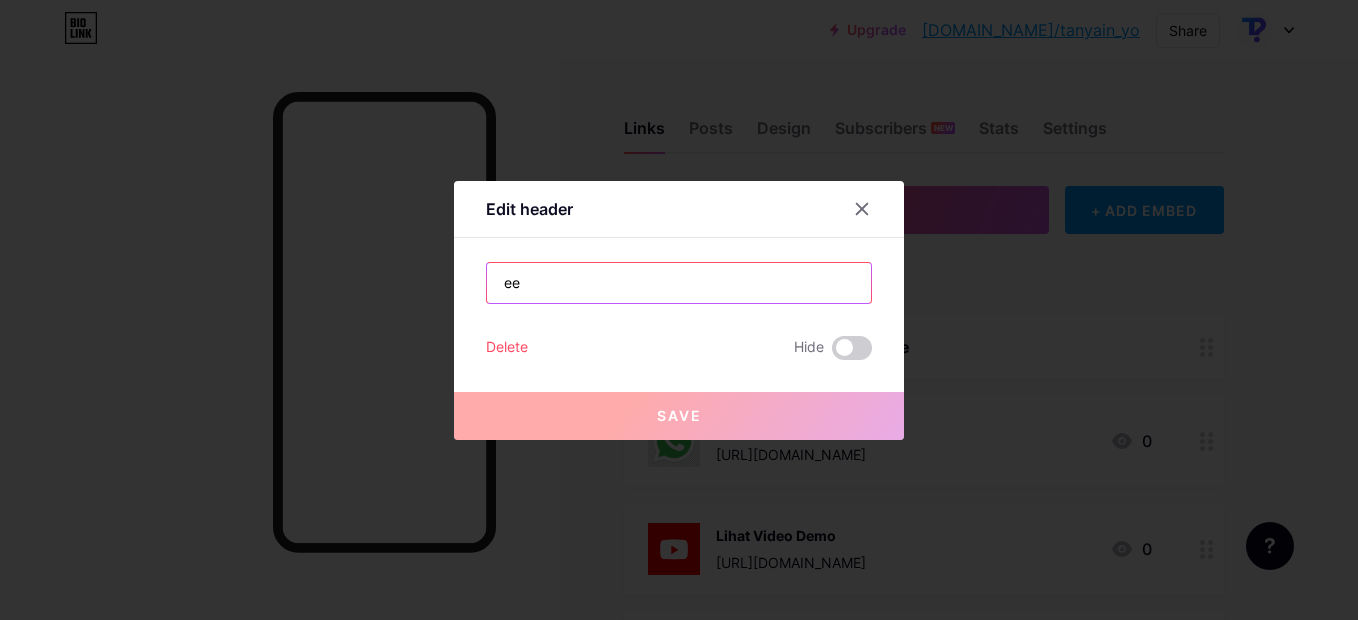 paste on "🛠️ Bisa di-Custom ke WhatsApp & Instagram" 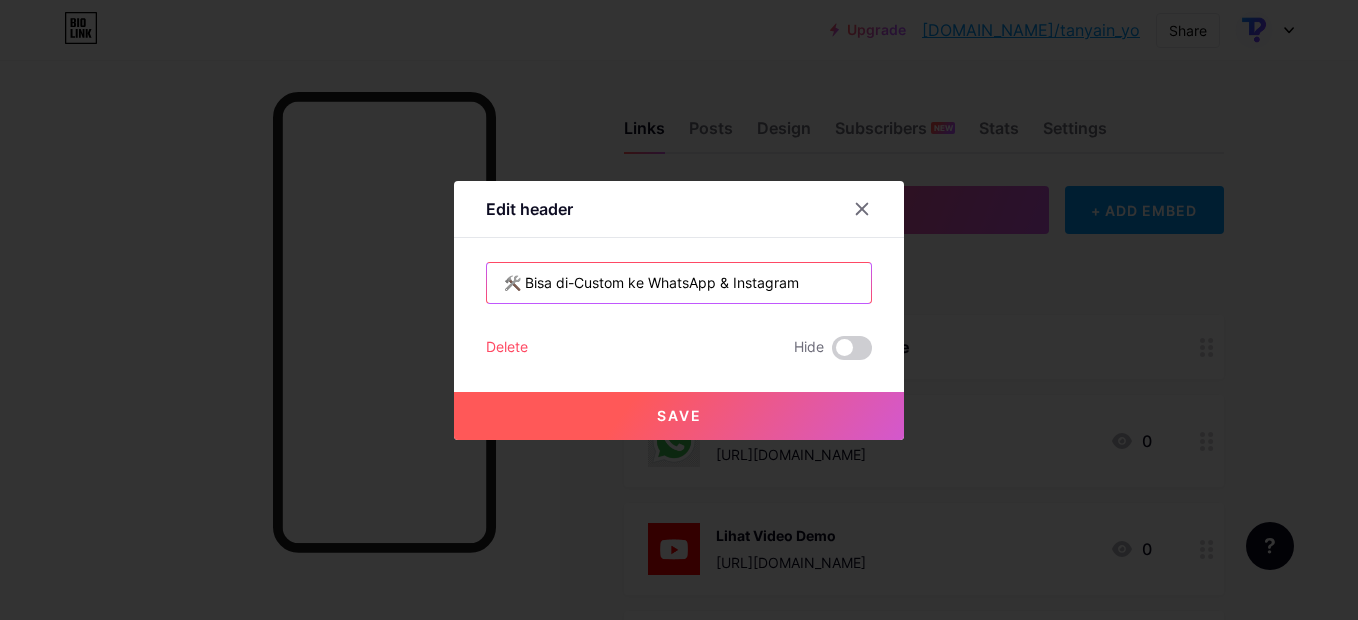 type on "🛠️ Bisa di-Custom ke WhatsApp & Instagram" 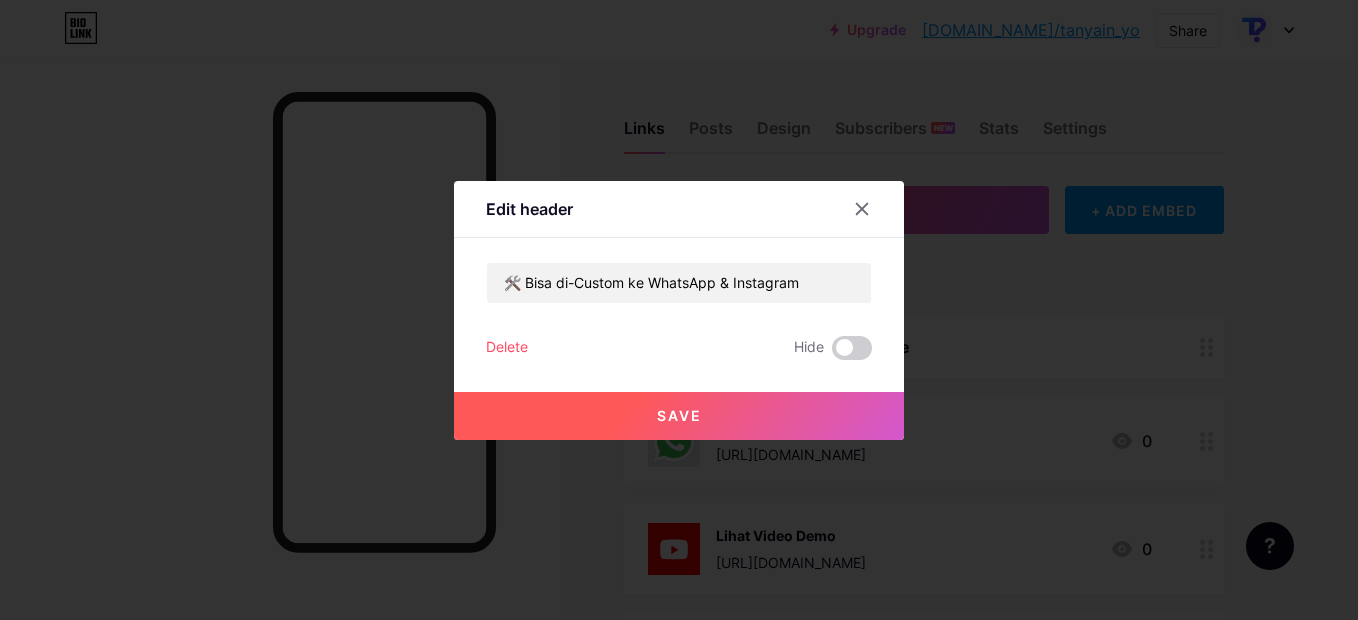 click on "Save" at bounding box center (679, 416) 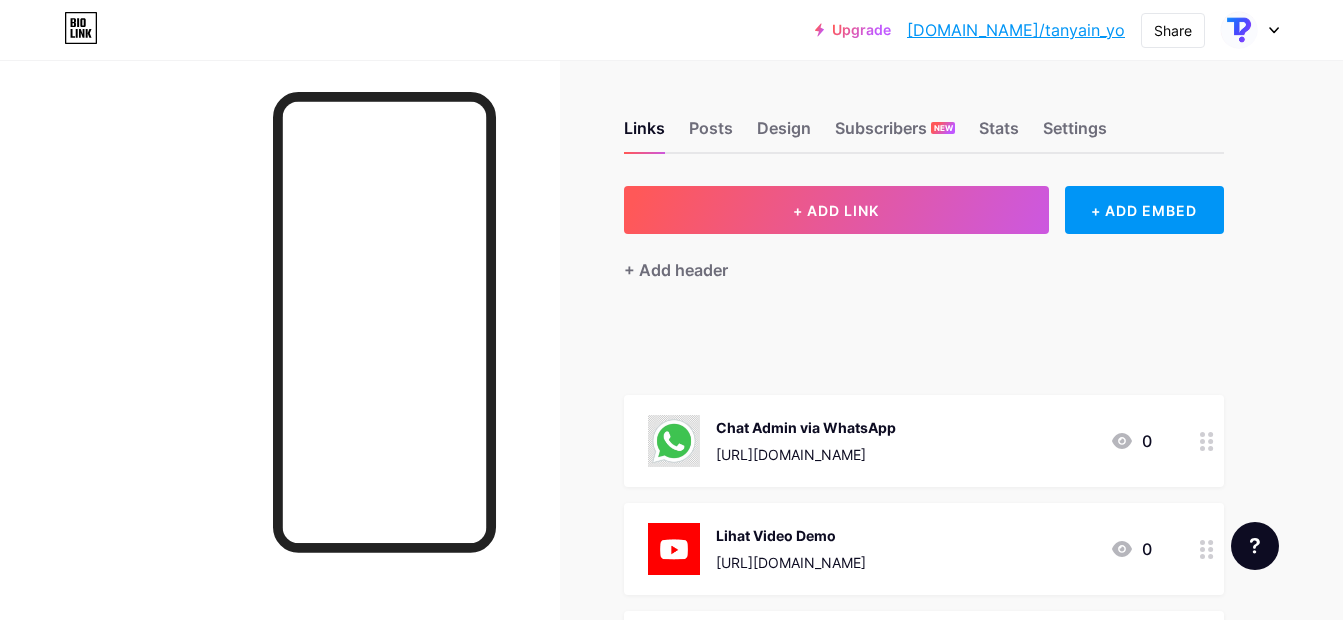 type 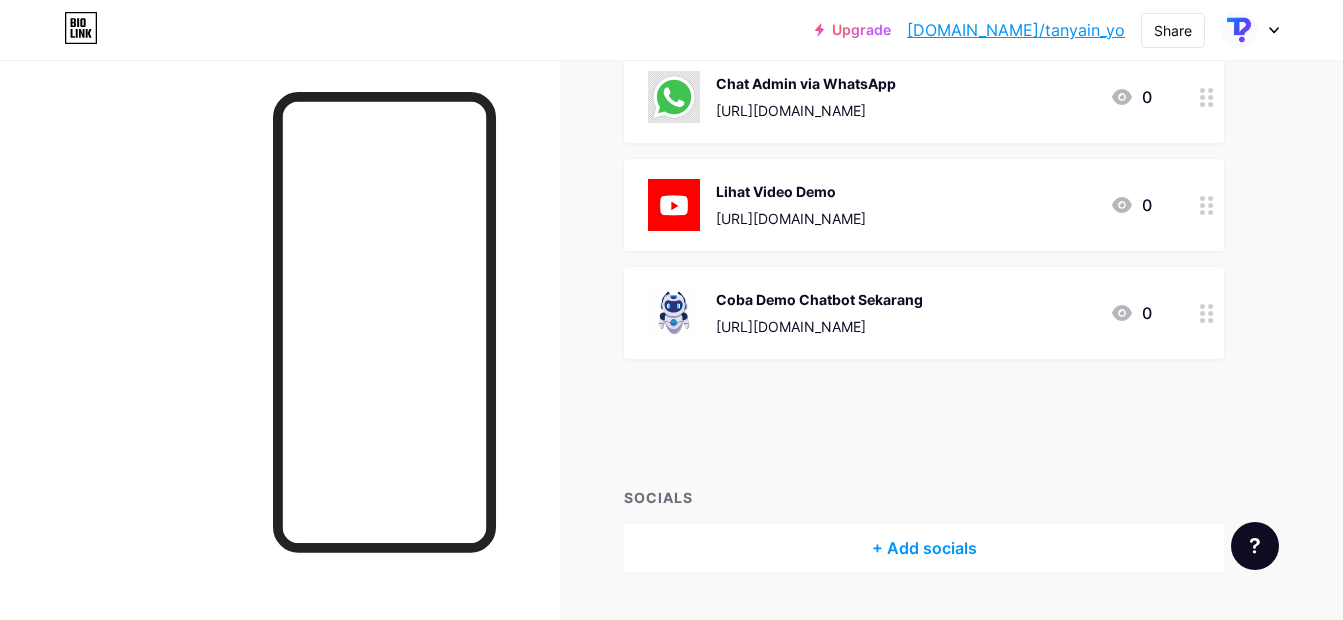 scroll, scrollTop: 274, scrollLeft: 0, axis: vertical 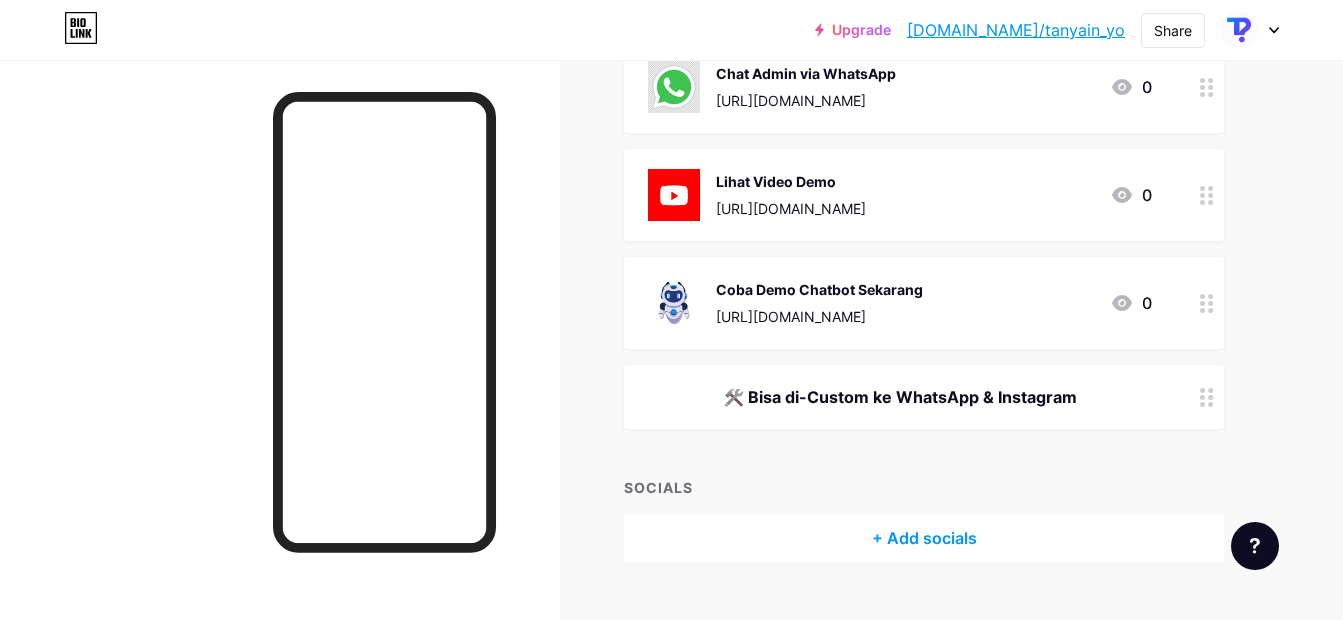 drag, startPoint x: 504, startPoint y: 433, endPoint x: 608, endPoint y: 558, distance: 162.60689 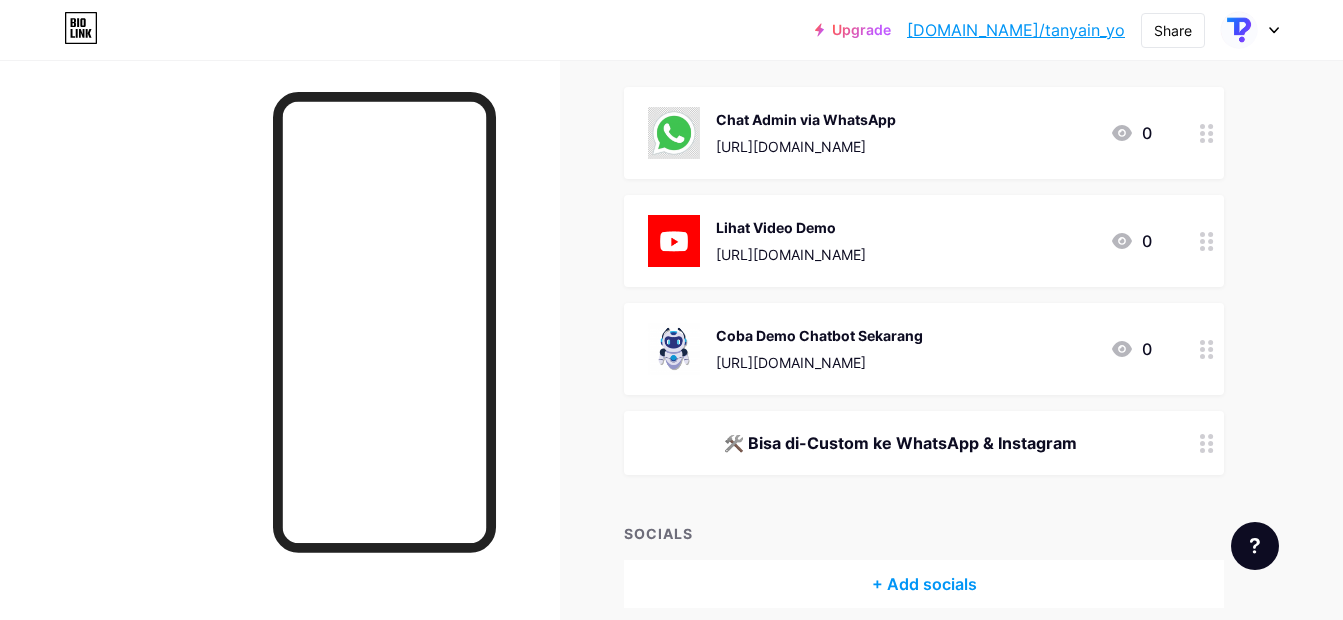 scroll, scrollTop: 234, scrollLeft: 0, axis: vertical 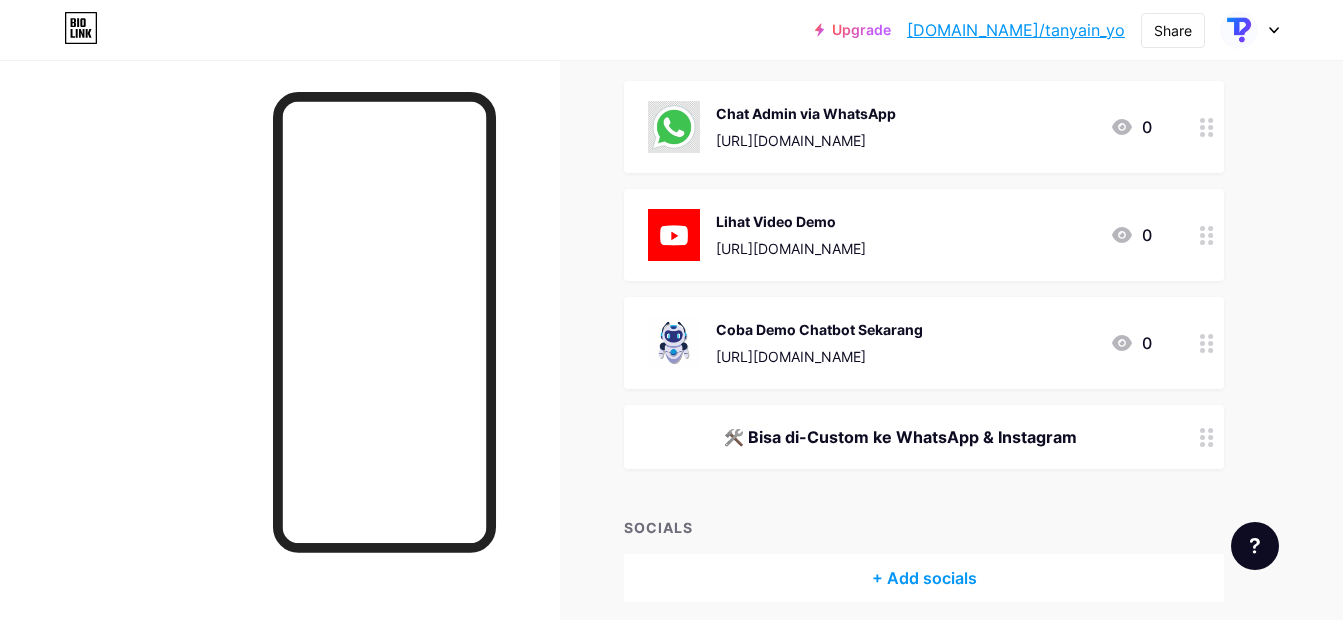 click on "🛠️ Bisa di-Custom ke WhatsApp & Instagram" at bounding box center (924, 437) 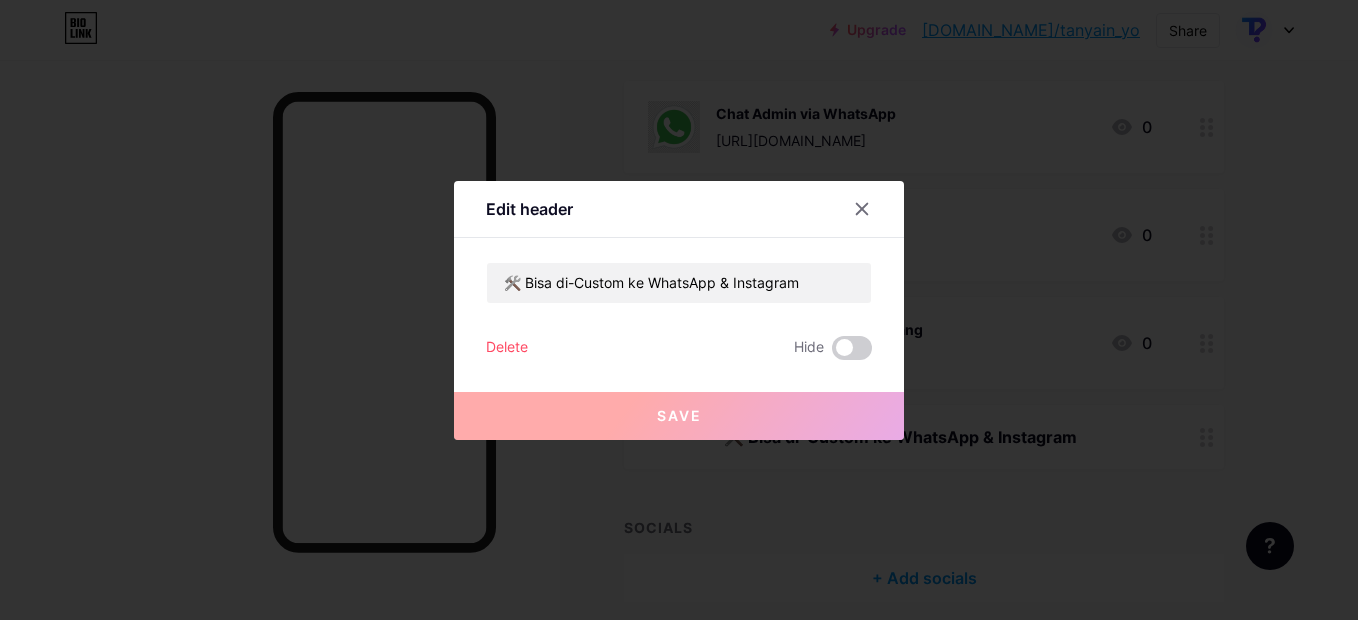 click on "Delete" at bounding box center [507, 348] 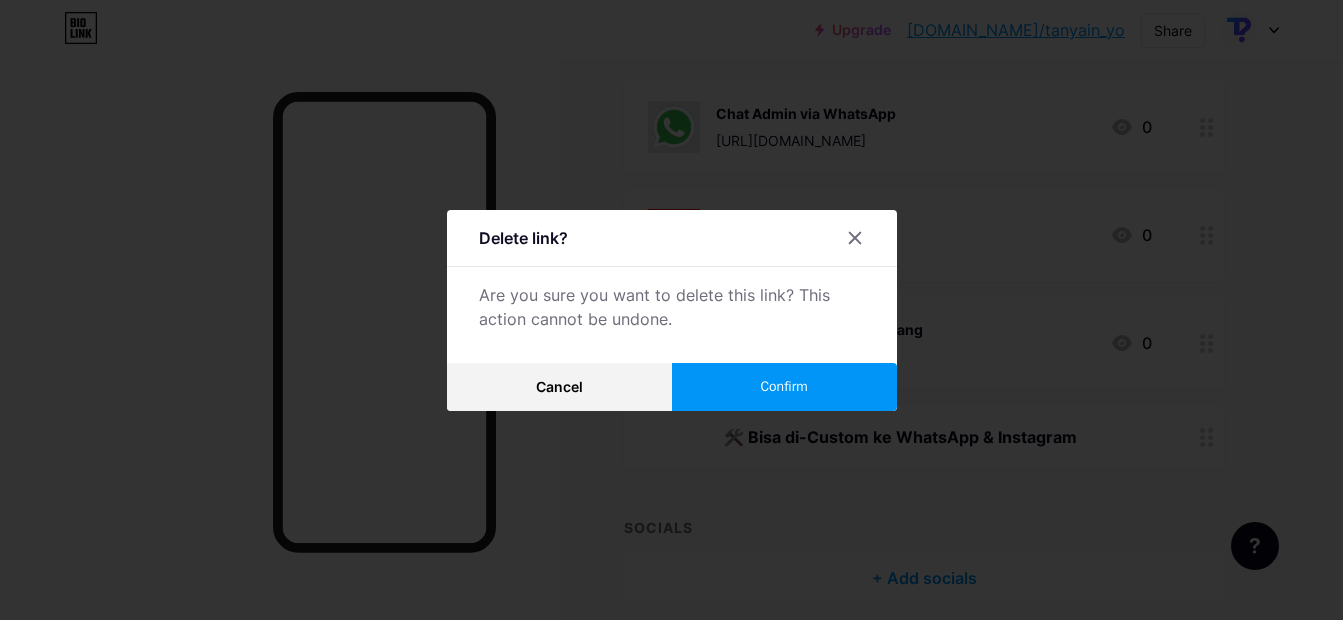 click on "Confirm" at bounding box center [784, 387] 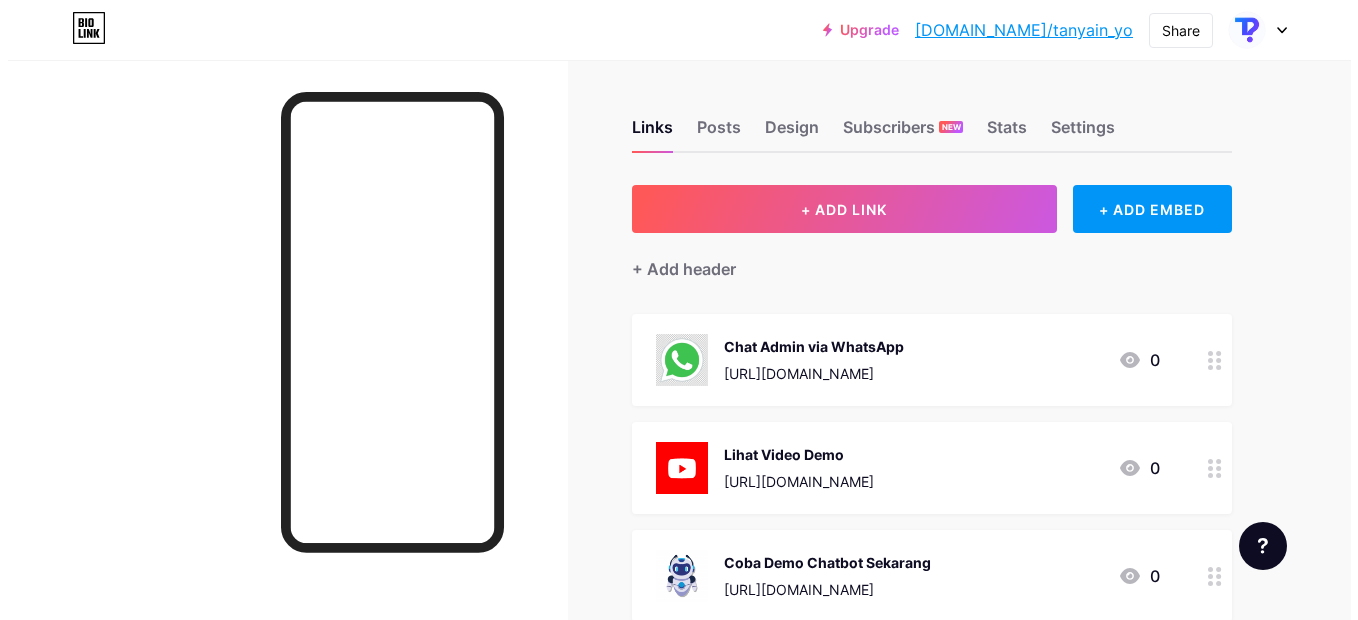 scroll, scrollTop: 0, scrollLeft: 0, axis: both 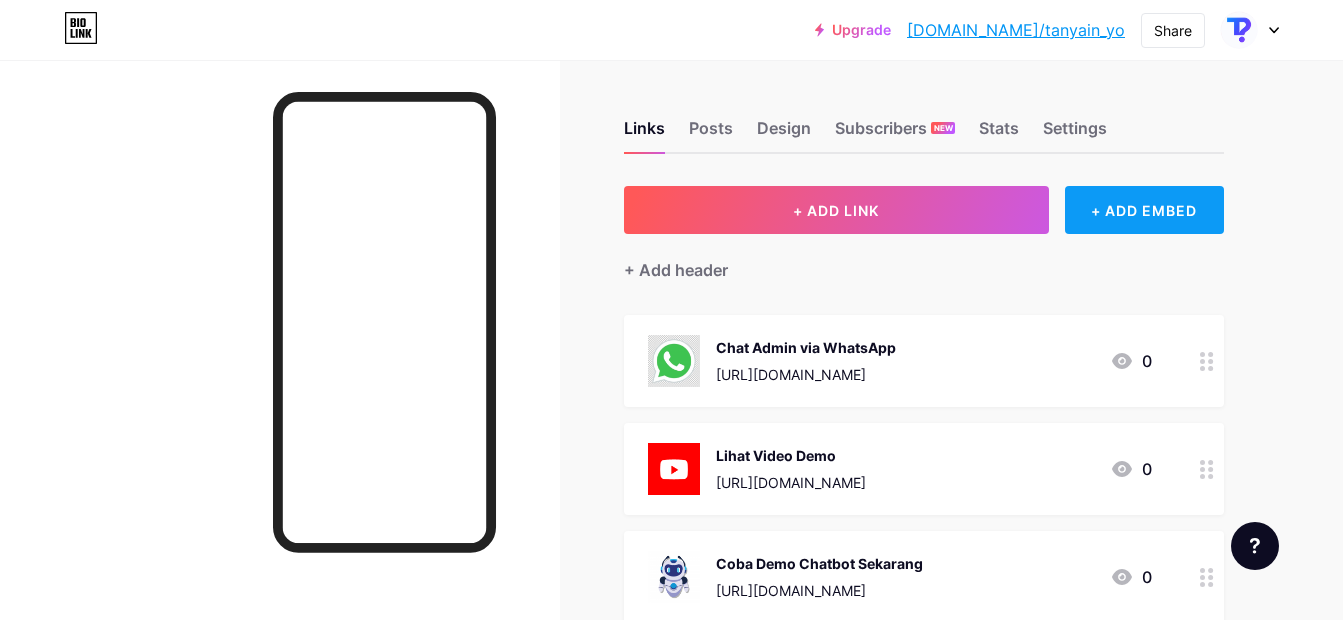 click on "+ ADD EMBED" at bounding box center (1144, 210) 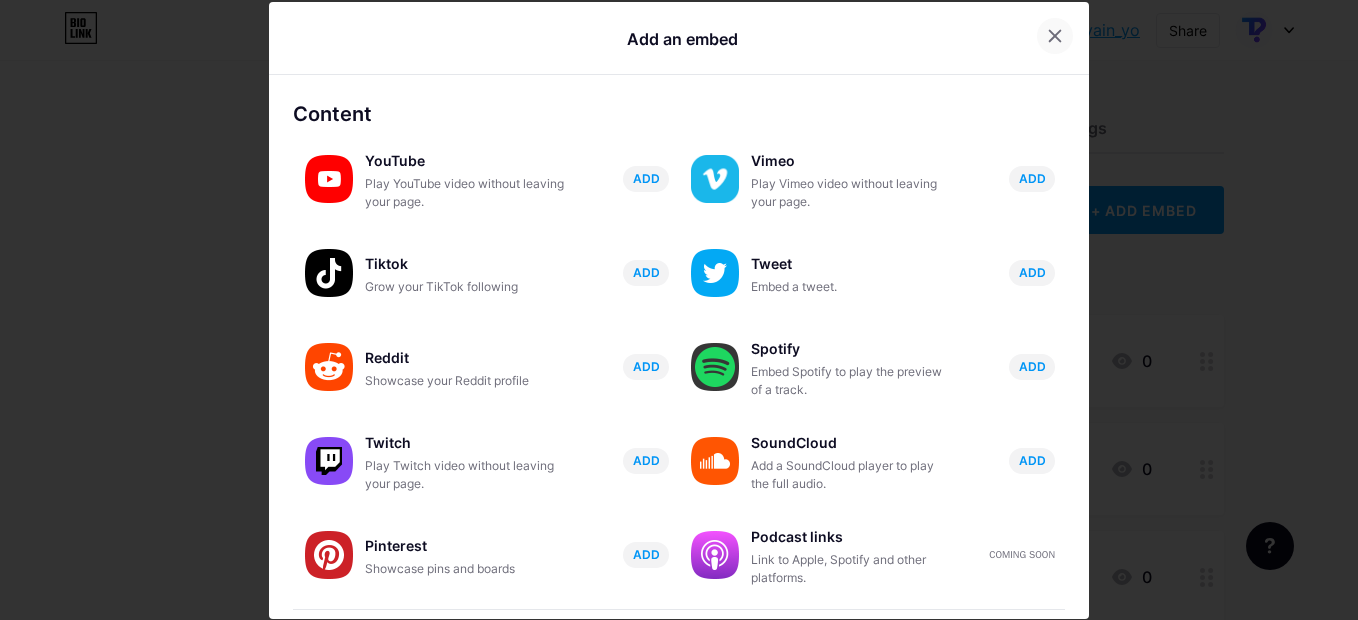 click 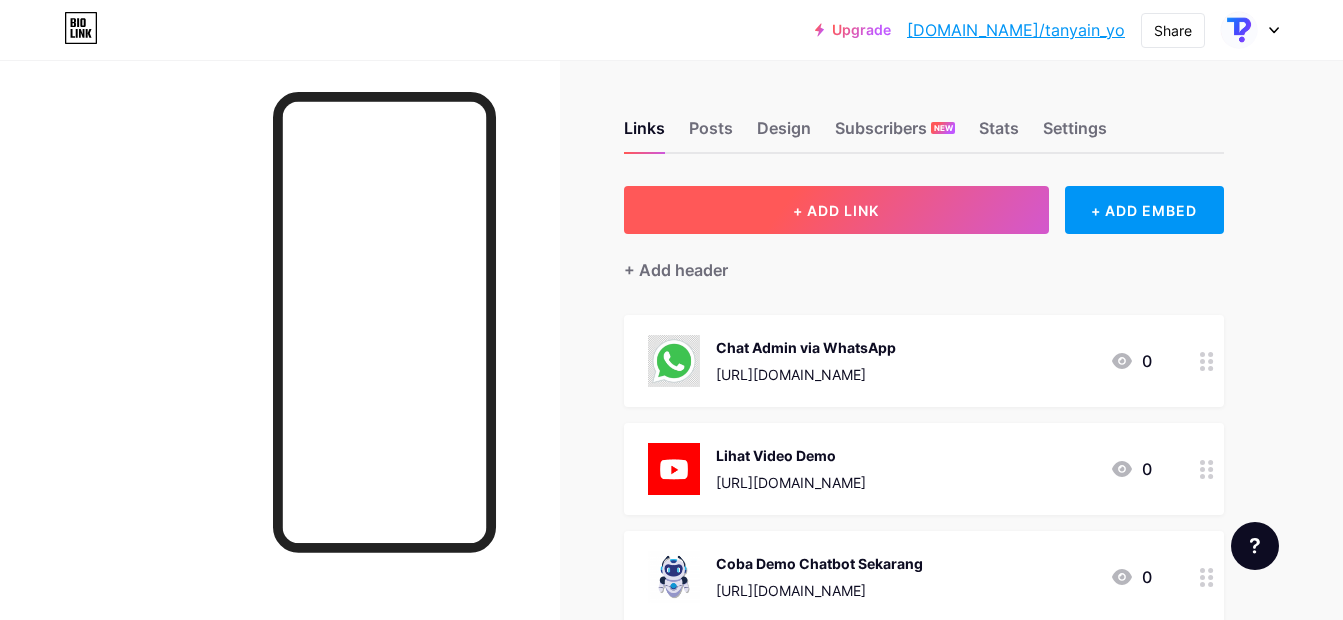 click on "+ ADD LINK" at bounding box center [836, 210] 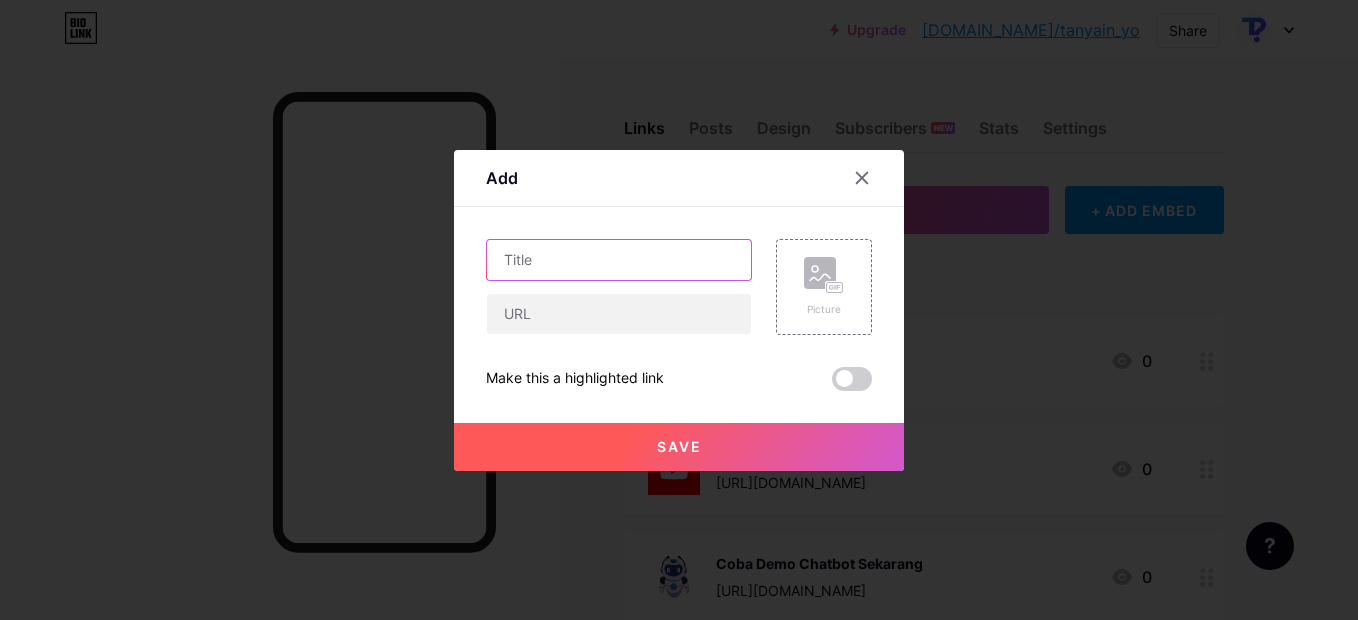 click at bounding box center [619, 260] 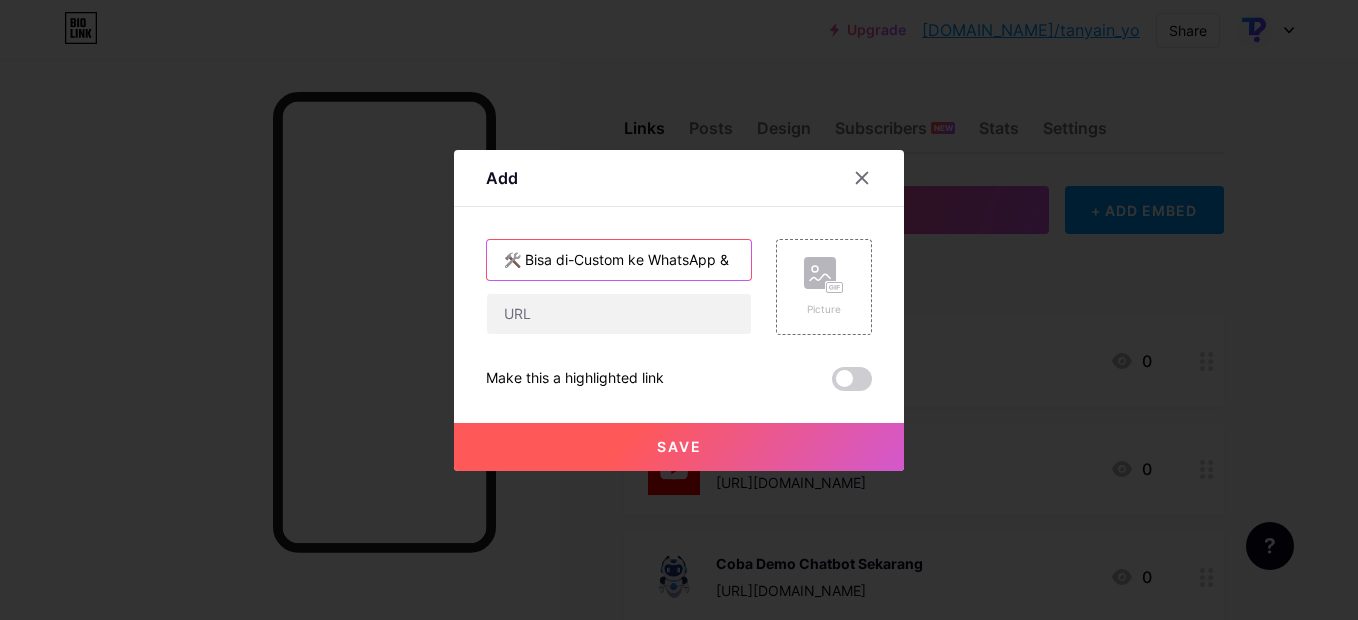 scroll, scrollTop: 0, scrollLeft: 69, axis: horizontal 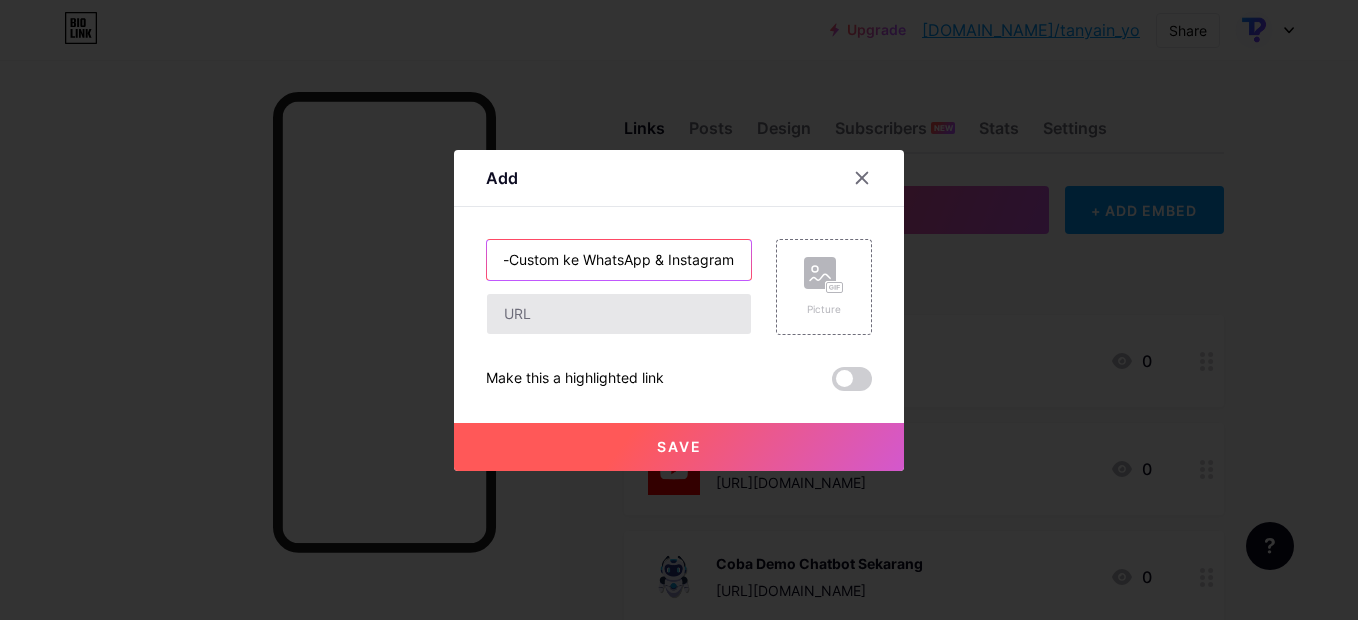 type on "🛠️ Bisa di-Custom ke WhatsApp & Instagram" 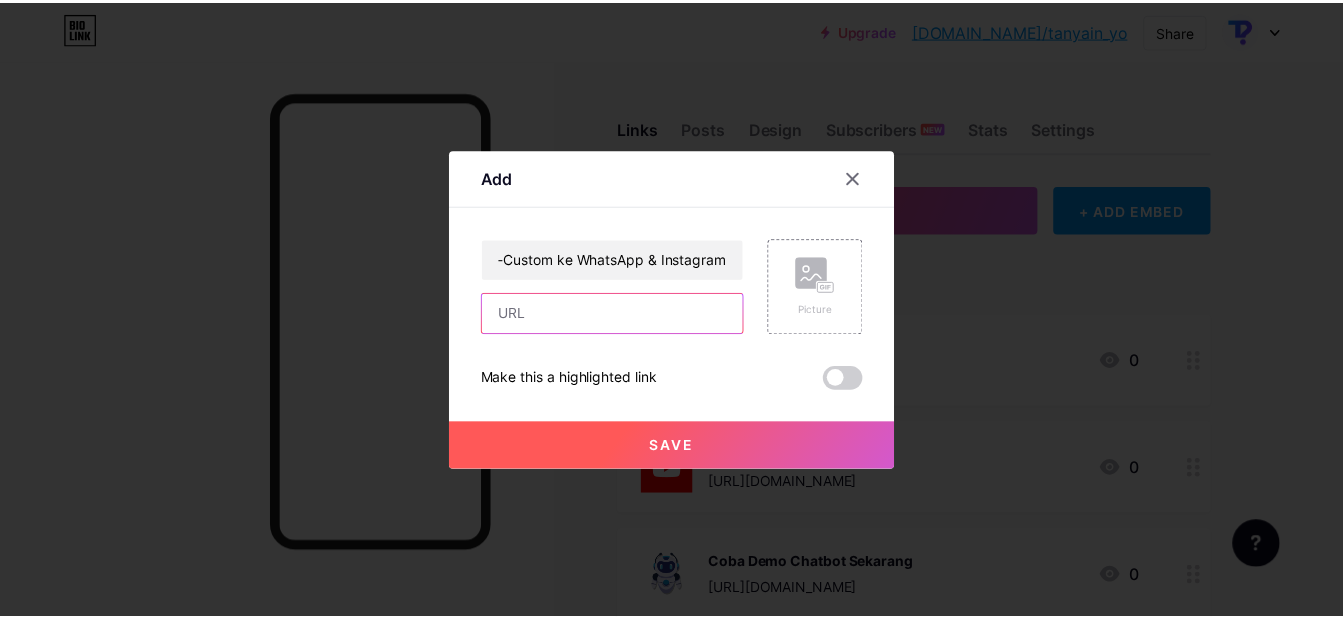 scroll, scrollTop: 0, scrollLeft: 0, axis: both 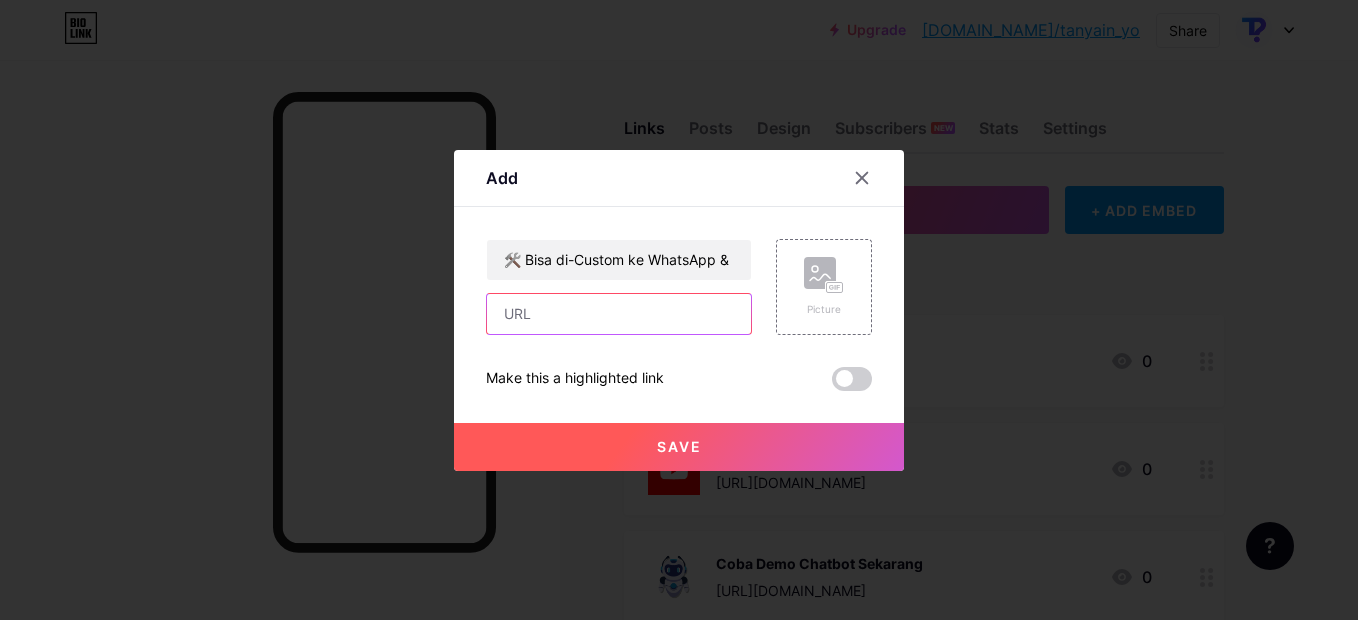 click at bounding box center (619, 314) 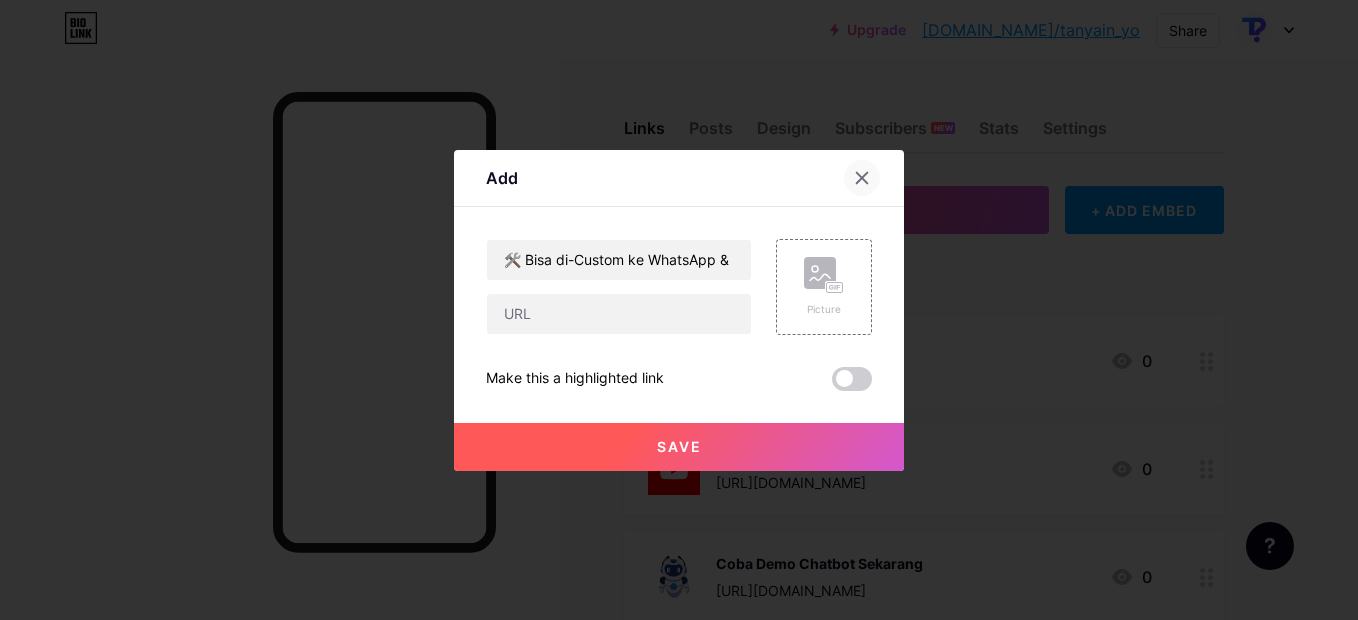 click 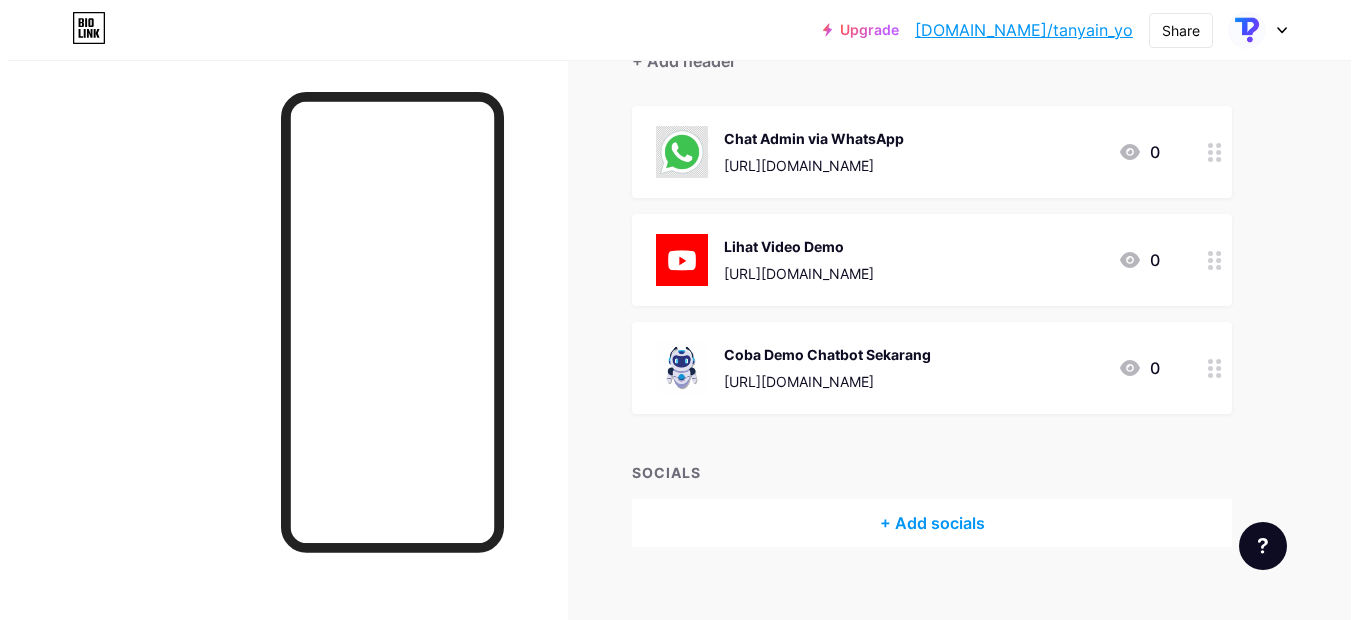 scroll, scrollTop: 210, scrollLeft: 0, axis: vertical 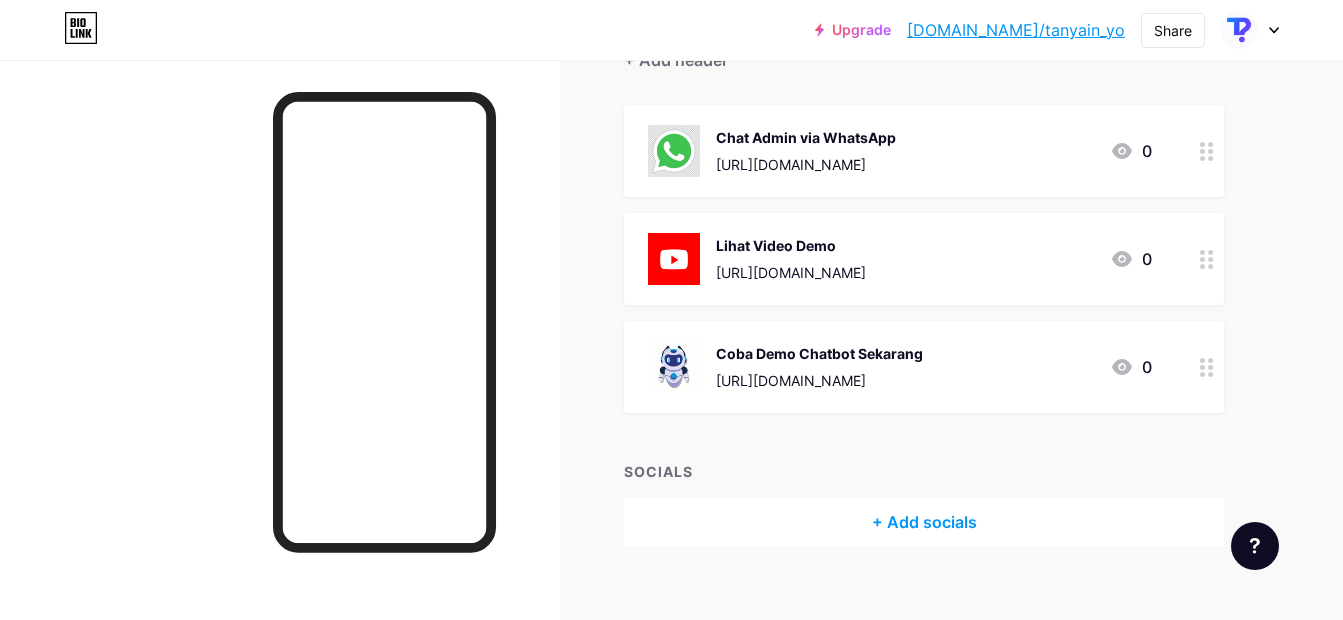 click on "Chat Admin via WhatsApp
[URL][DOMAIN_NAME]
0" at bounding box center [900, 151] 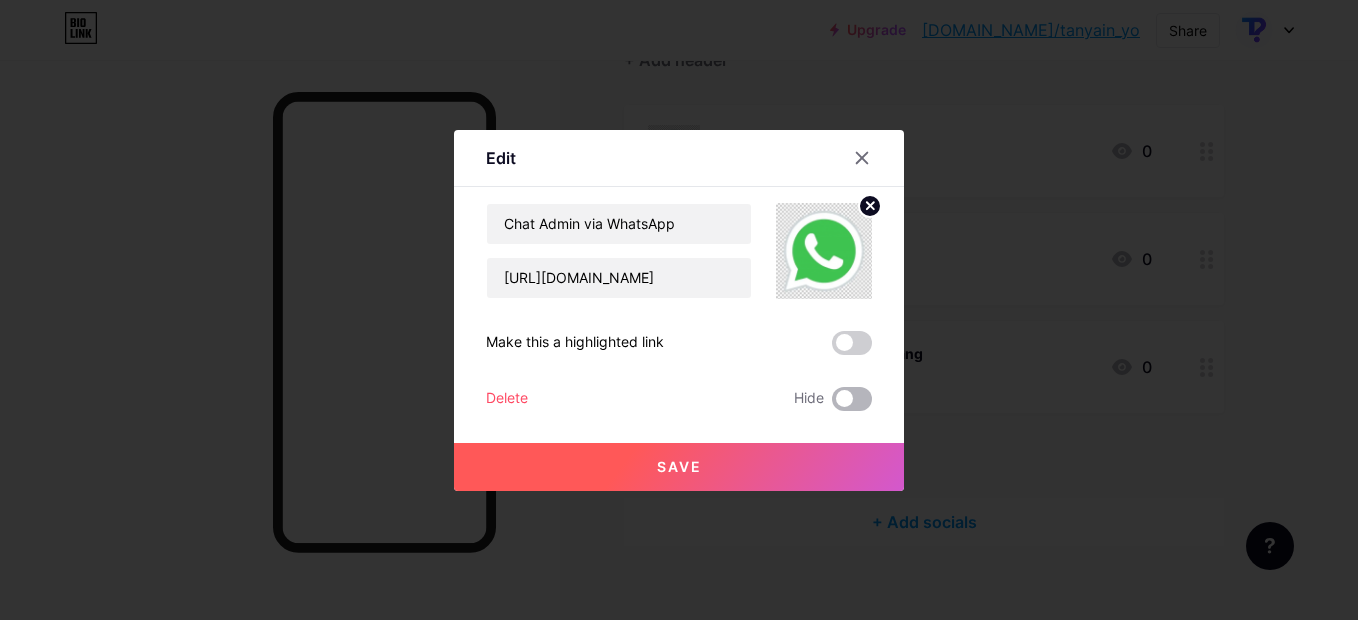 click at bounding box center [852, 399] 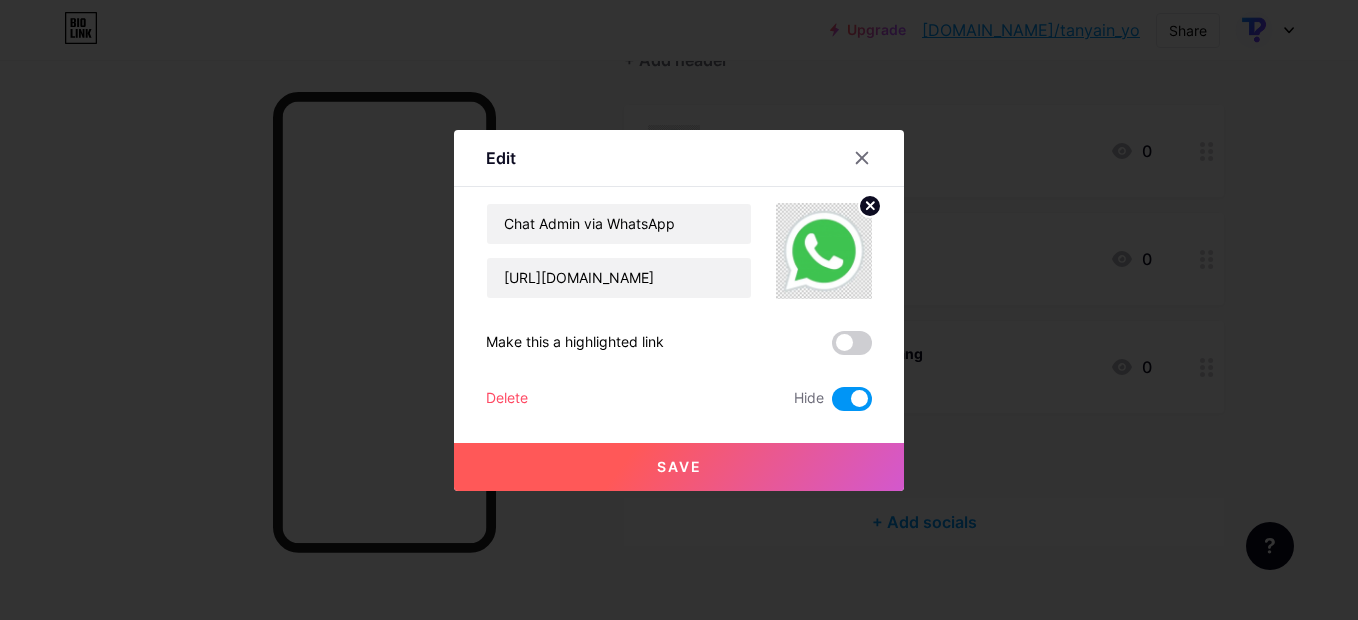 click on "Save" at bounding box center (679, 467) 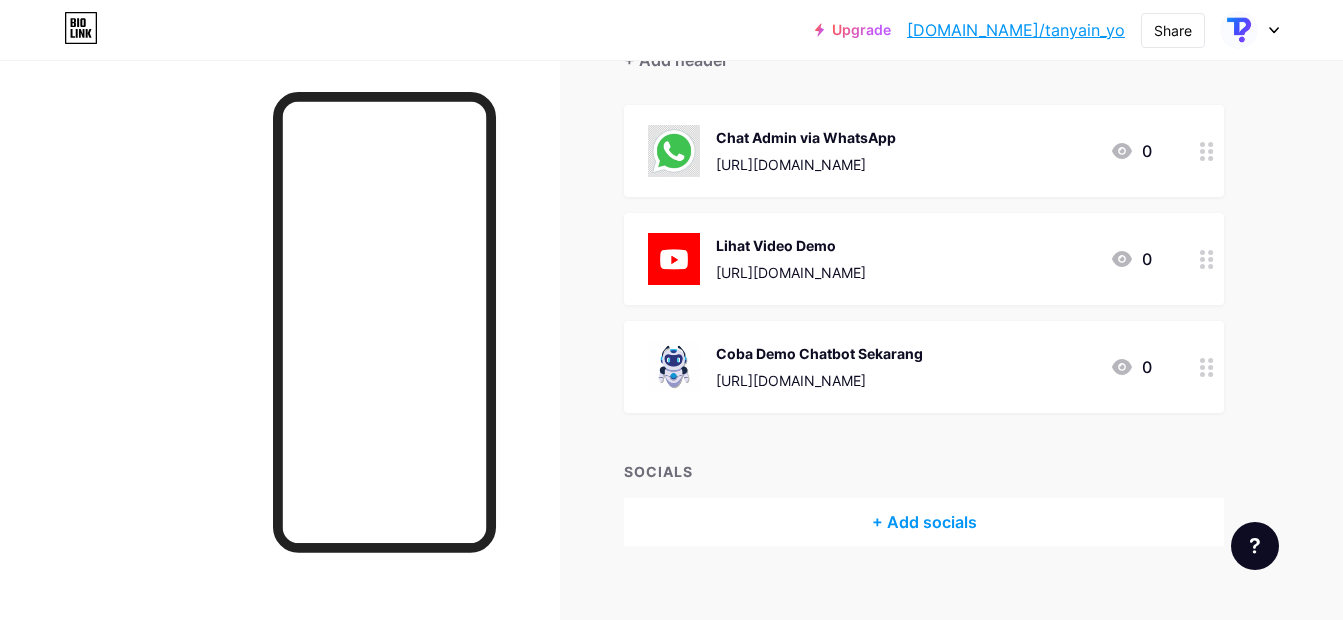 click on "Chat Admin via WhatsApp
[URL][DOMAIN_NAME]" at bounding box center (806, 151) 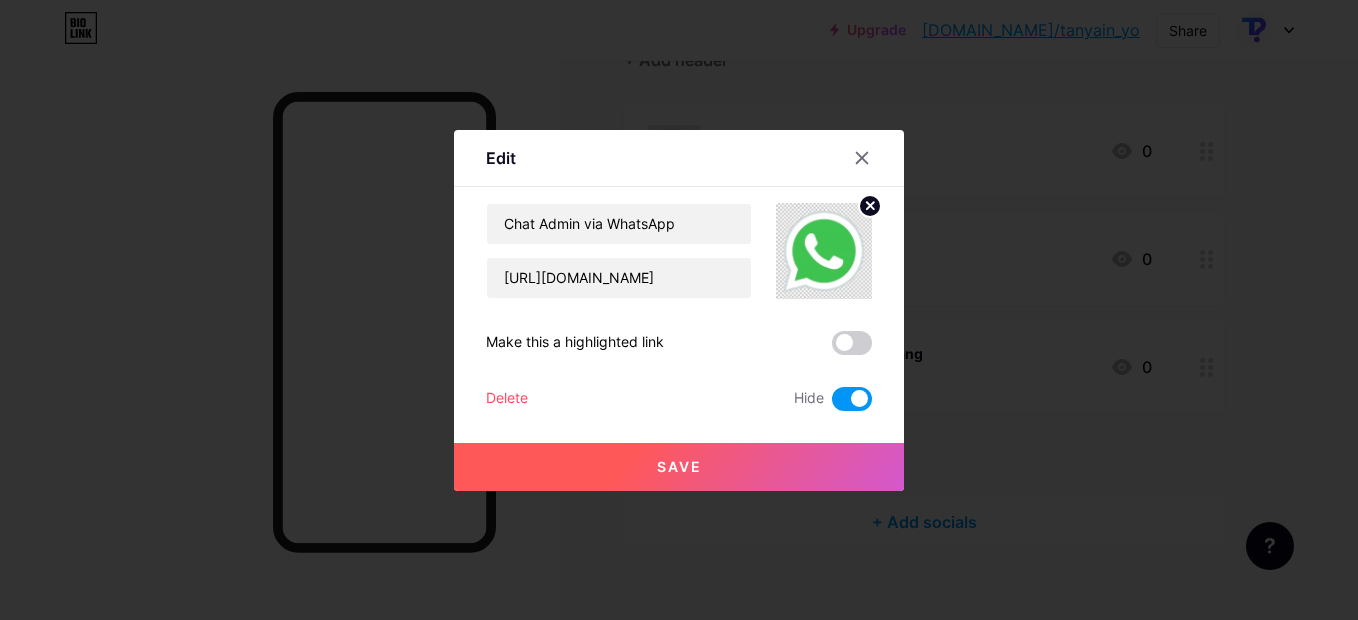 click at bounding box center (852, 399) 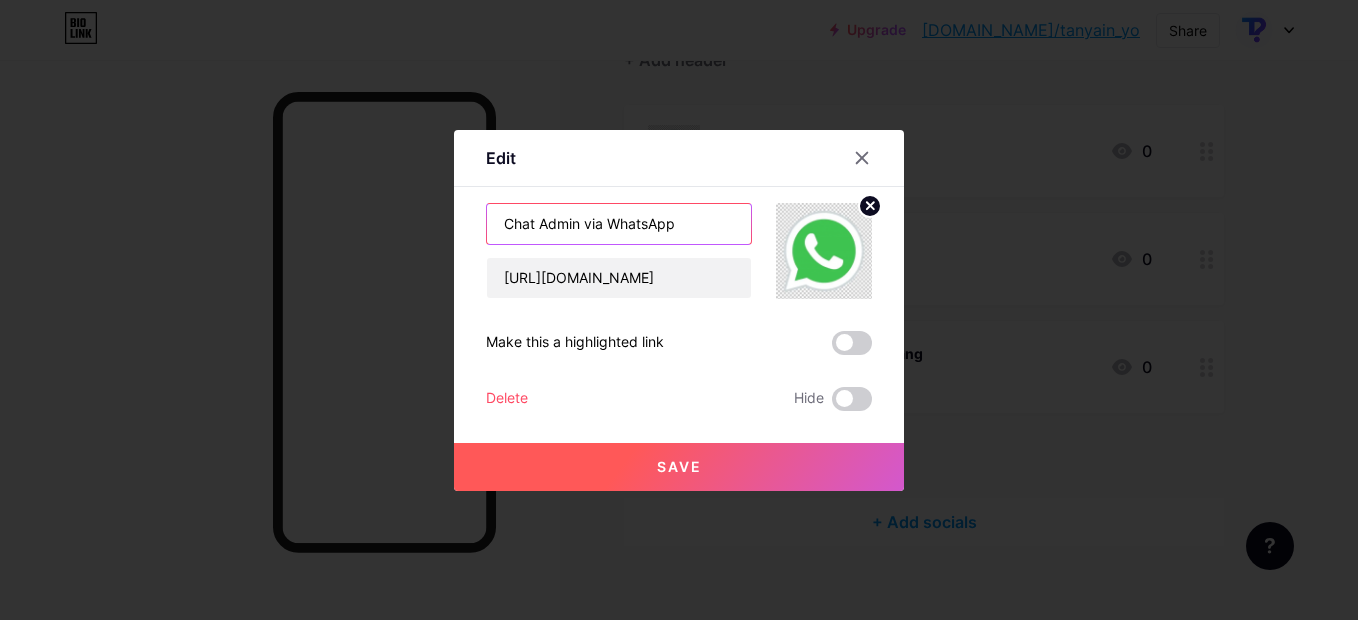 paste on "🛠️ Bisa Di-Custom ke WhatsApp & IG – Kami Bantu Setup 📲 Chat Admin via [GEOGRAPHIC_DATA] – Tanya Harga & Demo" 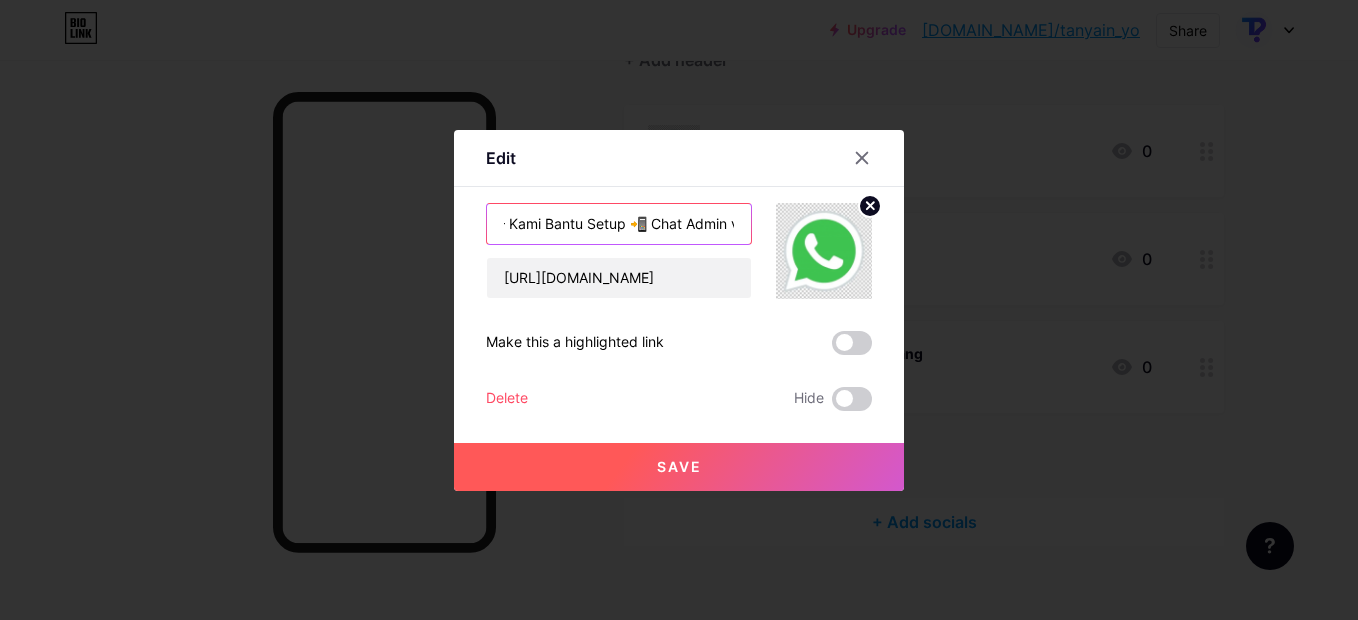 scroll, scrollTop: 0, scrollLeft: 266, axis: horizontal 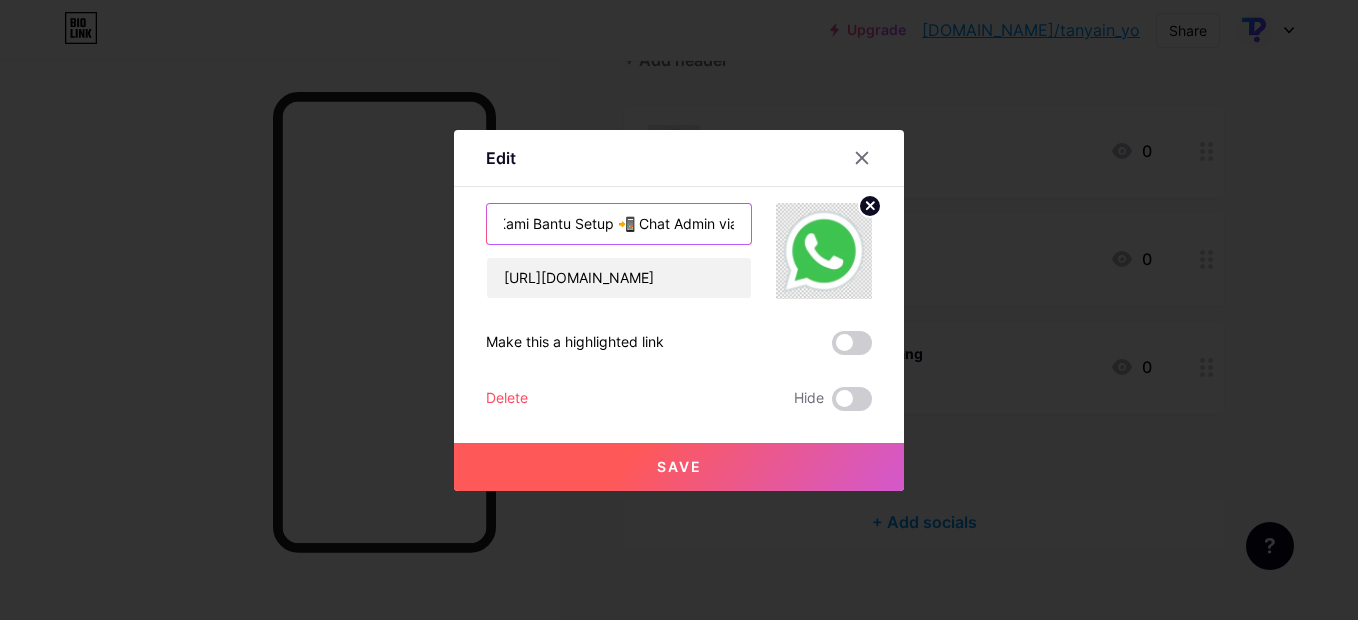 click on "🛠️ Bisa Di-Custom ke WhatsApp & IG – Kami Bantu Setup 📲 Chat Admin via [GEOGRAPHIC_DATA] – Tanya Harga & Demo" at bounding box center [619, 224] 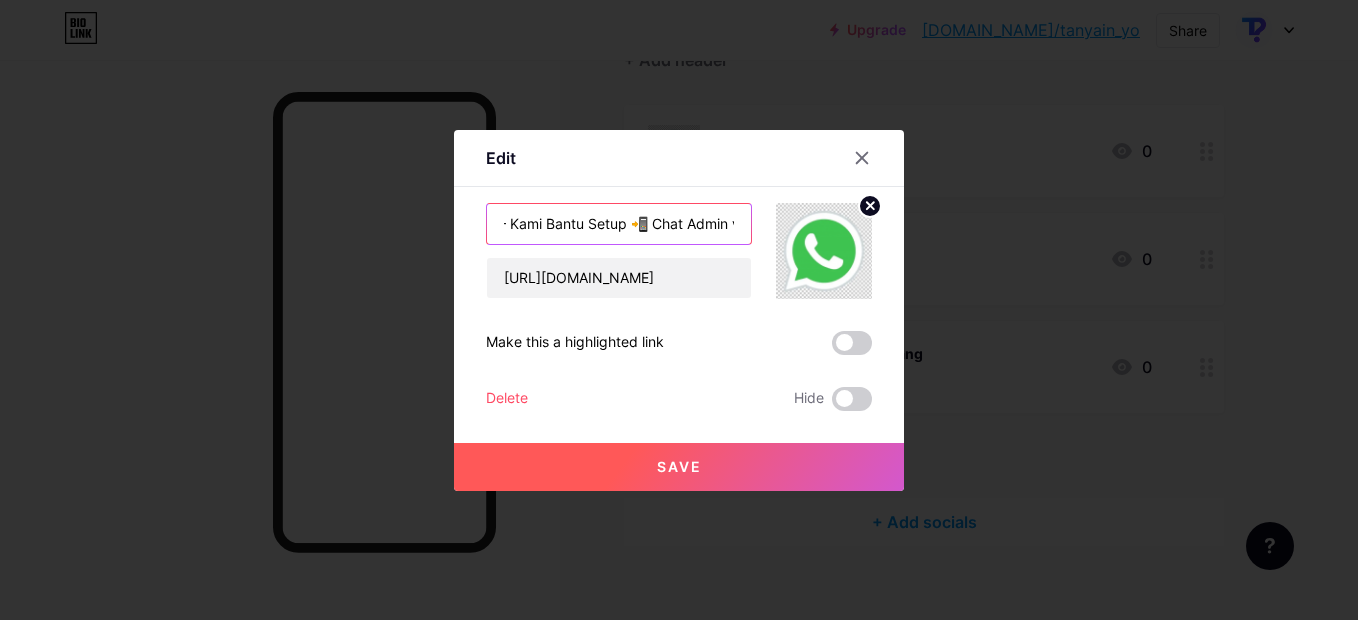 scroll, scrollTop: 0, scrollLeft: 253, axis: horizontal 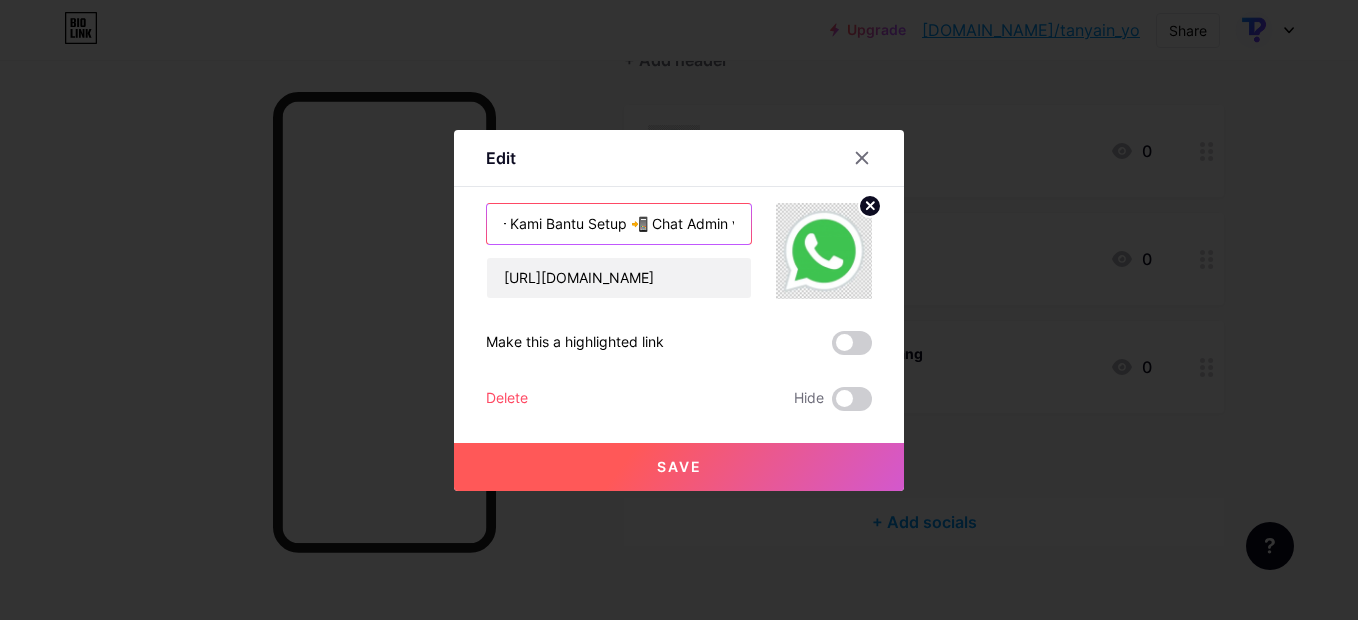 type on "🛠️ Bisa Di-Custom ke WhatsApp & IG – Kami Bantu Setup 📲 Chat Admin via [GEOGRAPHIC_DATA] – Tanya Harga & Demo" 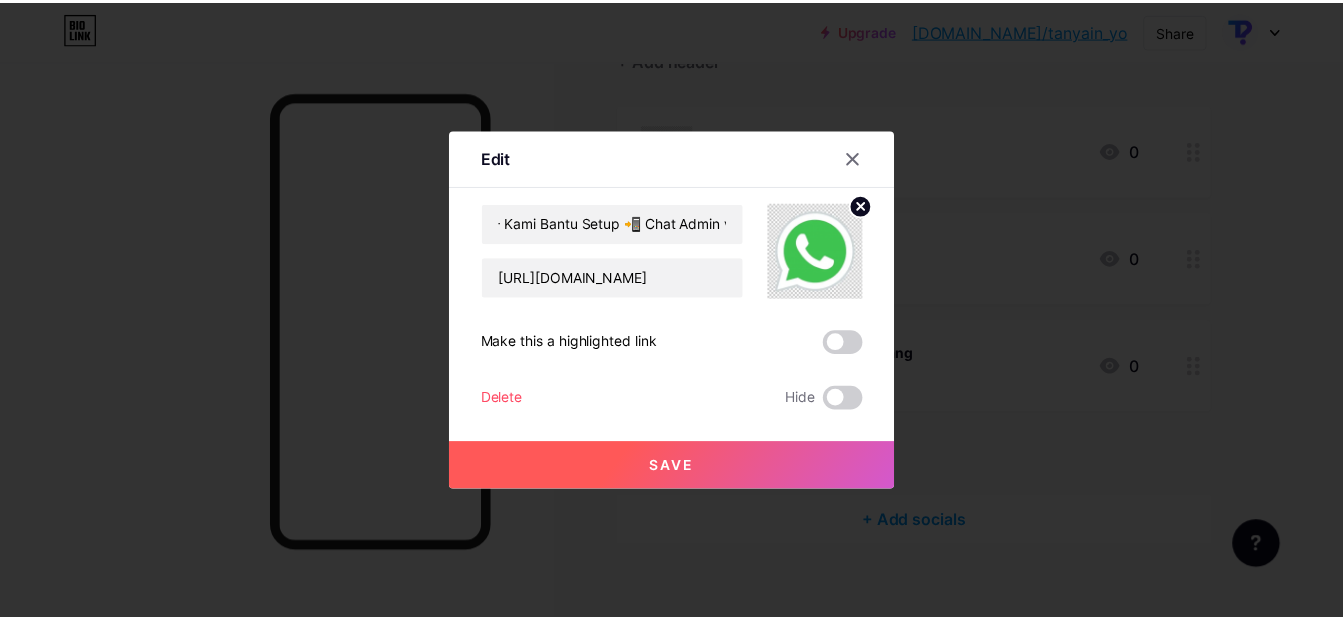 scroll, scrollTop: 0, scrollLeft: 0, axis: both 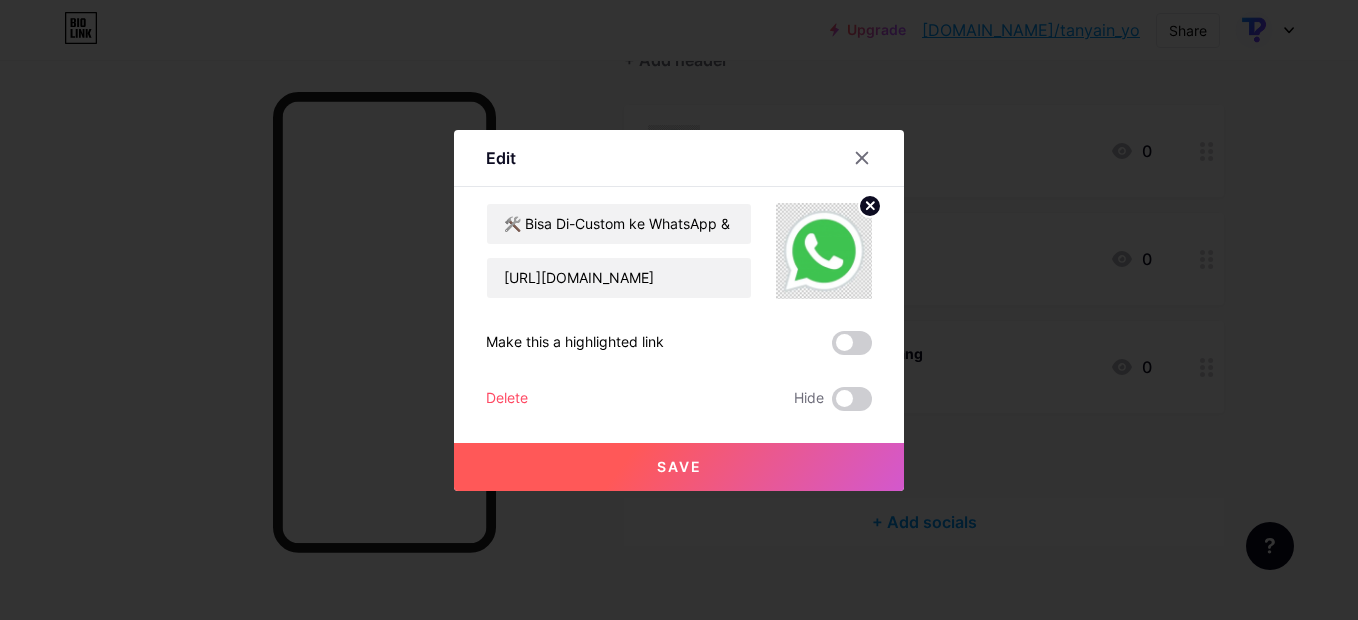 click on "Save" at bounding box center [679, 467] 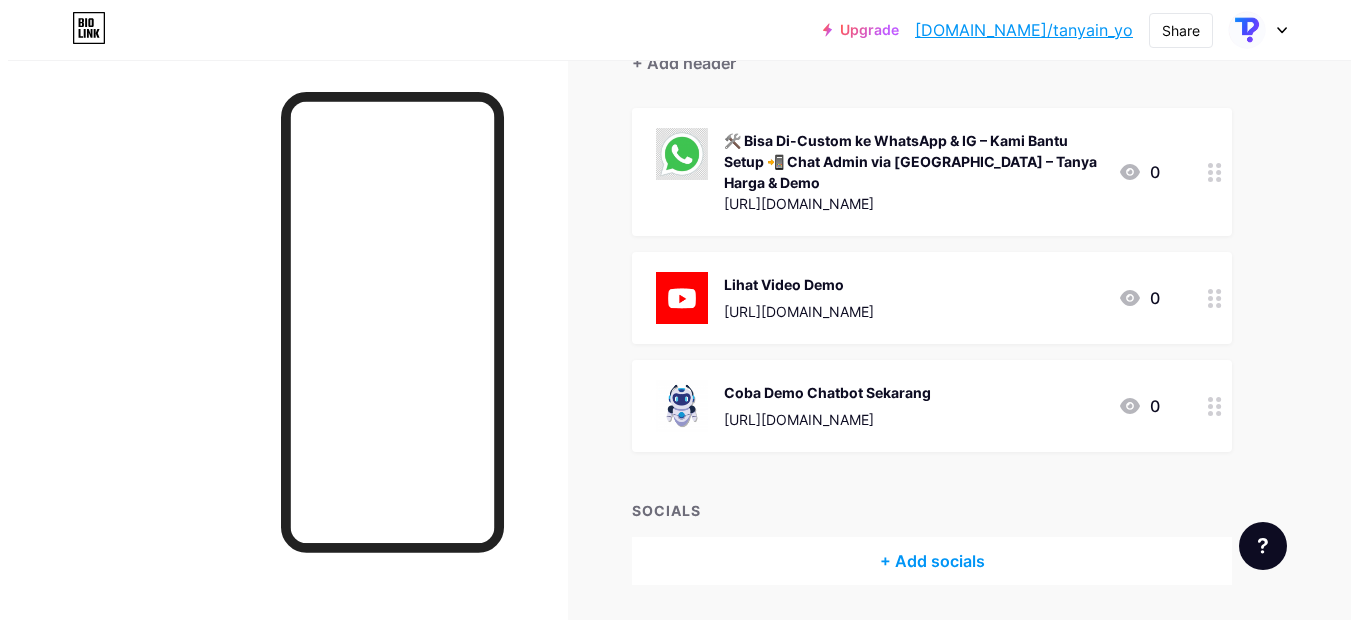 scroll, scrollTop: 201, scrollLeft: 0, axis: vertical 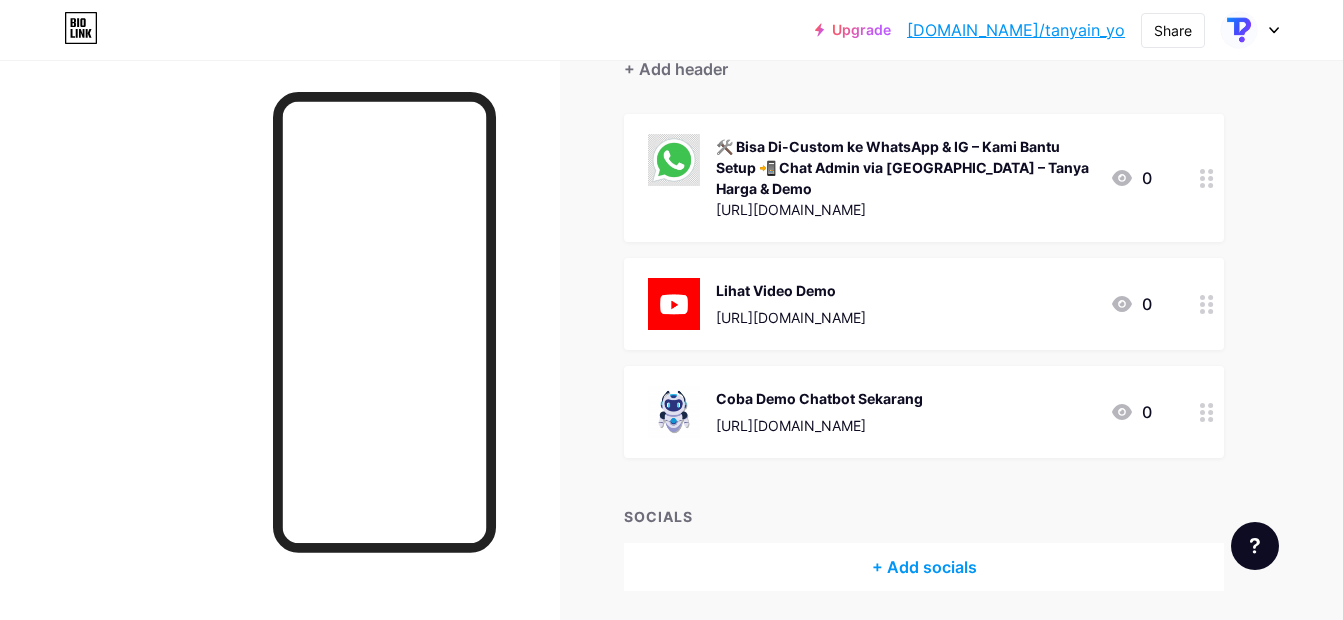 click on "[URL][DOMAIN_NAME]" at bounding box center [905, 209] 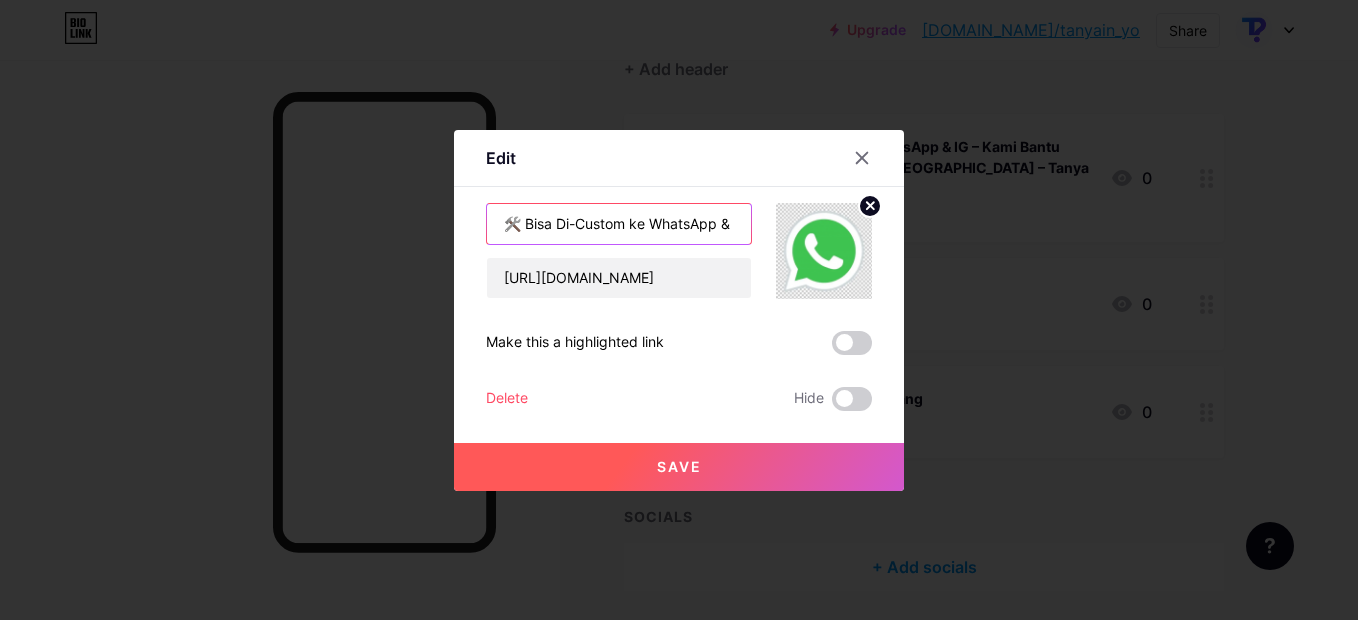 click on "🛠️ Bisa Di-Custom ke WhatsApp & IG – Kami Bantu Setup 📲 Chat Admin via [GEOGRAPHIC_DATA] – Tanya Harga & Demo" at bounding box center [619, 224] 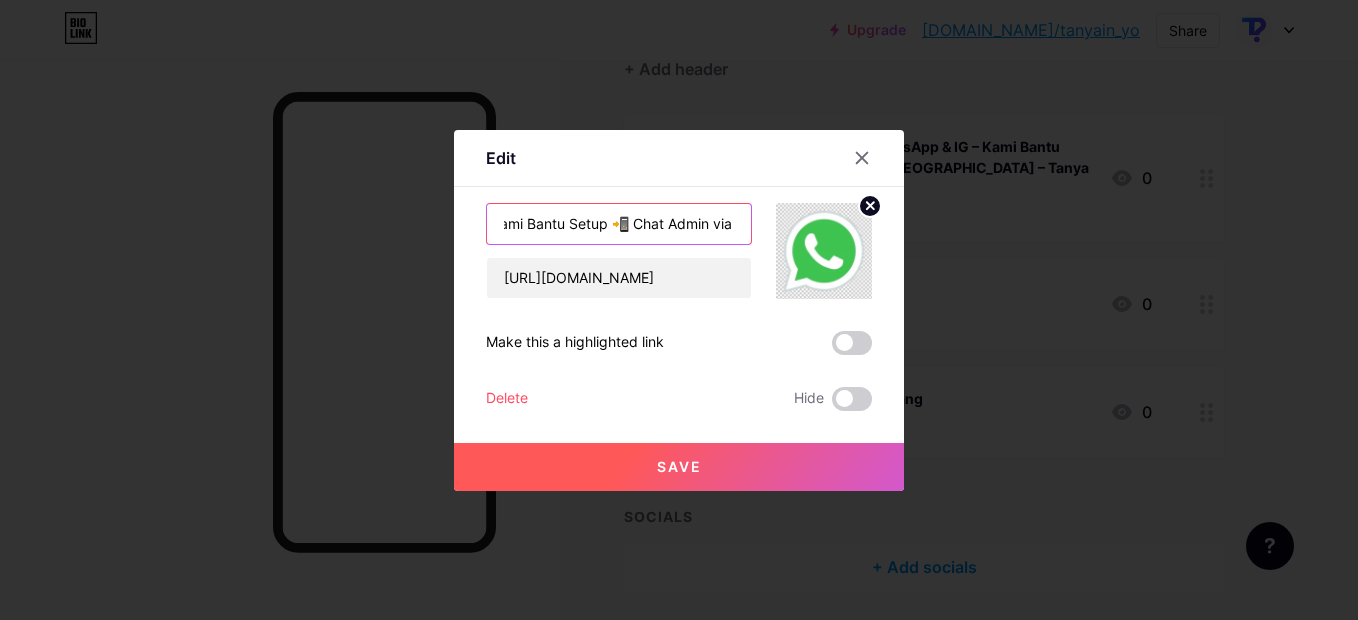 scroll, scrollTop: 0, scrollLeft: 301, axis: horizontal 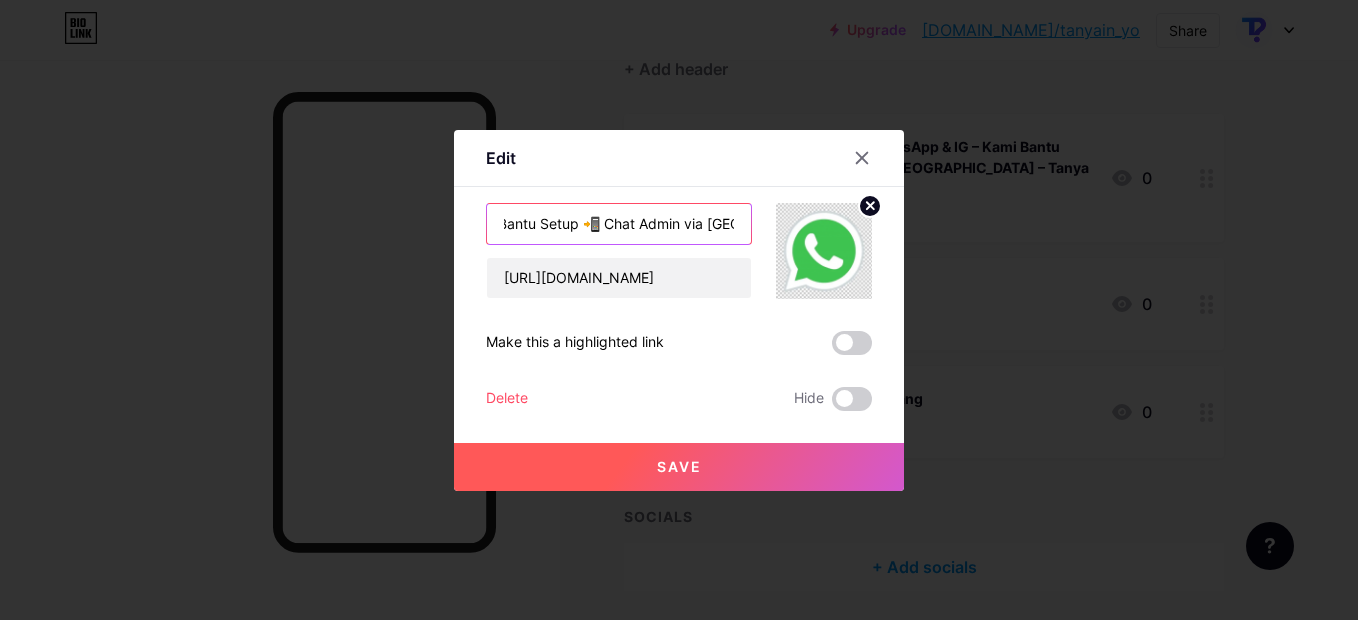 click on "🛠️ Bisa Di-Custom ke WhatsApp & IG – Kami Bantu Setup 📲 Chat Admin via [GEOGRAPHIC_DATA] – Tanya Harga & Demo" at bounding box center (619, 224) 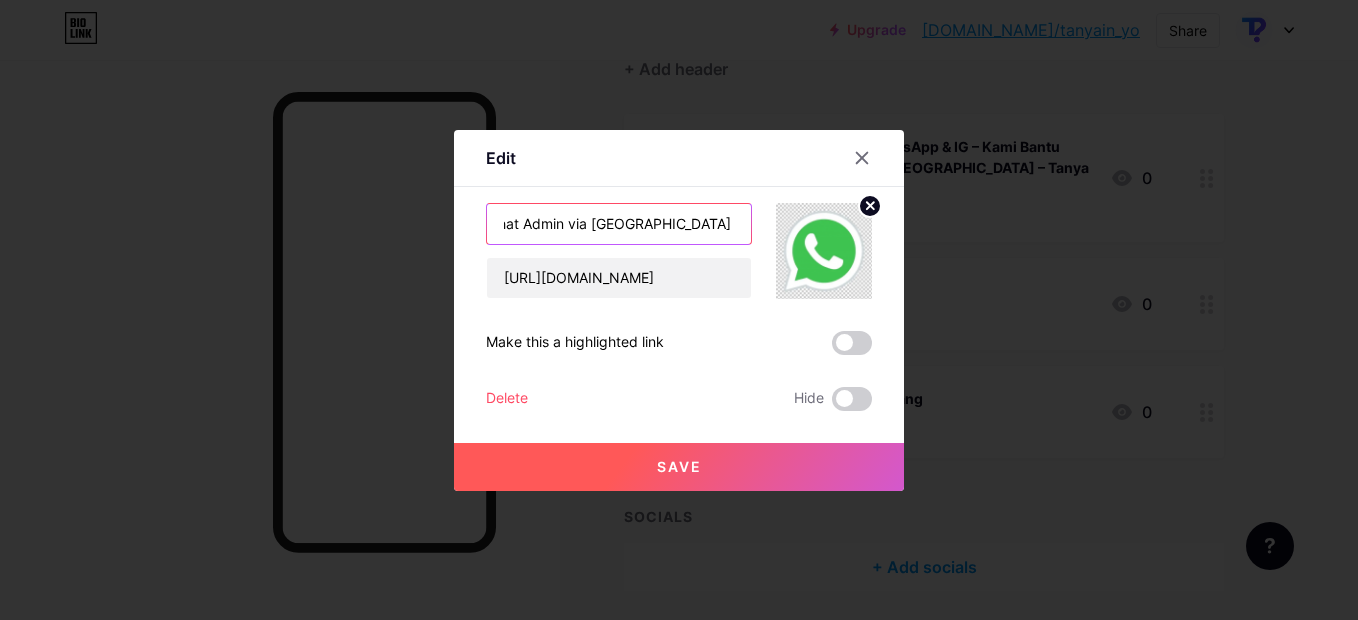 scroll, scrollTop: 0, scrollLeft: 149, axis: horizontal 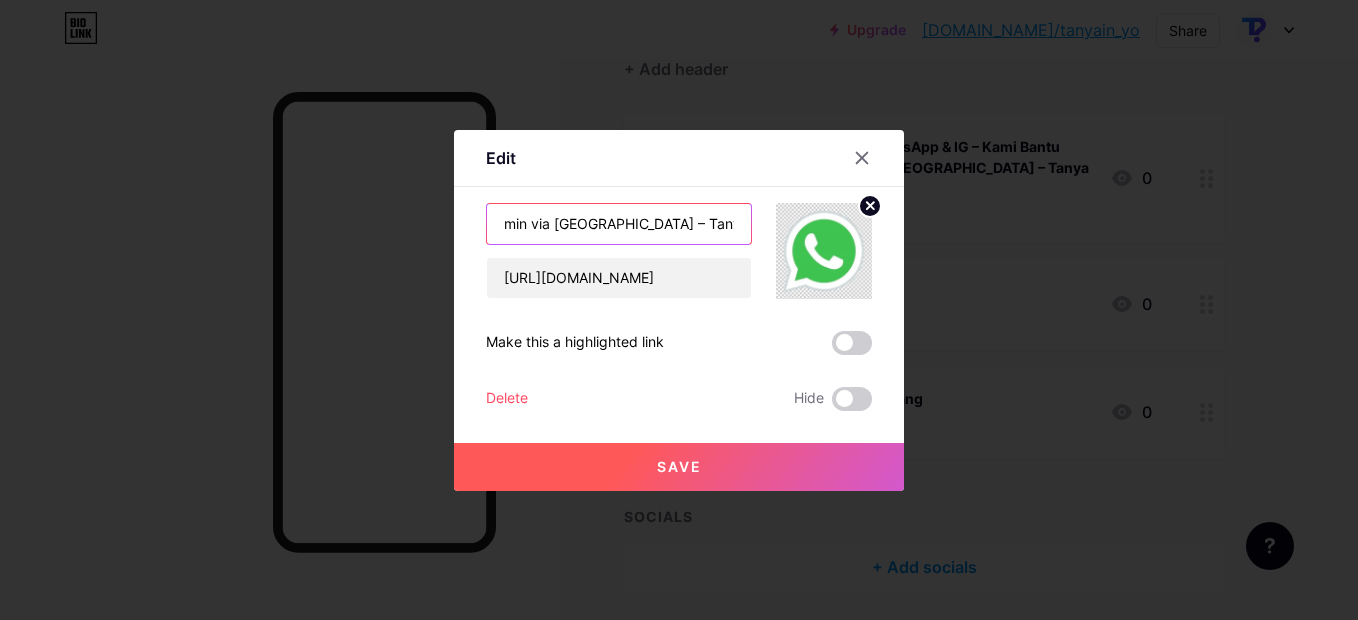 drag, startPoint x: 596, startPoint y: 229, endPoint x: 707, endPoint y: 238, distance: 111.364265 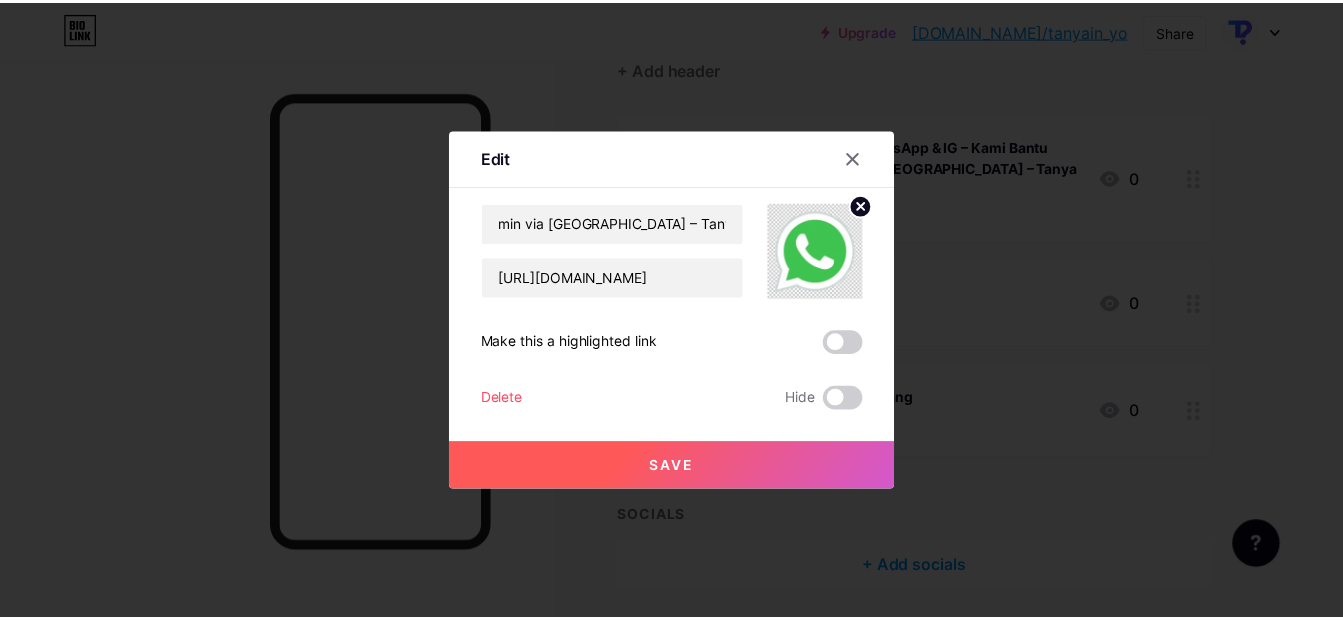 scroll, scrollTop: 0, scrollLeft: 0, axis: both 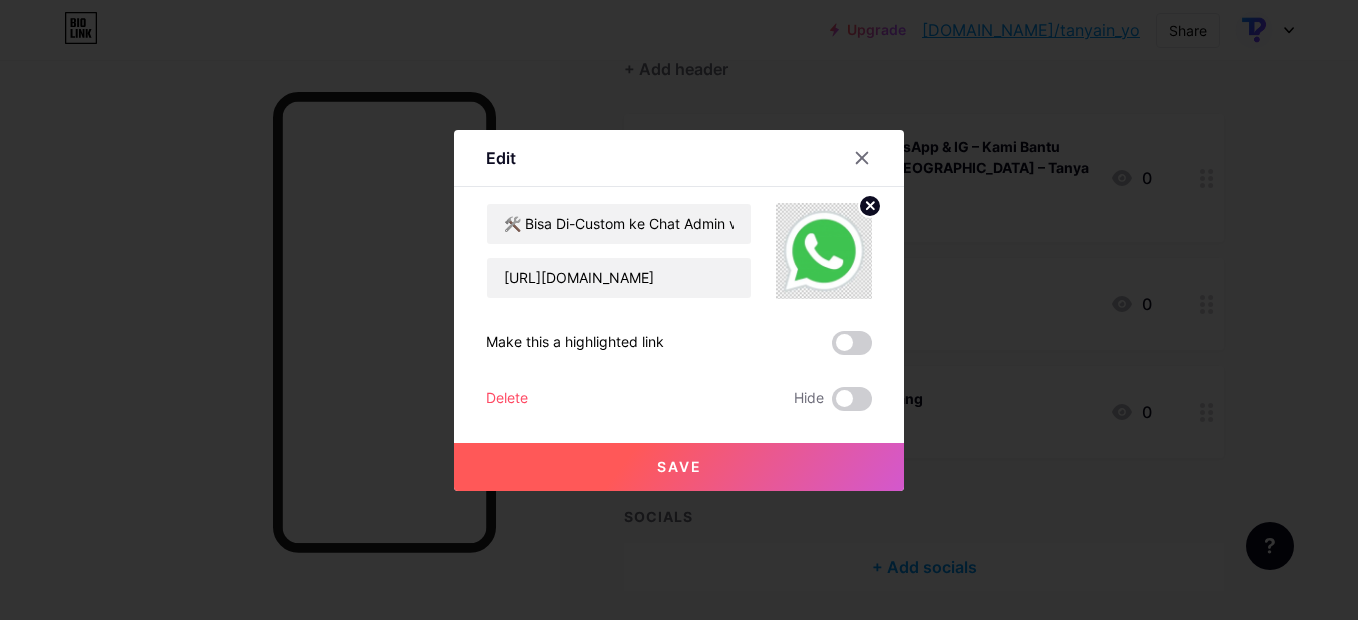 click on "Save" at bounding box center [679, 467] 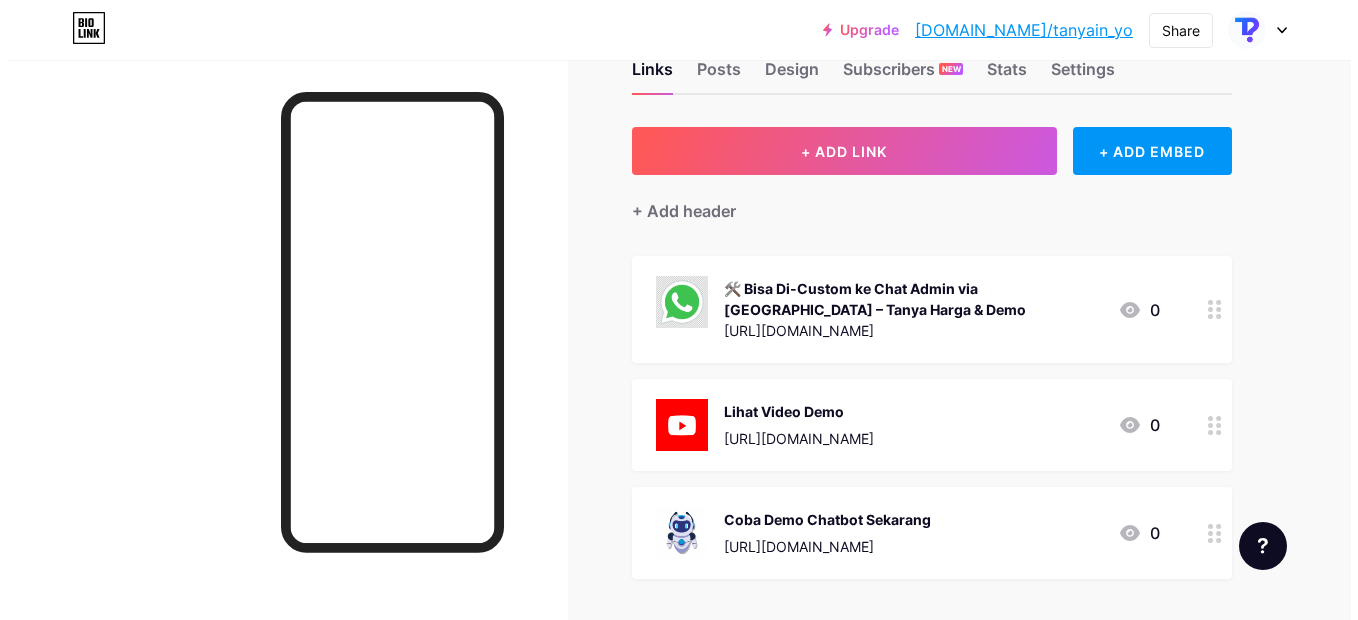 scroll, scrollTop: 0, scrollLeft: 0, axis: both 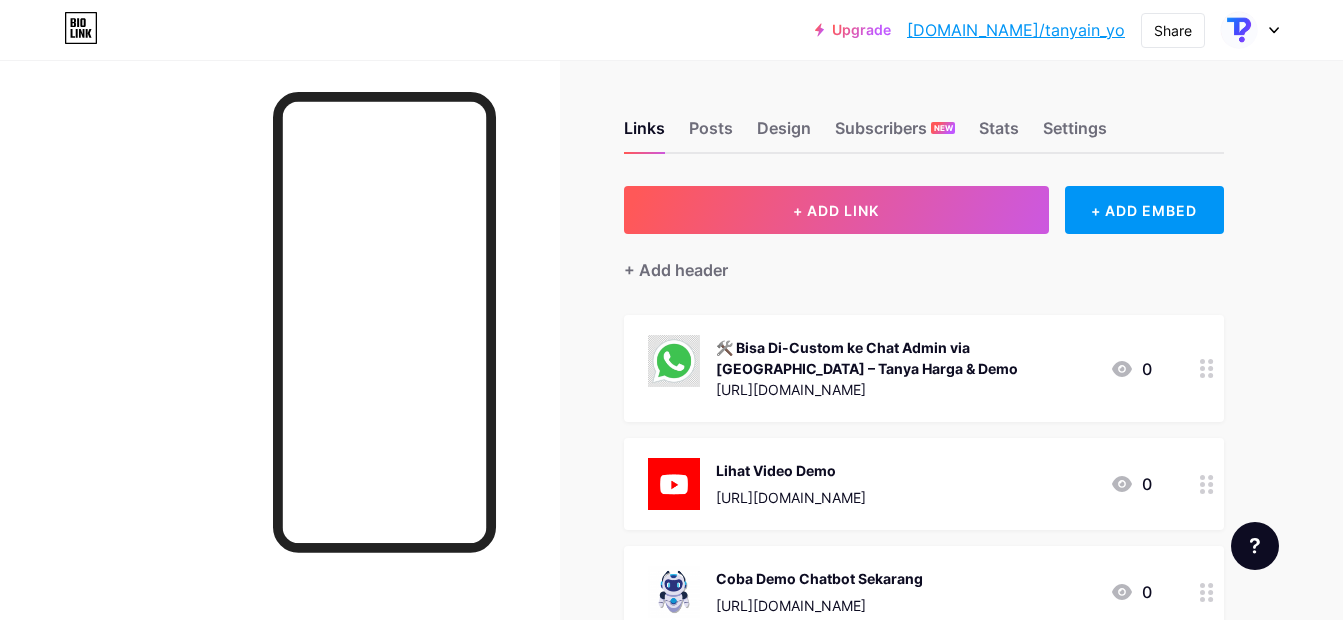 click on "🛠️ Bisa Di-Custom ke Chat Admin via [GEOGRAPHIC_DATA] – Tanya Harga & Demo" at bounding box center (905, 358) 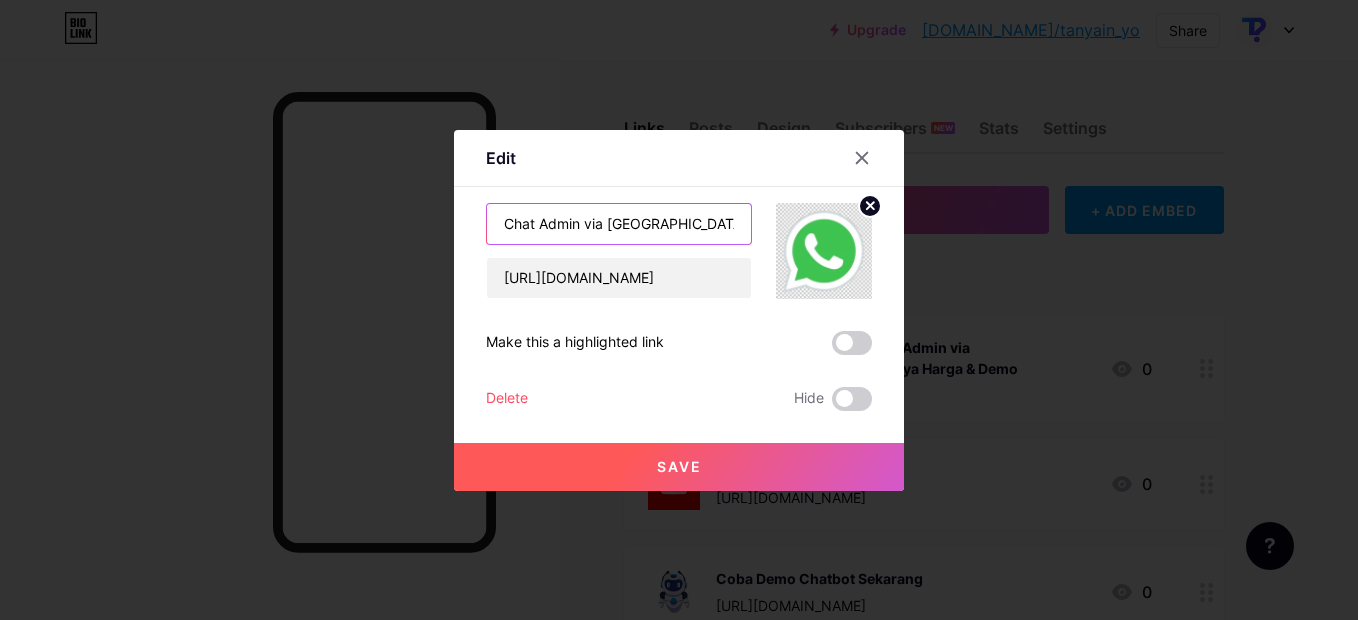 type on "Chat Admin via [GEOGRAPHIC_DATA] – [PERSON_NAME] & Demo" 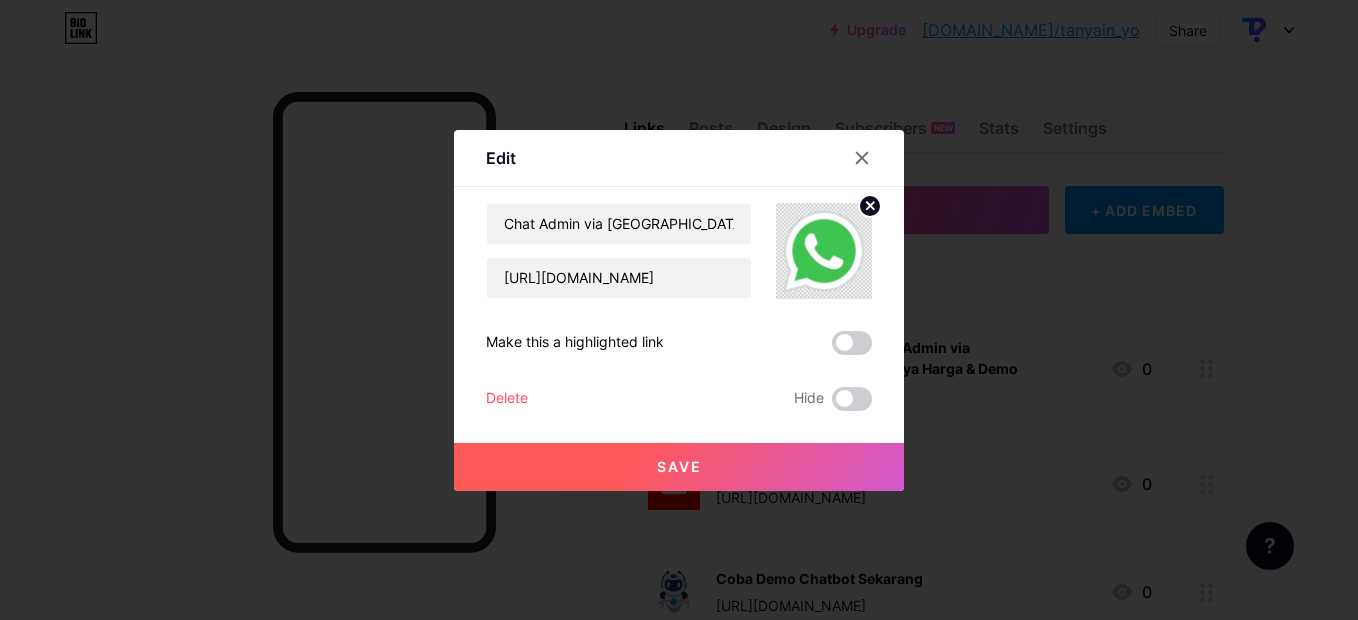 click on "Save" at bounding box center [679, 467] 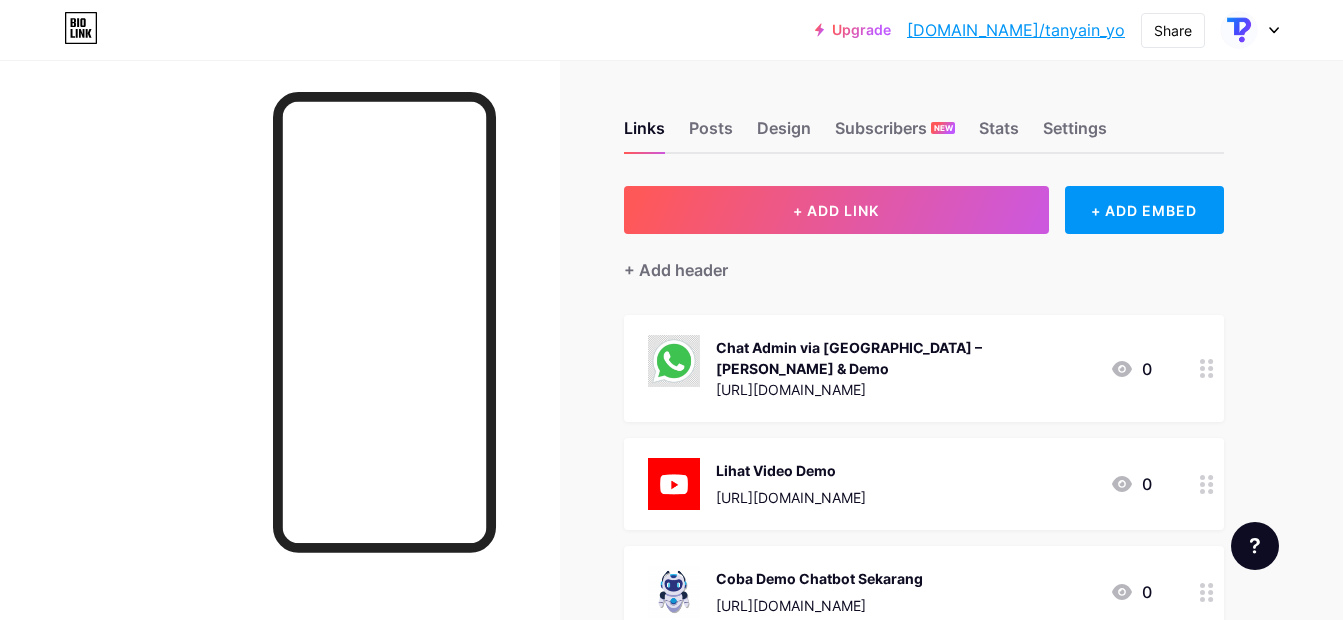 click on "Chat Admin via [GEOGRAPHIC_DATA] – [PERSON_NAME] & Demo" at bounding box center (905, 358) 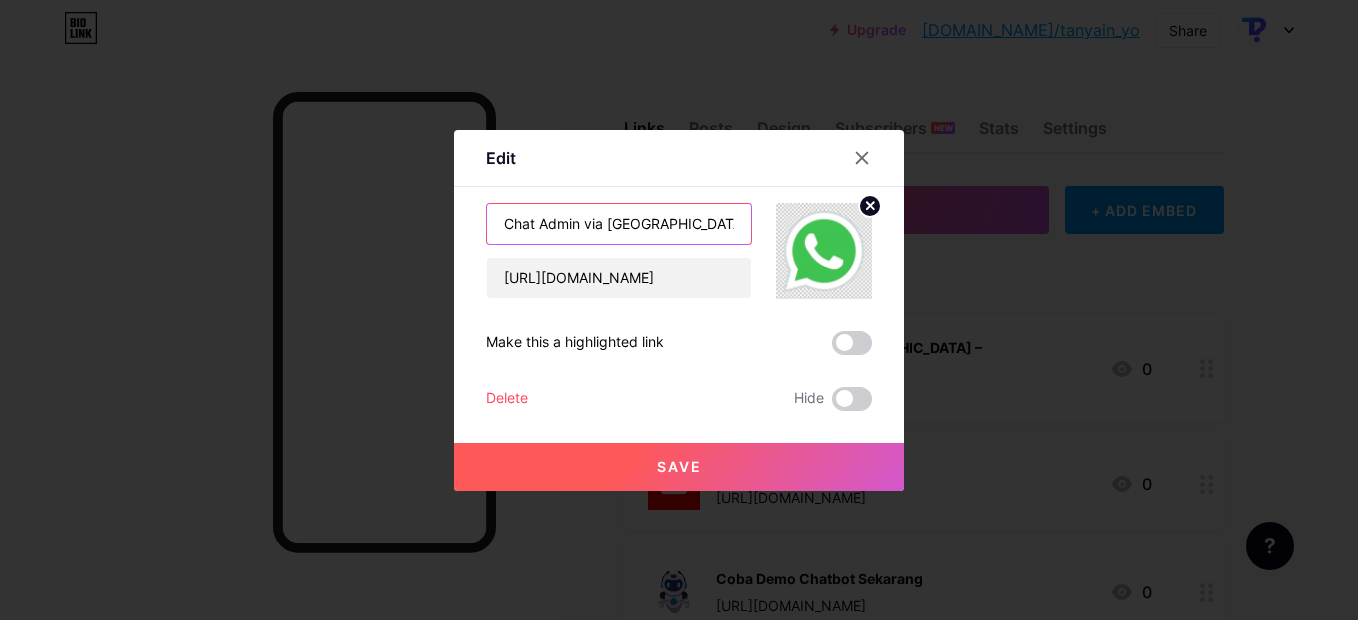 click on "Chat Admin via [GEOGRAPHIC_DATA] – [PERSON_NAME] & Demo" at bounding box center (619, 224) 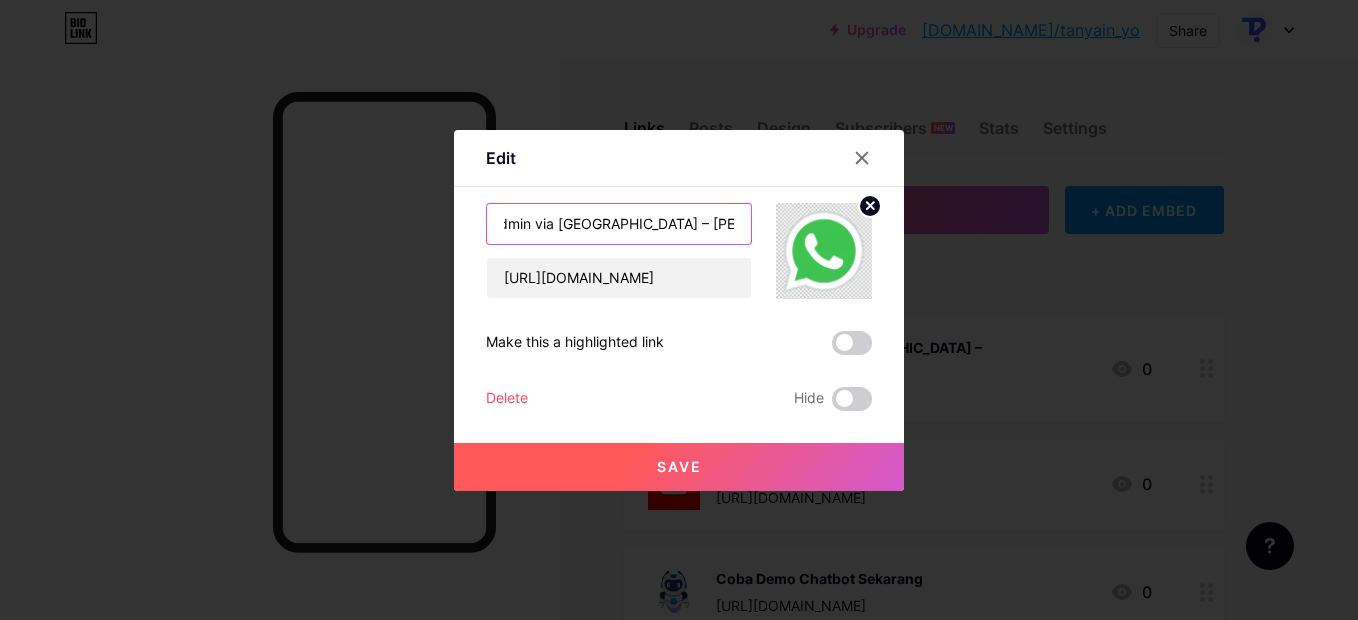 click on "Chat Admin via [GEOGRAPHIC_DATA] – [PERSON_NAME] & Demo" at bounding box center [619, 224] 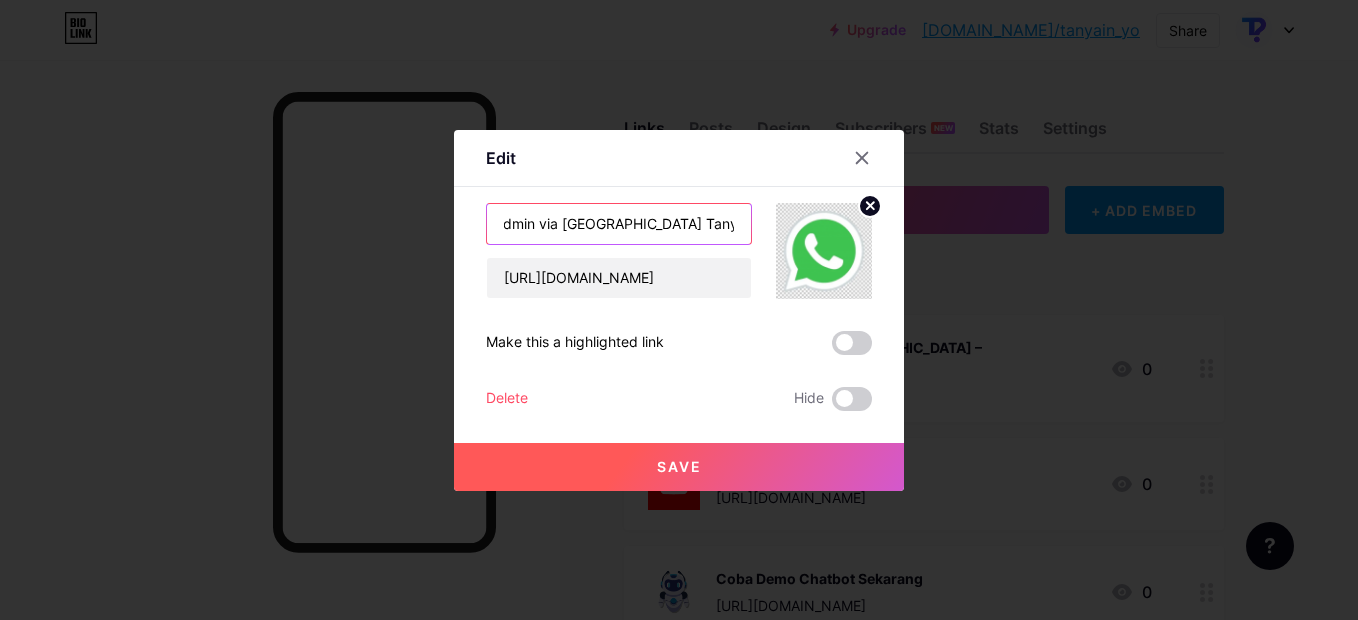 scroll, scrollTop: 0, scrollLeft: 38, axis: horizontal 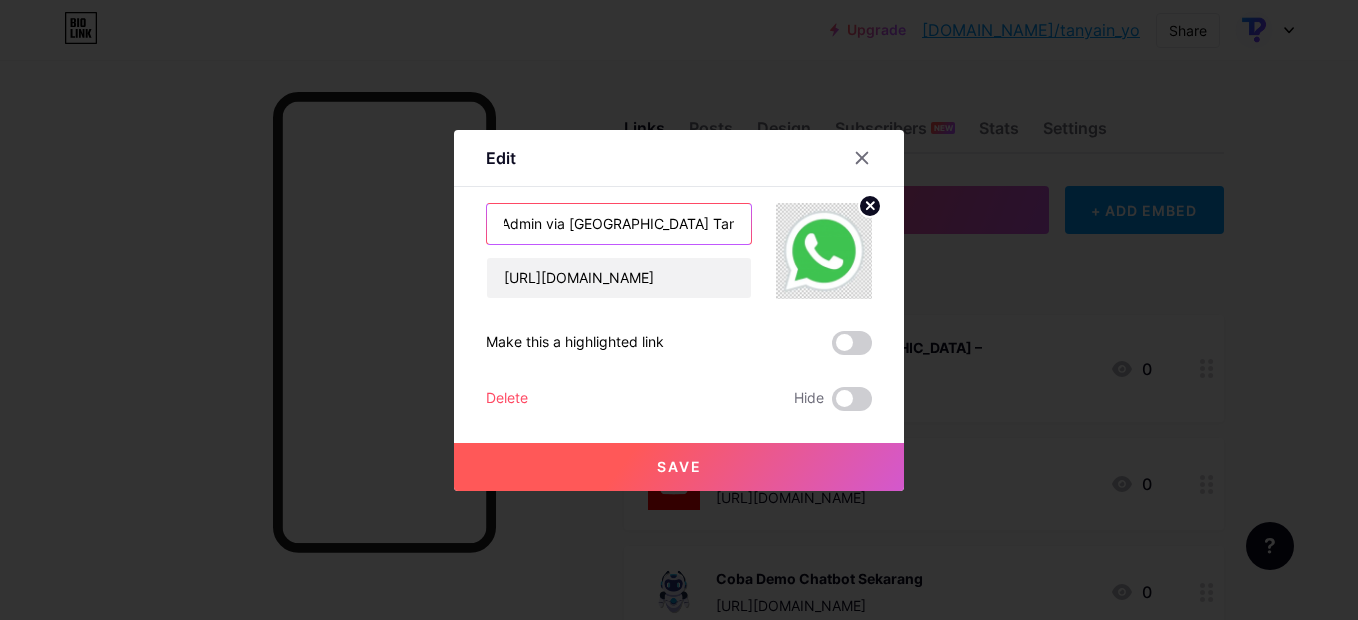 type on "Chat Admin via [GEOGRAPHIC_DATA] Tanya Harga & Demo" 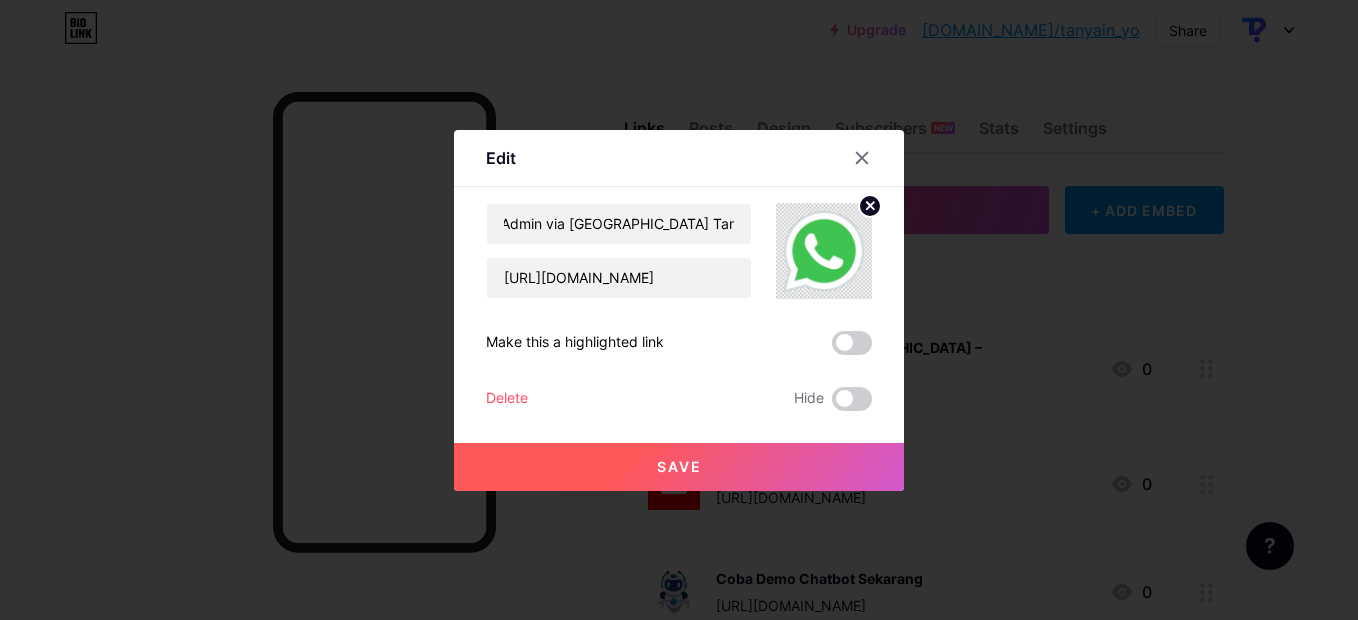 scroll, scrollTop: 0, scrollLeft: 0, axis: both 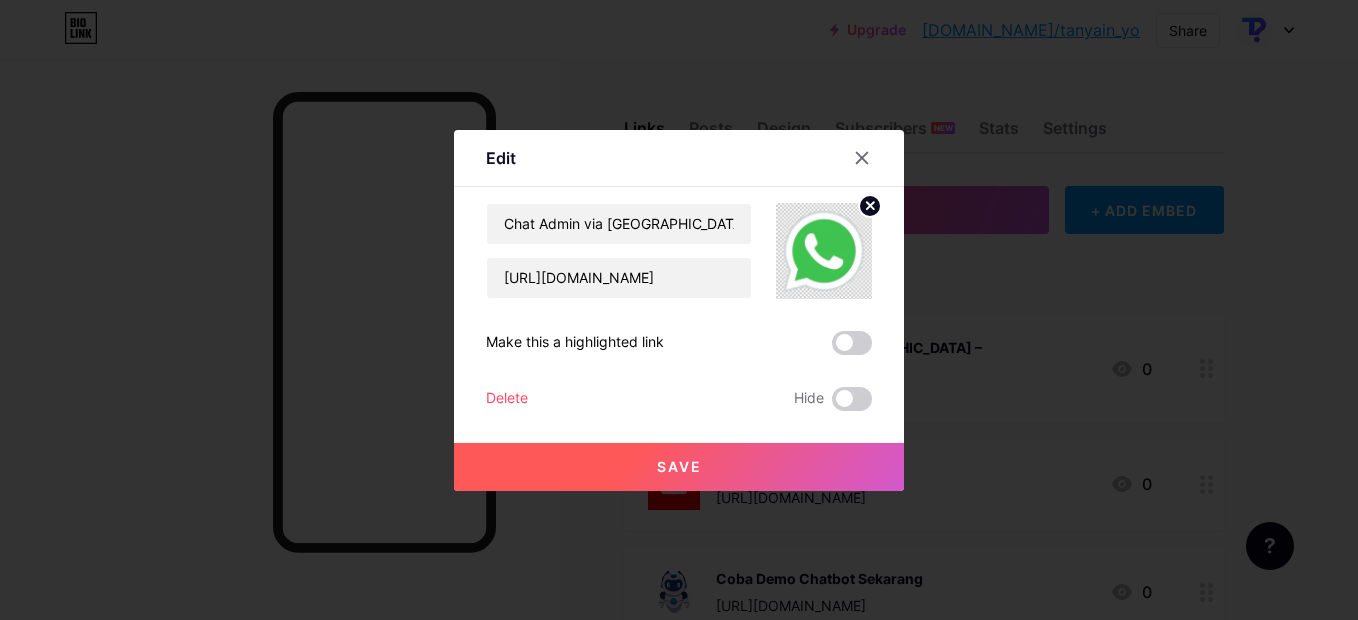 click on "Save" at bounding box center (679, 466) 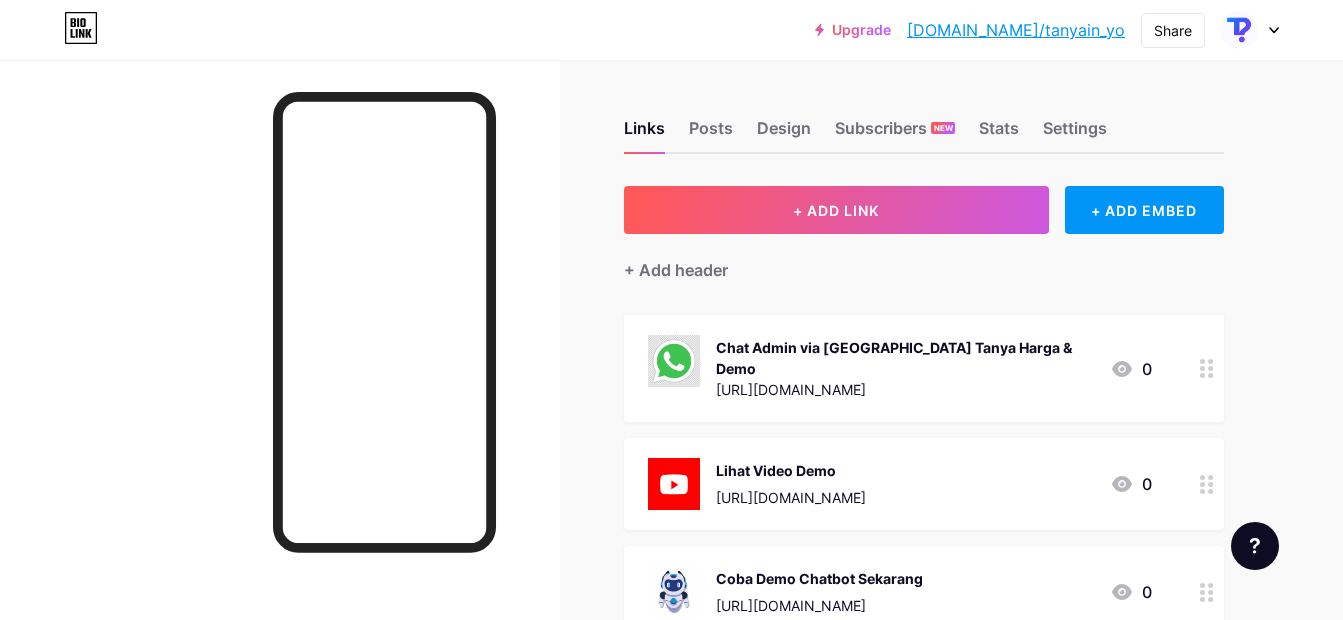 click on "Chat Admin via [GEOGRAPHIC_DATA] Tanya Harga & Demo" at bounding box center (905, 358) 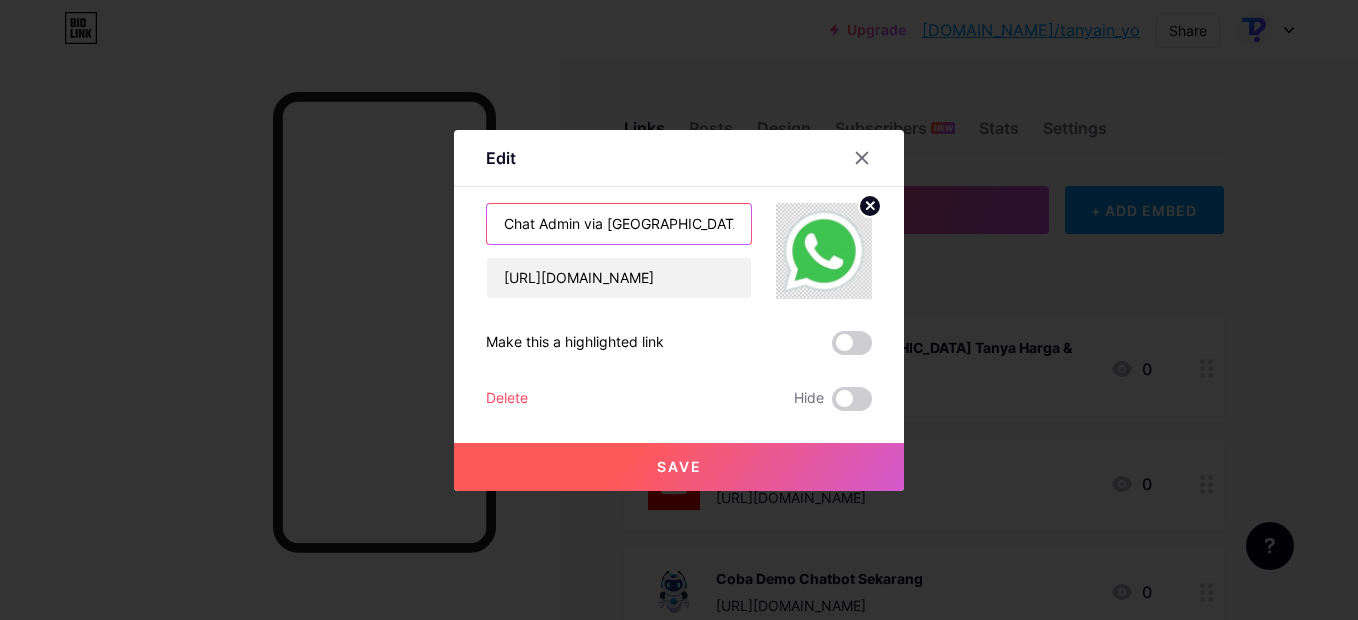 click on "Chat Admin via [GEOGRAPHIC_DATA] Tanya Harga & Demo" at bounding box center [619, 224] 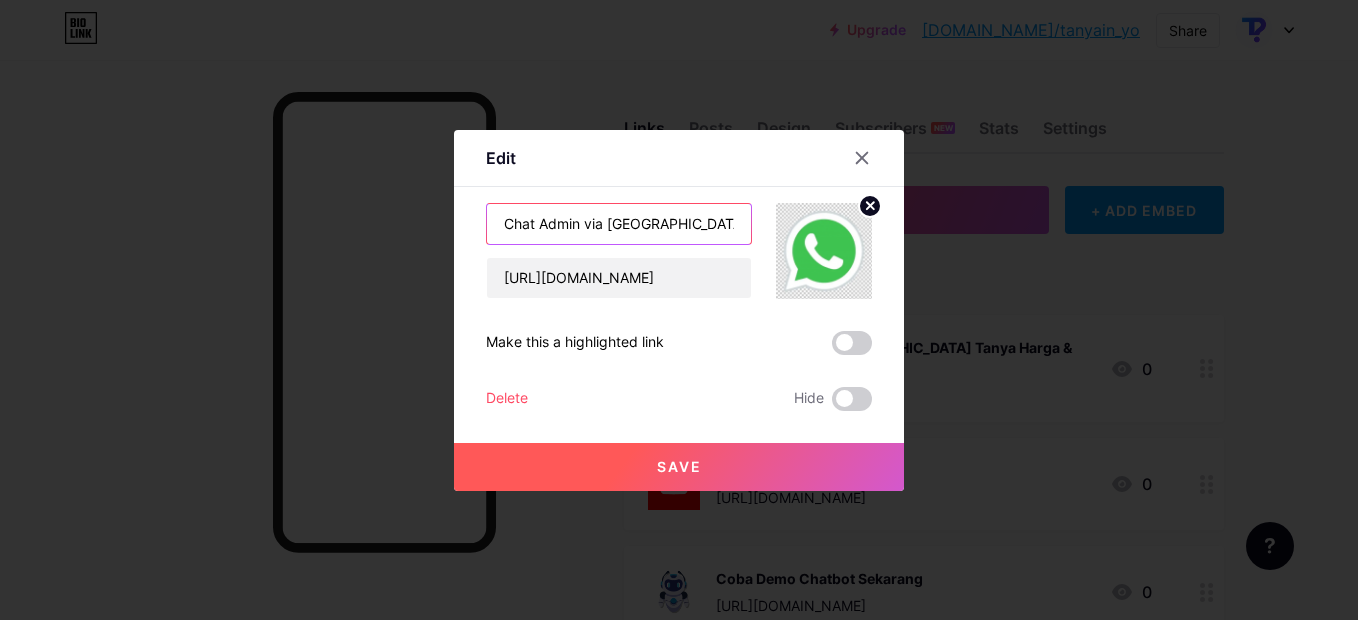 click on "Chat Admin via [GEOGRAPHIC_DATA] Tanya Harga & Demo" at bounding box center [619, 224] 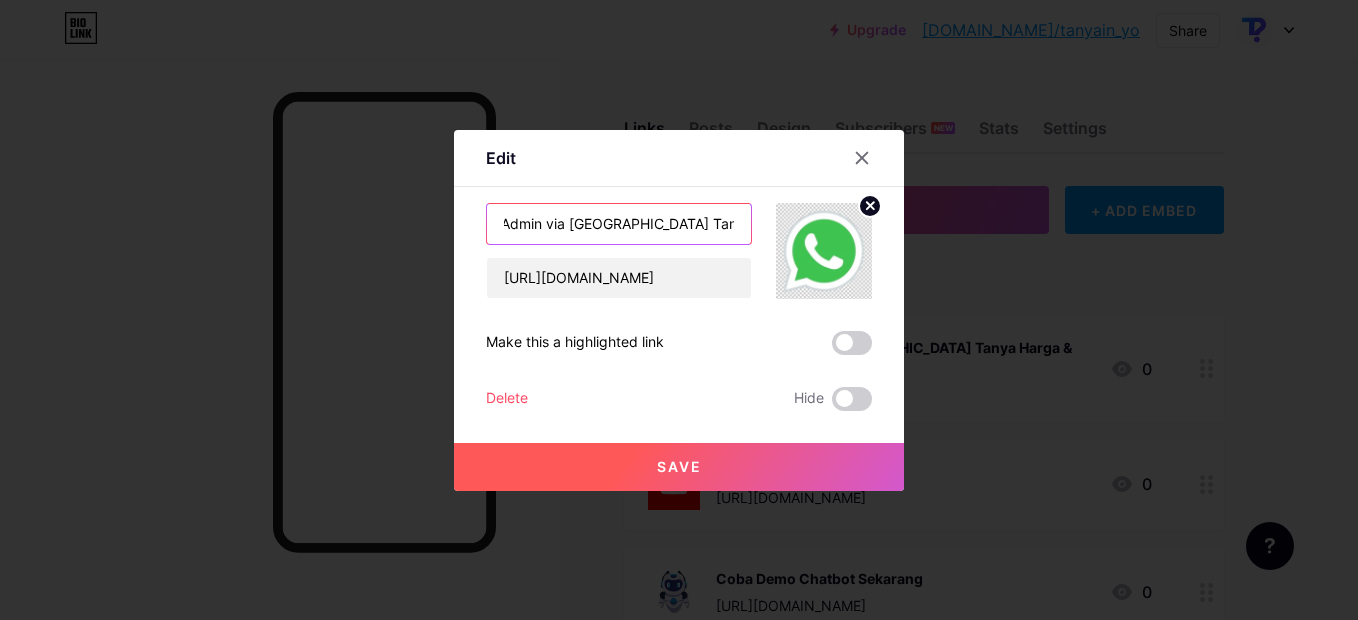 click on "Chat Admin via [GEOGRAPHIC_DATA] Tanya Harga & Demo" at bounding box center [619, 224] 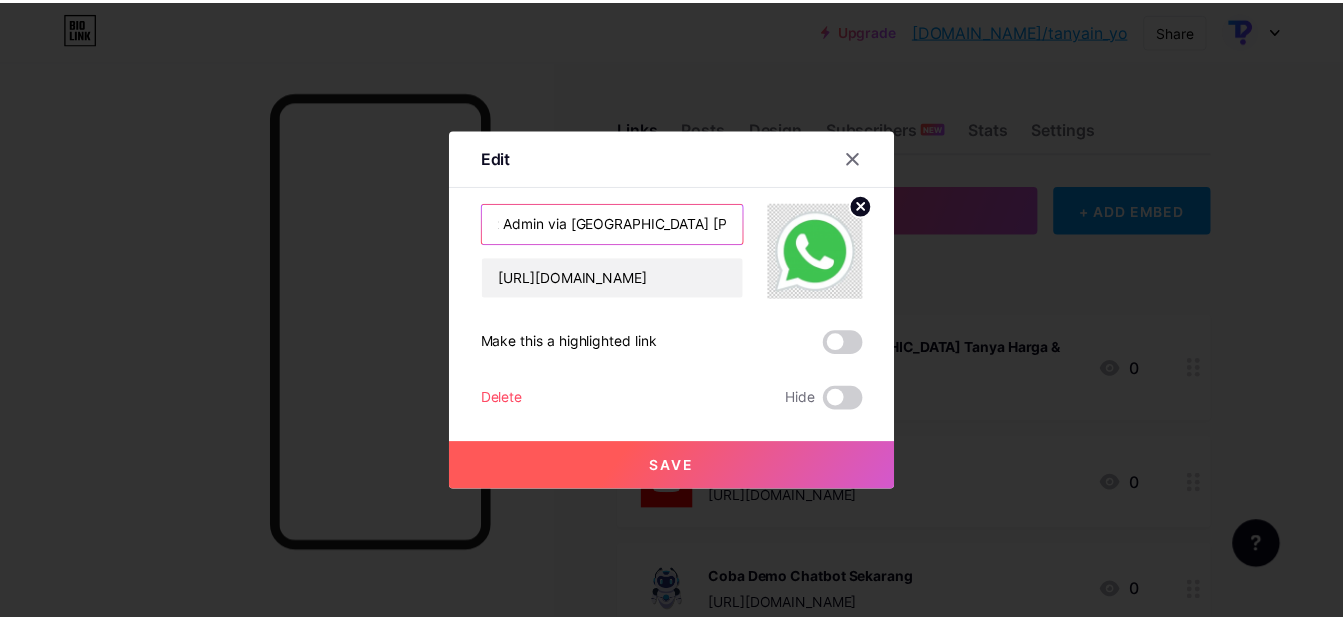 scroll, scrollTop: 0, scrollLeft: 0, axis: both 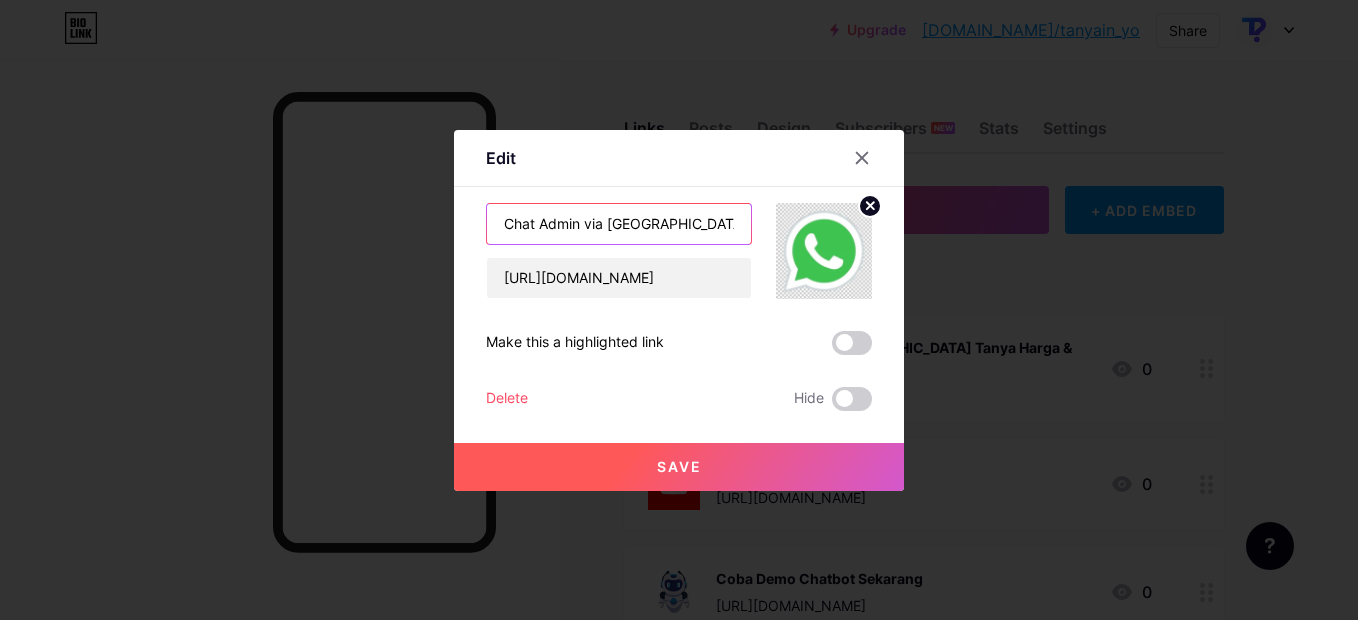 type on "Chat Admin via [GEOGRAPHIC_DATA]" 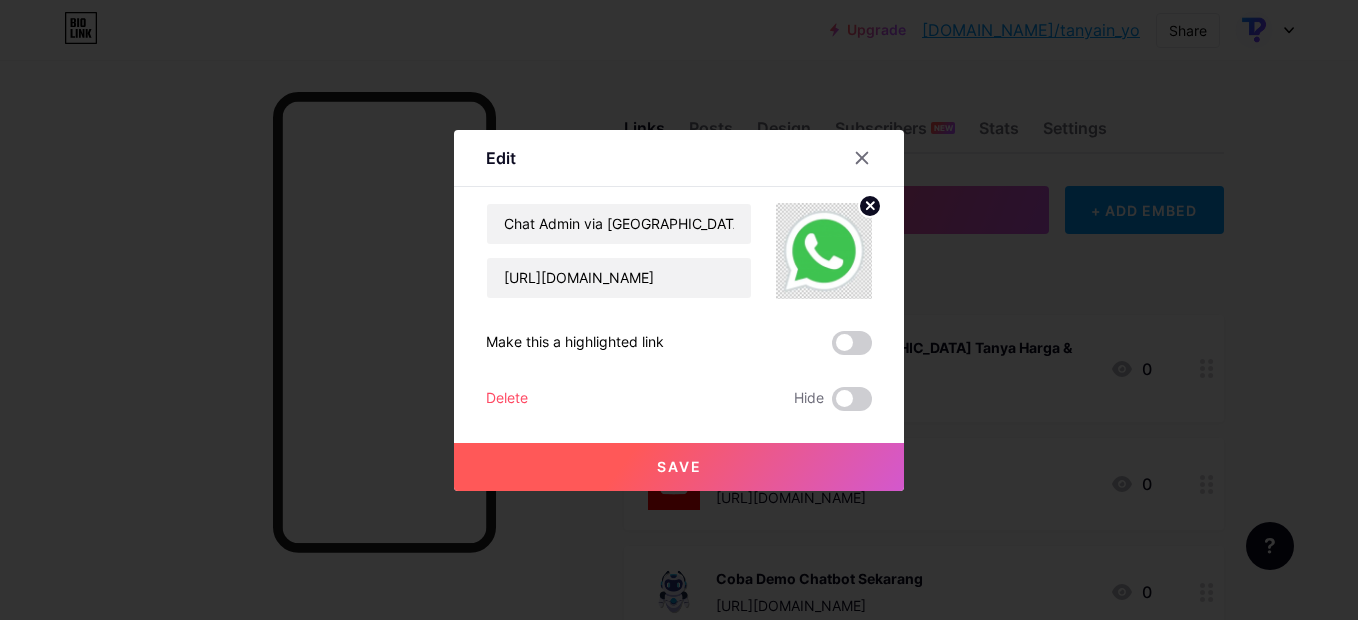 click on "Save" at bounding box center [679, 467] 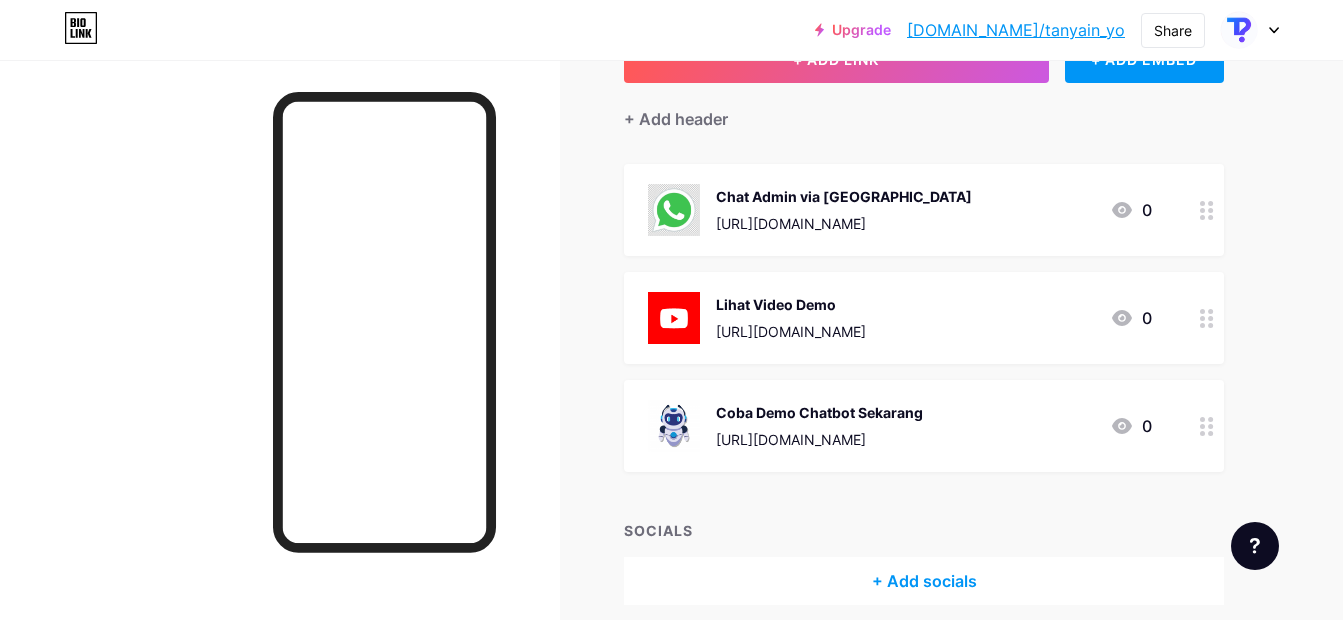 scroll, scrollTop: 150, scrollLeft: 0, axis: vertical 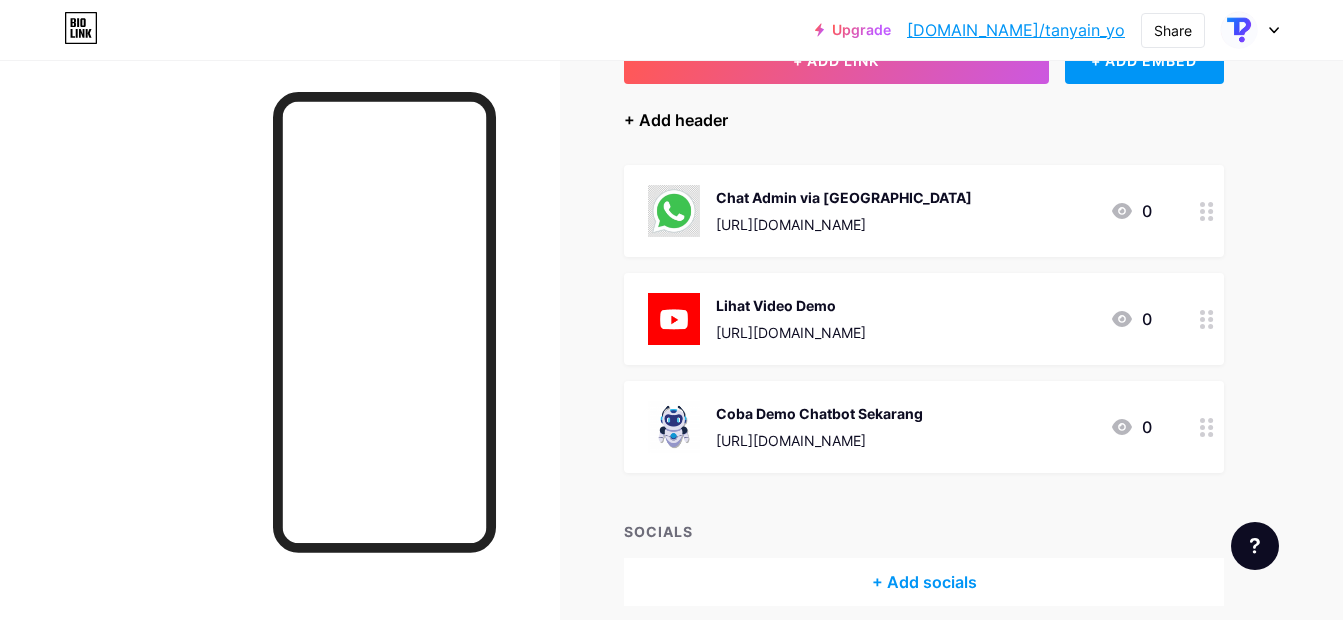 click on "+ Add header" at bounding box center [676, 120] 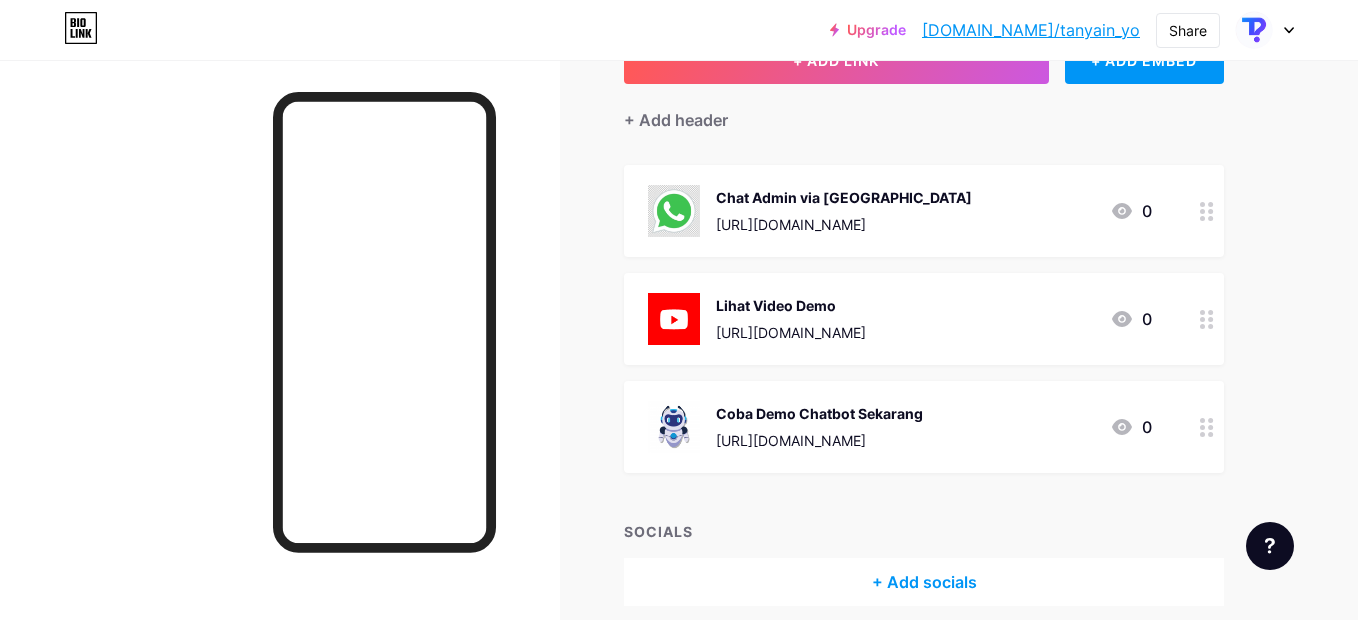 click at bounding box center (679, 311) 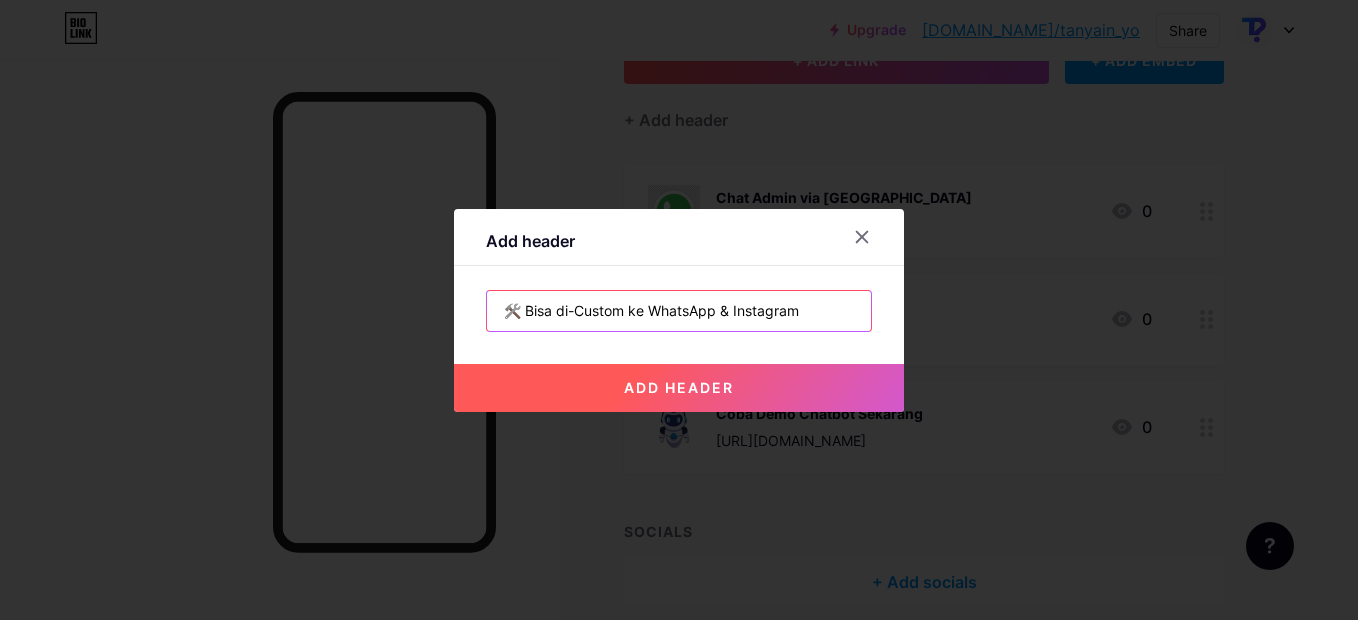 type on "🛠️ Bisa di-Custom ke WhatsApp & Instagram" 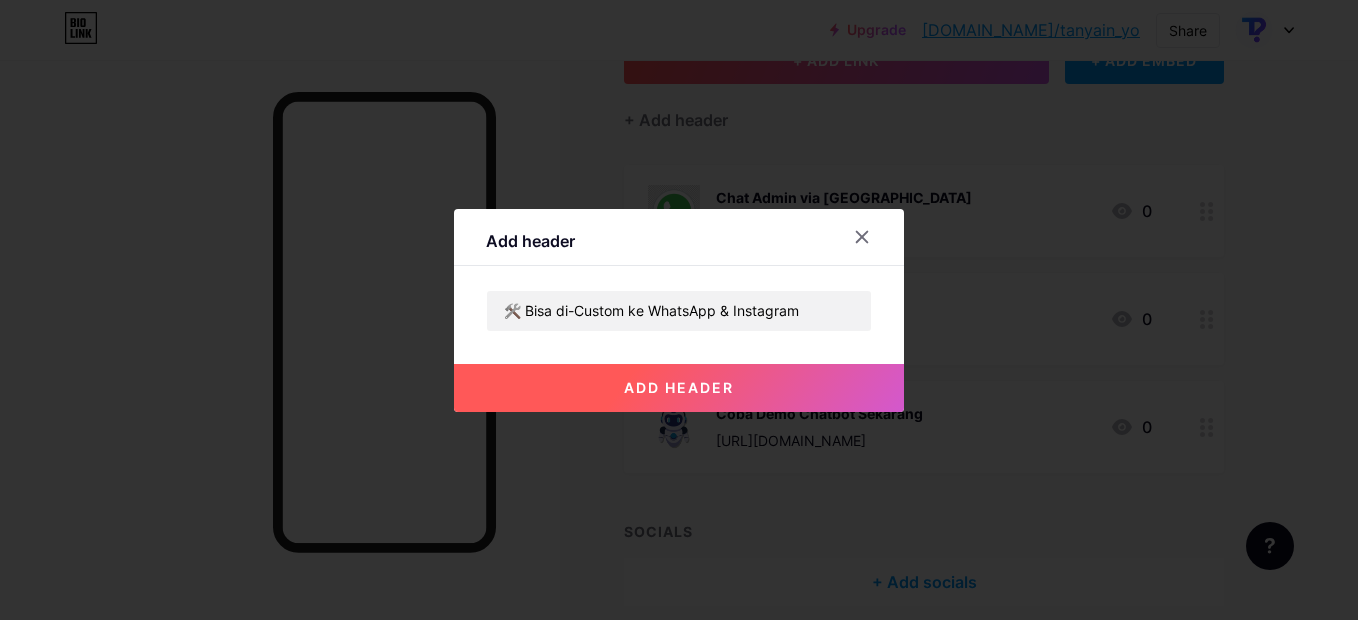 click on "add header" at bounding box center [679, 387] 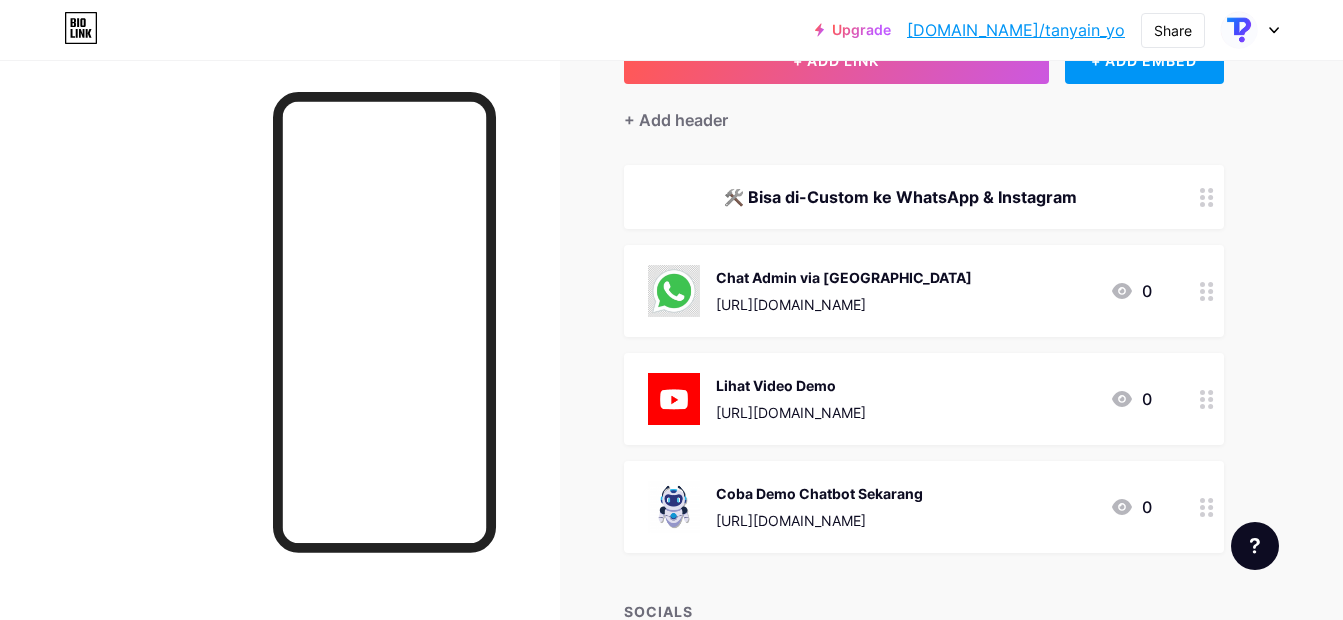 scroll, scrollTop: 0, scrollLeft: 0, axis: both 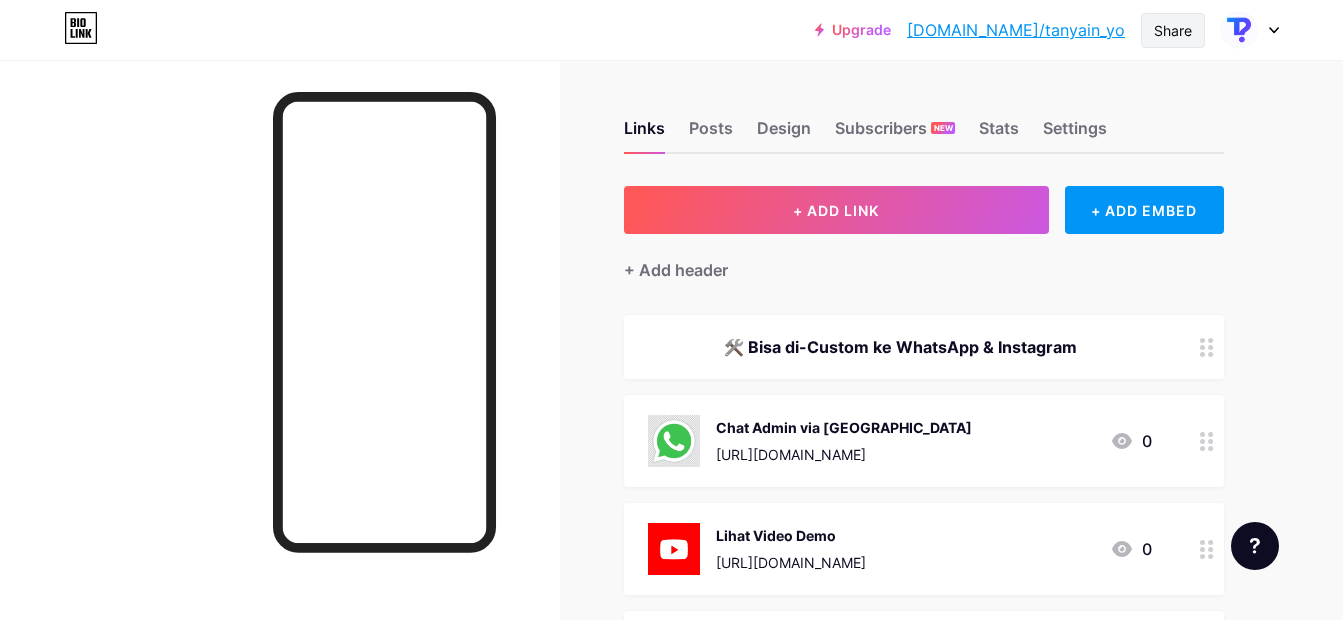 click on "Share" at bounding box center (1173, 30) 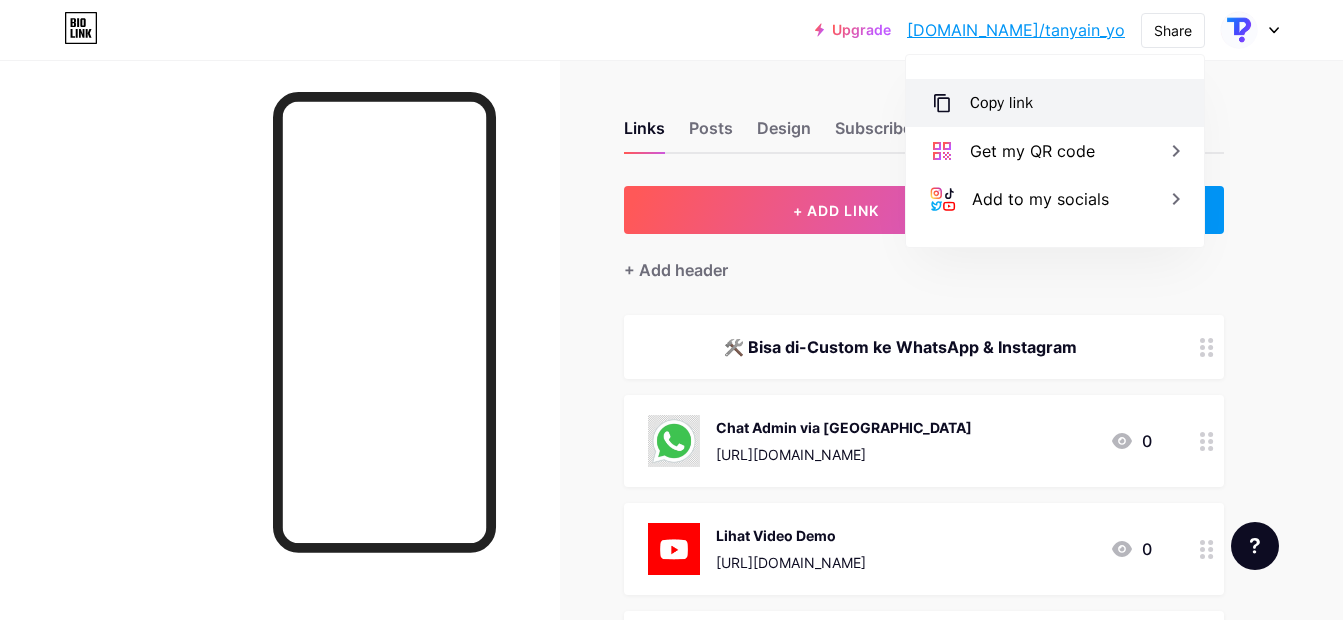 click on "Copy link" at bounding box center (1055, 103) 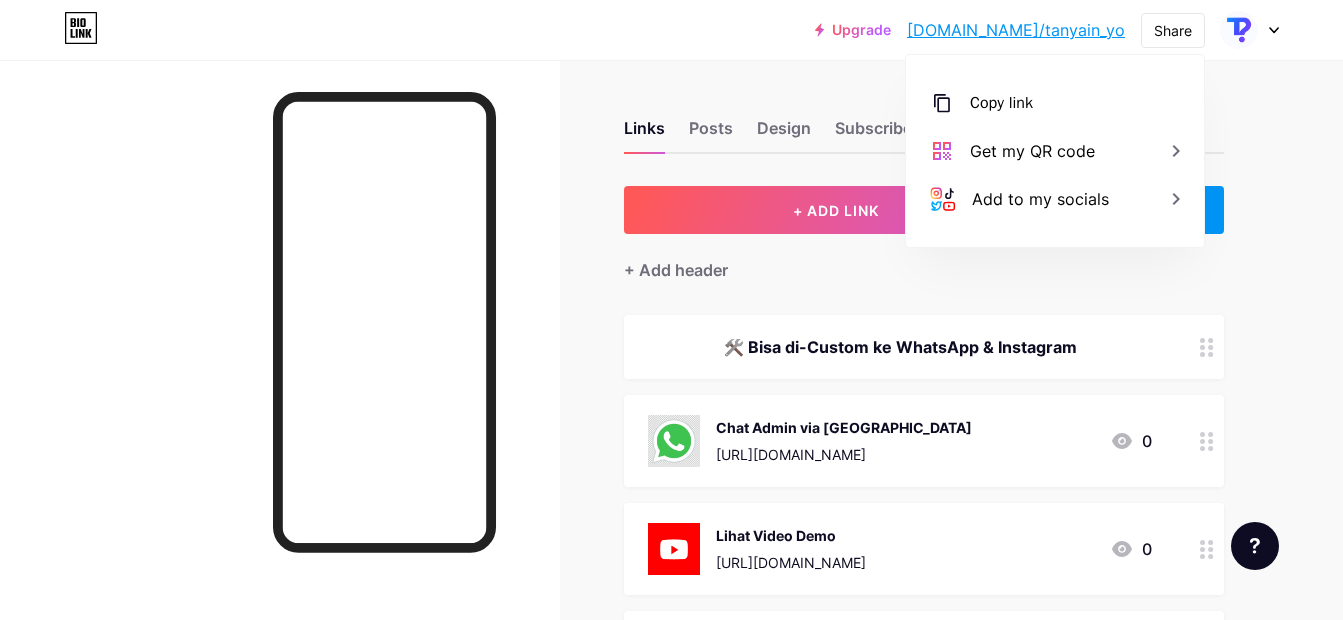 click on "Links
Posts
Design
Subscribers
NEW
Stats
Settings       + ADD LINK     + ADD EMBED
+ Add header
🛠️ Bisa di-Custom ke WhatsApp & Instagram
Chat Admin via [GEOGRAPHIC_DATA]
[URL][DOMAIN_NAME]
0
Lihat Video Demo
[URL][DOMAIN_NAME]
0
Coba Demo Chatbot Sekarang
[URL][DOMAIN_NAME]
0
SOCIALS     + Add socials                       Feature requests             Help center         Contact support" at bounding box center [654, 498] 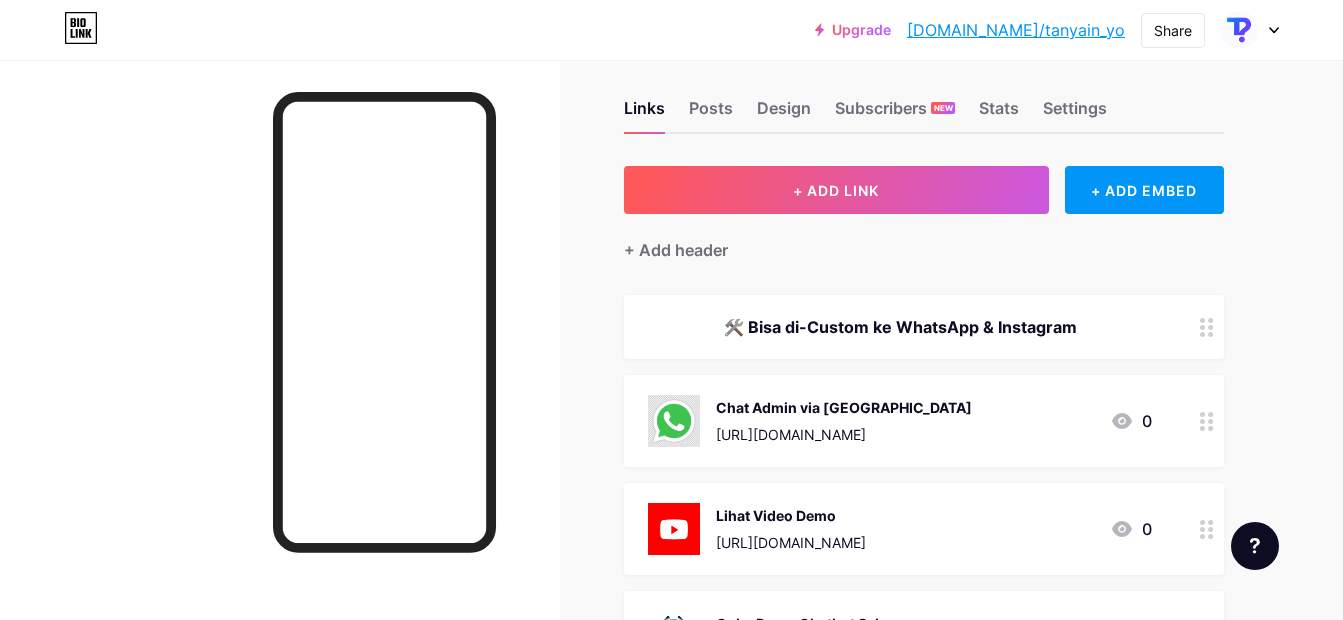 scroll, scrollTop: 0, scrollLeft: 0, axis: both 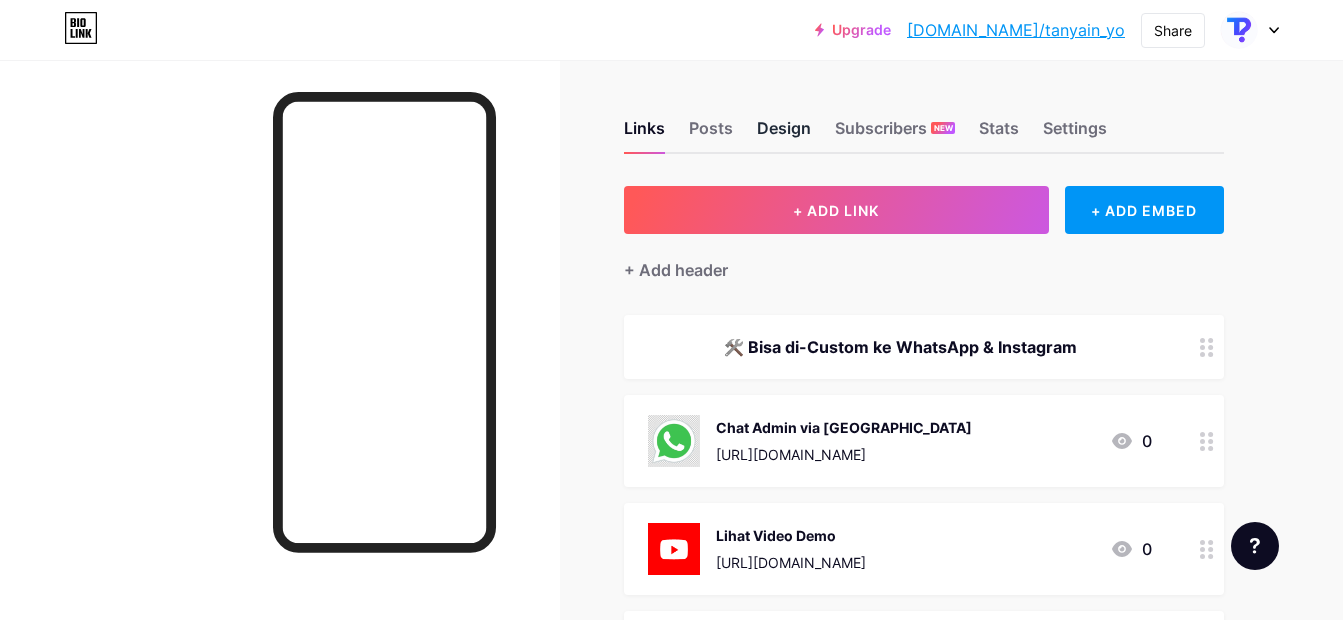 click on "Design" at bounding box center (784, 134) 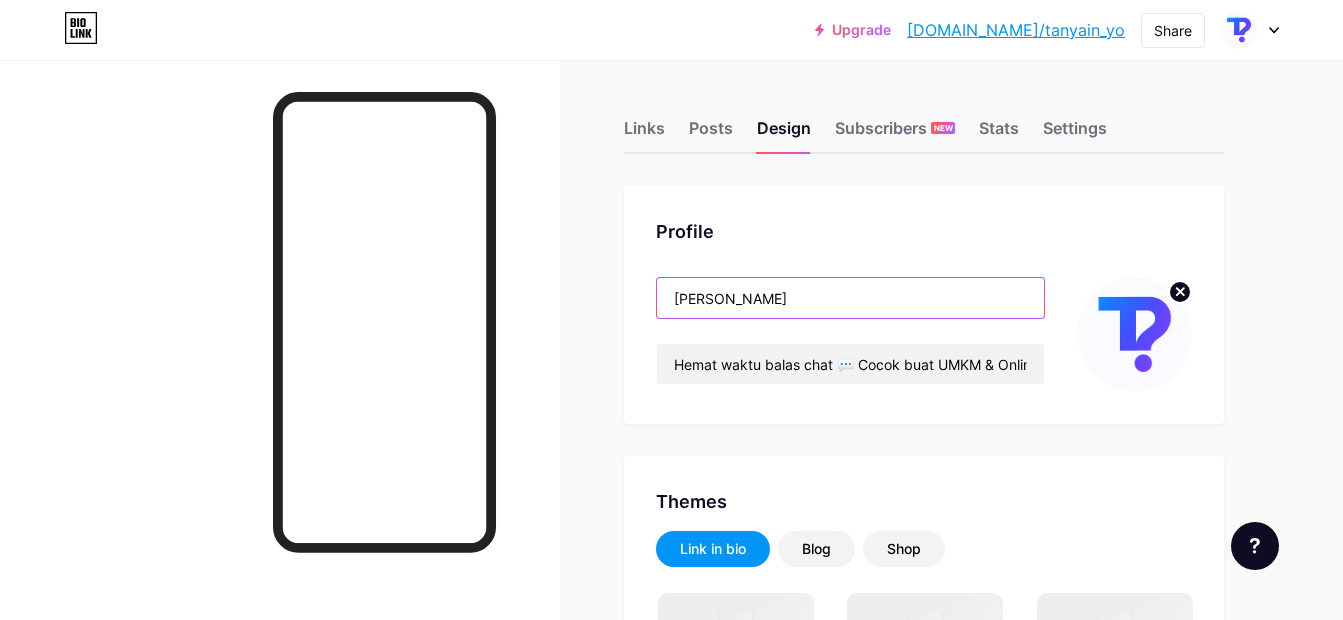 click on "[PERSON_NAME]" at bounding box center [850, 298] 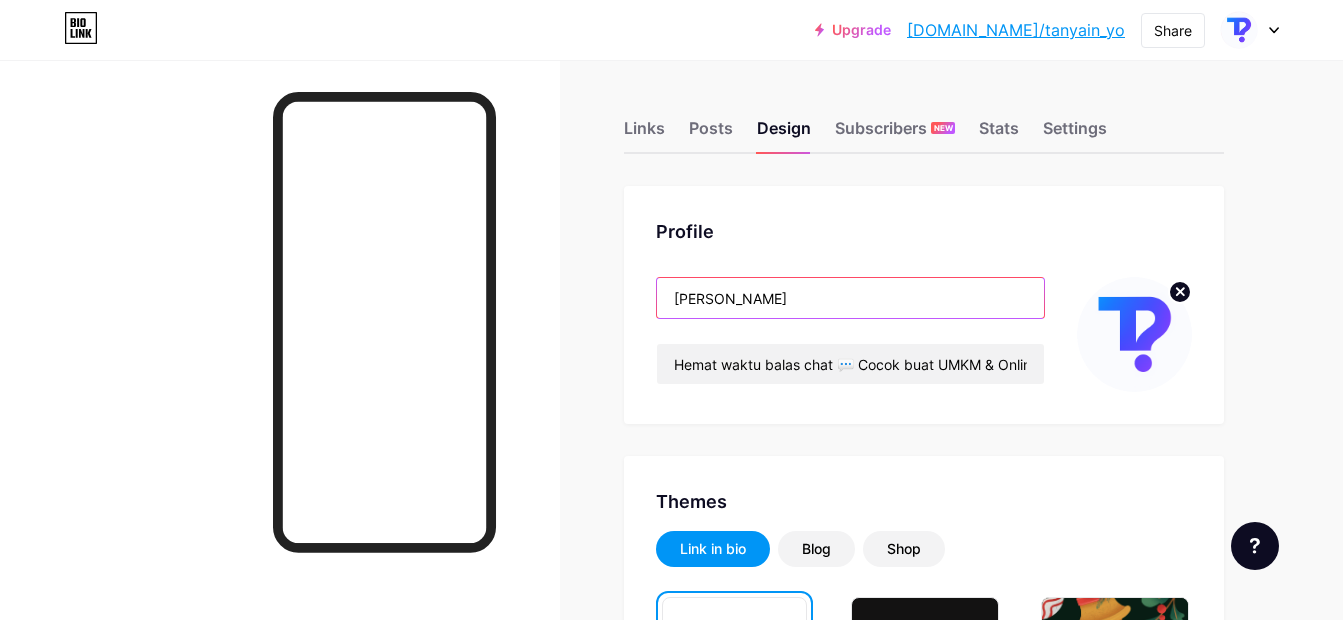 paste on "– Chatbot WA & IG Auto-Reply 24 Jam" 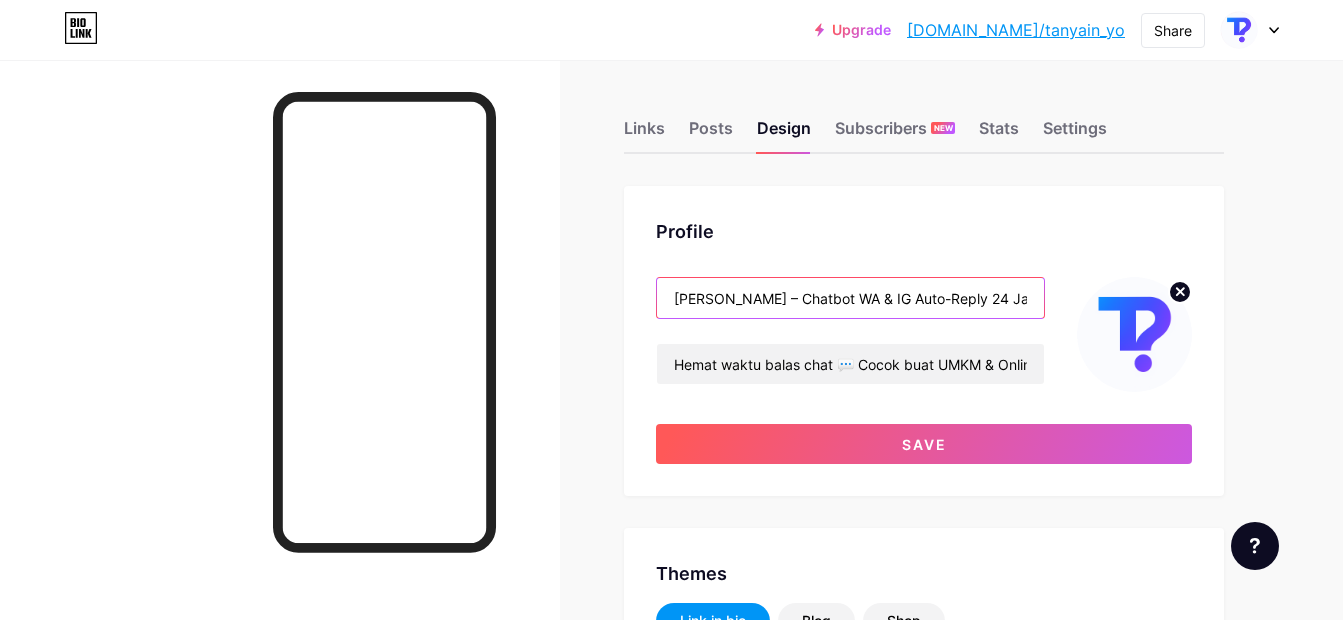 type on "[PERSON_NAME] – Chatbot WA & IG Auto-Reply 24 Jam" 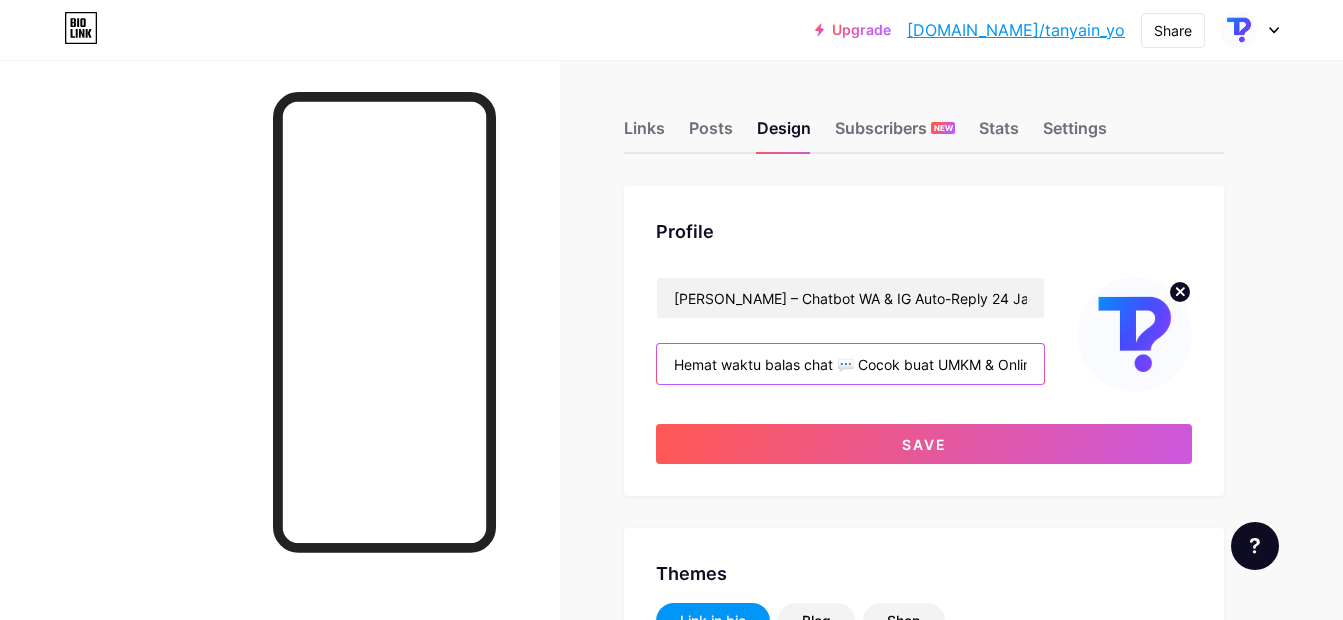 click on "Hemat waktu balas chat 💬 Cocok buat UMKM & Online Shop 🚀" at bounding box center (850, 364) 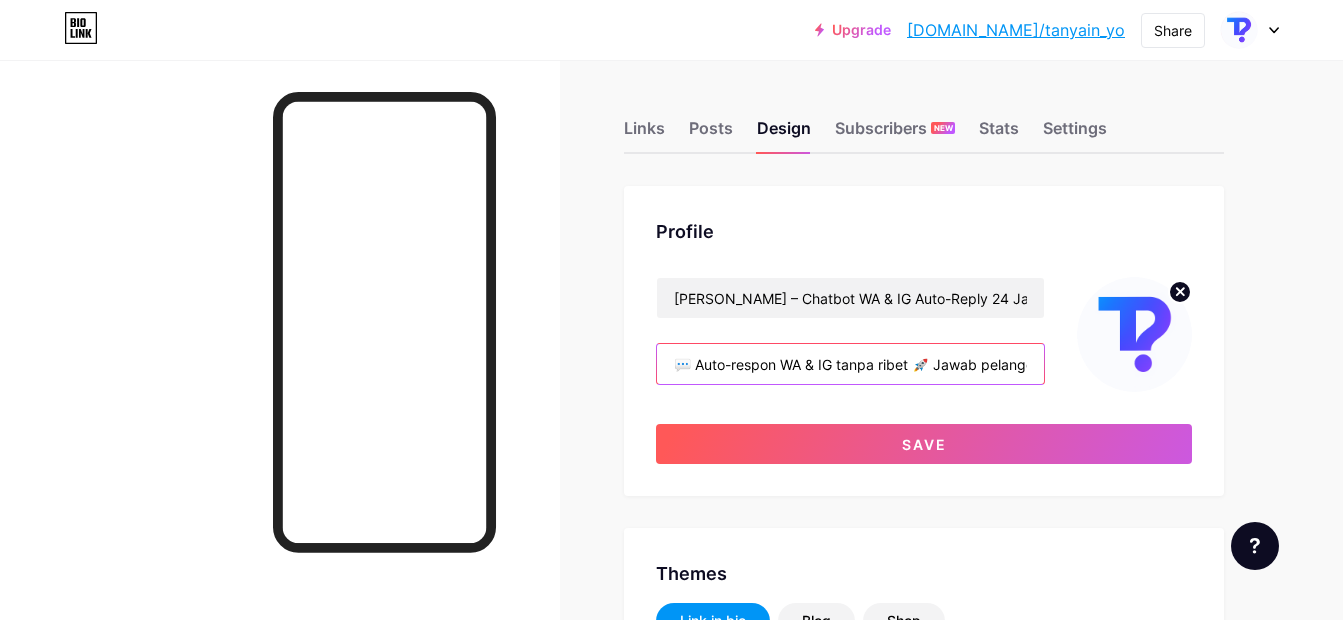 scroll, scrollTop: 0, scrollLeft: 395, axis: horizontal 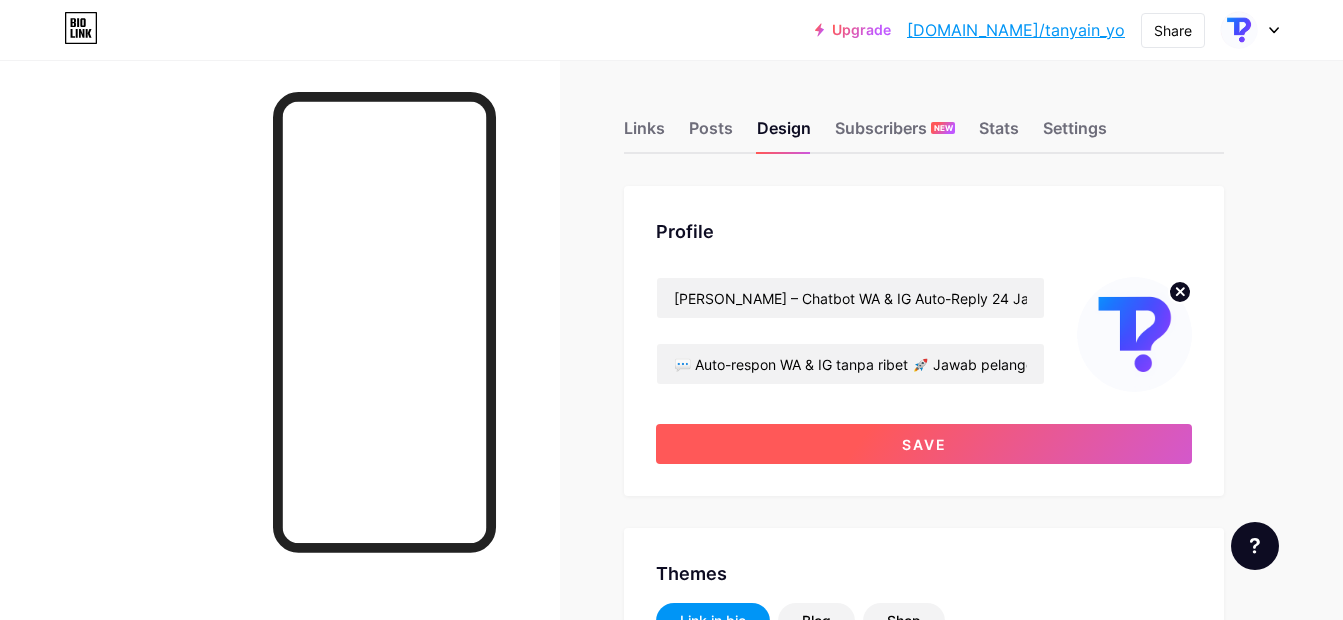 click on "Save" at bounding box center [924, 444] 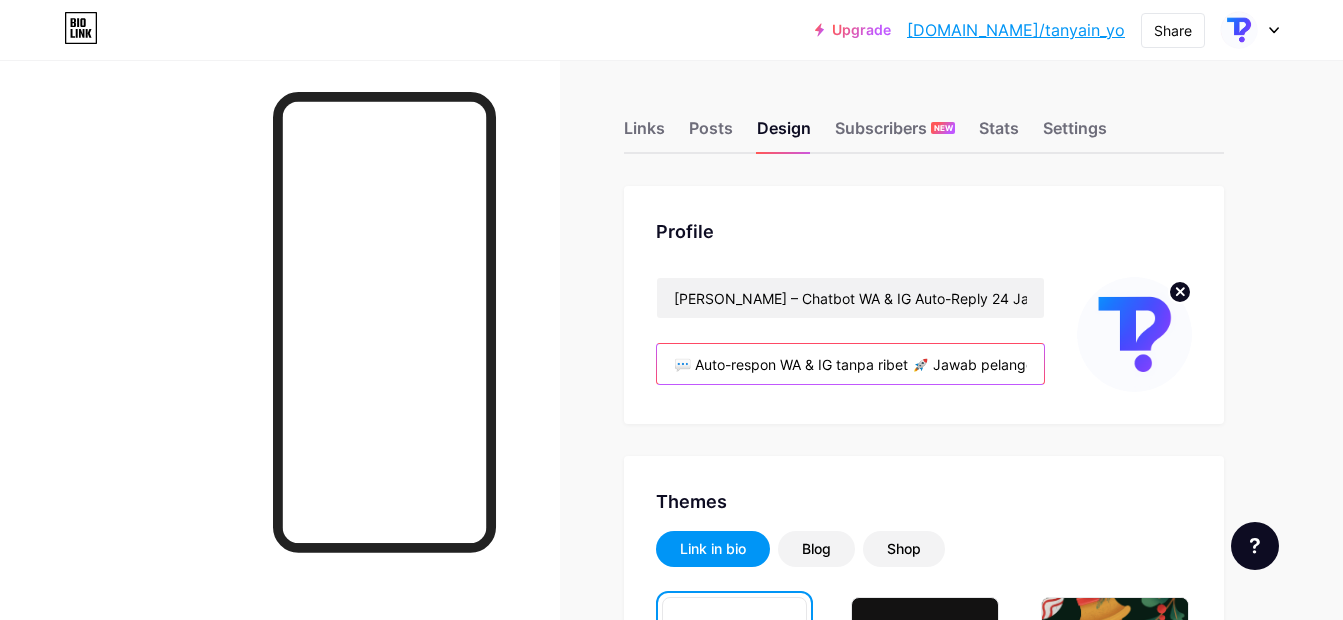 click on "💬 Auto-respon WA & IG tanpa ribet 🚀 Jawab pelanggan 24 jam – Cocok buat UMKM 🎁 Coba GRATIS sekarang" at bounding box center (850, 364) 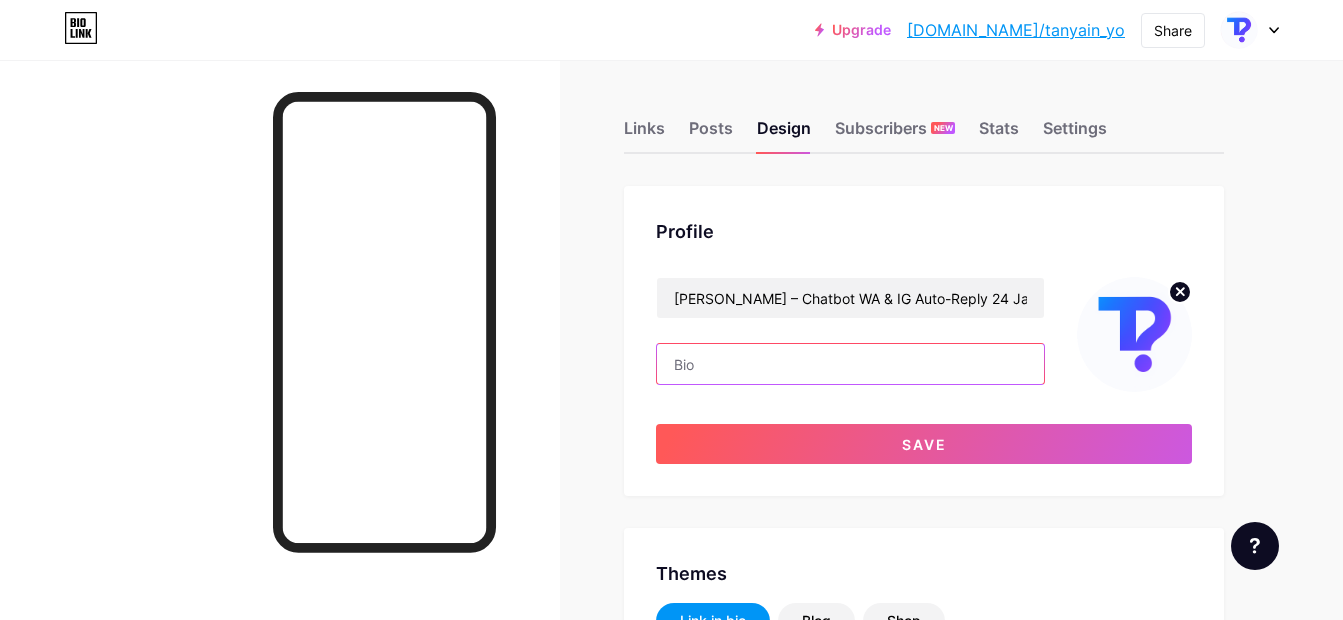 paste on "💬 Auto-respon WA & IG tanpa ribet 🚀 Jawab pelanggan 24 jam – Cocok buat UMKM 🎁 Coba GRATIS sekarang" 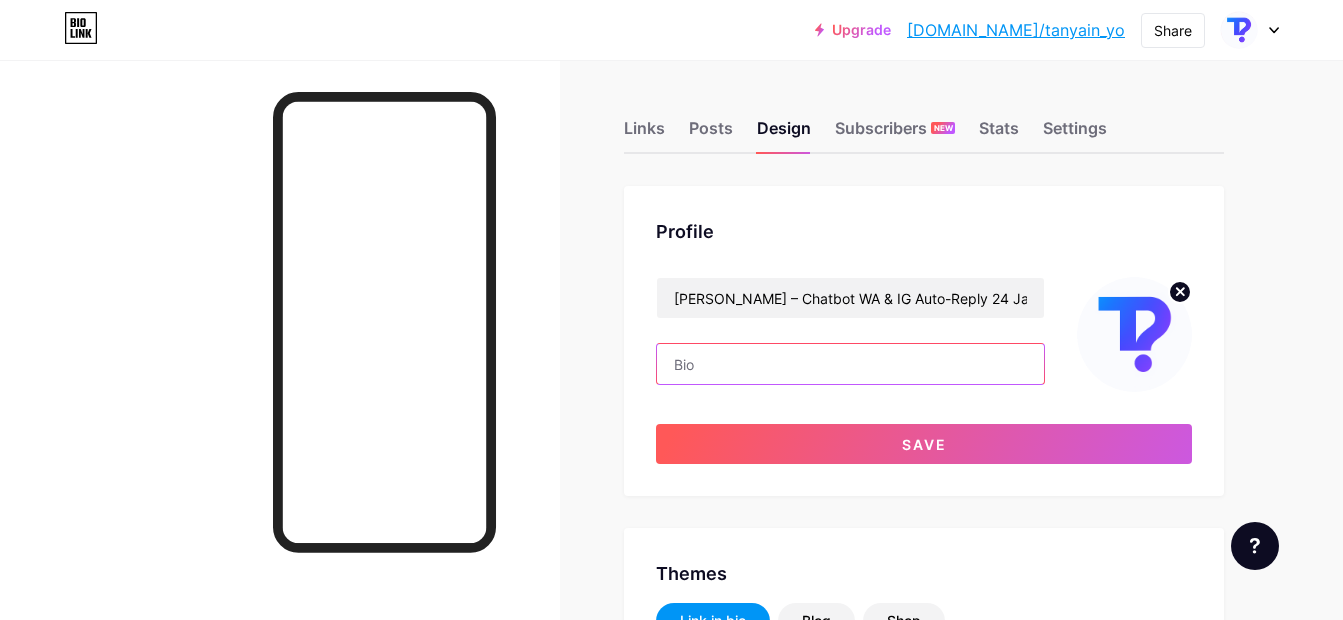 type on "💬 Auto-respon WA & IG tanpa ribet 🚀 Jawab pelanggan 24 jam – Cocok buat UMKM 🎁 Coba GRATIS sekarang" 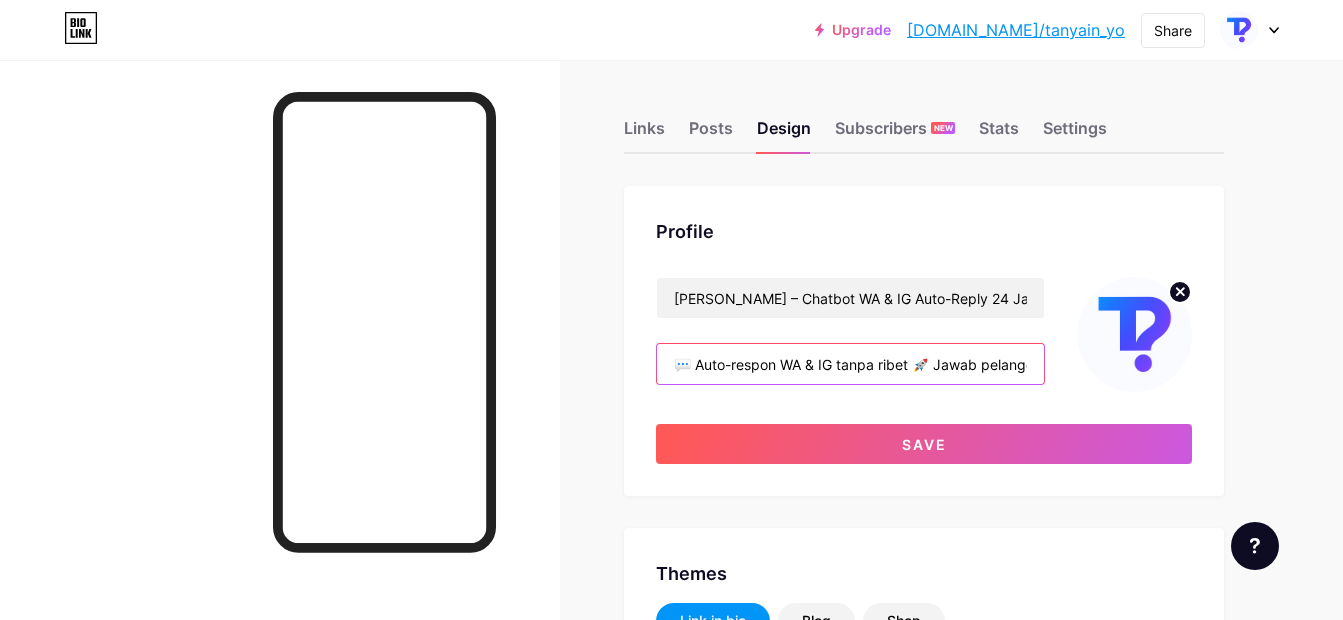 scroll, scrollTop: 0, scrollLeft: 395, axis: horizontal 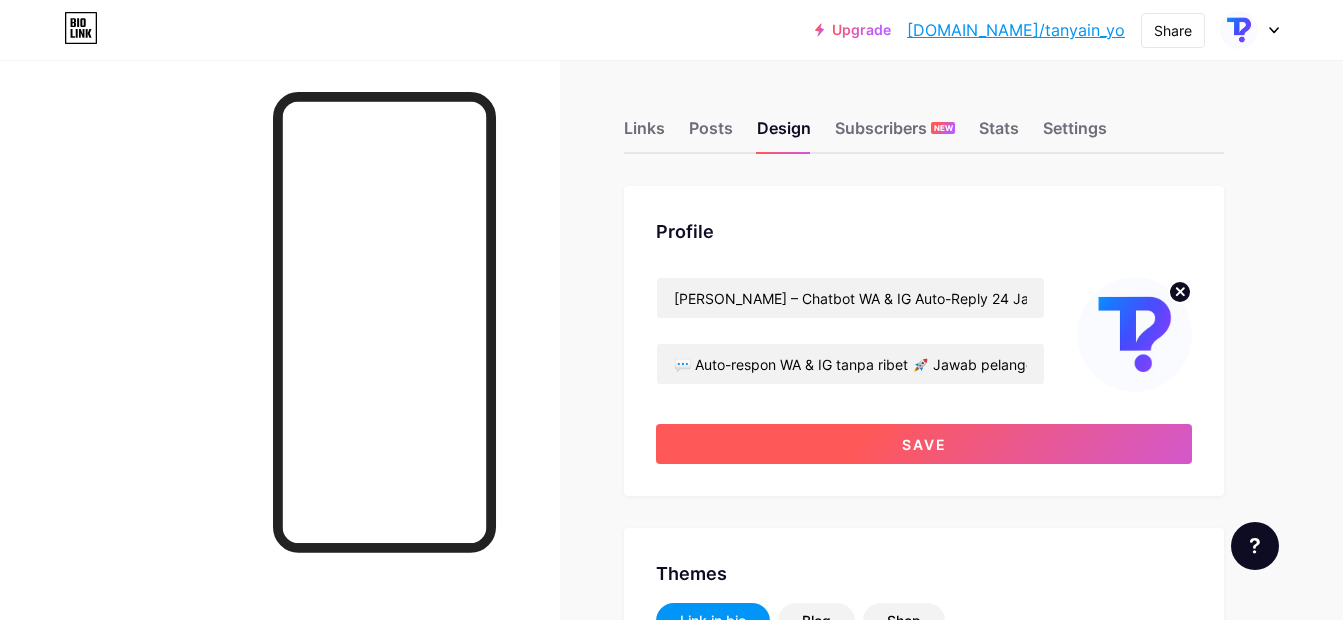 click on "Save" at bounding box center (924, 444) 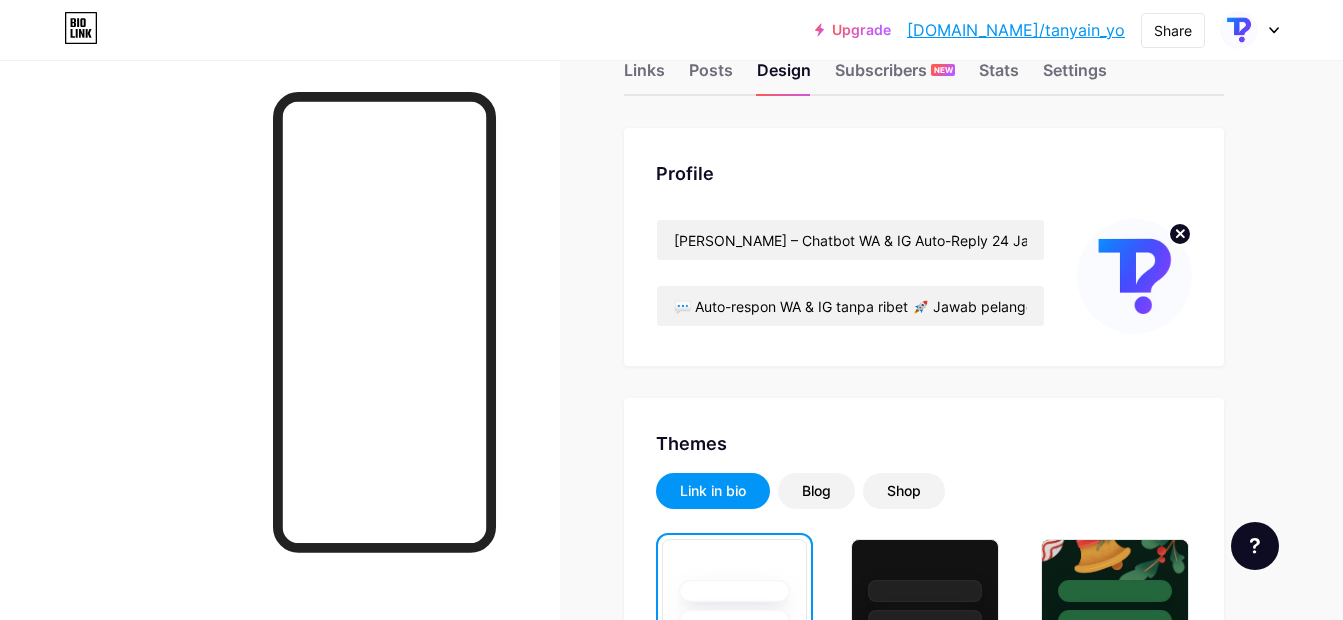 scroll, scrollTop: 0, scrollLeft: 0, axis: both 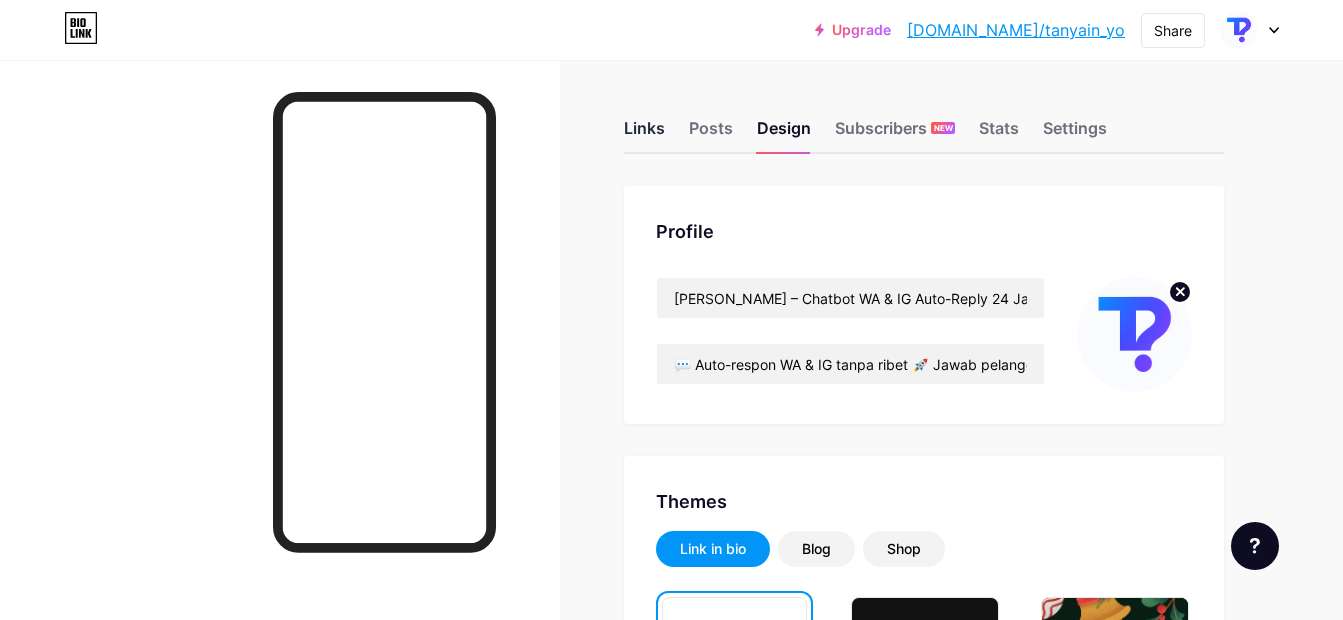 click on "Links" at bounding box center (644, 134) 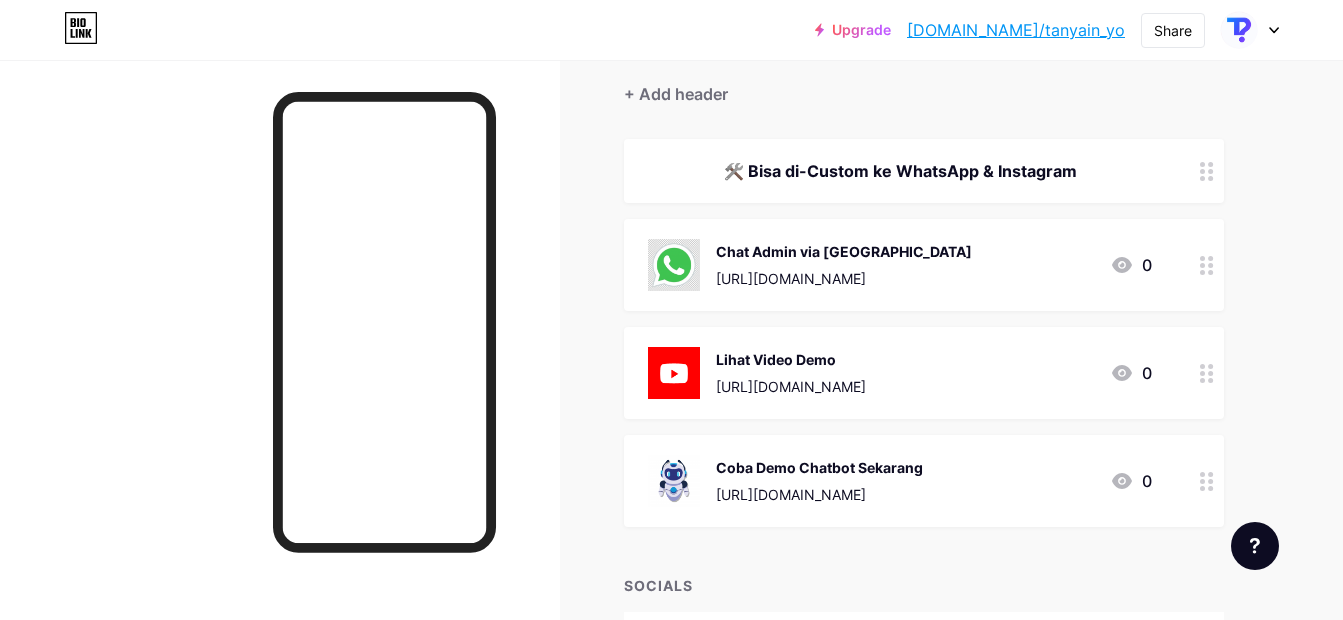 scroll, scrollTop: 197, scrollLeft: 0, axis: vertical 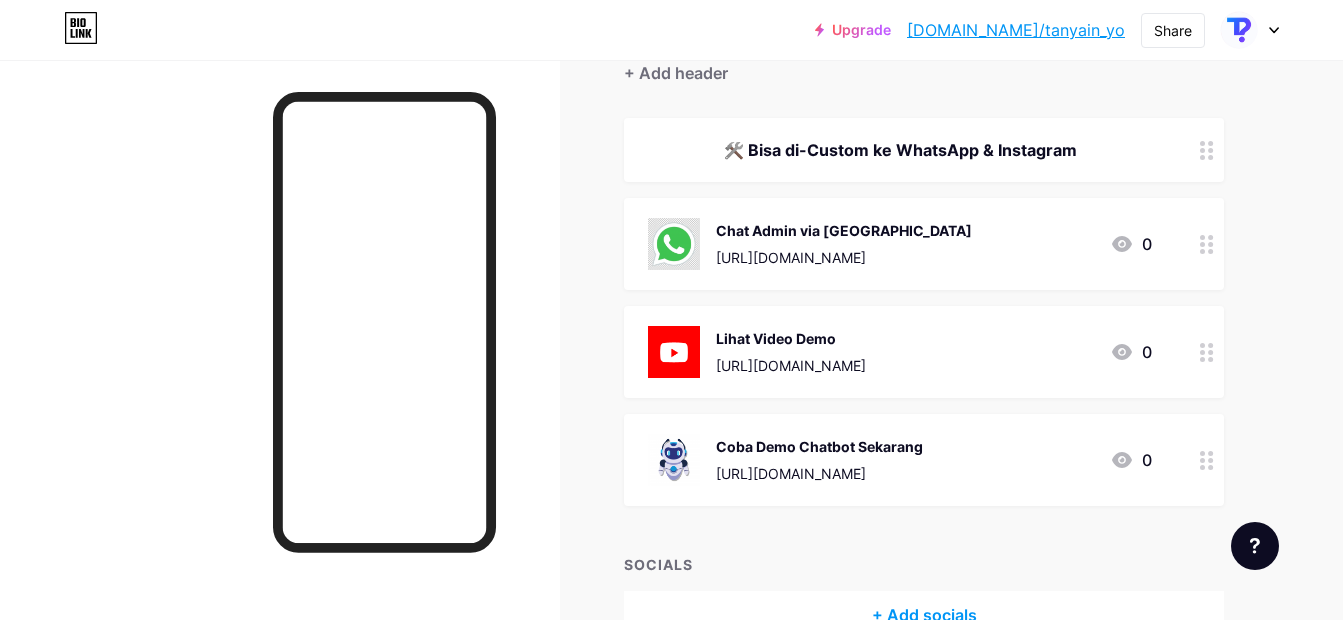 click on "Chat Admin via [GEOGRAPHIC_DATA]" at bounding box center (844, 230) 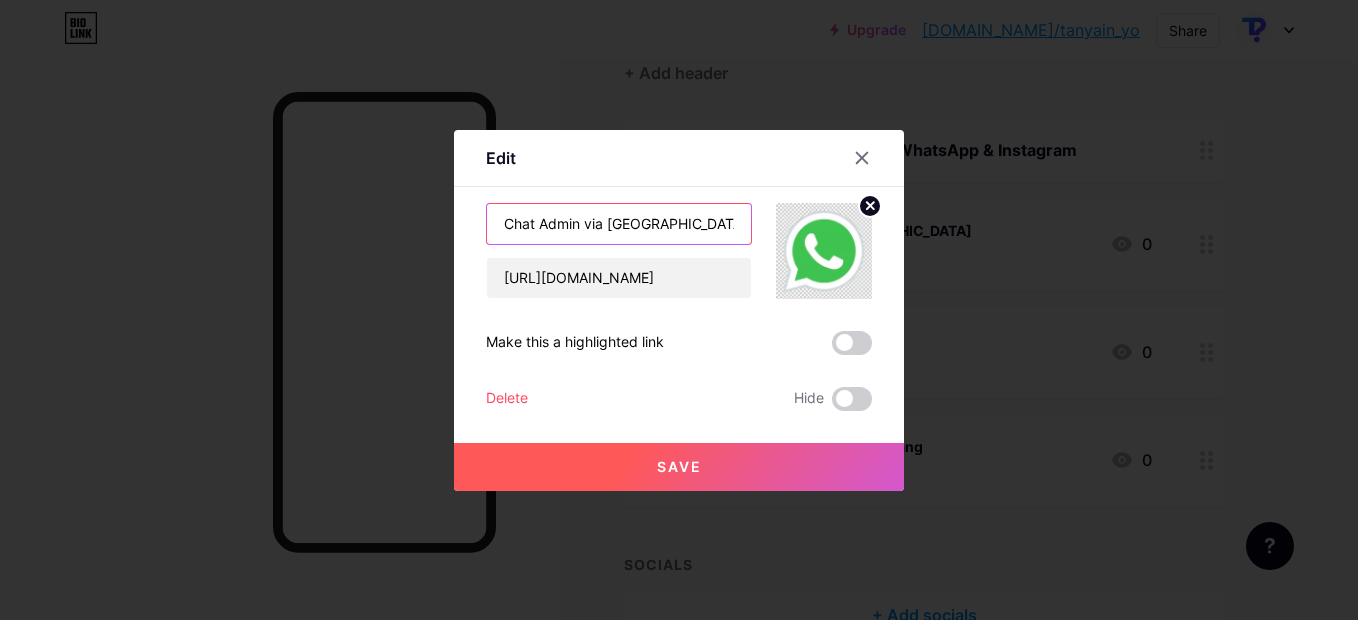 click on "Chat Admin via [GEOGRAPHIC_DATA]" at bounding box center (619, 224) 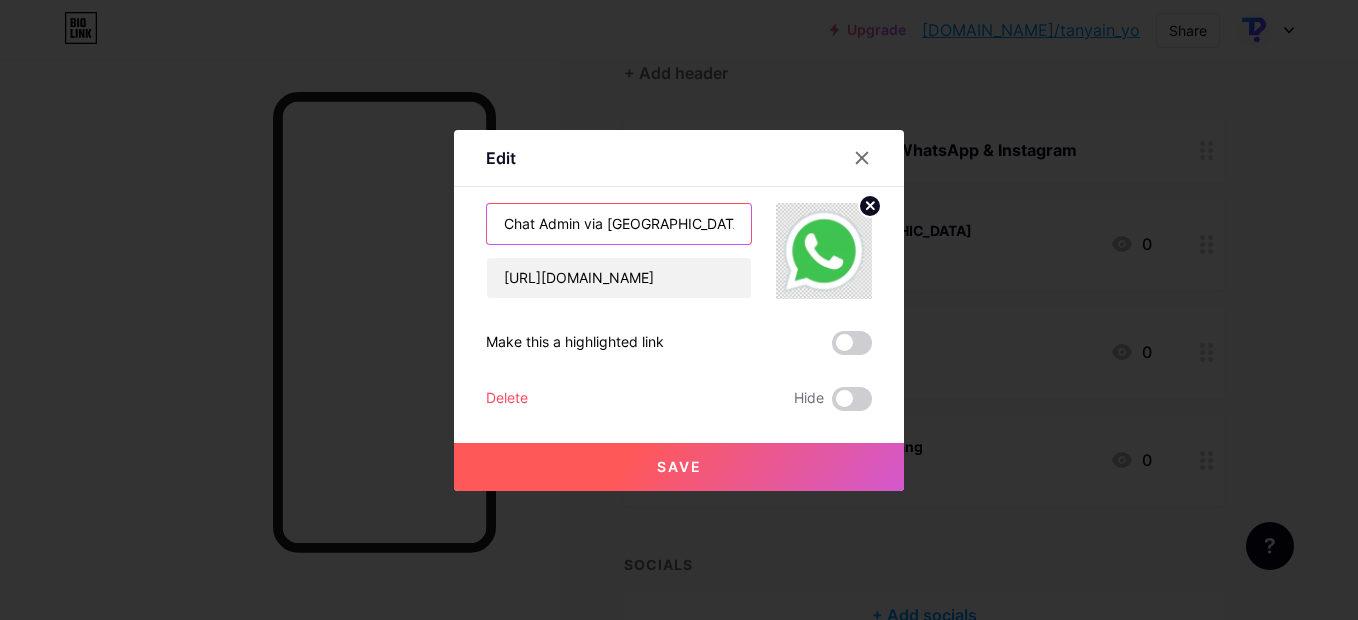 paste on "🛠️ Bisa Di-custom ke WA & IG" 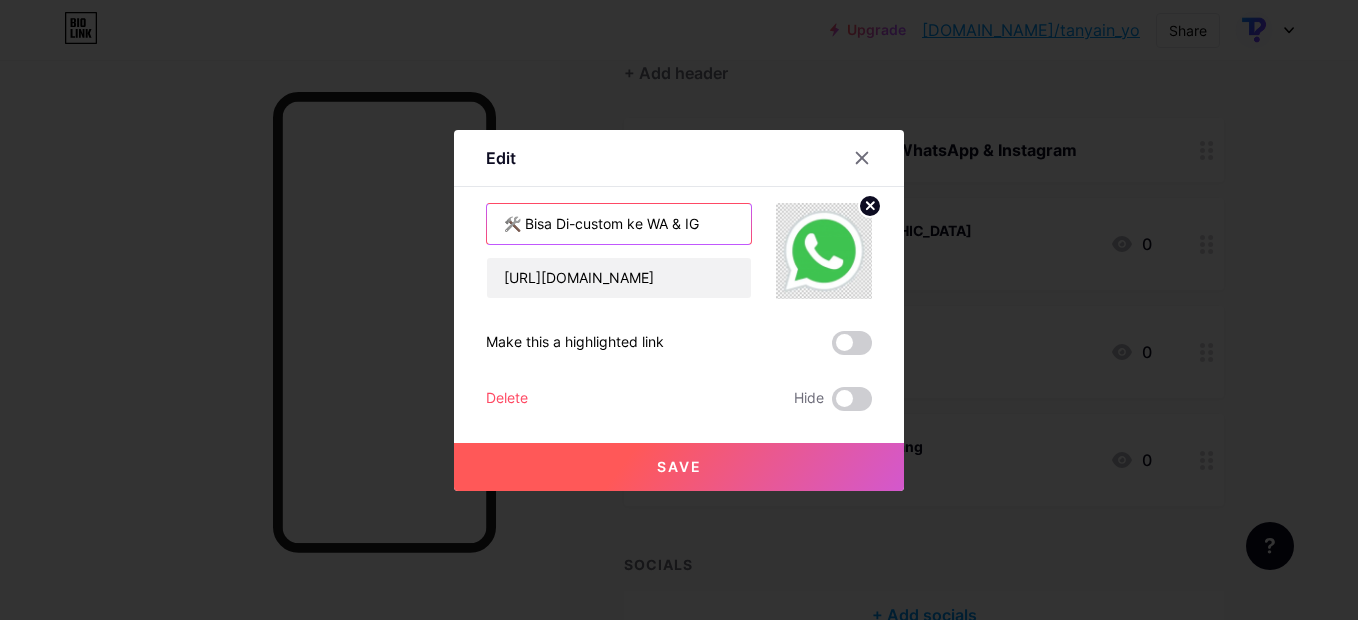 type on "🛠️ Bisa Di-custom ke WA & IG" 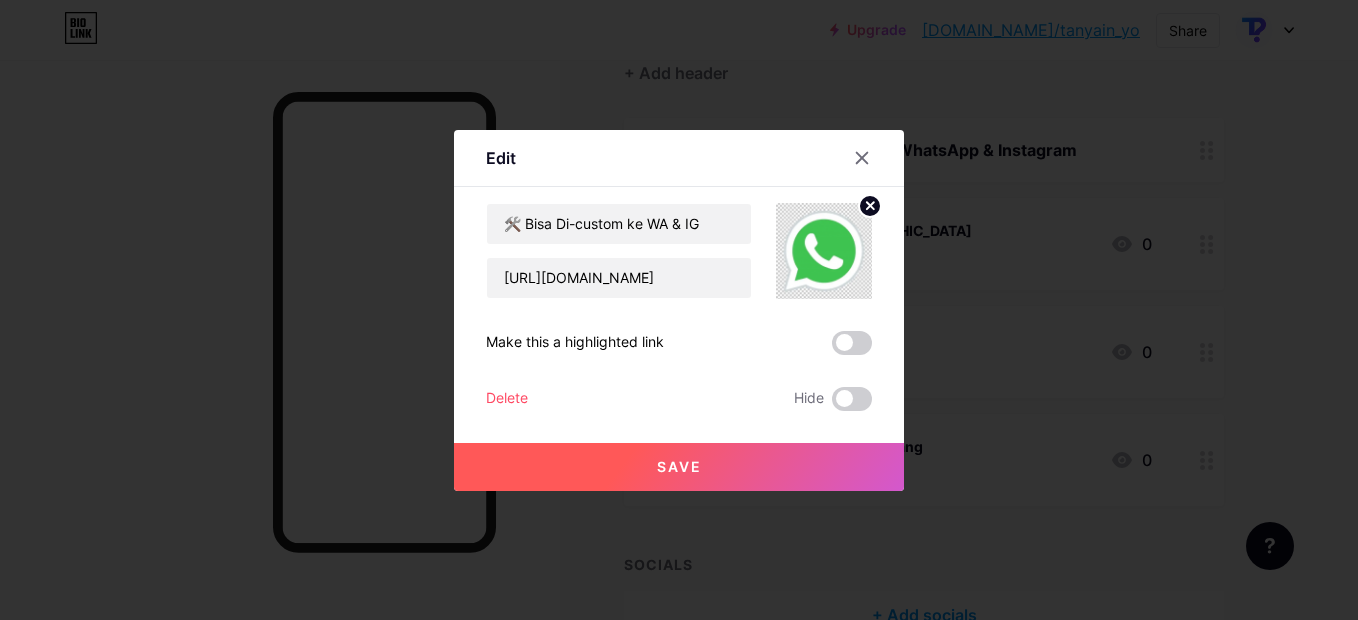 click on "Save" at bounding box center (679, 467) 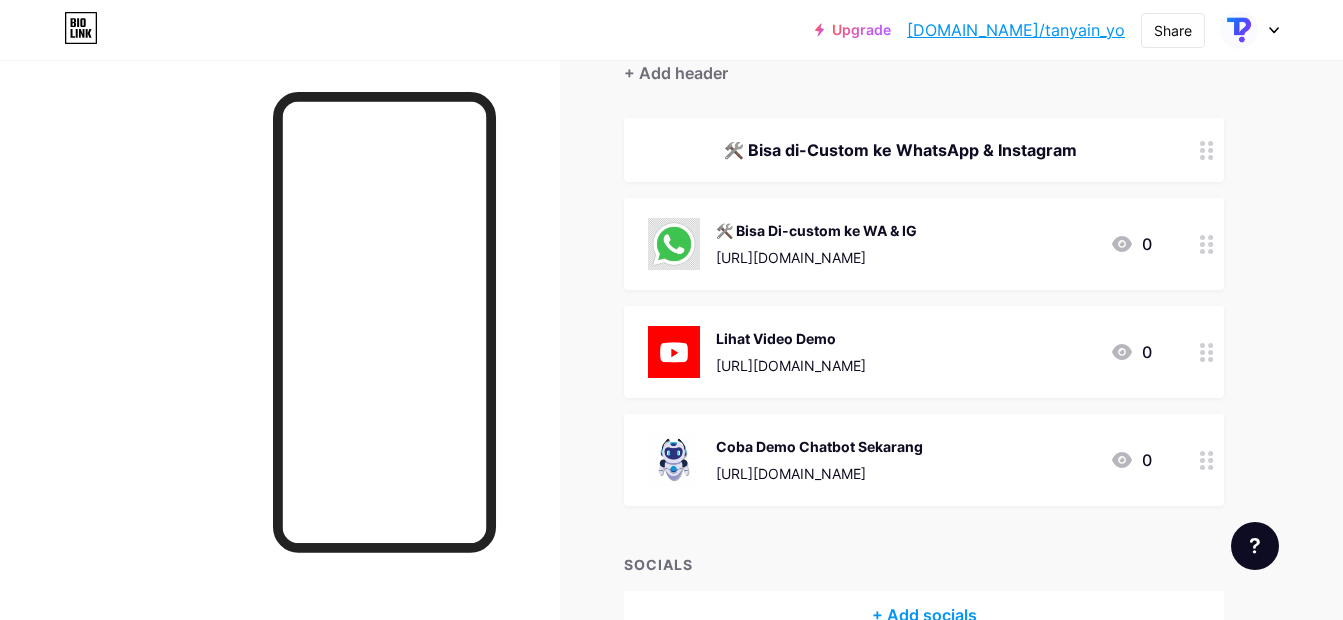 click on "🛠️ Bisa Di-custom ke WA & IG" at bounding box center (816, 230) 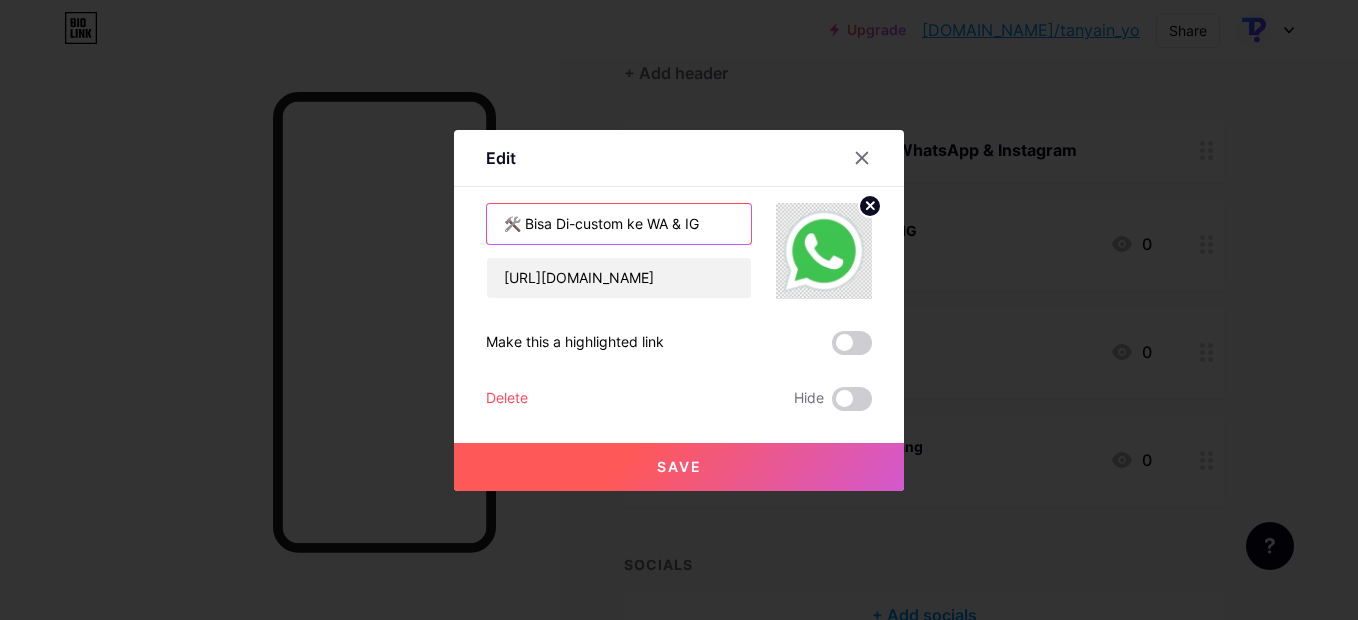 click on "🛠️ Bisa Di-custom ke WA & IG" at bounding box center [619, 224] 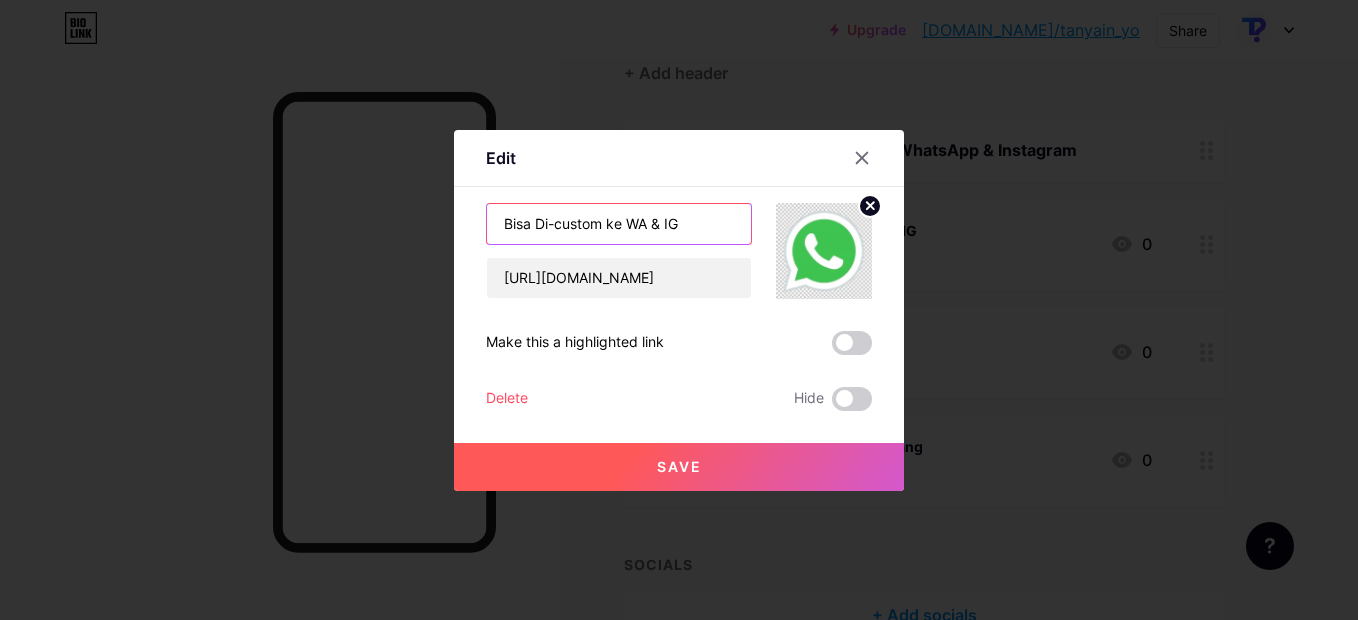 type on "Bisa Di-custom ke WA & IG" 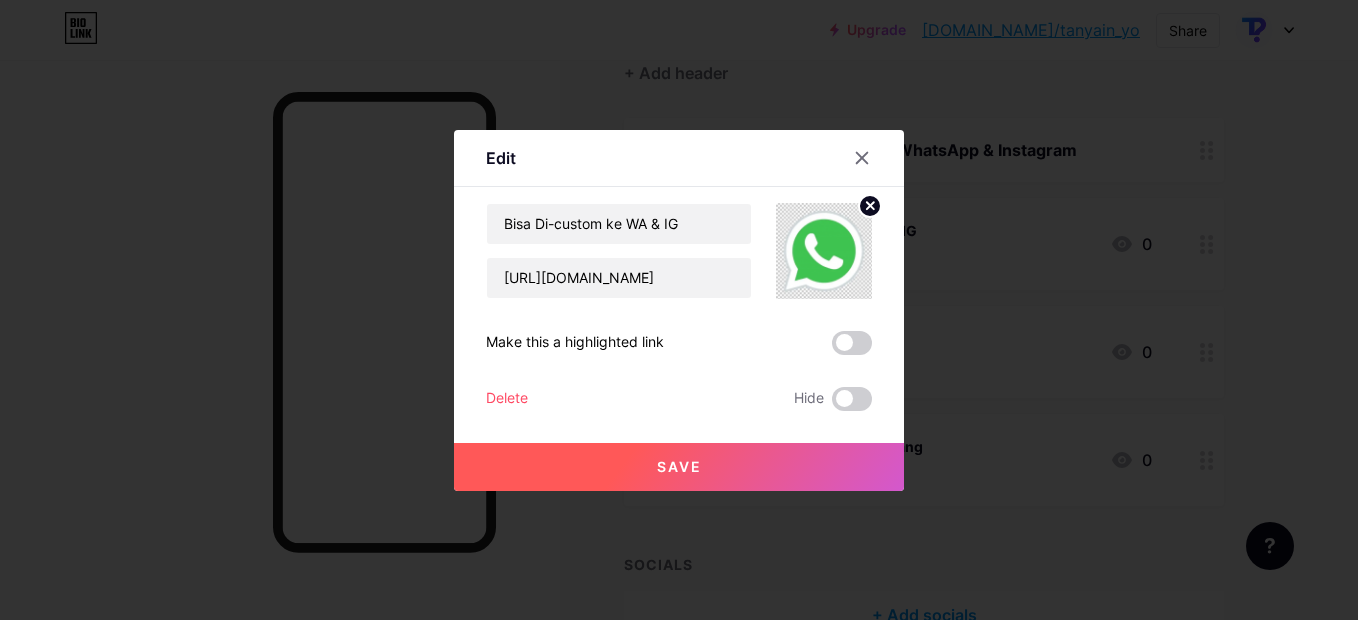 click on "Save" at bounding box center [679, 466] 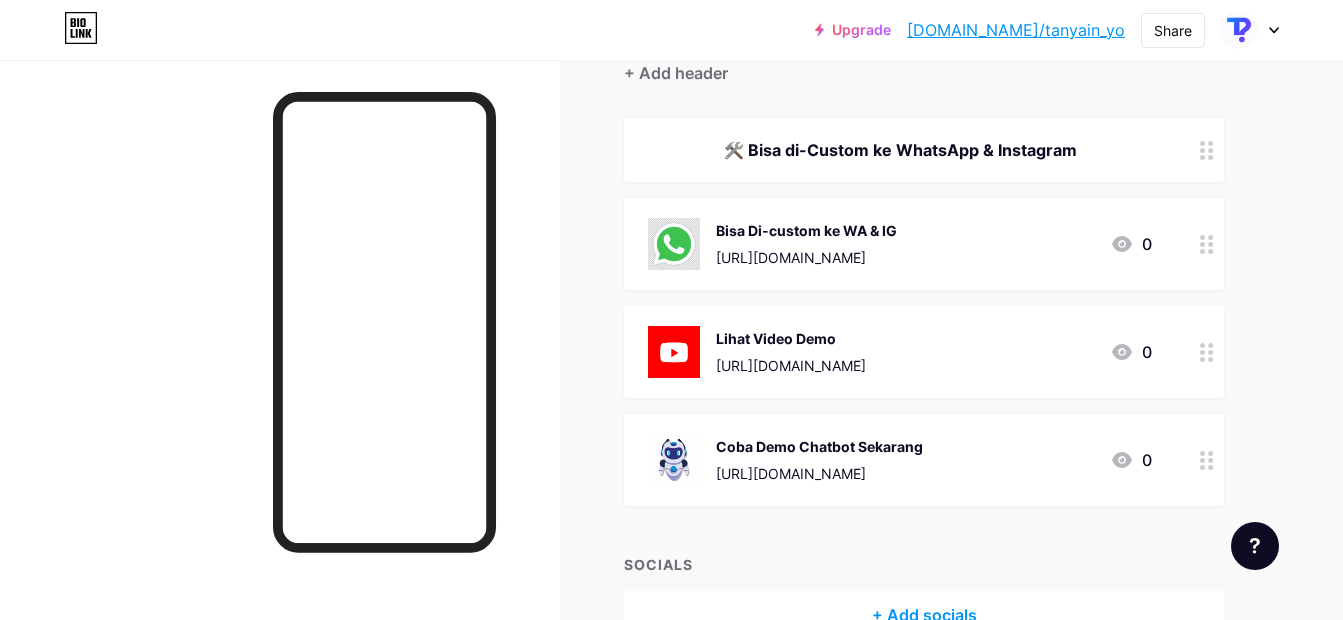 click on "Bisa Di-custom ke WA & IG
[URL][DOMAIN_NAME]
0" at bounding box center [924, 244] 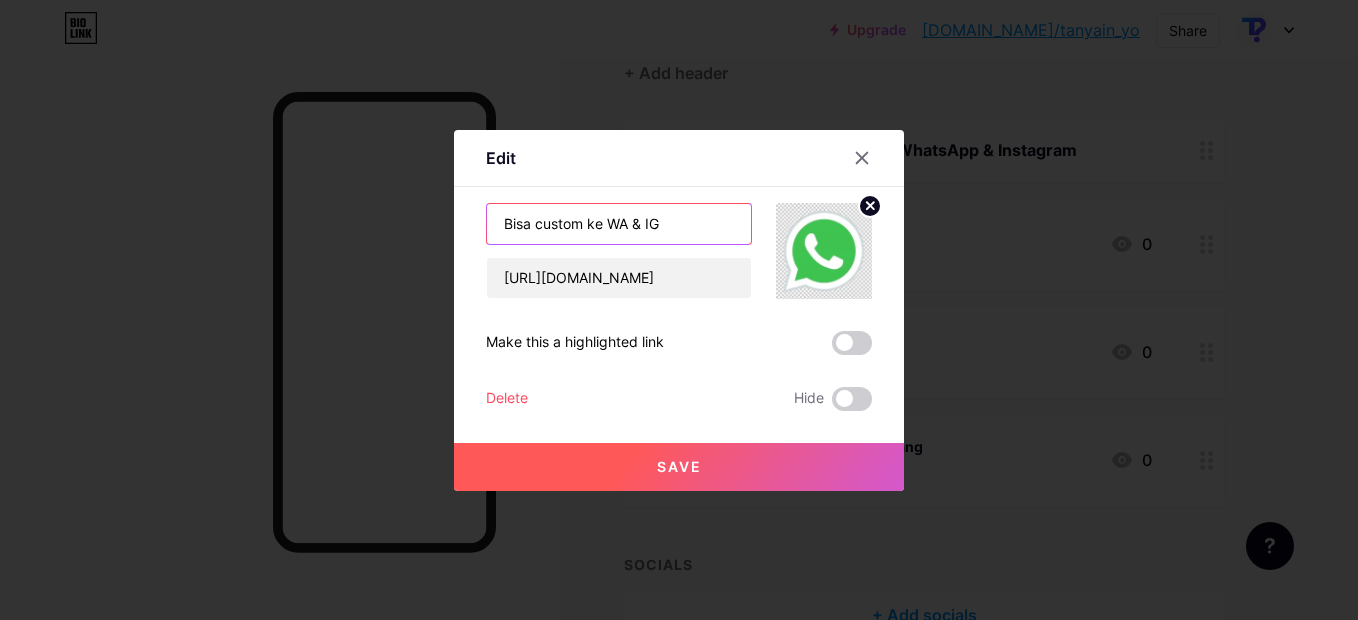 type on "Bisa custom ke WA & IG" 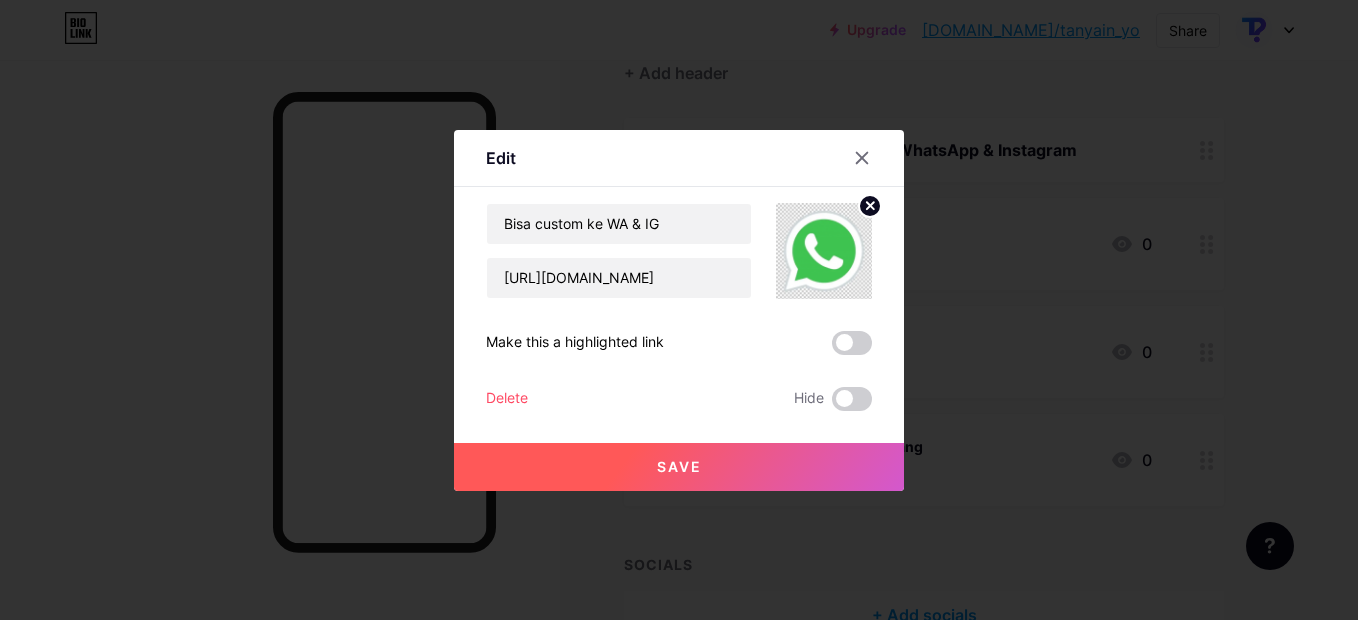 click on "Save" at bounding box center [679, 467] 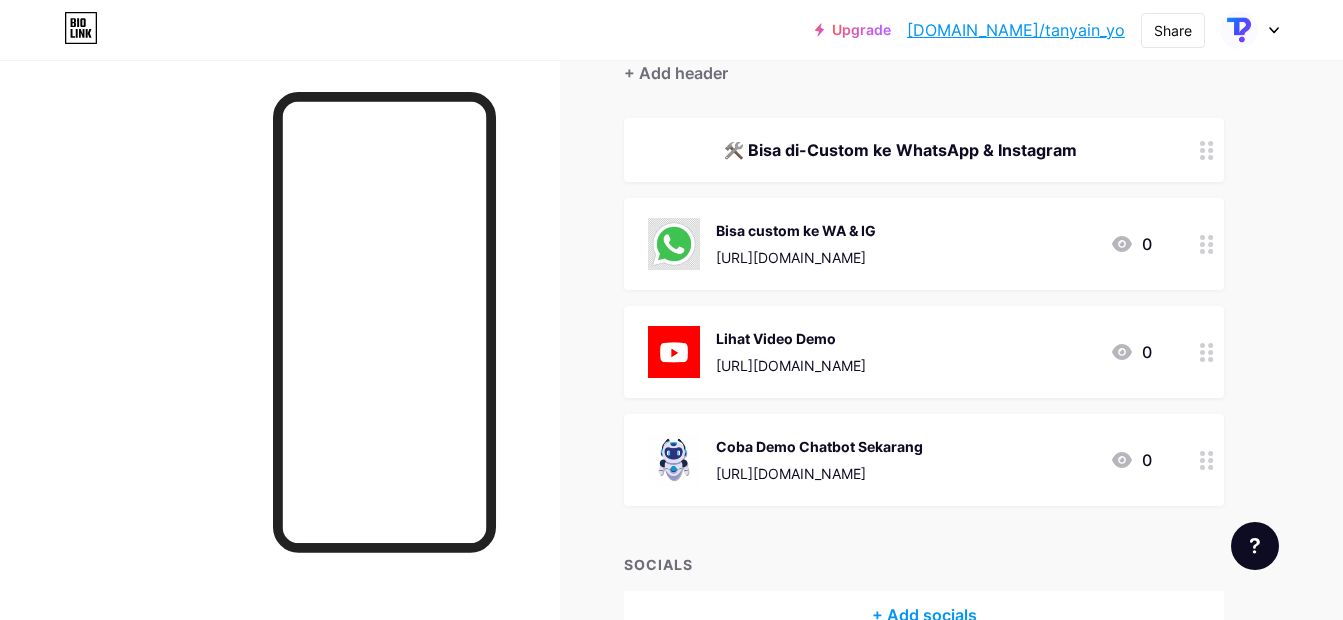 click on "Bisa custom ke WA & IG" at bounding box center (796, 230) 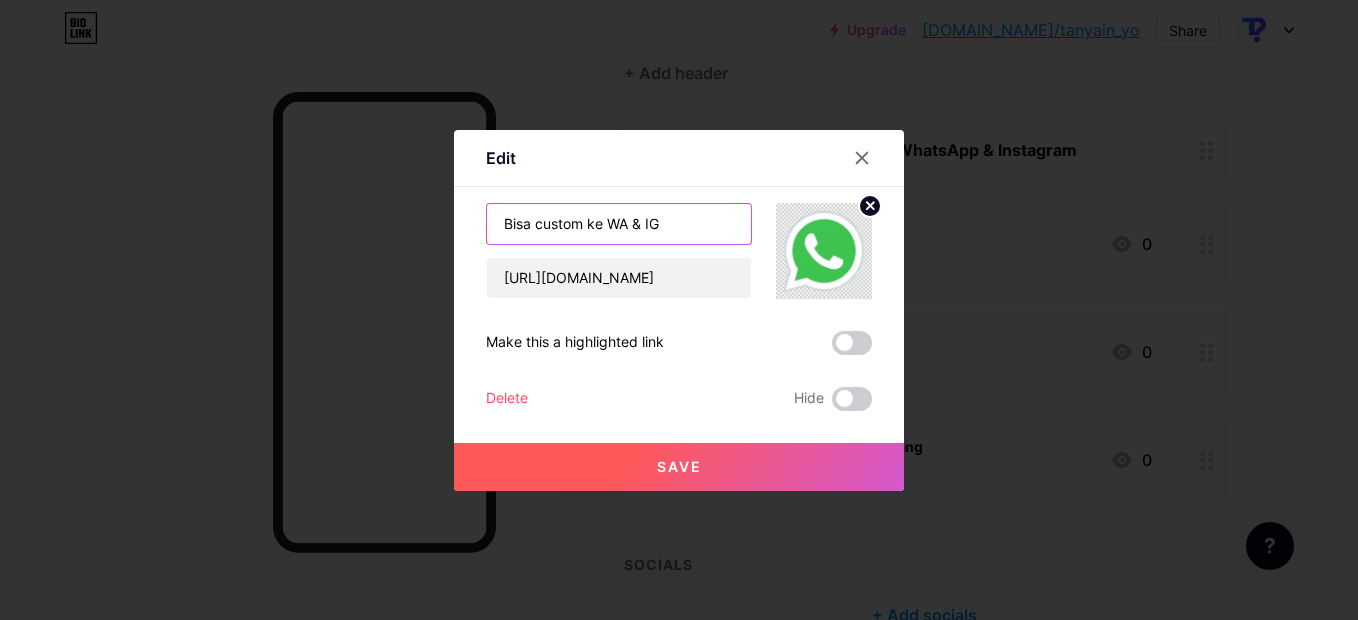 click on "Bisa custom ke WA & IG" at bounding box center [619, 224] 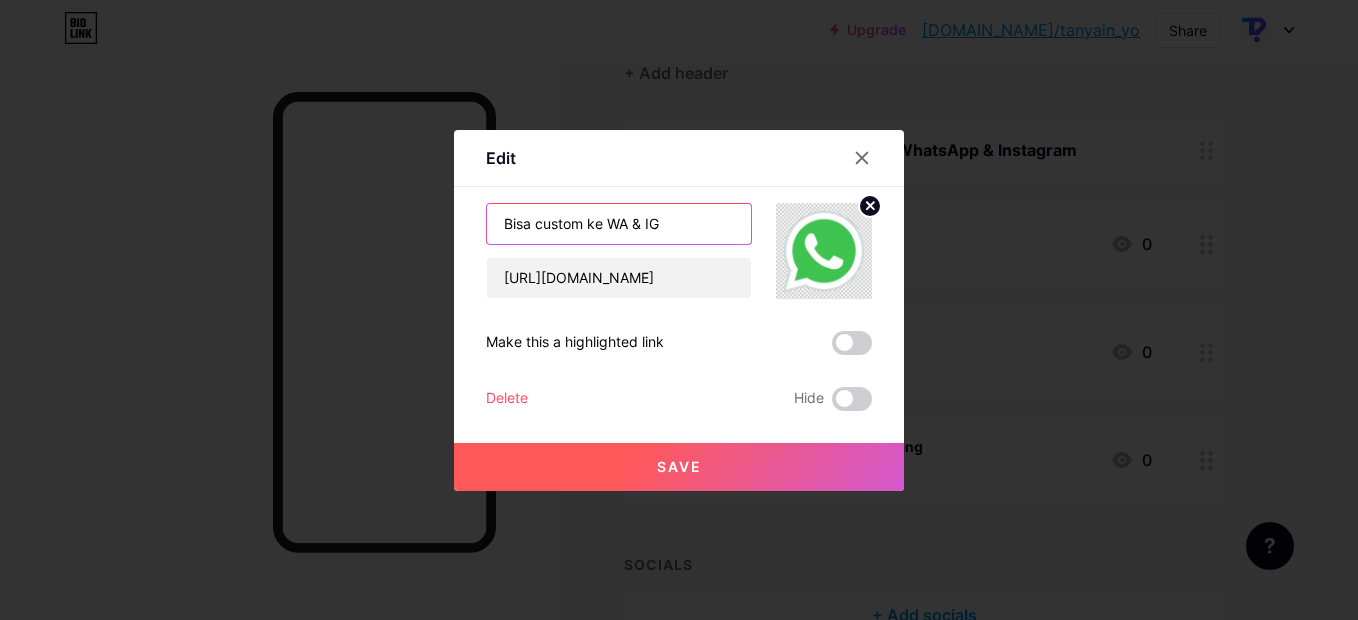 paste on "Chat Admin ([PERSON_NAME])" 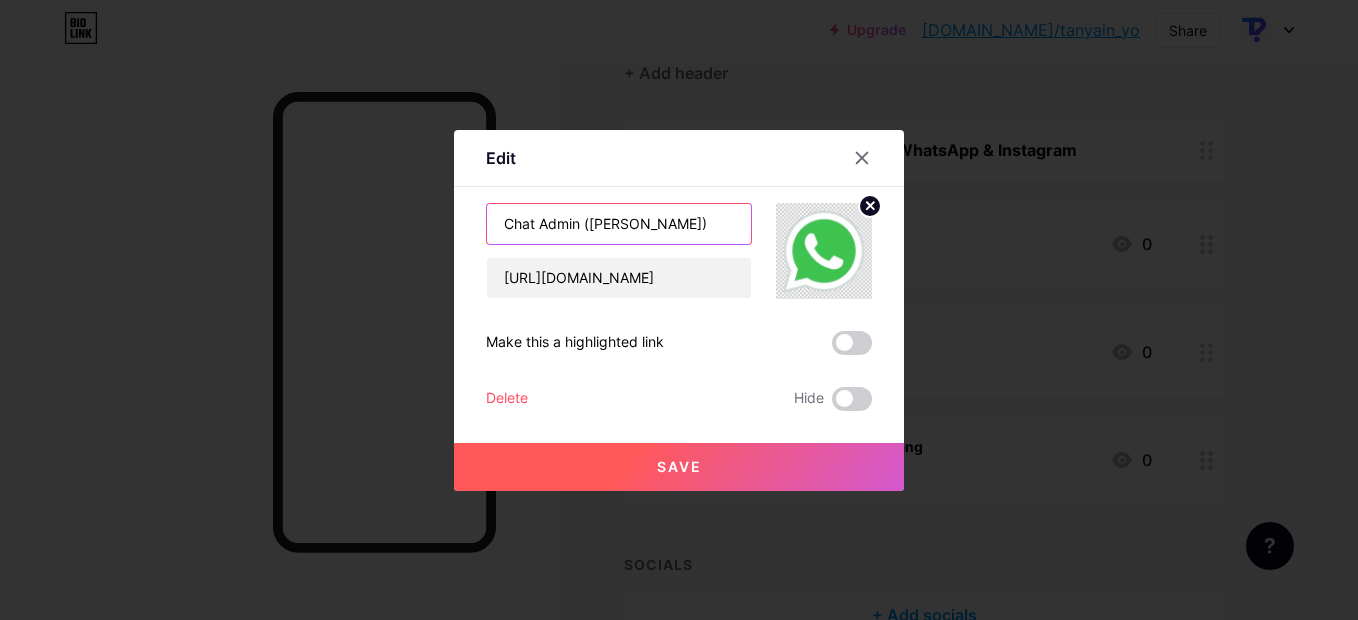 type on "Chat Admin ([PERSON_NAME])" 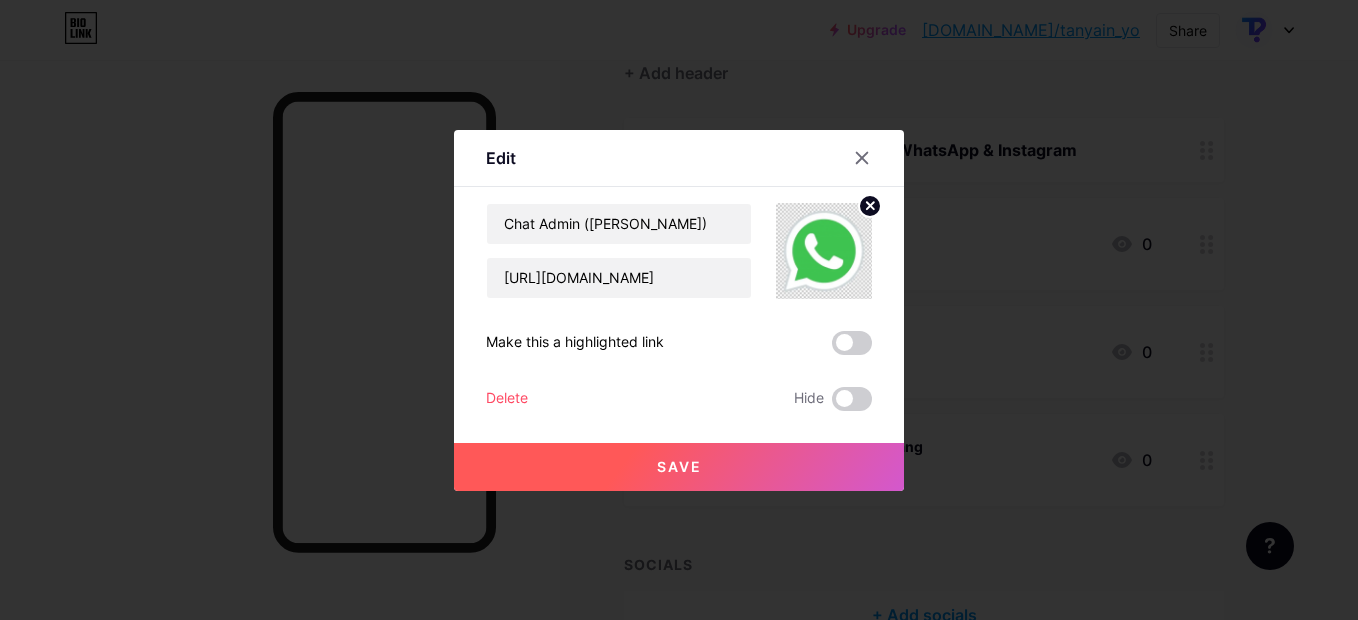 click on "Save" at bounding box center (679, 467) 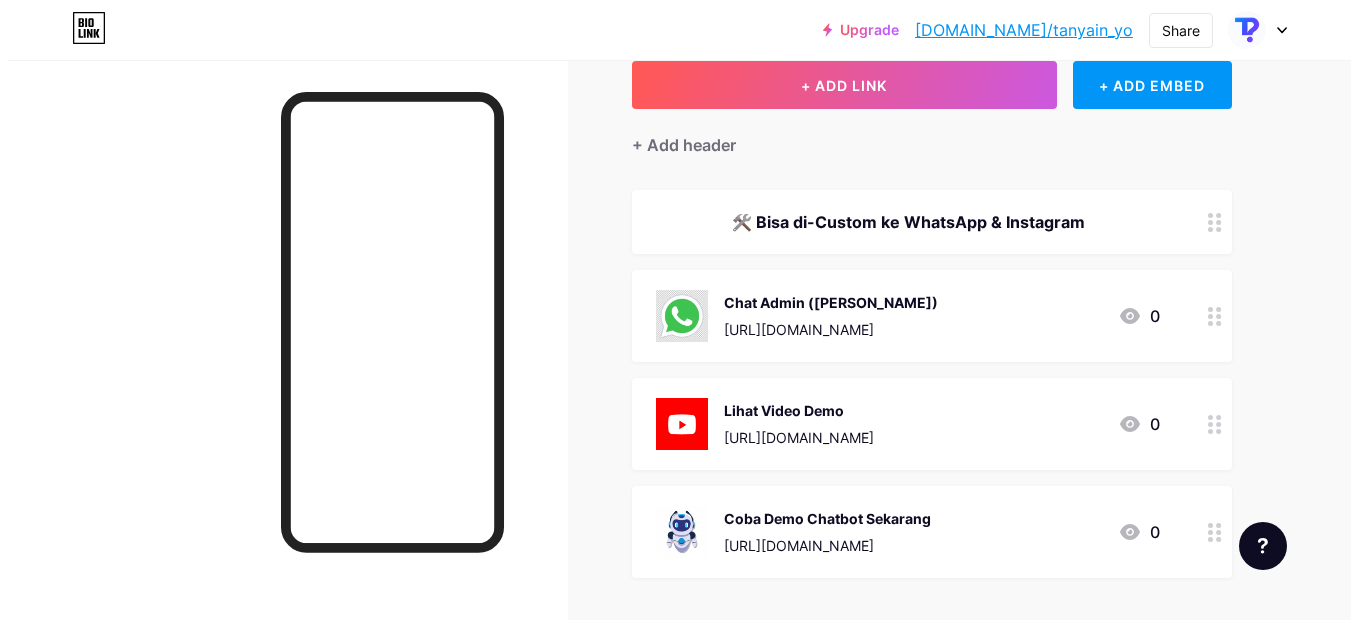 scroll, scrollTop: 124, scrollLeft: 0, axis: vertical 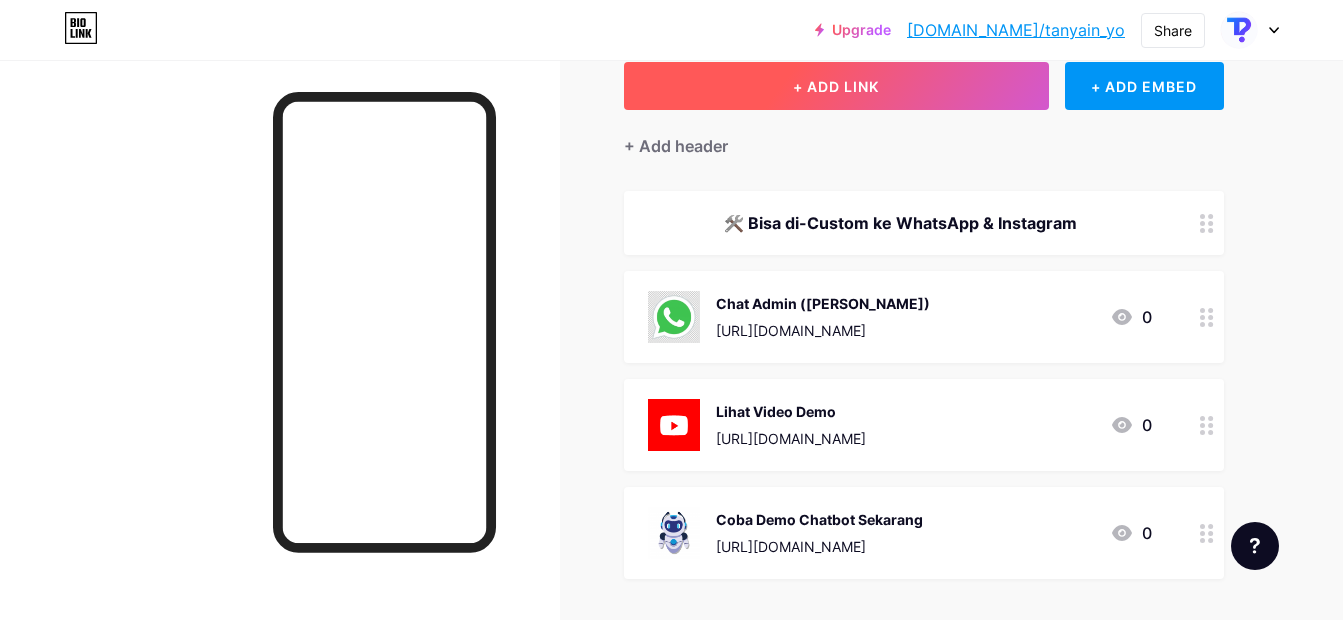 click on "+ ADD LINK" at bounding box center (836, 86) 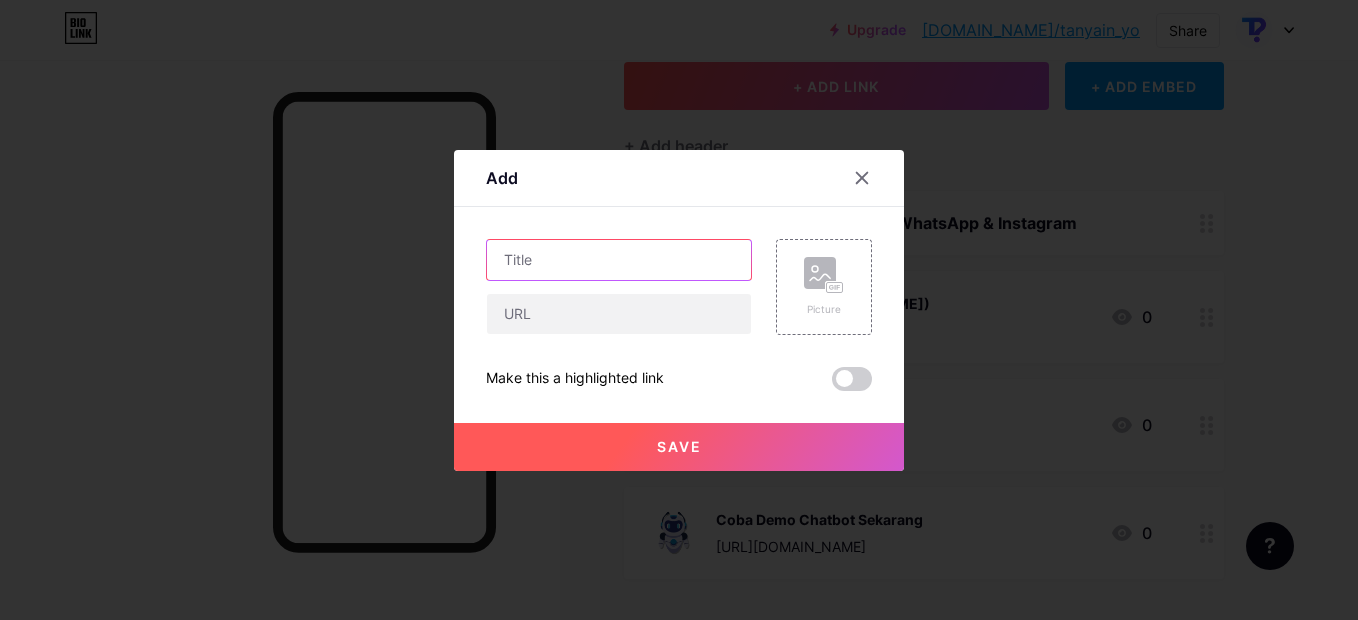 click at bounding box center (619, 260) 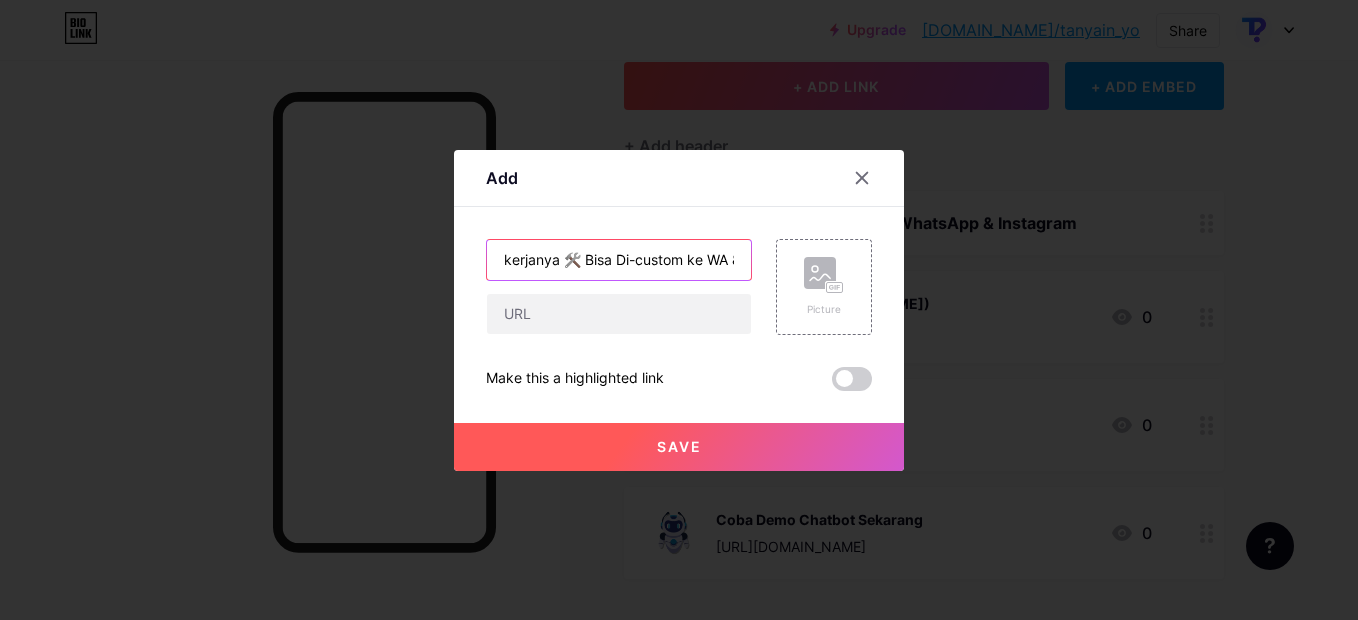 scroll, scrollTop: 0, scrollLeft: 29, axis: horizontal 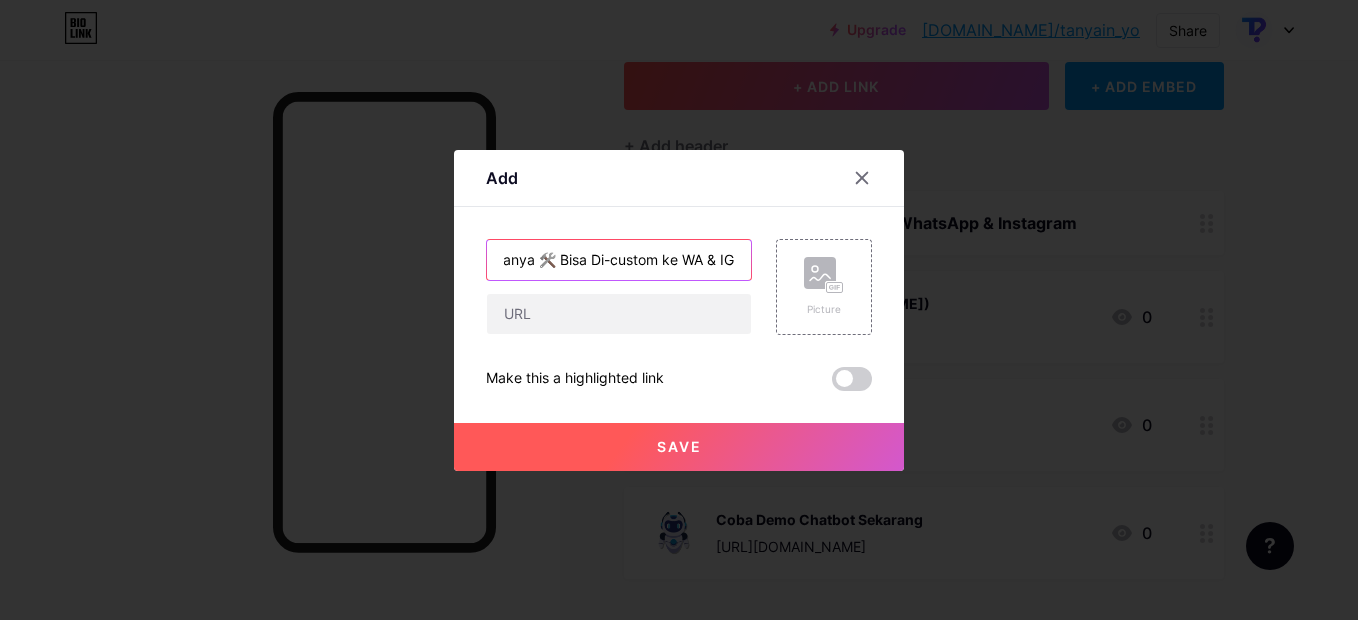 type on "kerjanya 🛠️ Bisa Di-custom ke WA & IG" 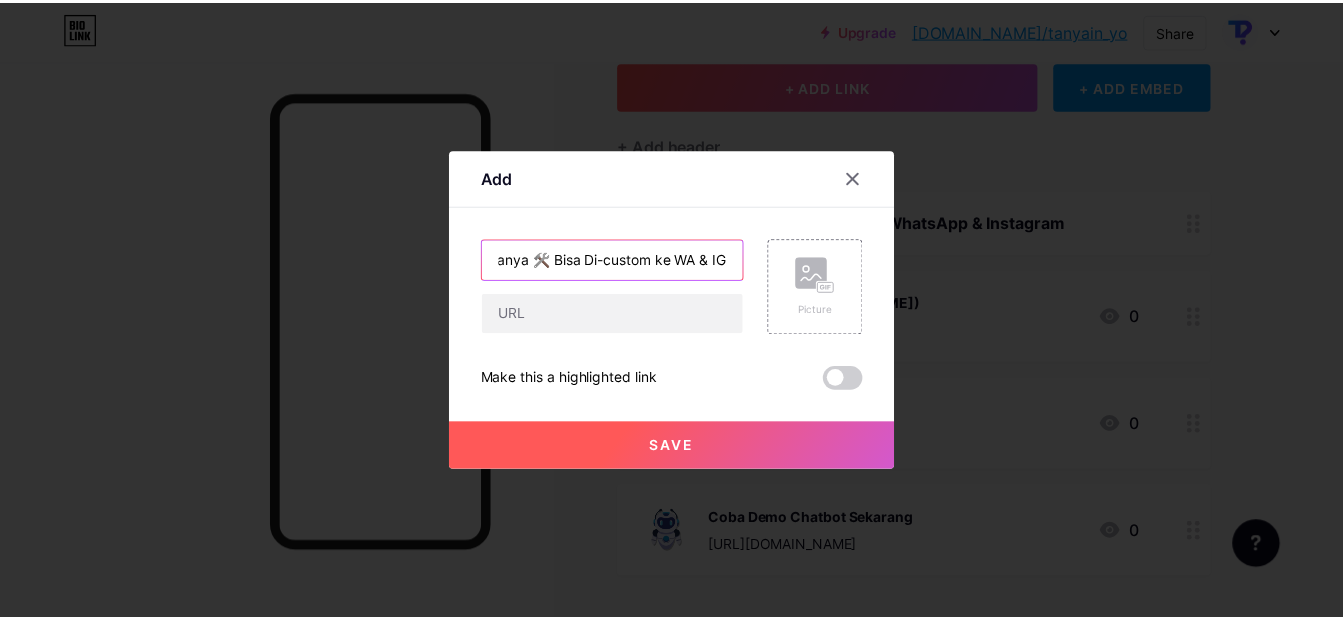 scroll, scrollTop: 0, scrollLeft: 0, axis: both 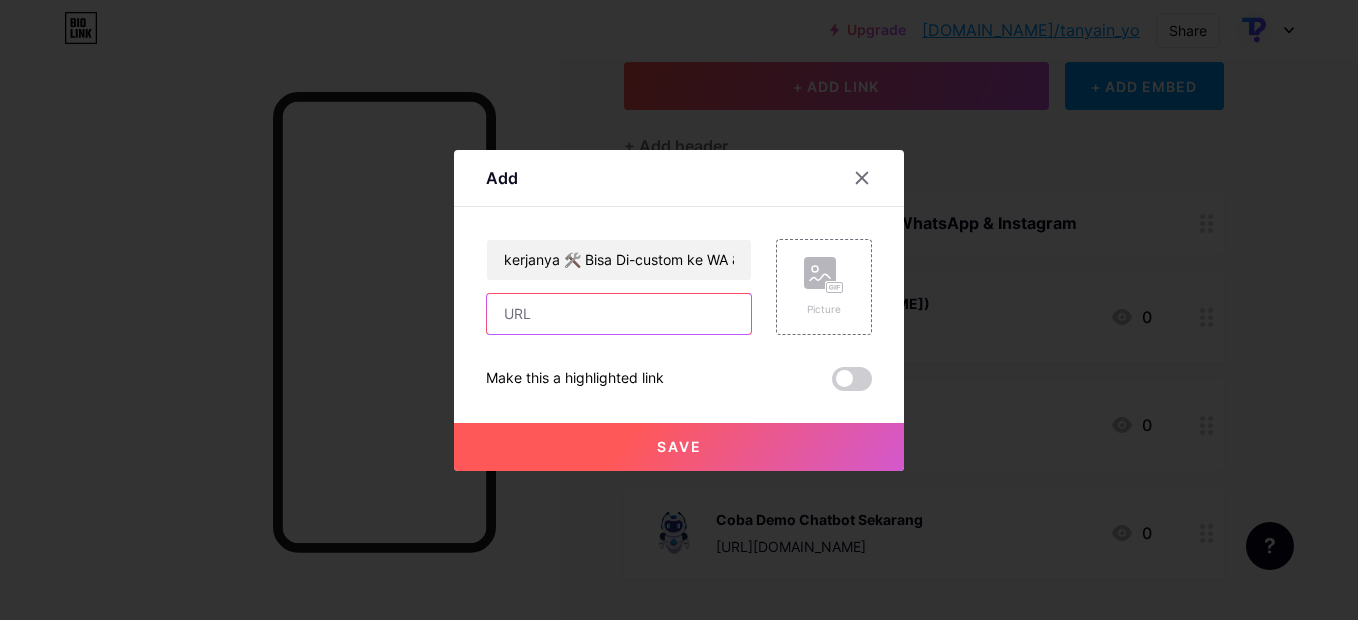 click at bounding box center [619, 314] 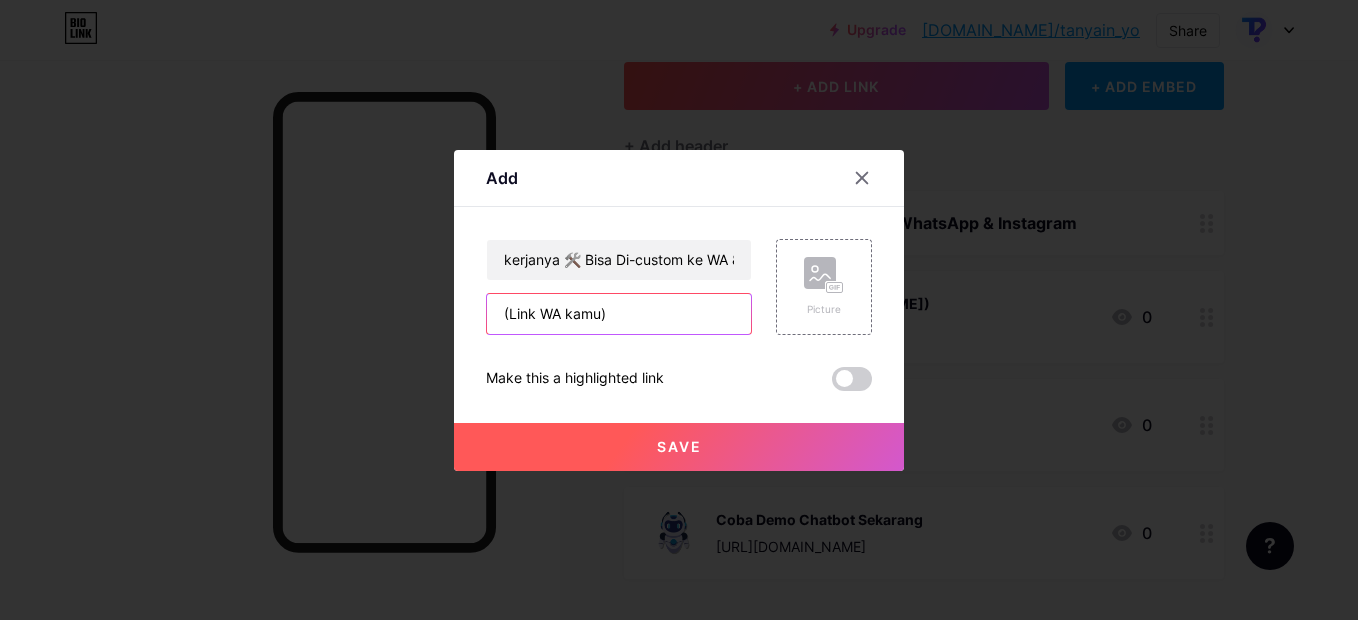 type on "(Link WA kamu)" 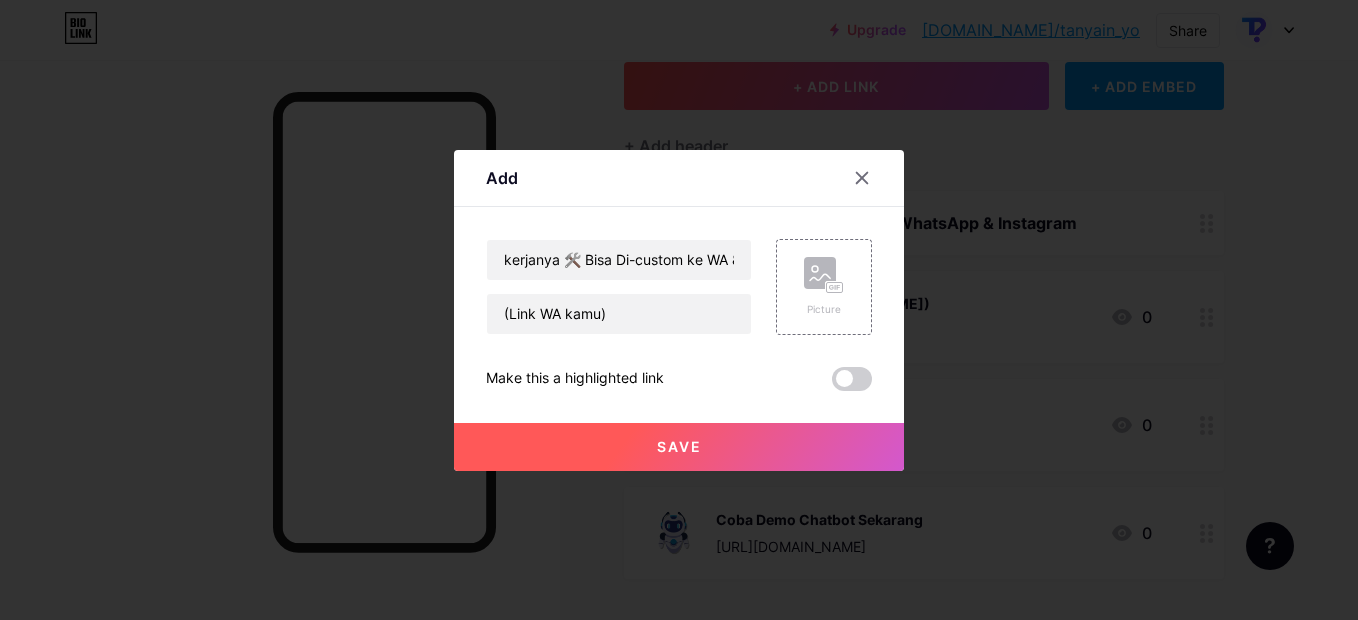 click on "Save" at bounding box center [679, 447] 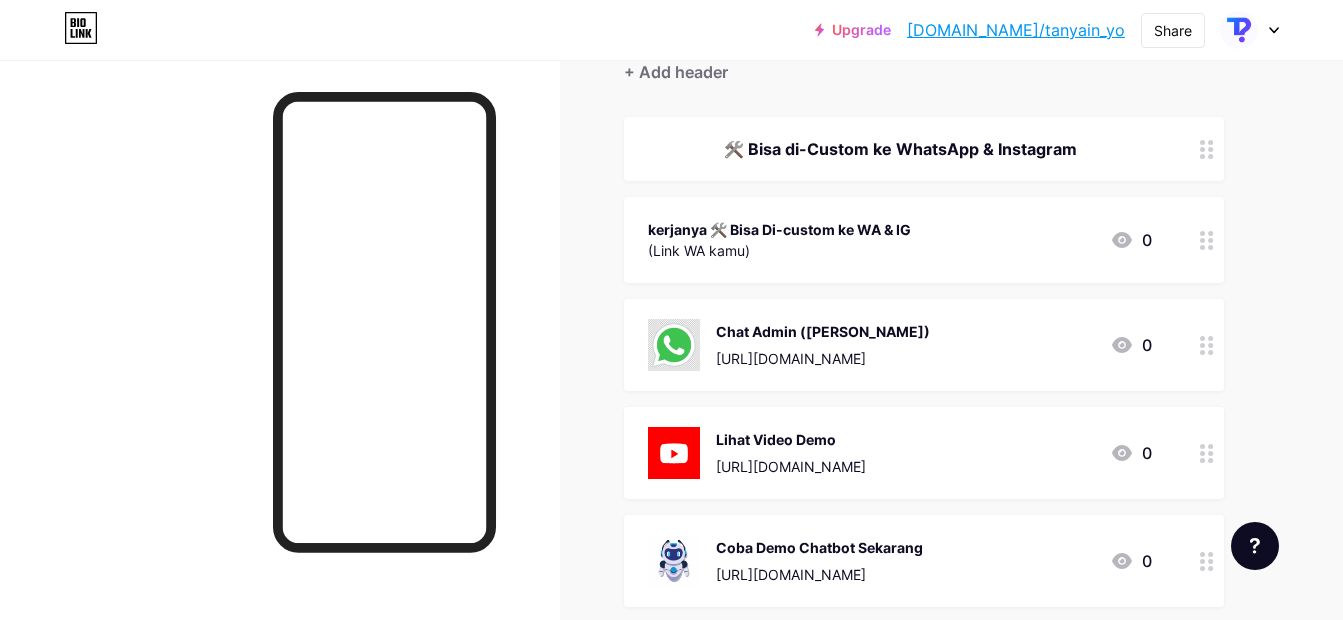 scroll, scrollTop: 196, scrollLeft: 0, axis: vertical 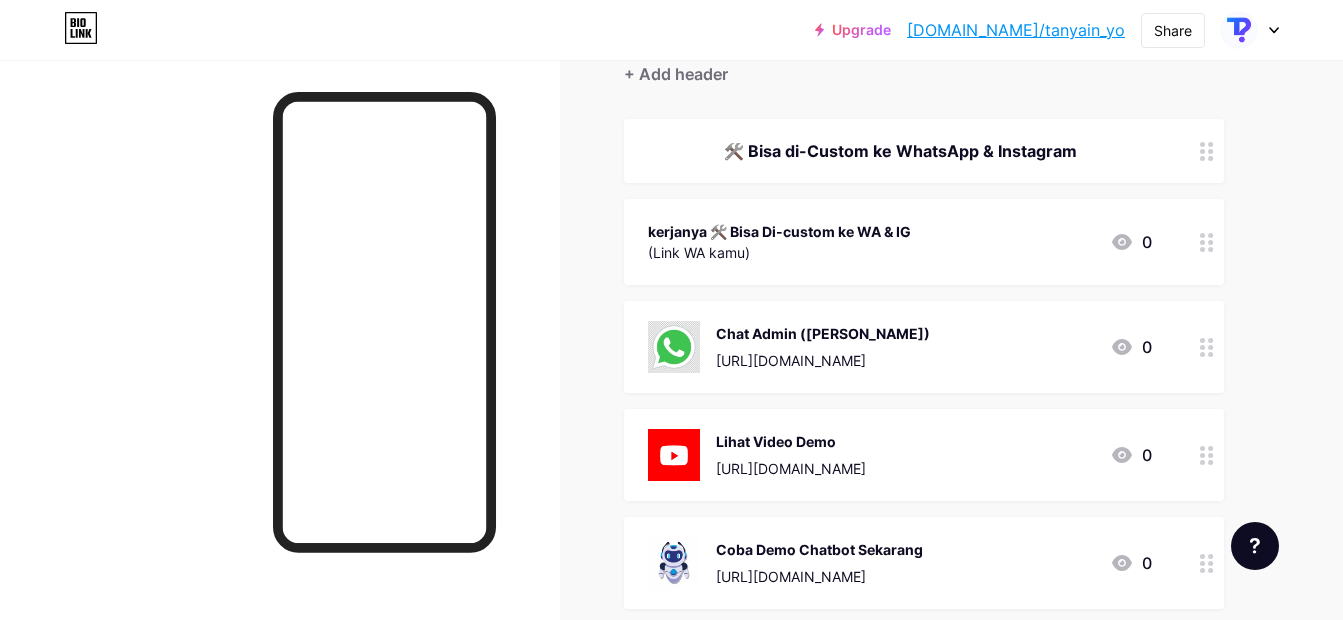 click on "🛠️ Bisa di-Custom ke WhatsApp & Instagram" at bounding box center [900, 151] 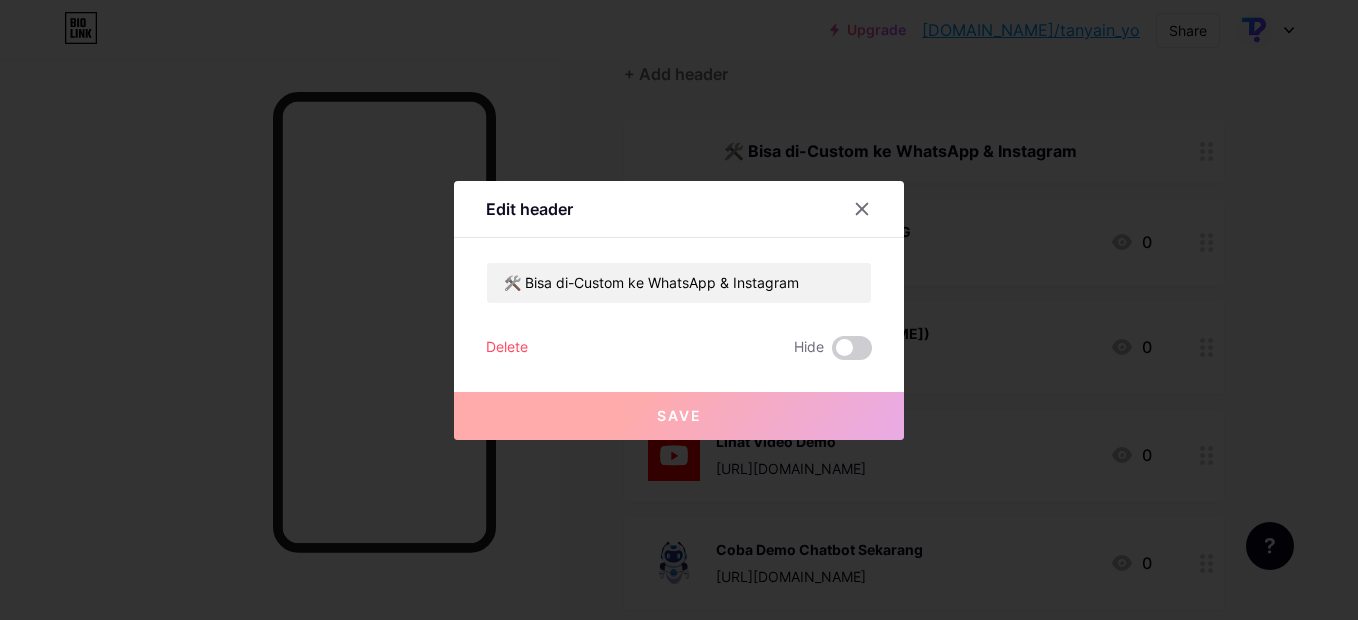 click on "Delete" at bounding box center [507, 348] 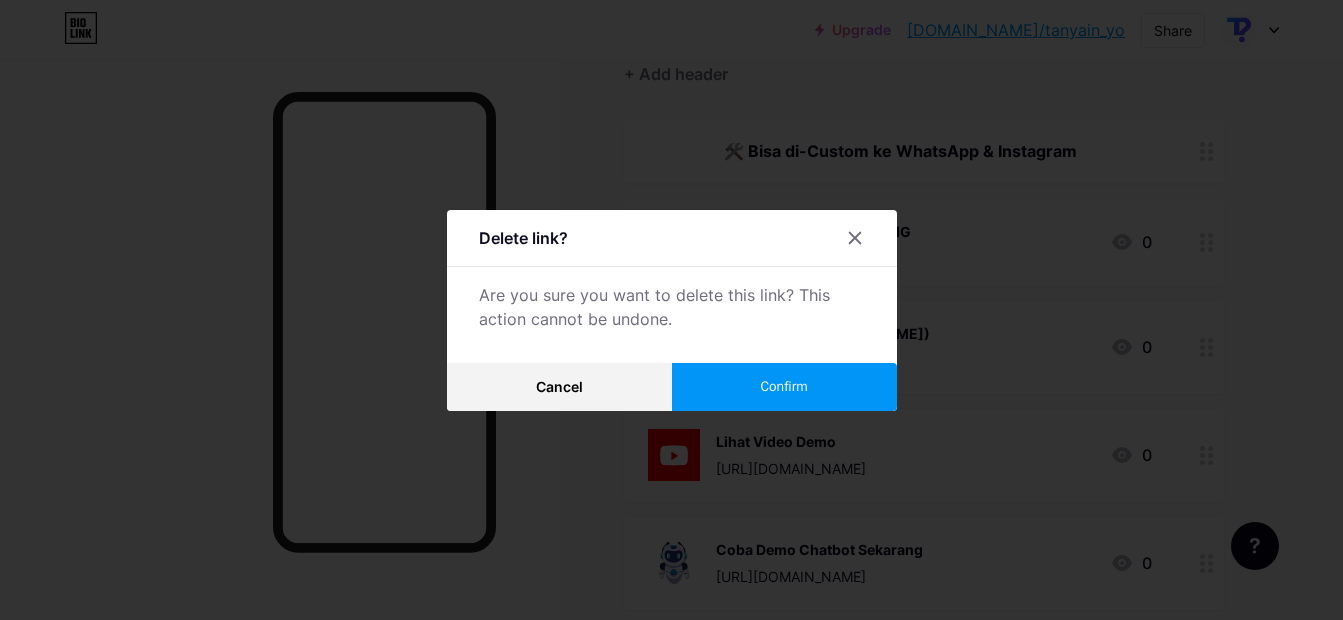 click on "Confirm" at bounding box center [783, 386] 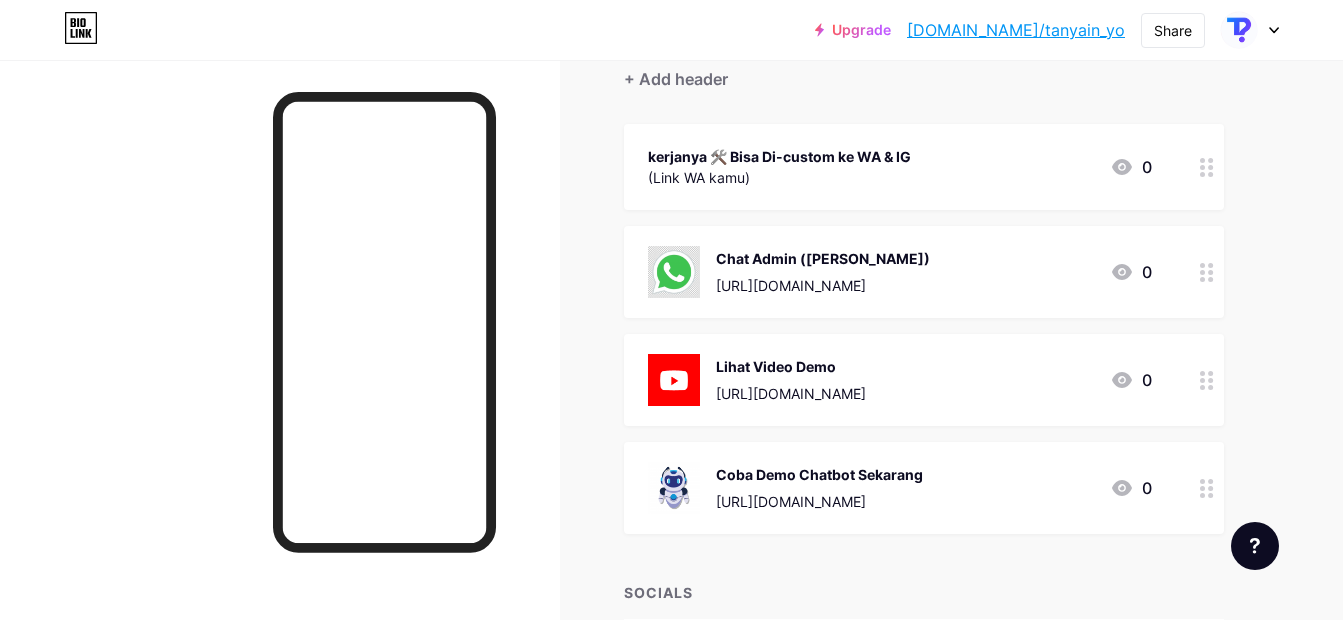 scroll, scrollTop: 189, scrollLeft: 0, axis: vertical 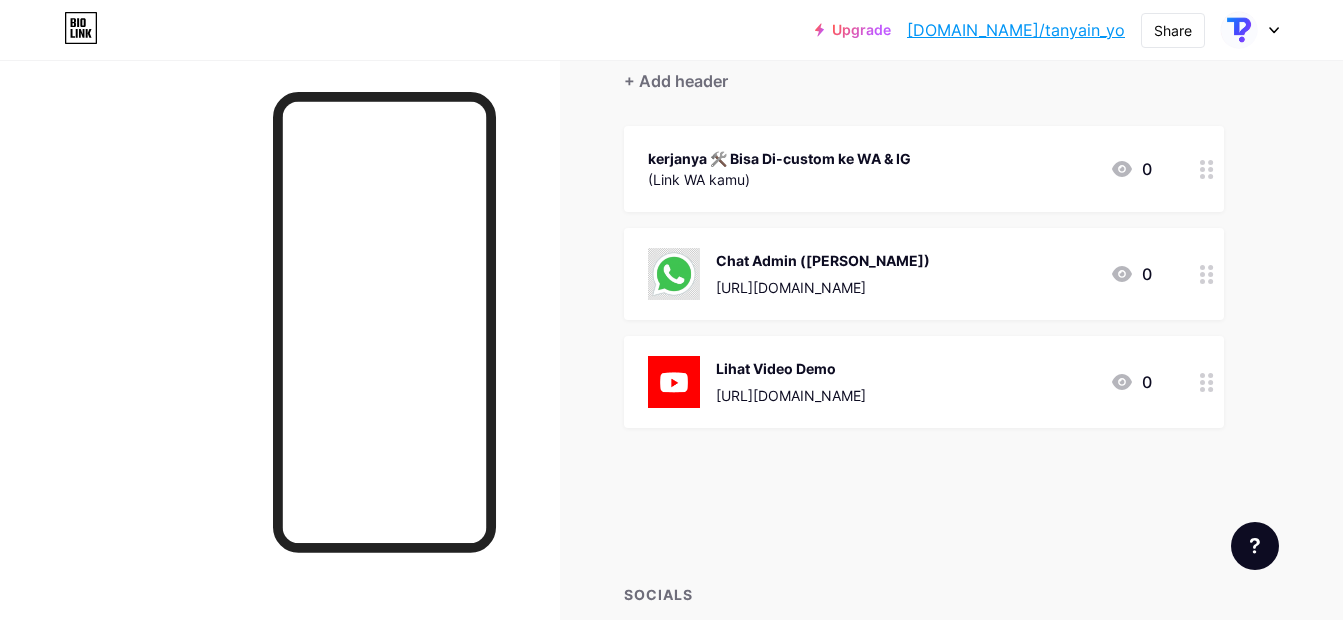 type 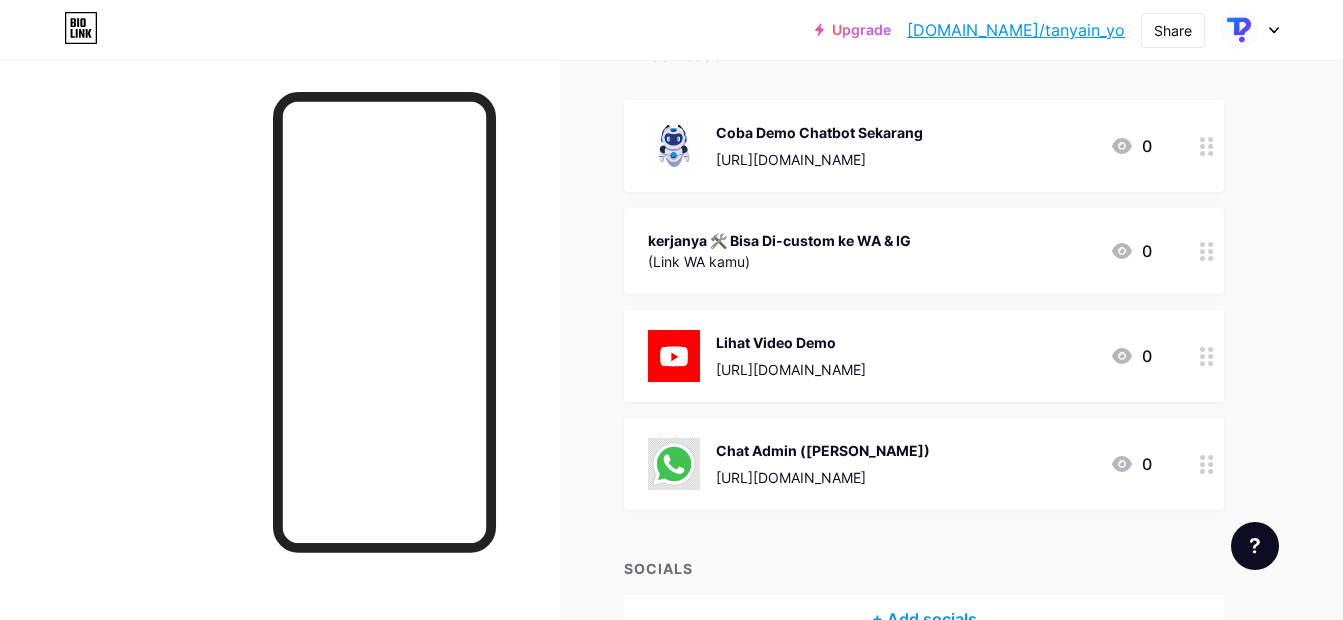 scroll, scrollTop: 214, scrollLeft: 0, axis: vertical 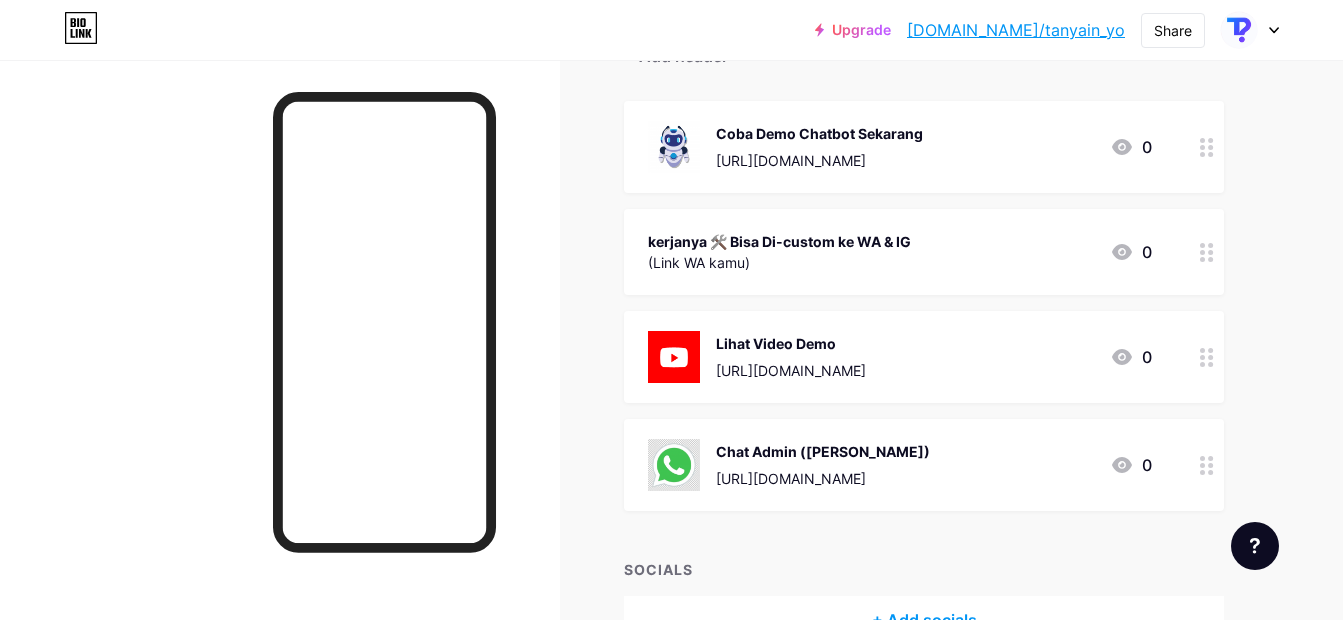 click on "kerjanya 🛠️ Bisa Di-custom ke WA & IG" at bounding box center (779, 241) 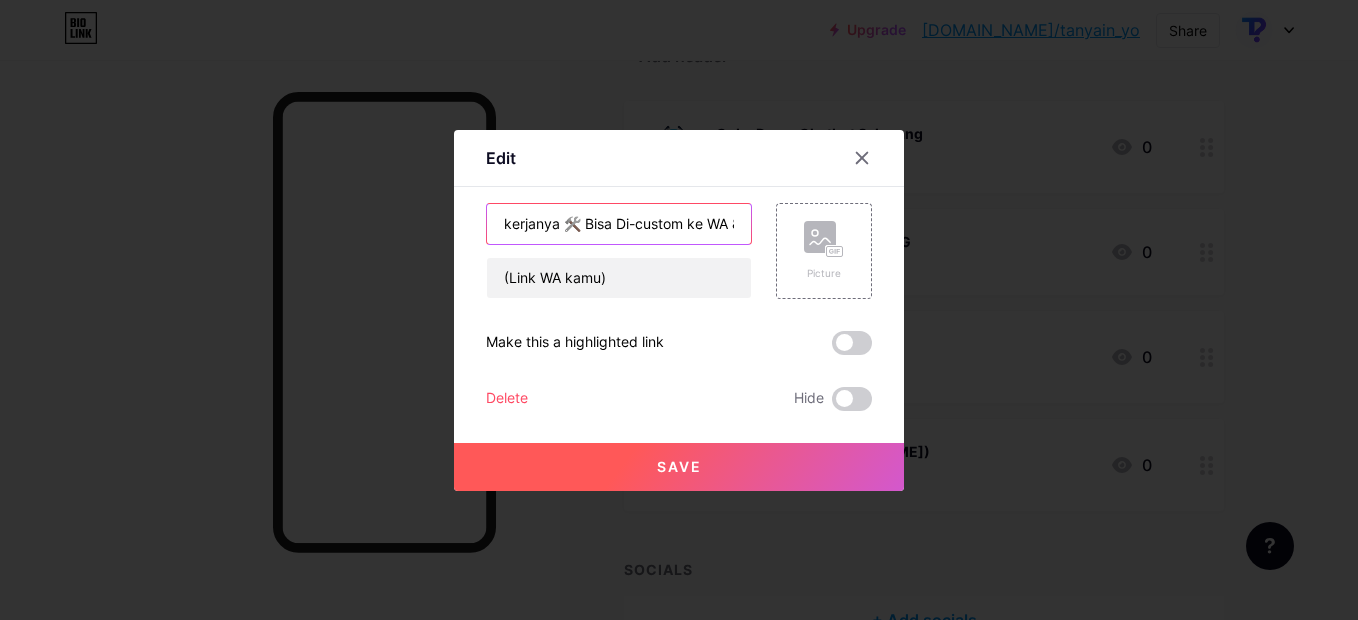 click on "kerjanya 🛠️ Bisa Di-custom ke WA & IG" at bounding box center (619, 224) 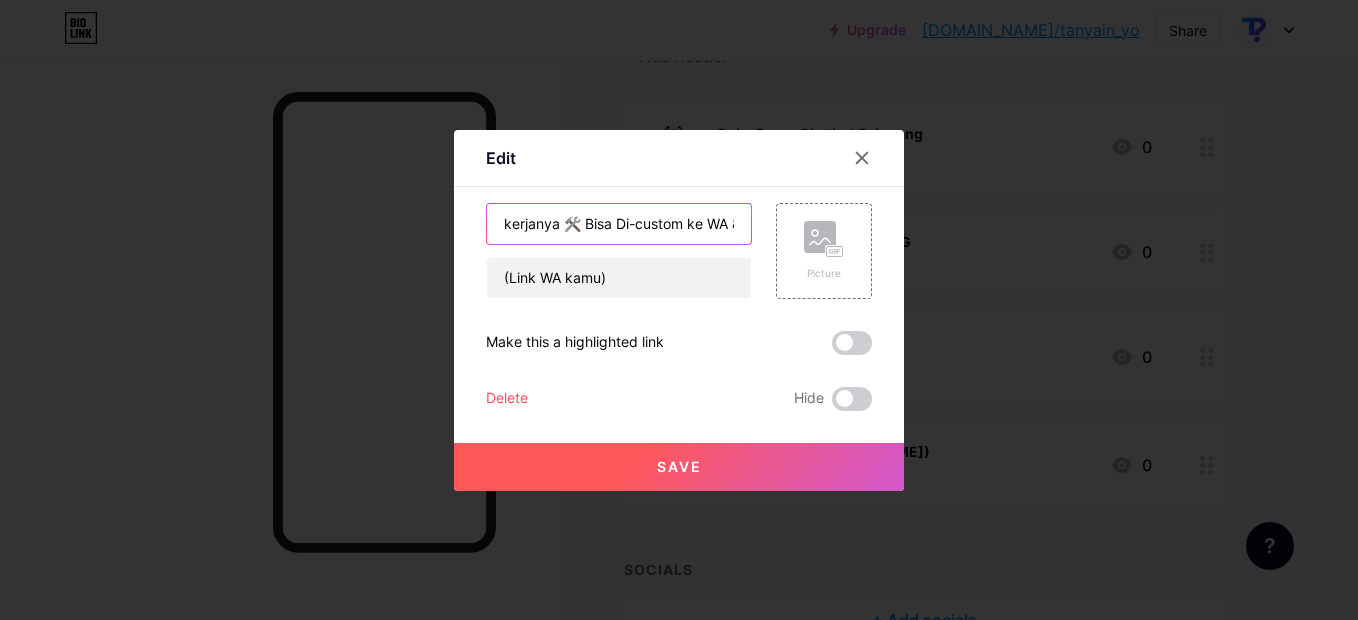 paste 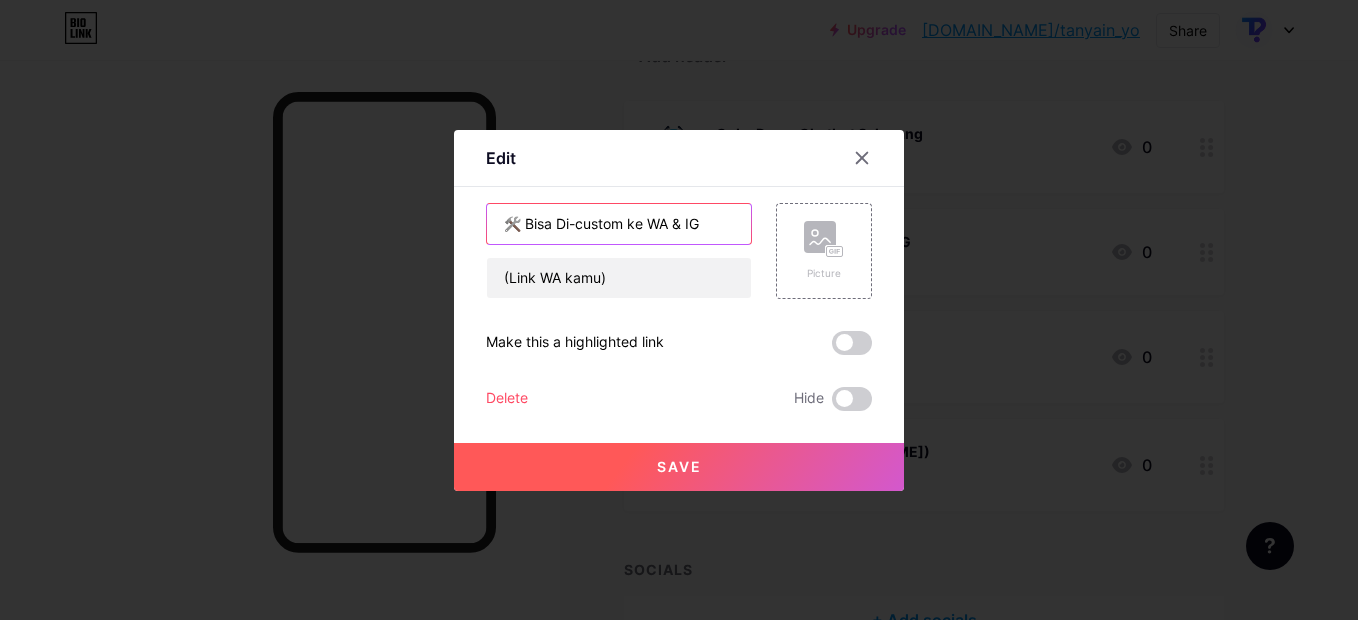 type on "🛠️ Bisa Di-custom ke WA & IG" 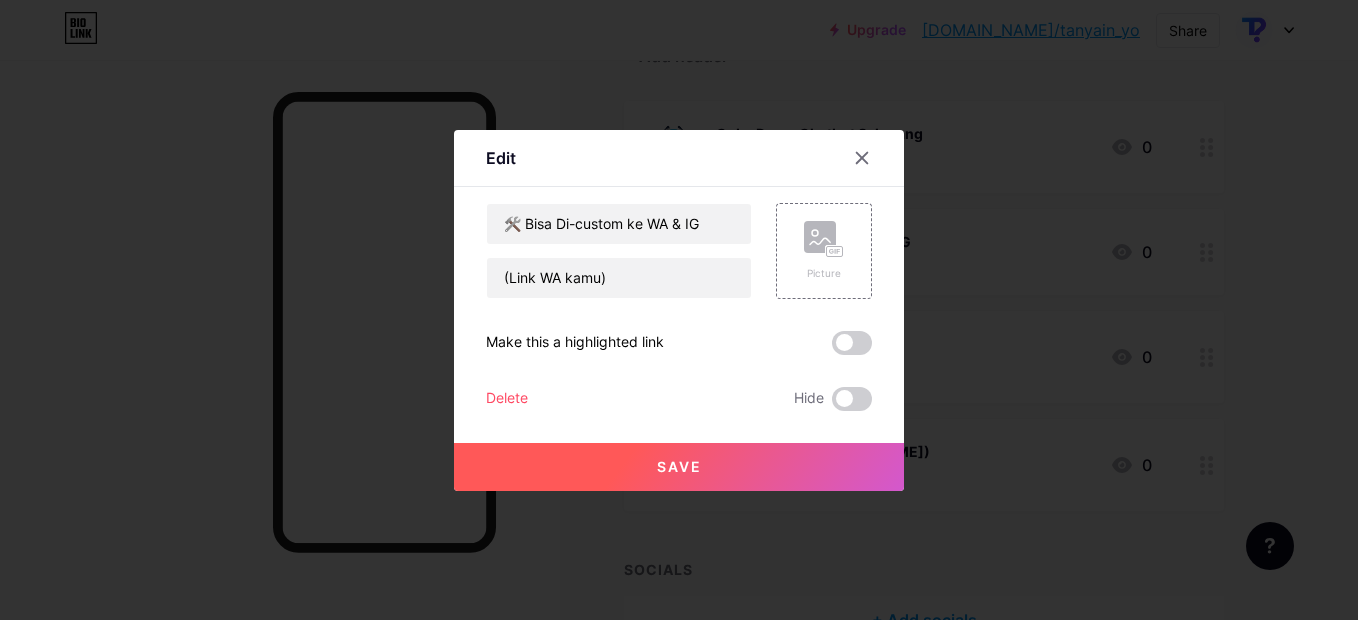 click on "Save" at bounding box center [679, 467] 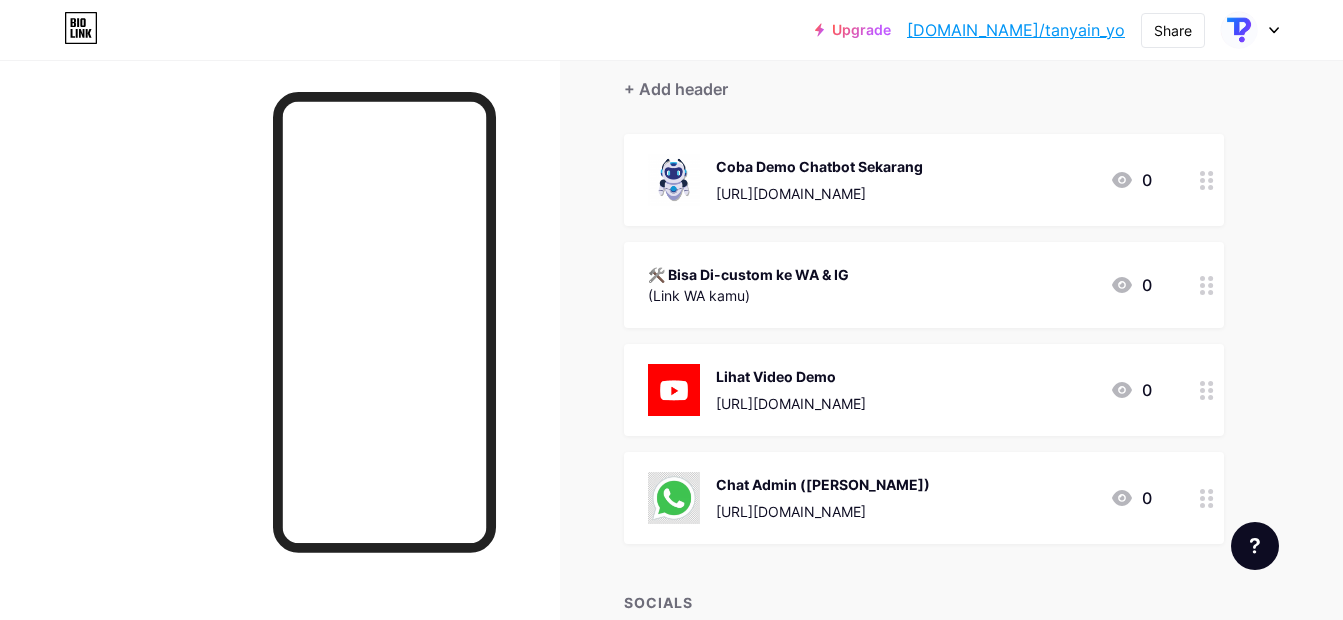 scroll, scrollTop: 180, scrollLeft: 0, axis: vertical 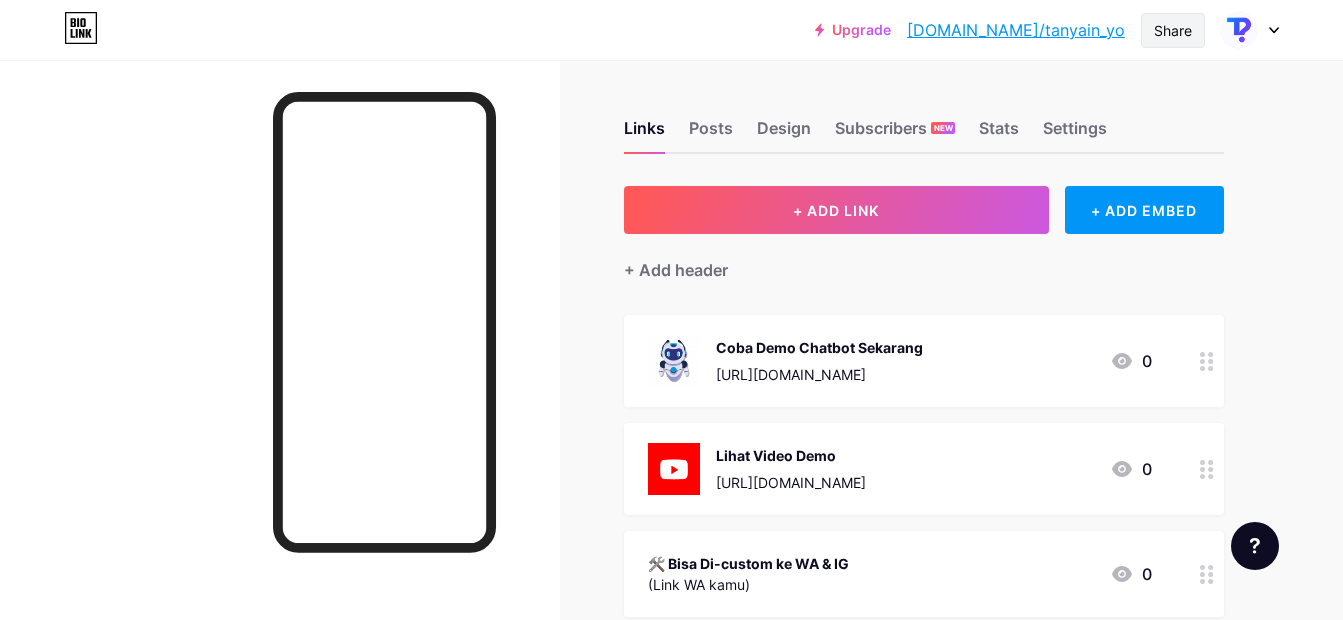 click on "Share" at bounding box center [1173, 30] 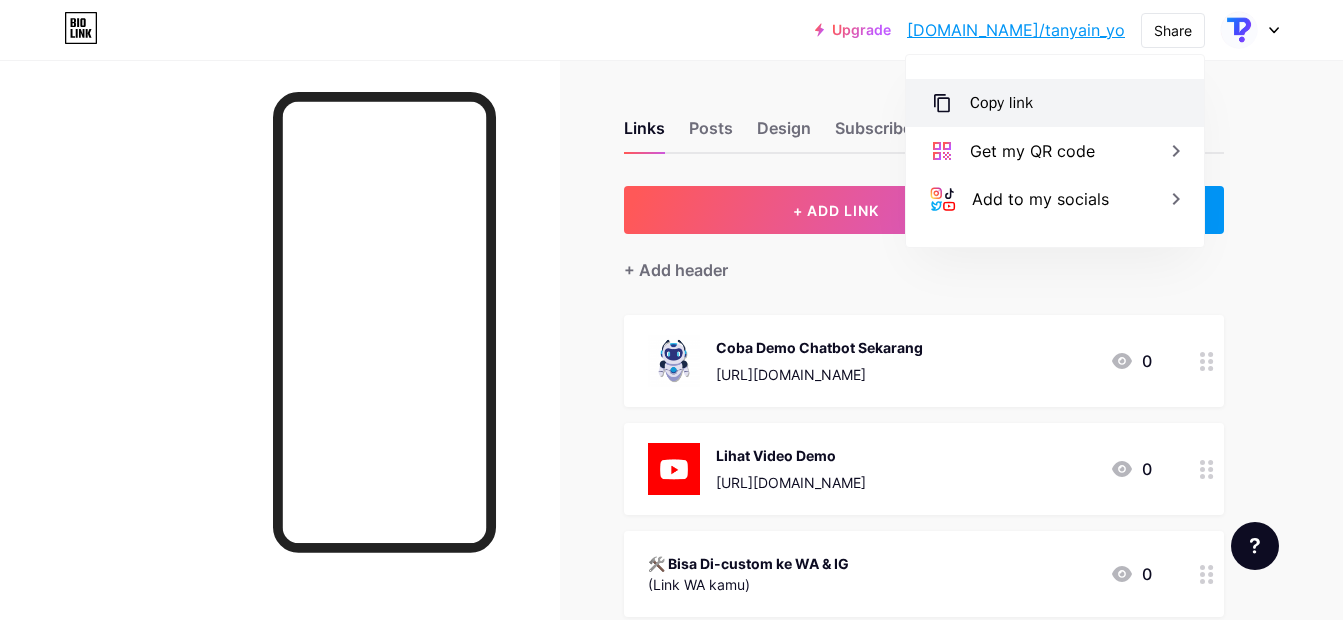click on "Copy link" at bounding box center [1055, 103] 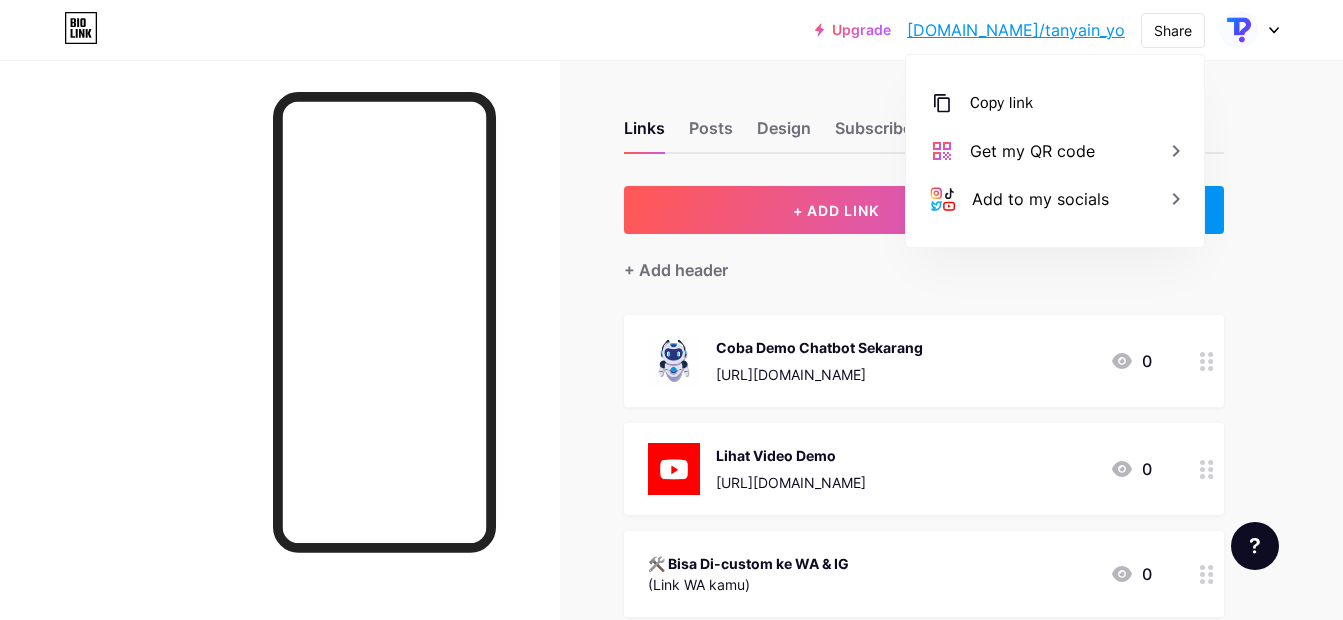 click on "Upgrade   [DOMAIN_NAME]/tanyai...   [DOMAIN_NAME]/tanyain_yo   Share
Copy link   [URL][DOMAIN_NAME]
Get my QR code
Add to my socials                   Switch accounts     TANYAIN – Chatbot WA & IG Auto-Reply 24 Jam   [DOMAIN_NAME]/tanyain_yo       + Add a new page        Account settings   Logout" at bounding box center (671, 30) 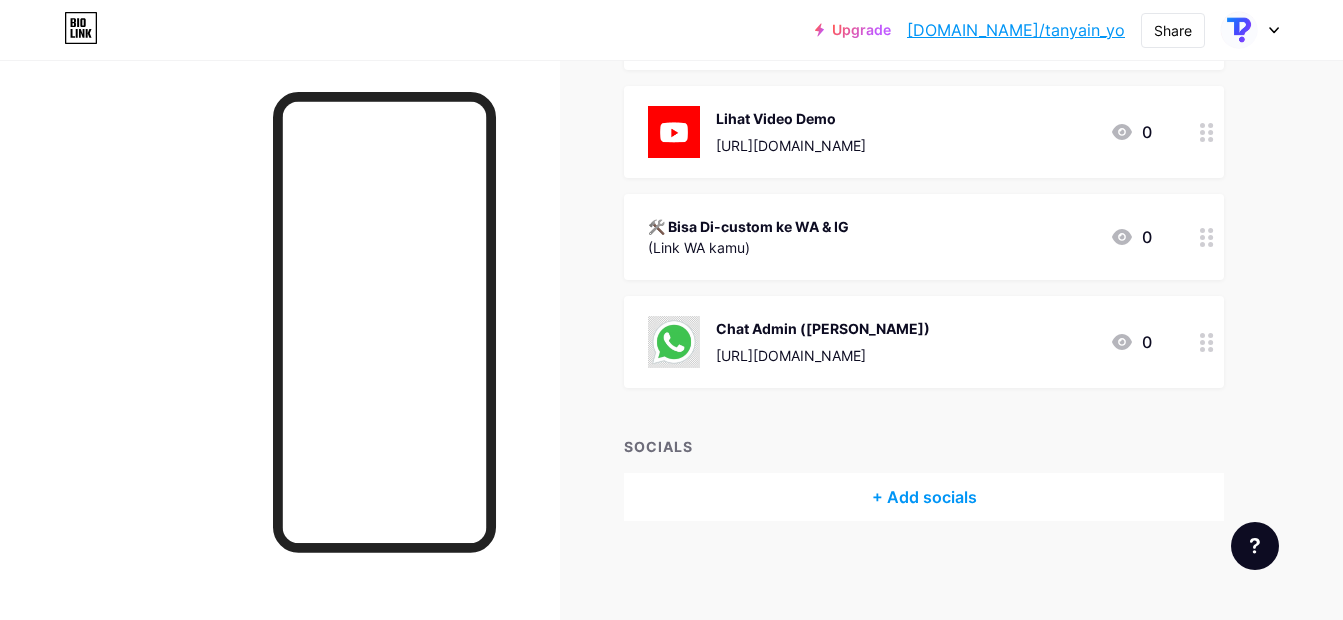 scroll, scrollTop: 0, scrollLeft: 0, axis: both 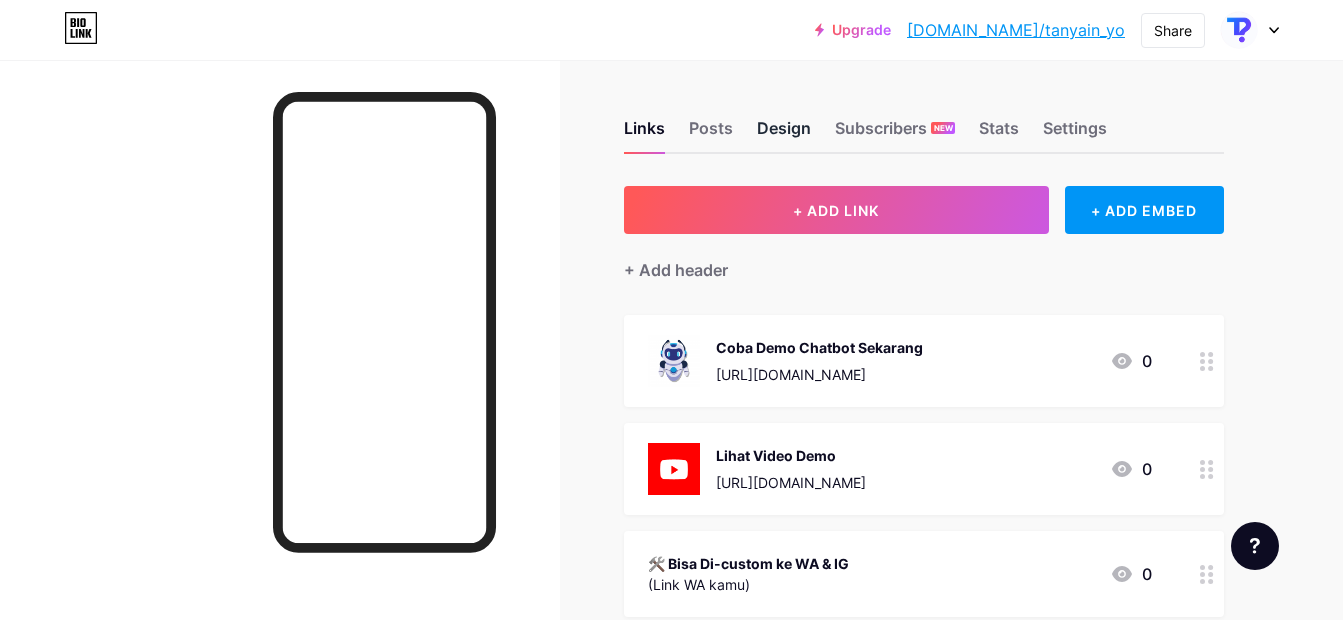click on "Design" at bounding box center [784, 134] 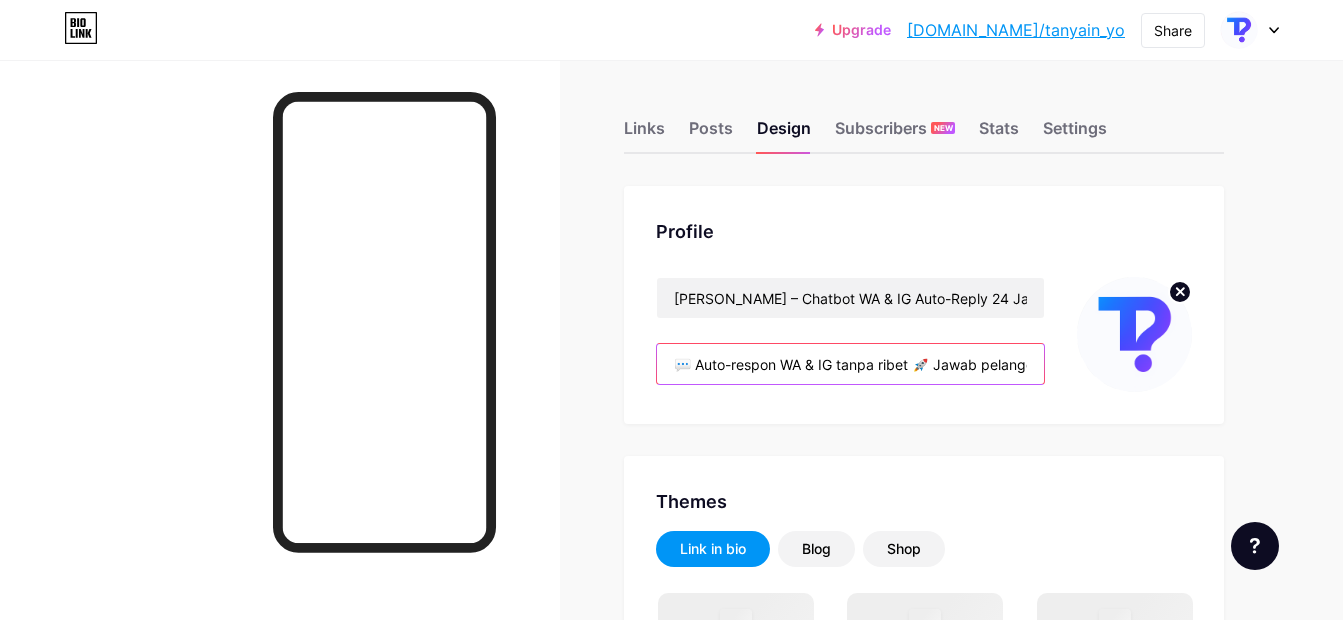 click on "💬 Auto-respon WA & IG tanpa ribet 🚀 Jawab pelanggan 24 jam – Cocok buat UMKM 🎁 Coba GRATIS sekarang" at bounding box center (850, 364) 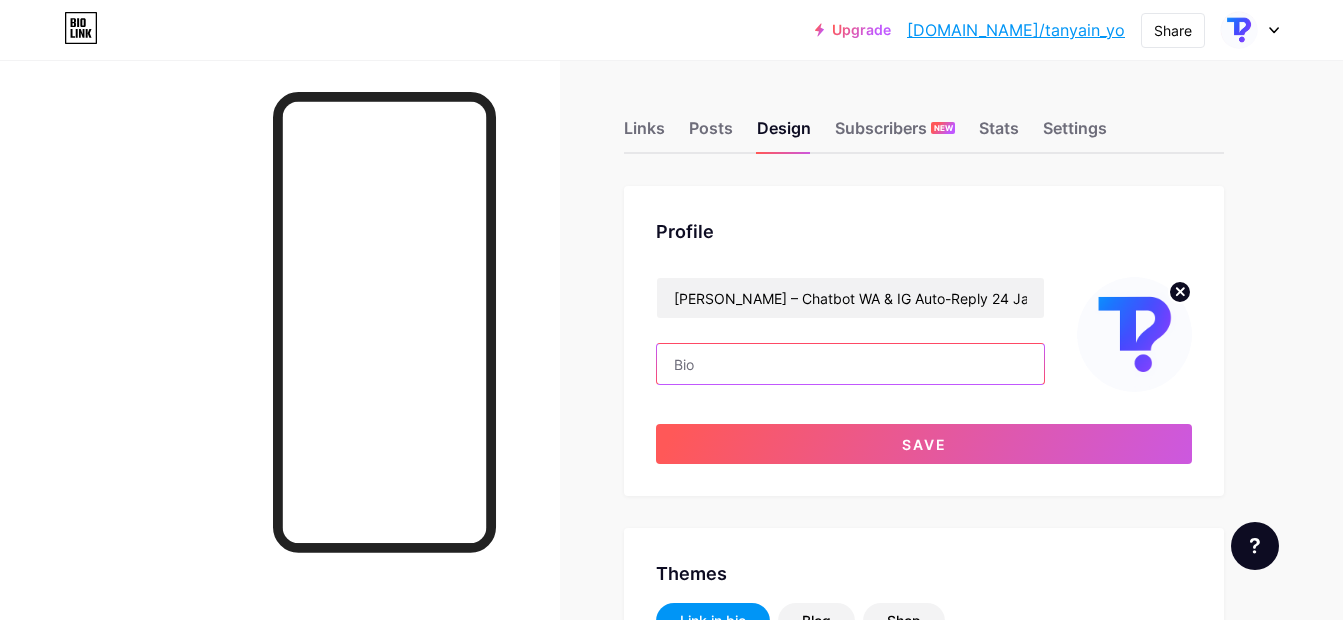 paste on "💬 Auto-jawab WA & IG tanpa ribet 🚀 Jawab pelanggan 24 jam – Cocok buat UMKM 🎁 Coba GRATIS sekarang" 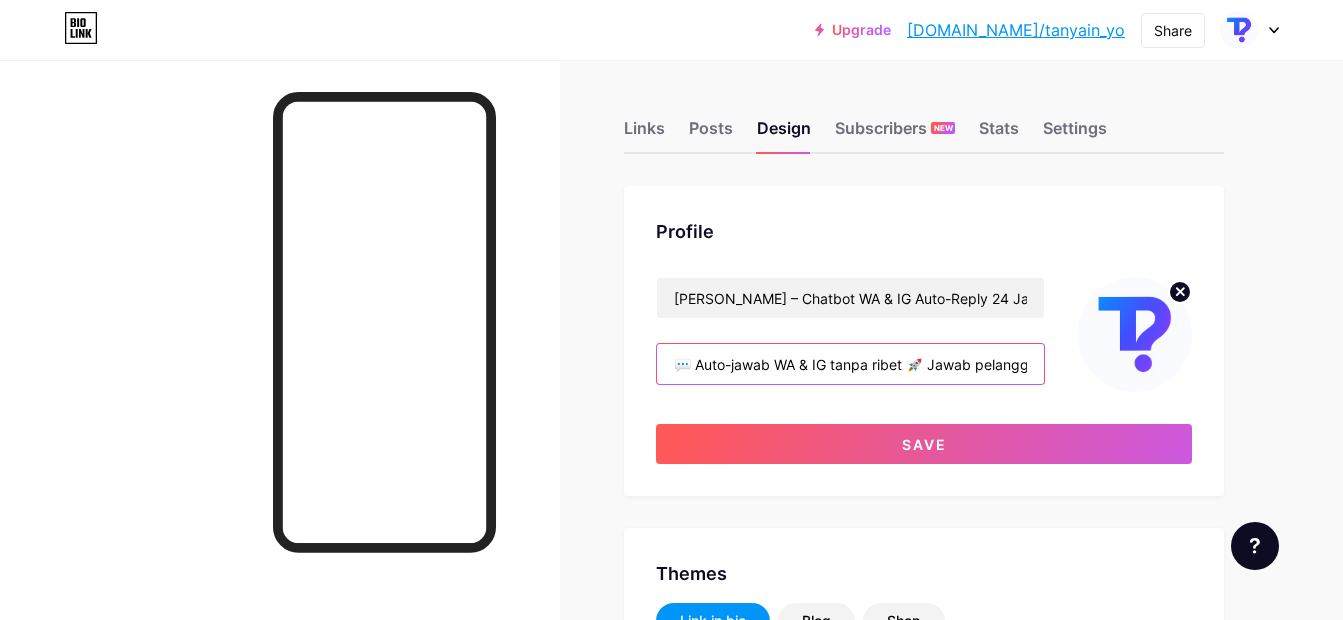 scroll, scrollTop: 0, scrollLeft: 389, axis: horizontal 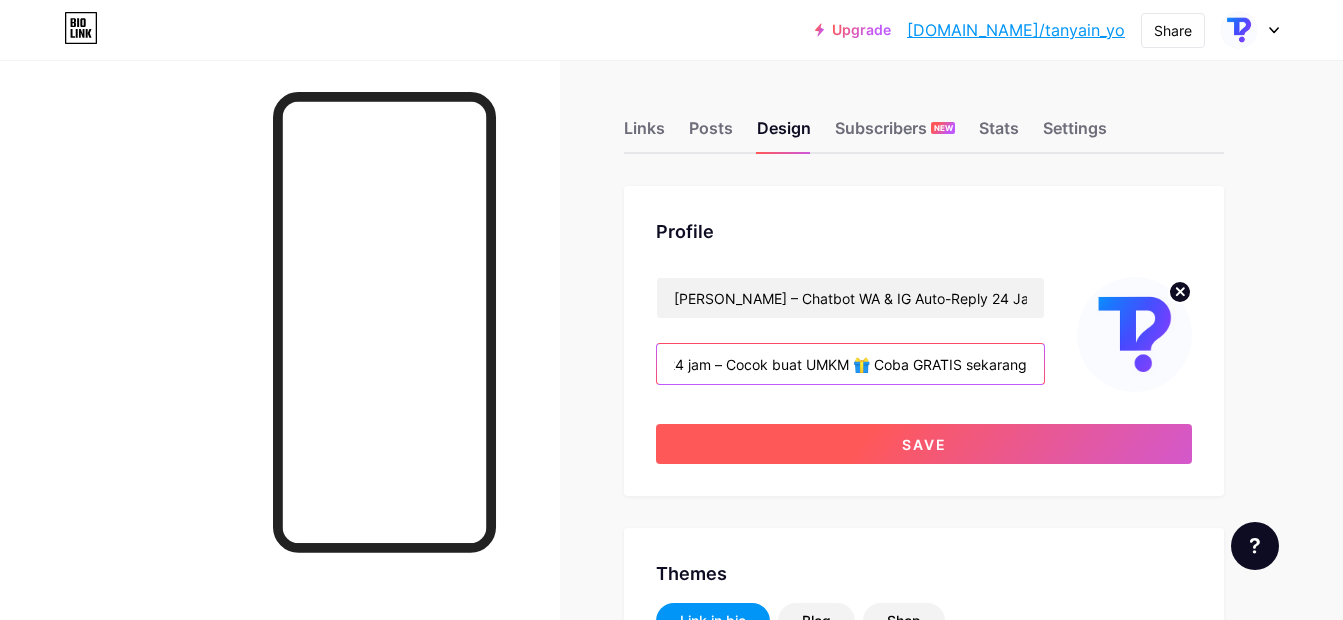 type on "💬 Auto-jawab WA & IG tanpa ribet 🚀 Jawab pelanggan 24 jam – Cocok buat UMKM 🎁 Coba GRATIS sekarang" 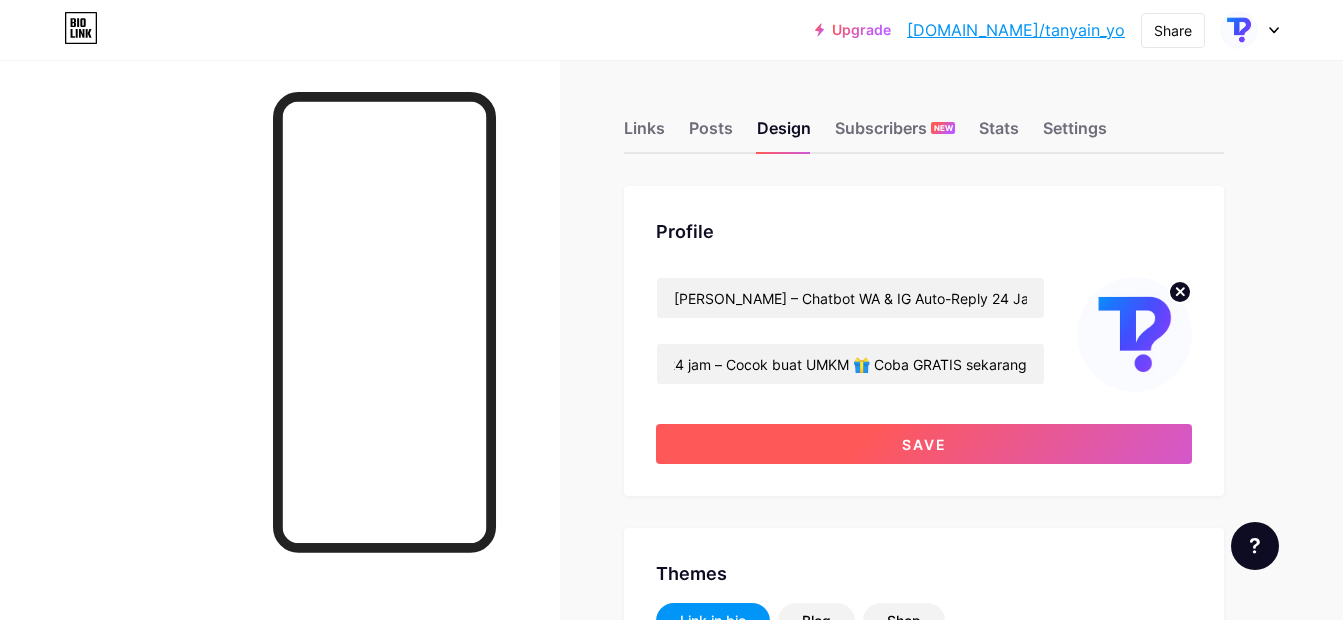 scroll, scrollTop: 0, scrollLeft: 0, axis: both 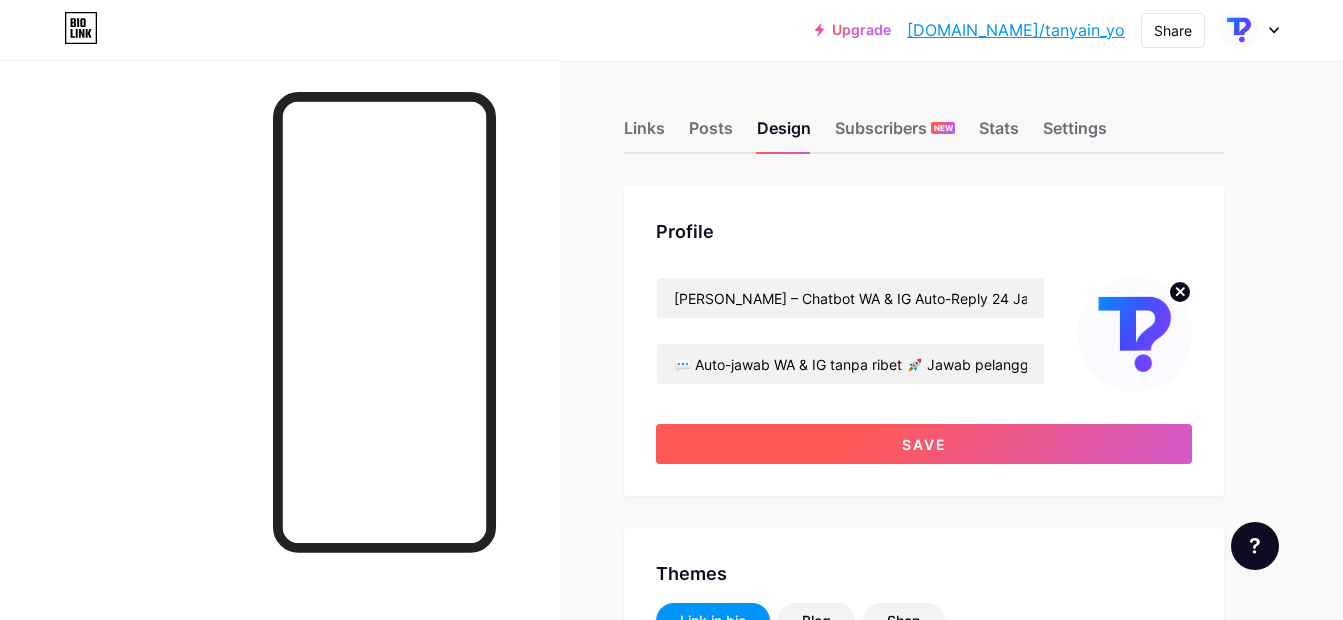 click on "Save" at bounding box center [924, 444] 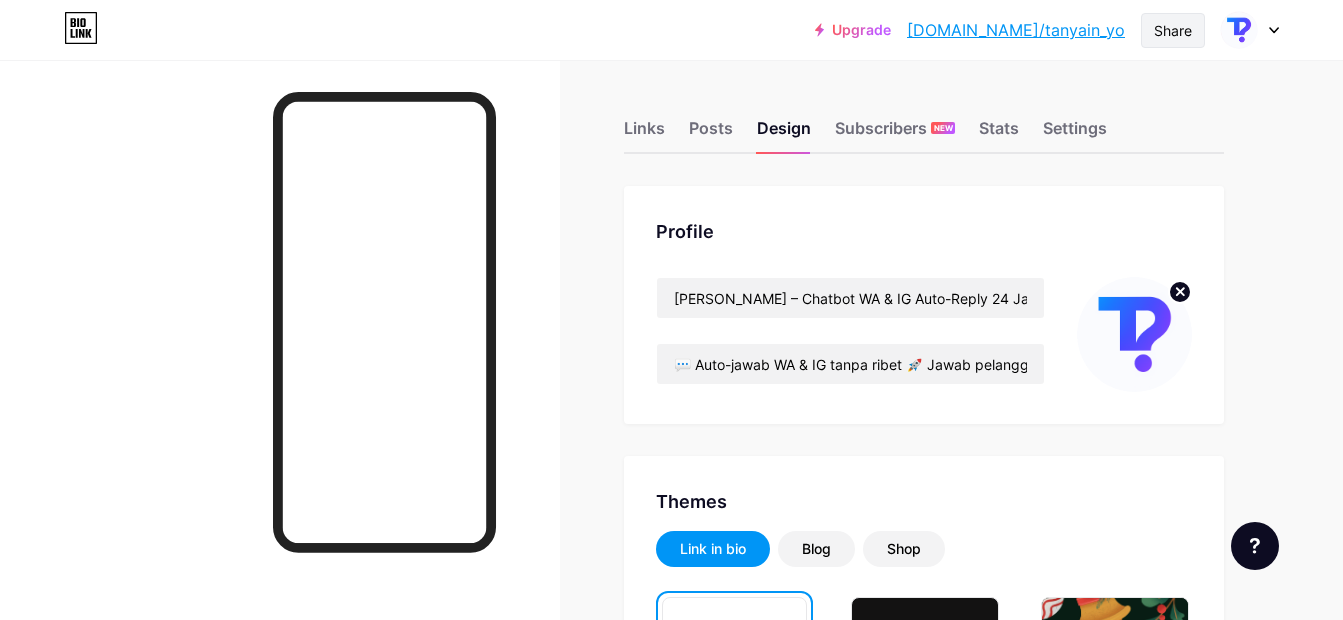 click on "Share" at bounding box center (1173, 30) 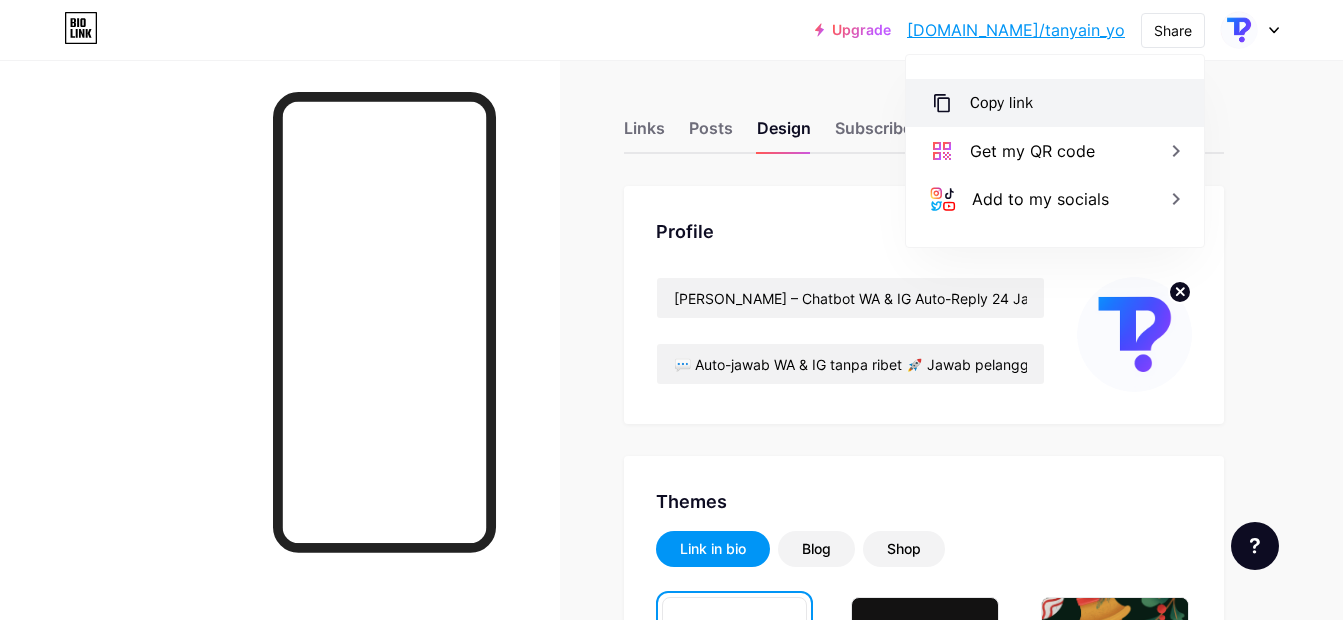 click on "Copy link" at bounding box center (1001, 103) 